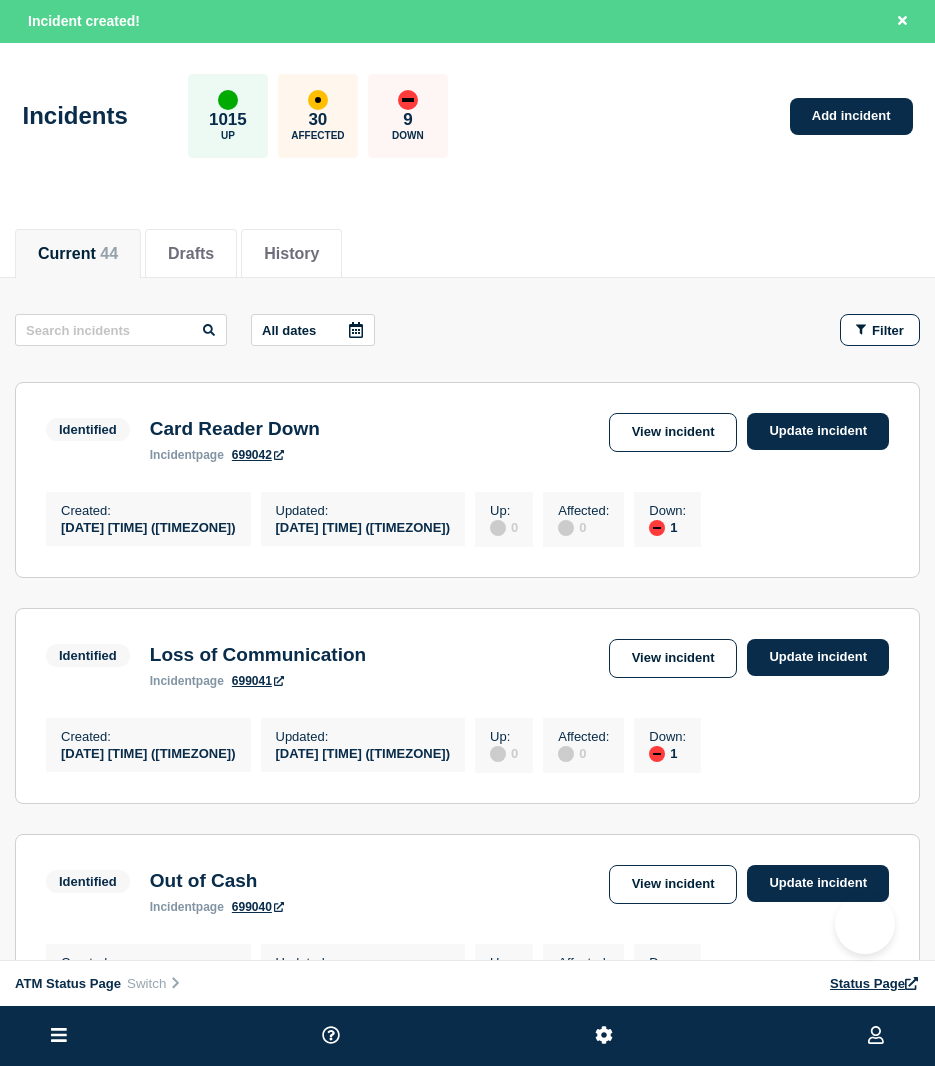 scroll, scrollTop: 0, scrollLeft: 0, axis: both 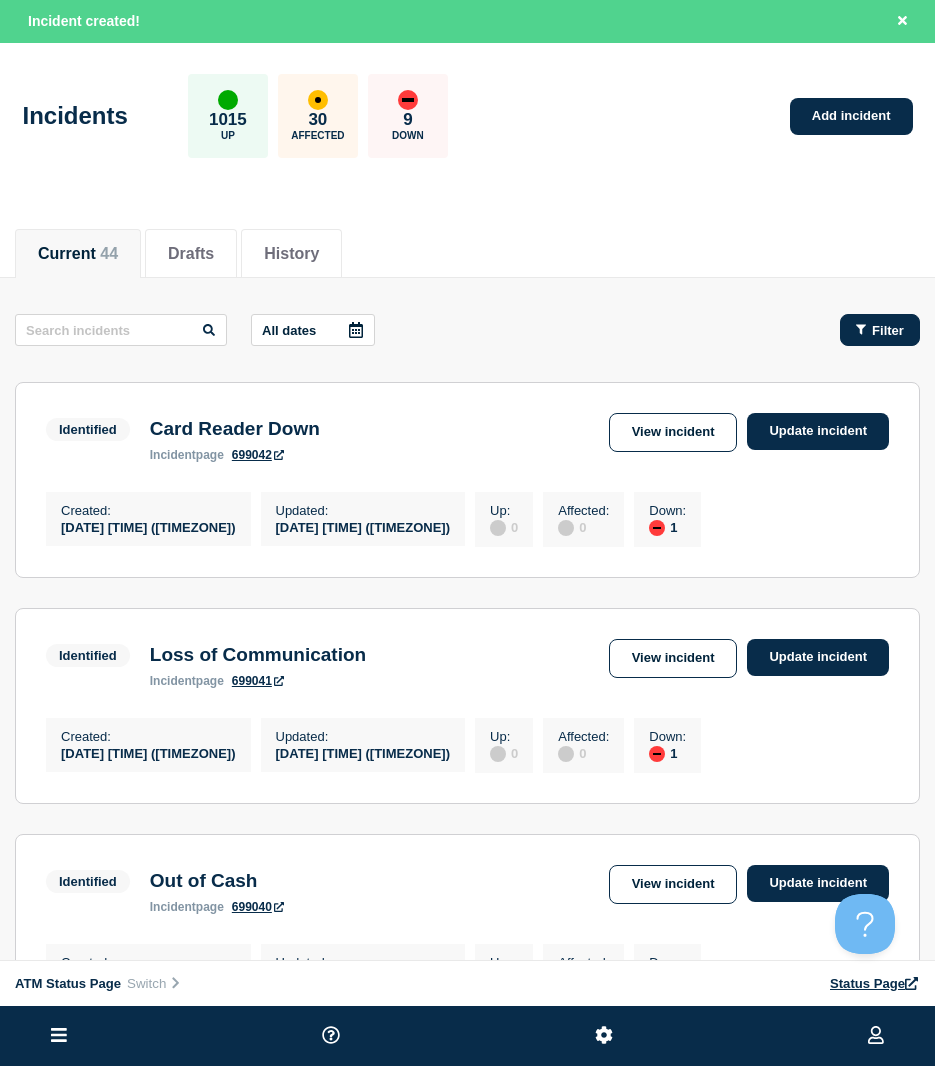 click on "All dates Filter Identified 1 Down Card Reader Down Created  [DATE] [TIME] ([TIMEZONE]) Updated  [DATE] [TIME] ([TIMEZONE]) Identified Card Reader Down incident  page 699042  View incident Update incident Created :  [DATE] [TIME] ([TIMEZONE]) Updated :  [DATE] [TIME] ([TIMEZONE]) Up :  0 Affected :  0 Down :  1 Identified 1 Down Loss of Communication Created  [DATE] [TIME] ([TIMEZONE]) Updated  [DATE] [TIME] ([TIMEZONE]) Identified Loss of Communication incident  page 699041  View incident Update incident Created :  [DATE] [TIME] ([TIMEZONE]) Updated :  [DATE] [TIME] ([TIMEZONE]) Up :  0 Affected :  0 Down :  1 Identified 1 Down Out of Cash Created  [DATE] [TIME] ([TIMEZONE]) Updated  [DATE] [TIME] ([TIMEZONE]) Identified Out of Cash incident  page 699040  View incident Update incident Created :  [DATE] [TIME] ([TIMEZONE]) Updated :  [DATE] [TIME] ([TIMEZONE]) Up :  0 Affected :  0 Down :  1 Identified 1 Down Card Reader Down Created  [DATE] [TIME] ([TIMEZONE]) Updated  [DATE] [TIME] ([TIMEZONE]) Identified Card Reader Down incident  page 699039  View incident : :" at bounding box center [467, 1478] 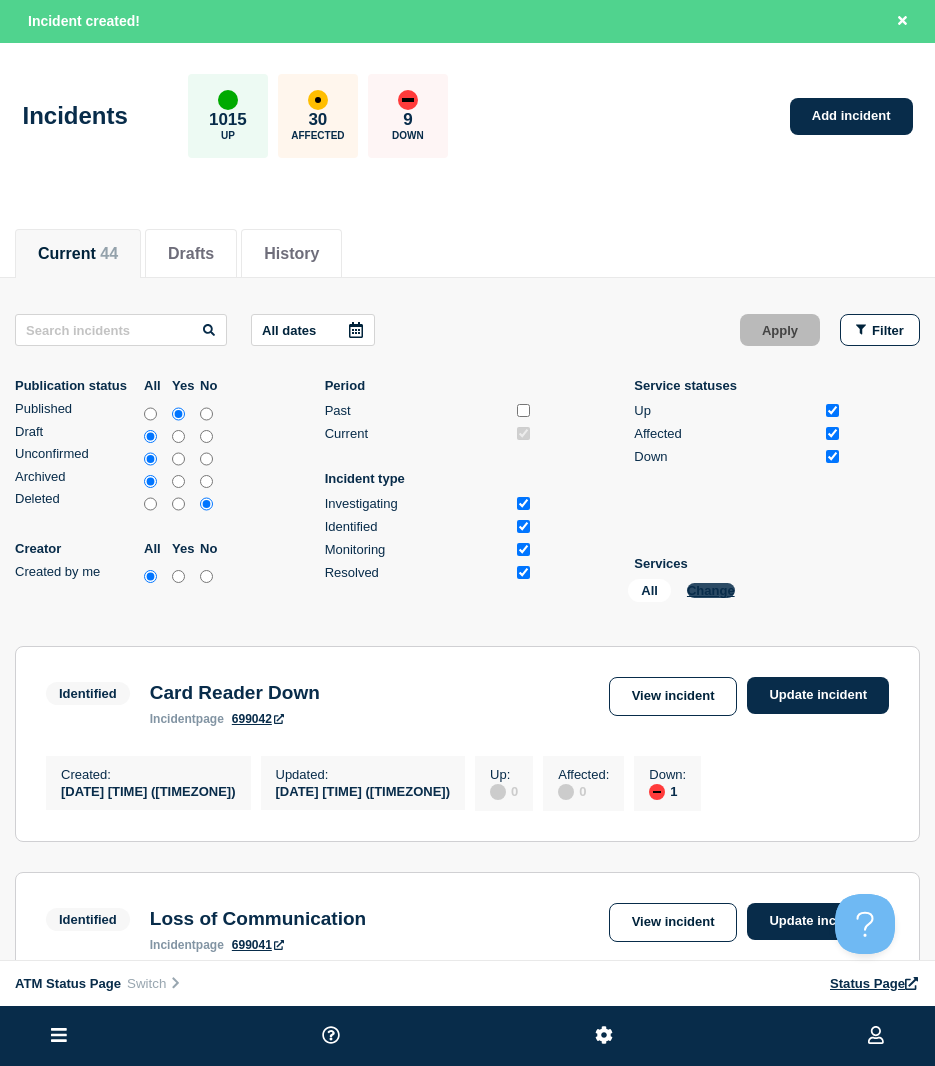 click on "Change" at bounding box center [711, 590] 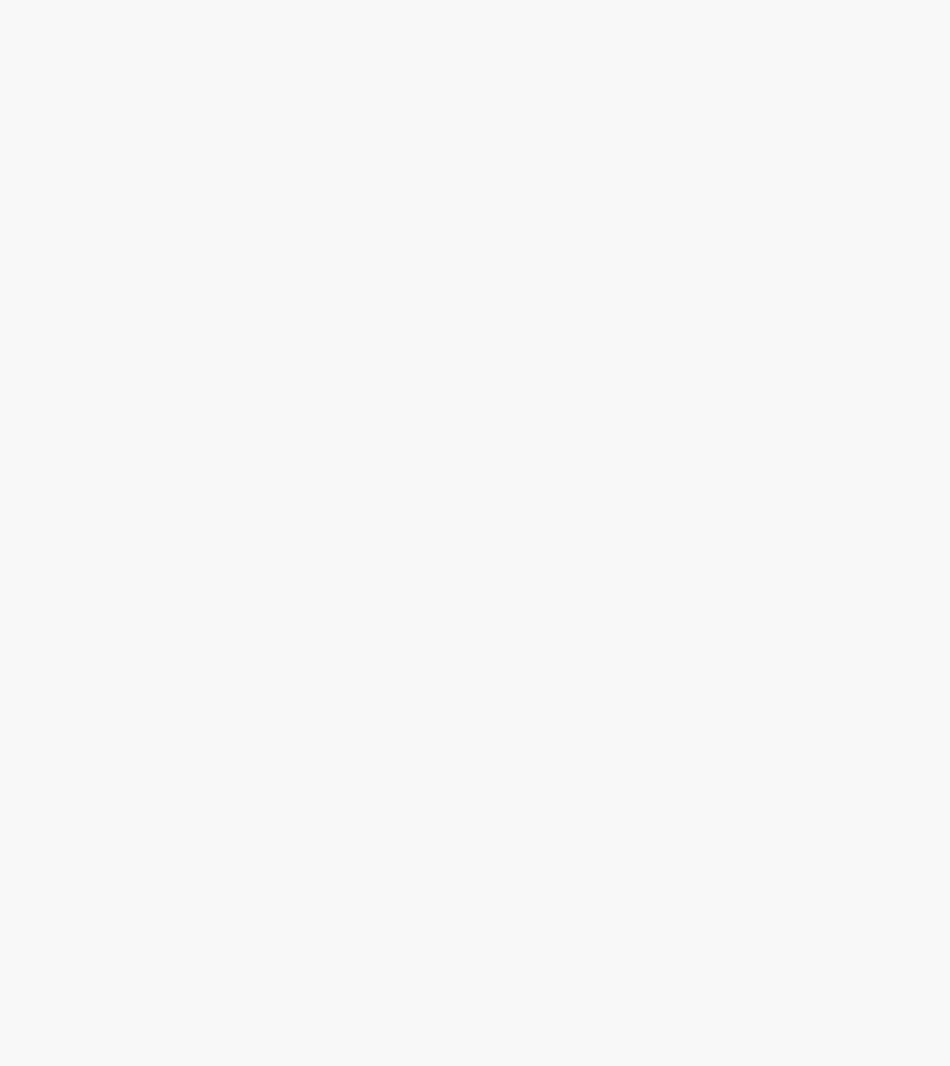 scroll, scrollTop: 0, scrollLeft: 0, axis: both 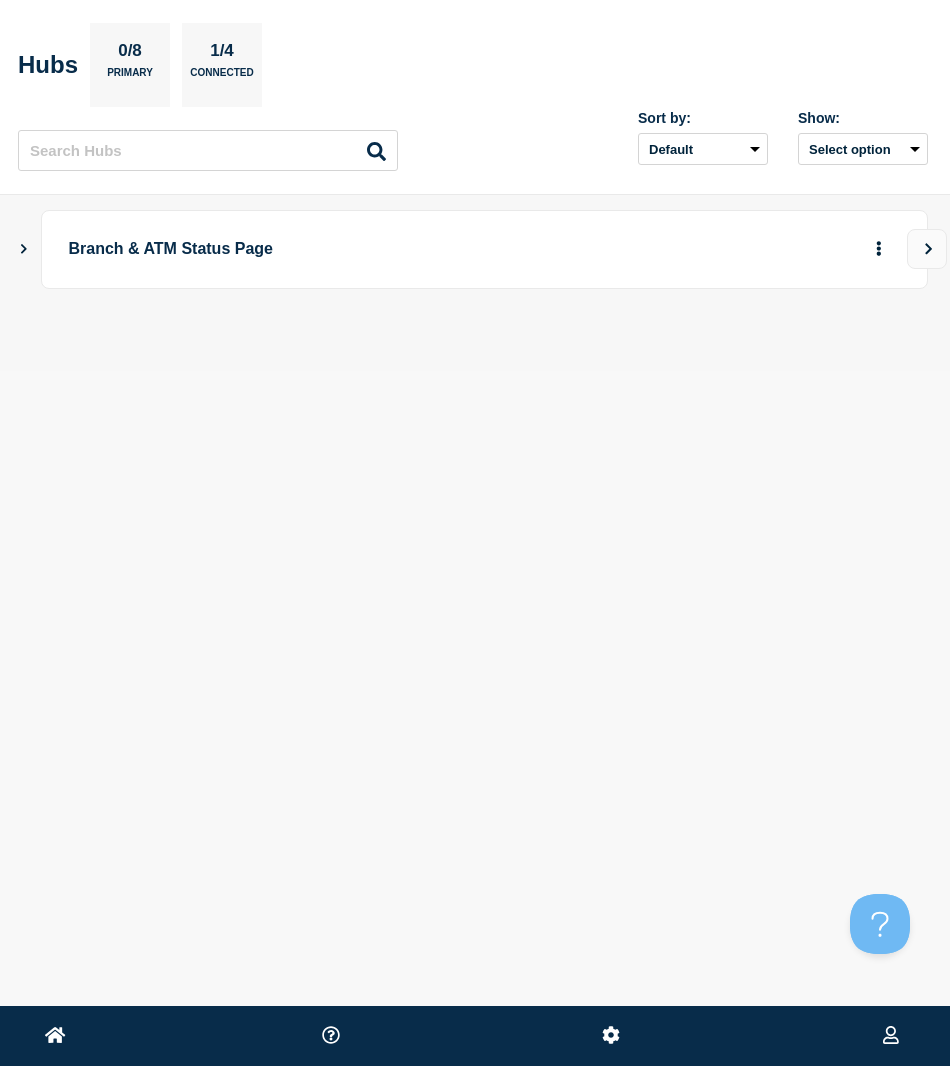 click on "Branch & ATM Status Page" at bounding box center (475, 249) 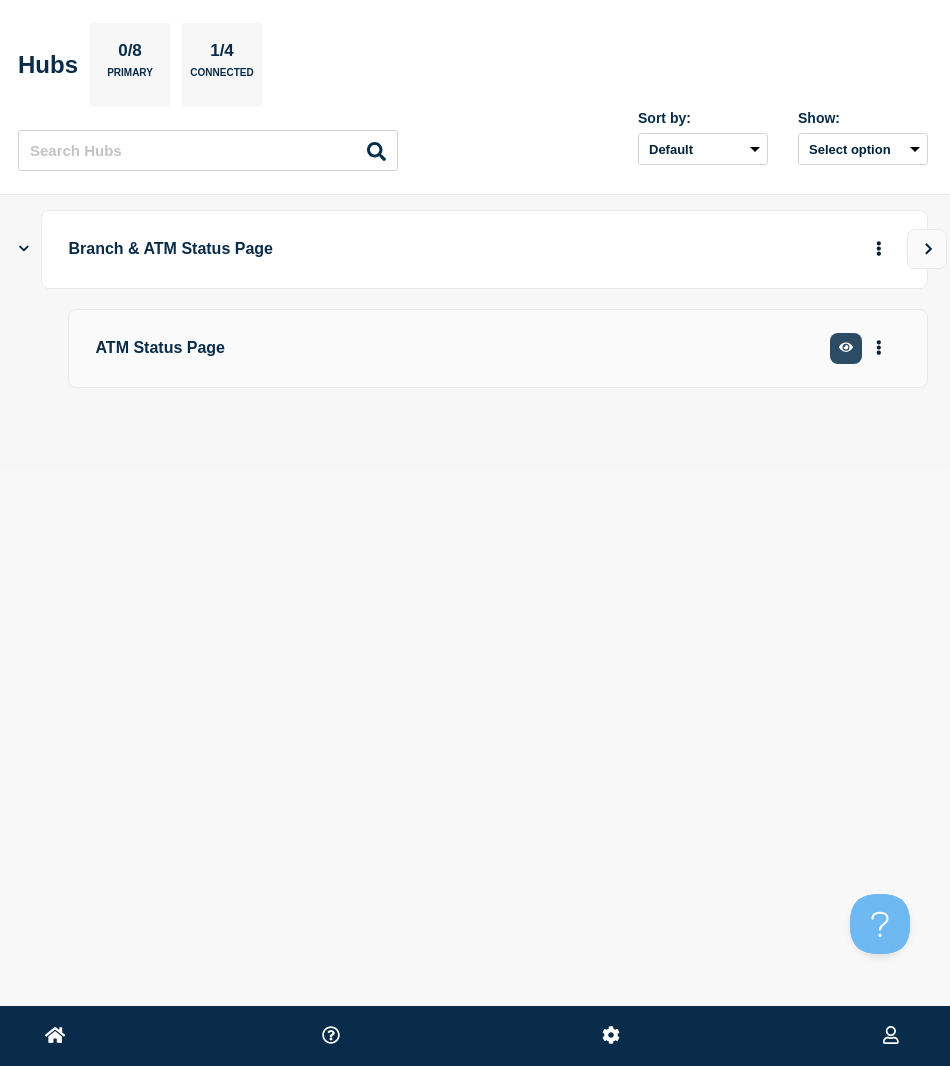 click 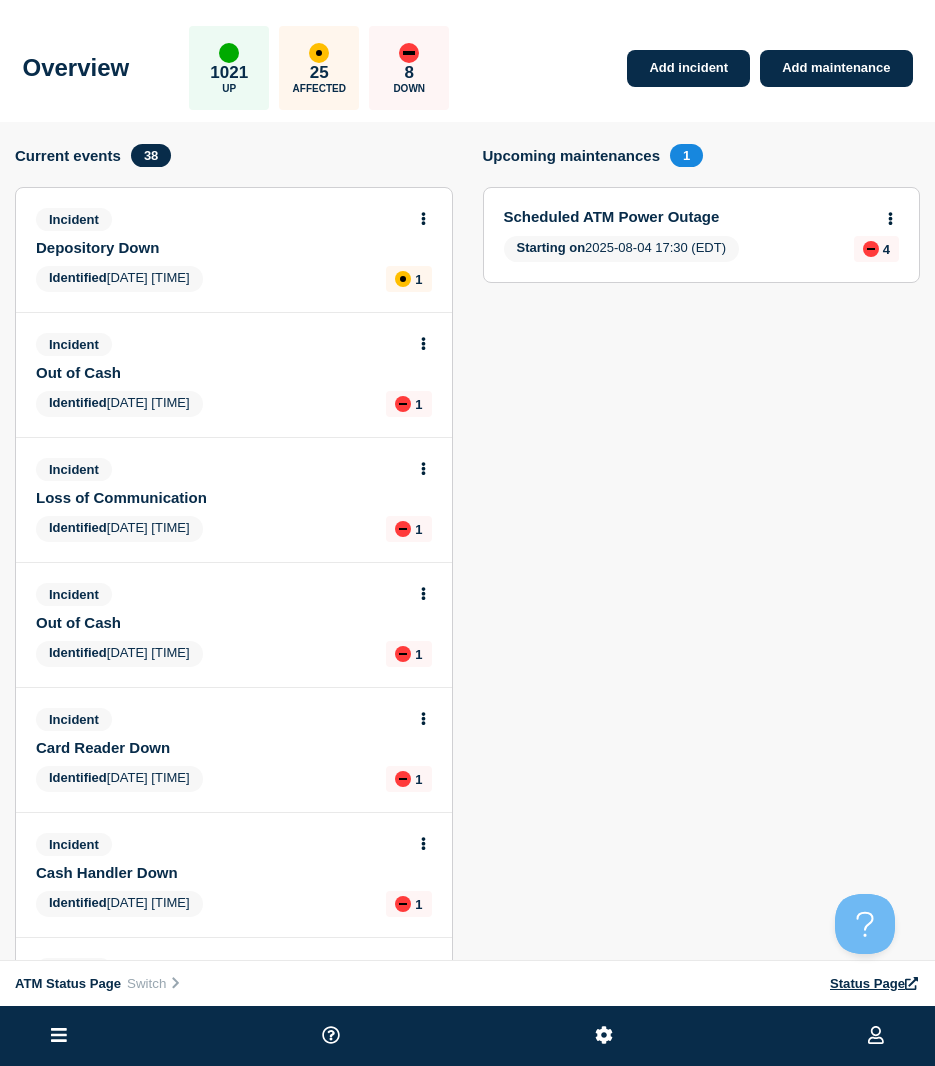 click 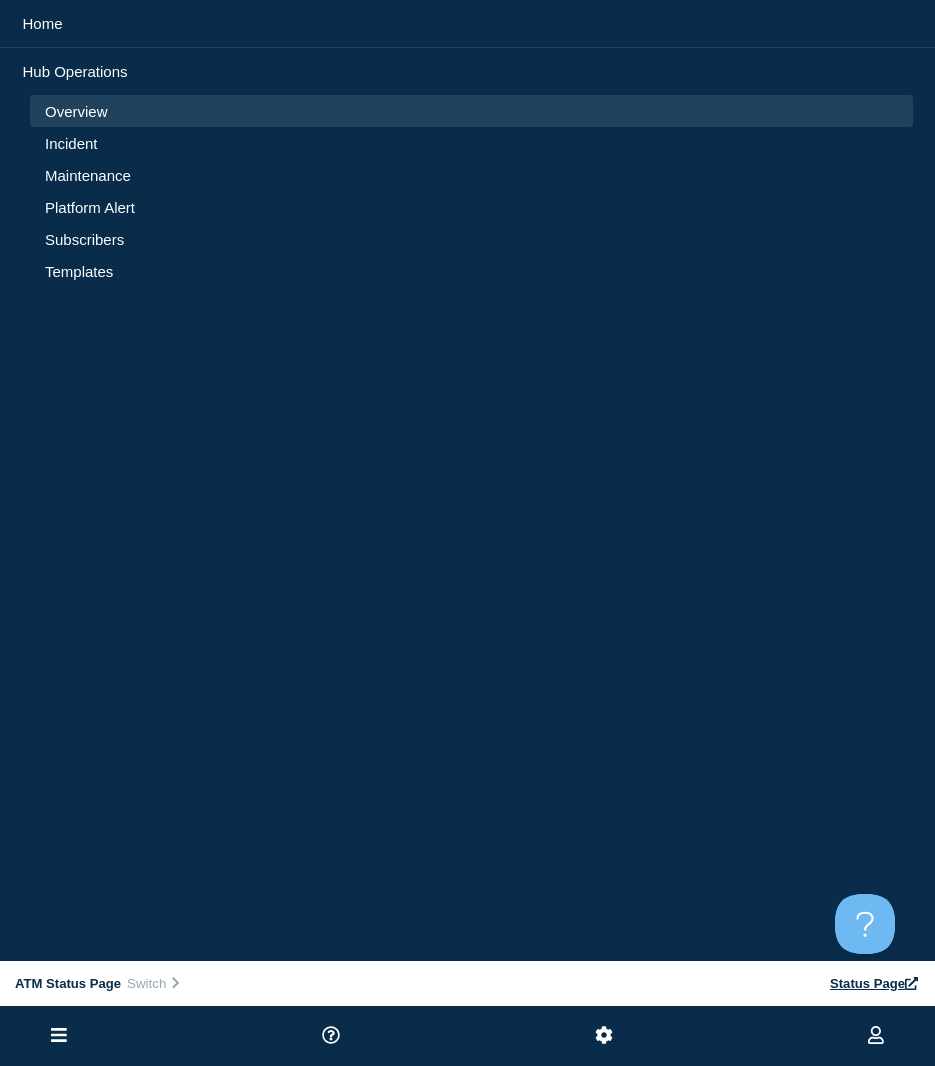 click on "Incident" at bounding box center (471, 143) 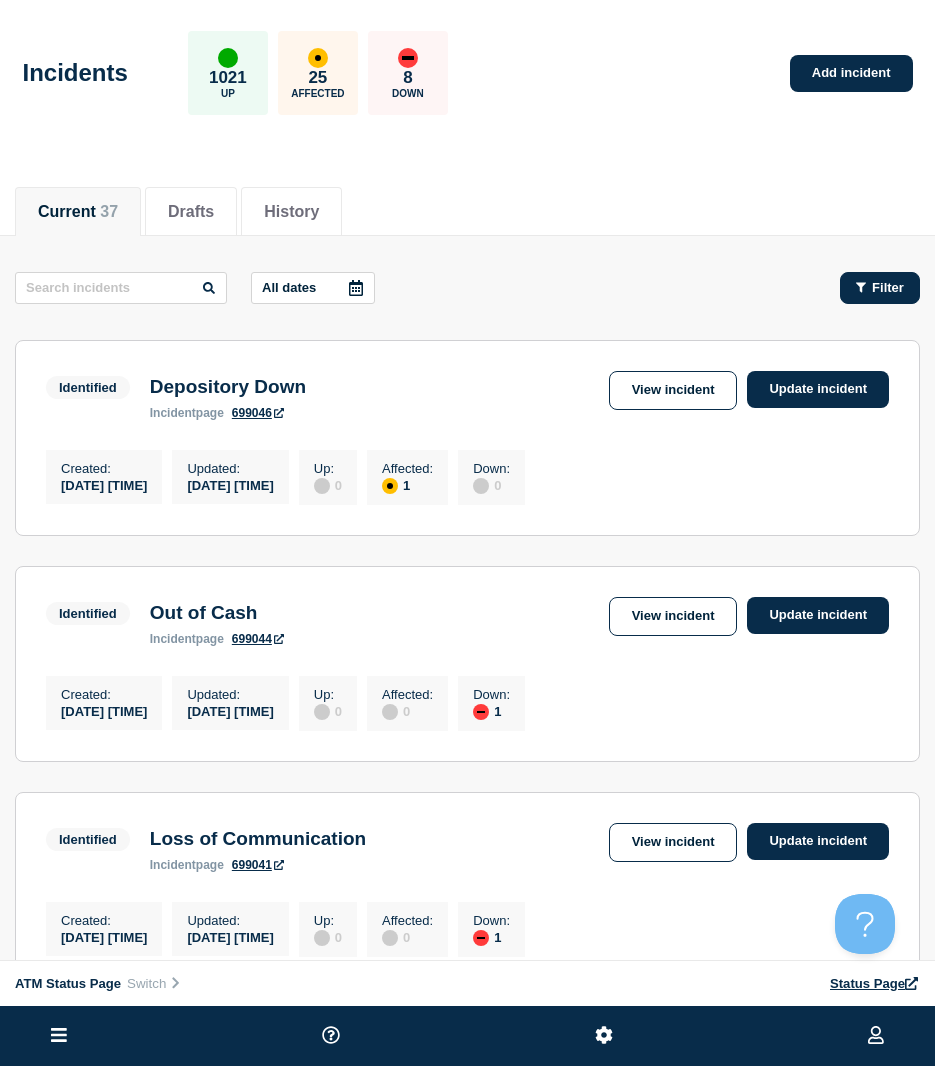 click on "Filter" at bounding box center [880, 288] 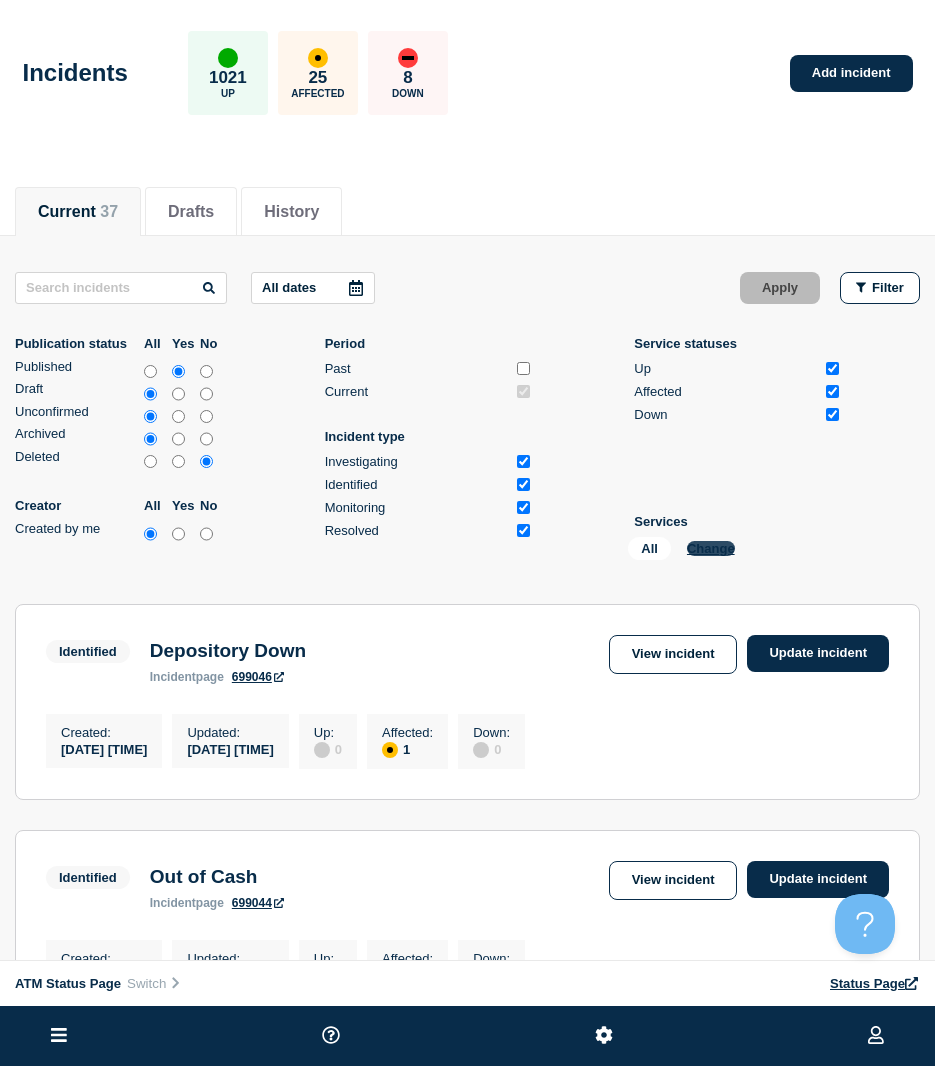 click on "Change" at bounding box center [711, 548] 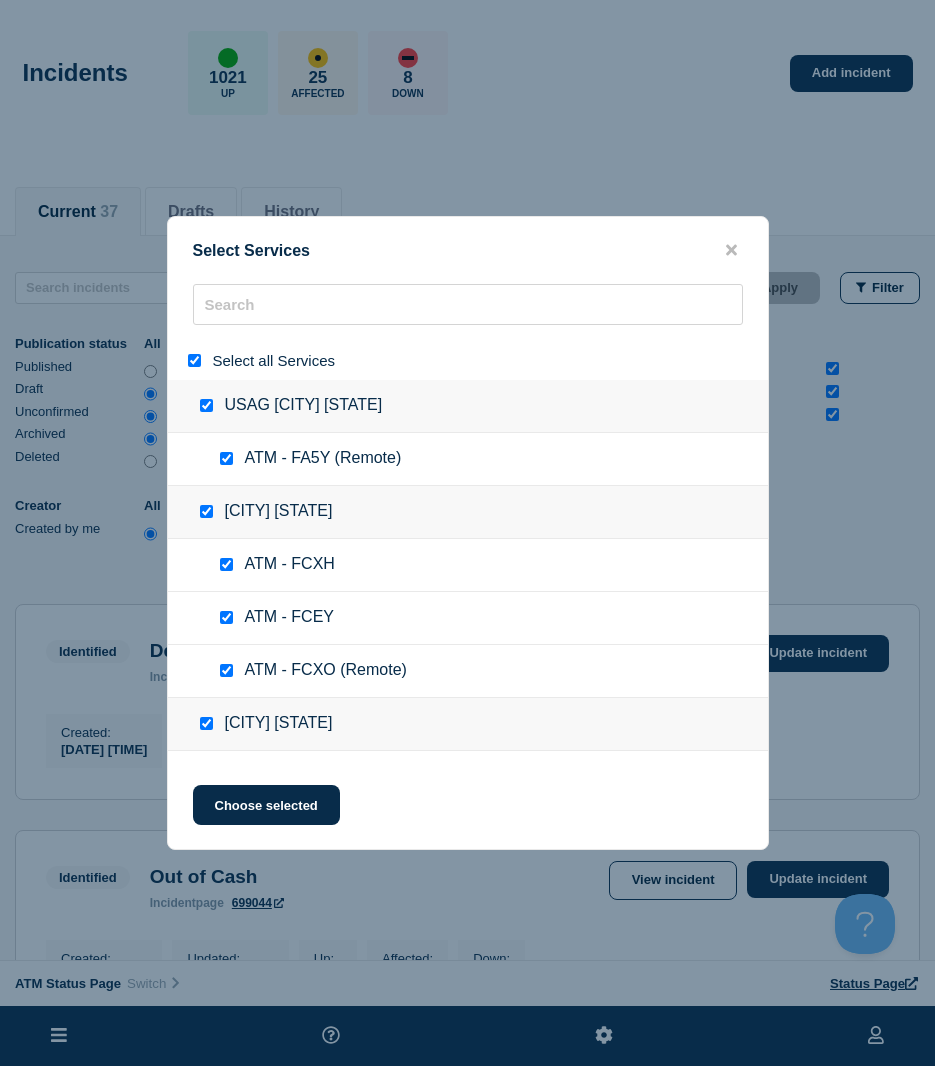click at bounding box center [194, 360] 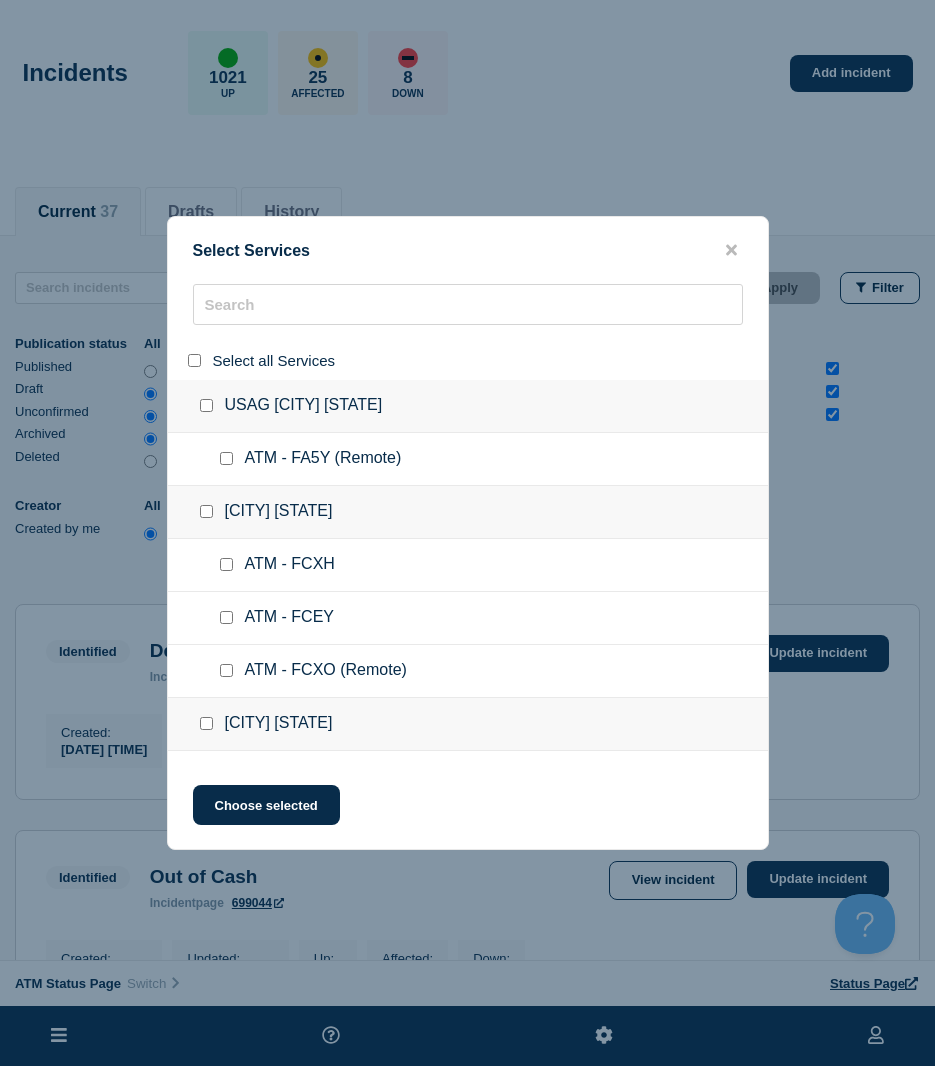 checkbox on "false" 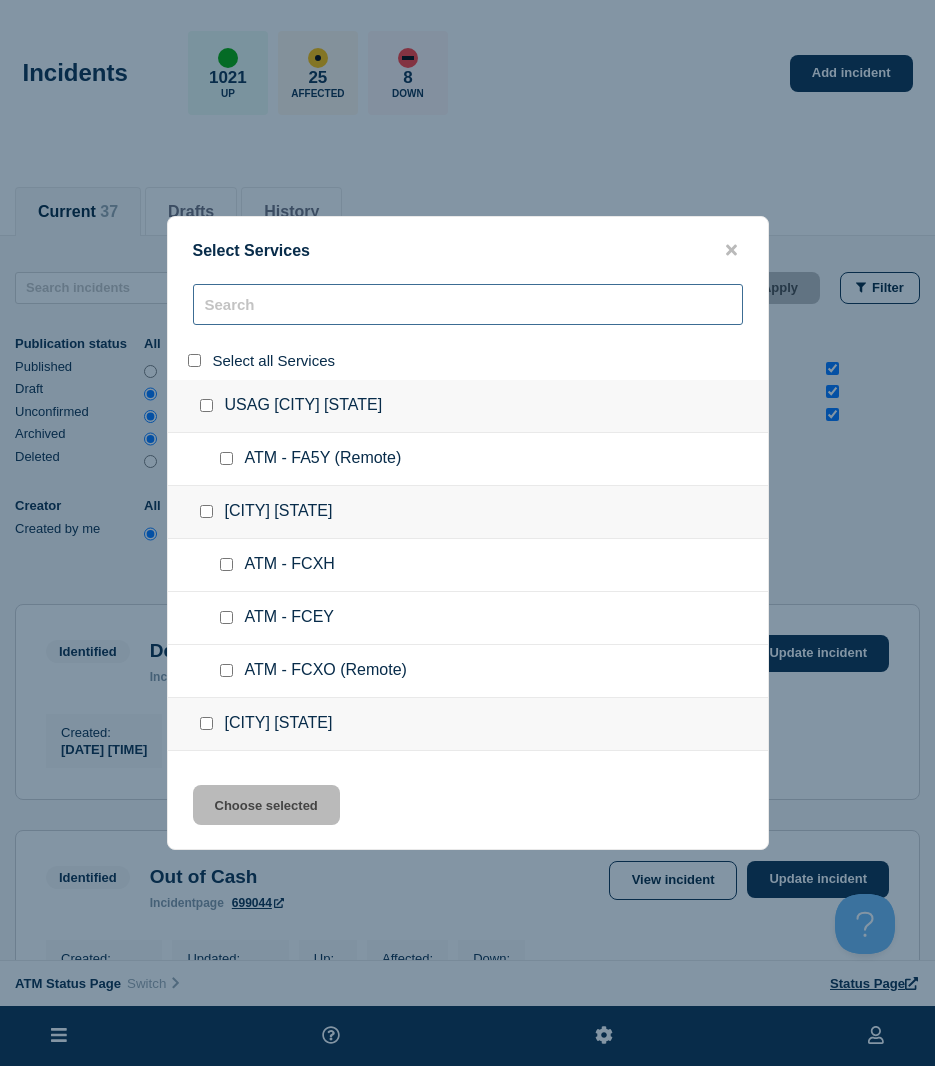 click at bounding box center [468, 304] 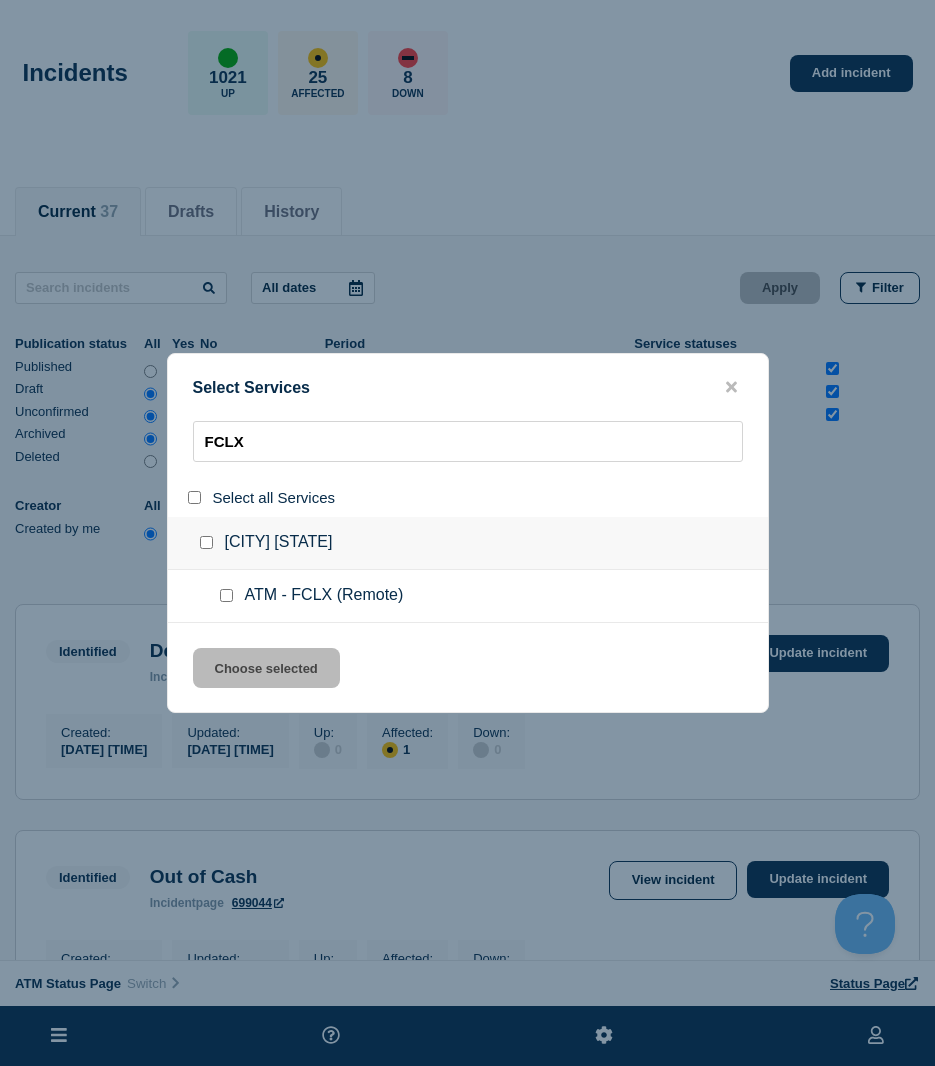 click at bounding box center [226, 595] 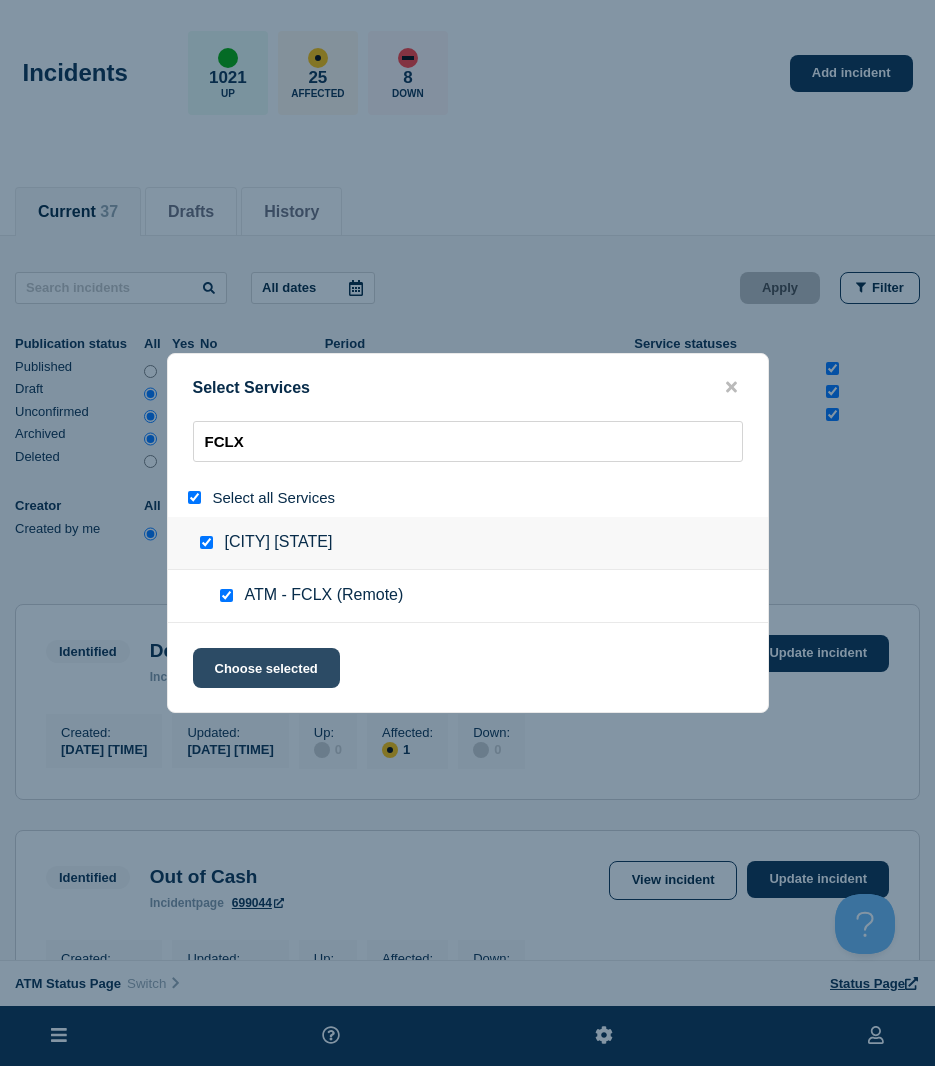 click on "Choose selected" 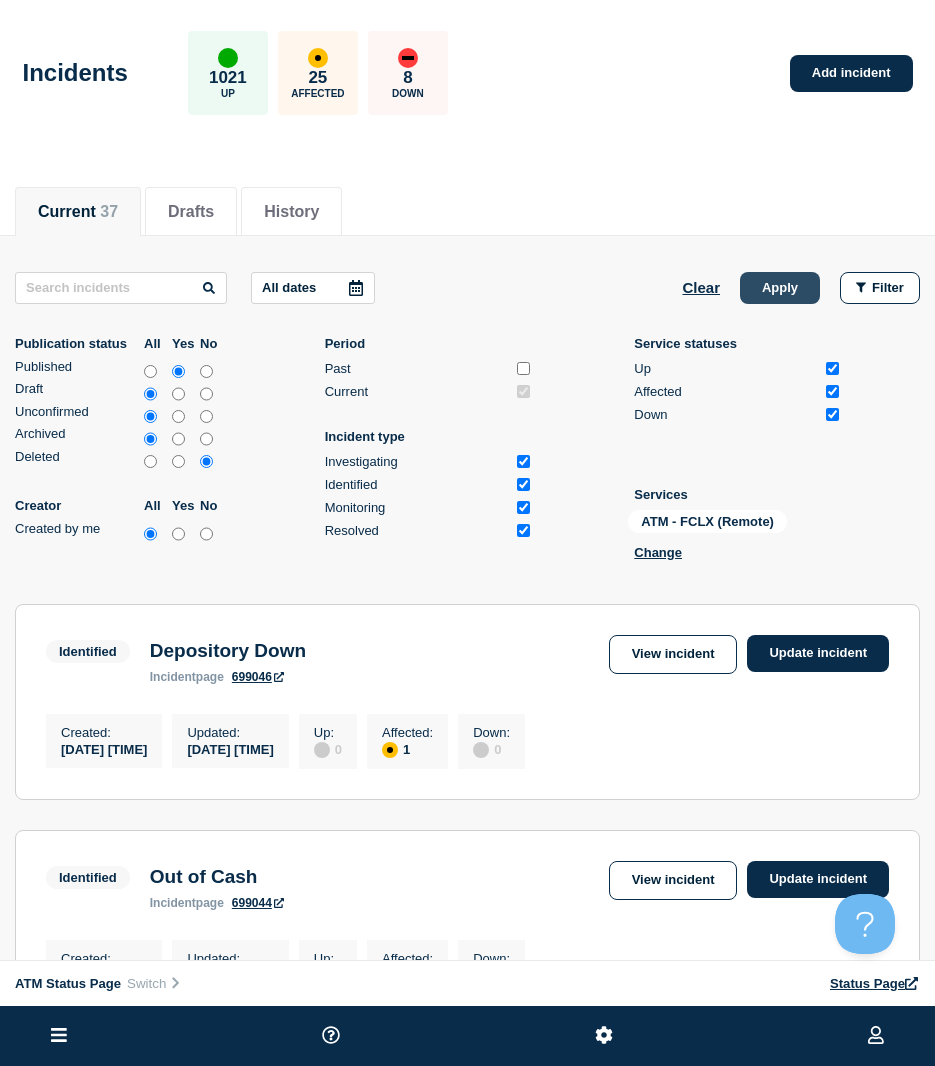 click on "Apply" 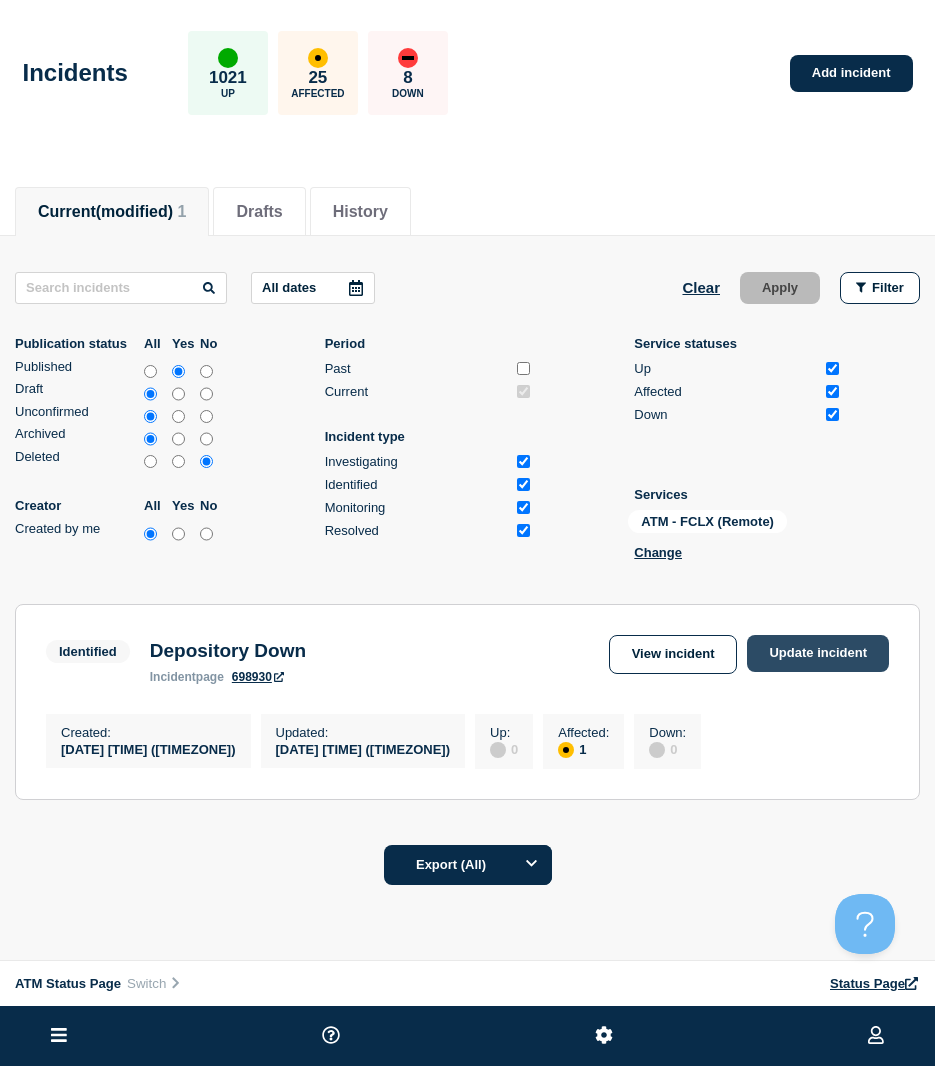 click on "Update incident" at bounding box center [818, 653] 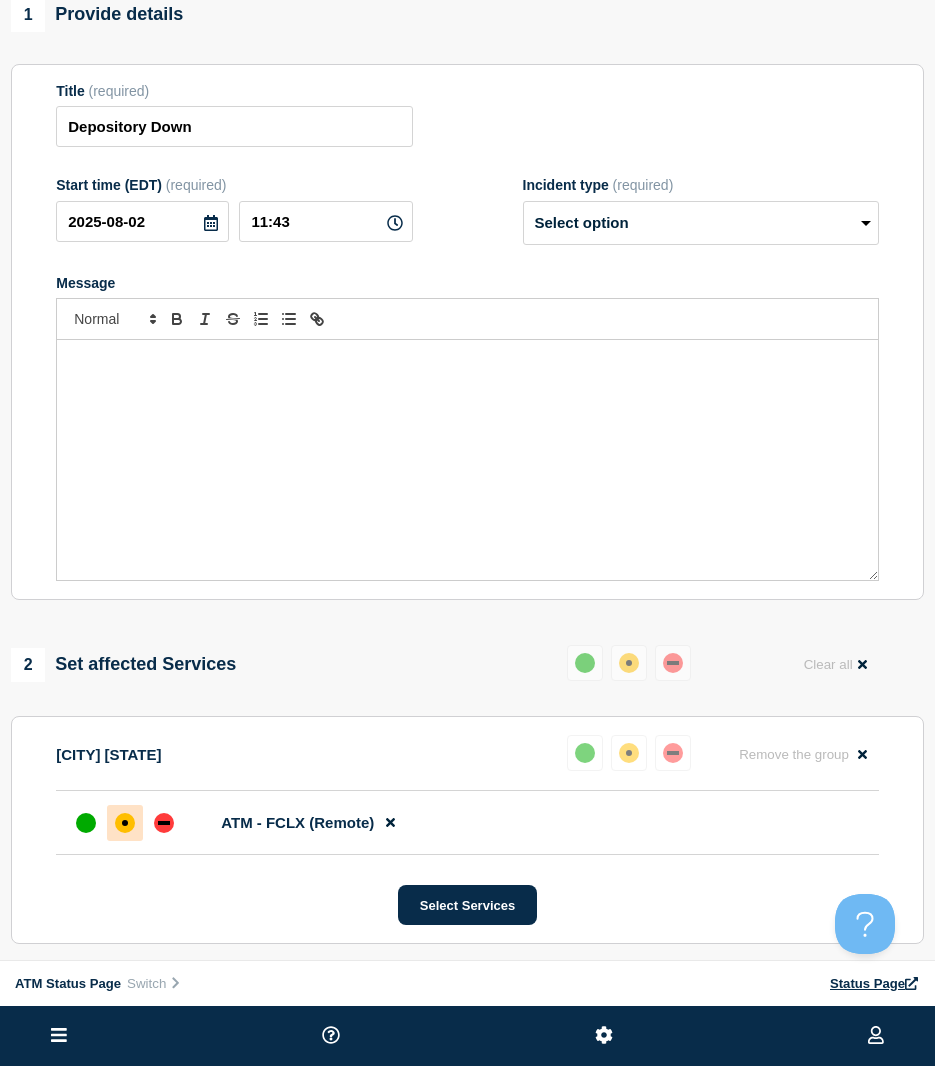 scroll, scrollTop: 0, scrollLeft: 0, axis: both 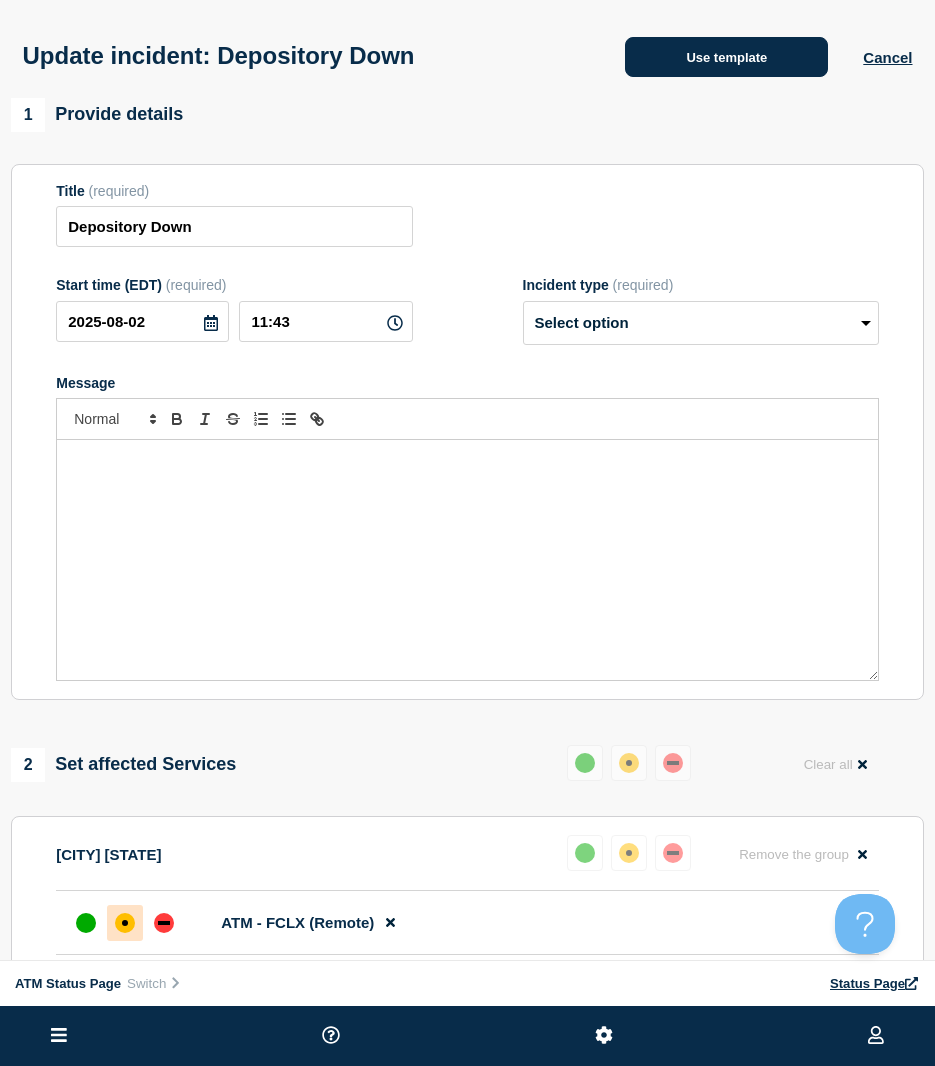 click on "Use template" at bounding box center [726, 57] 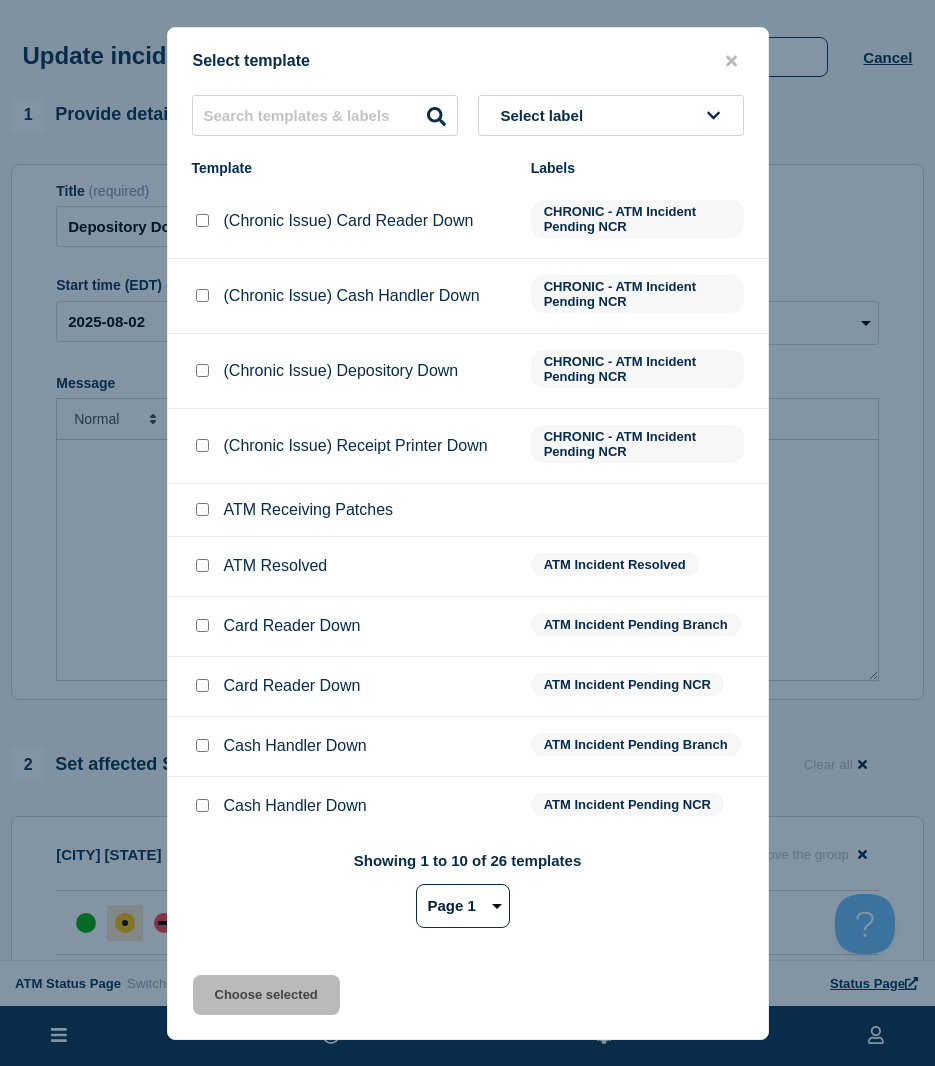 click at bounding box center [202, 566] 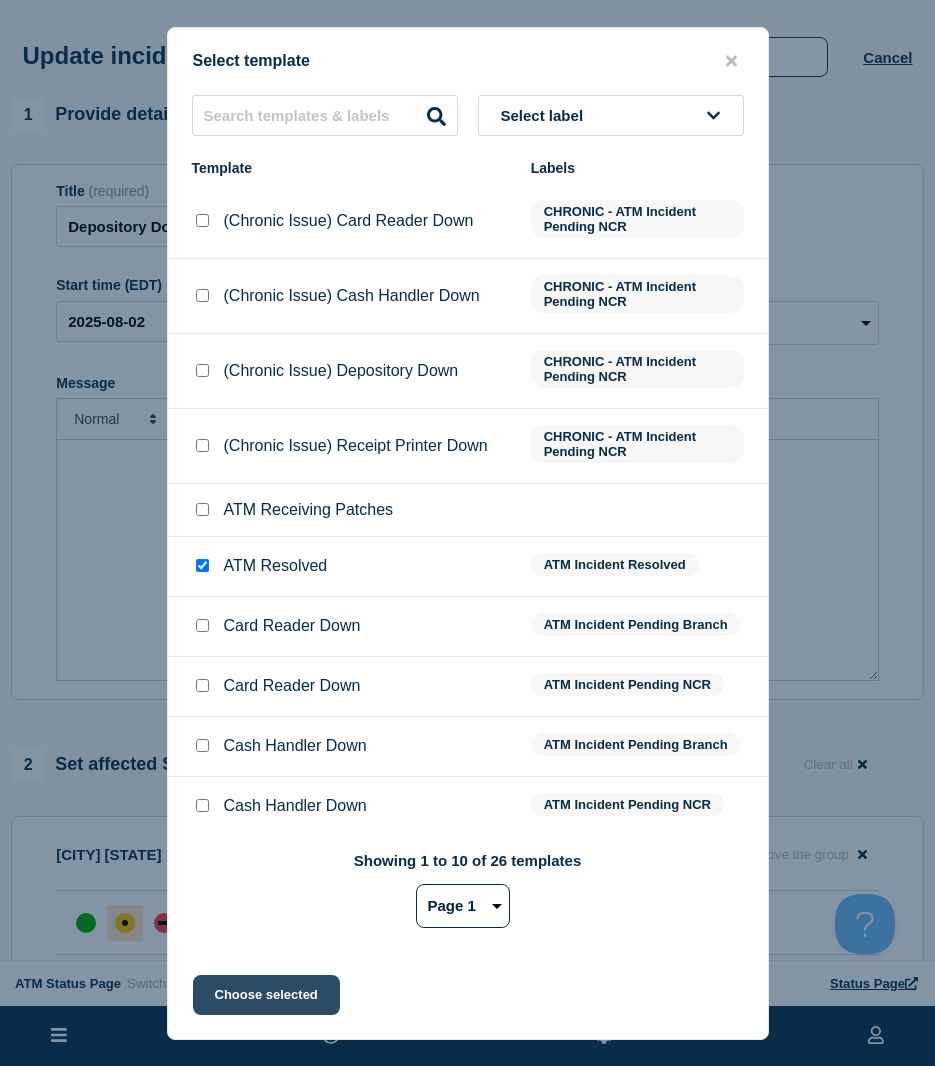click on "Choose selected" 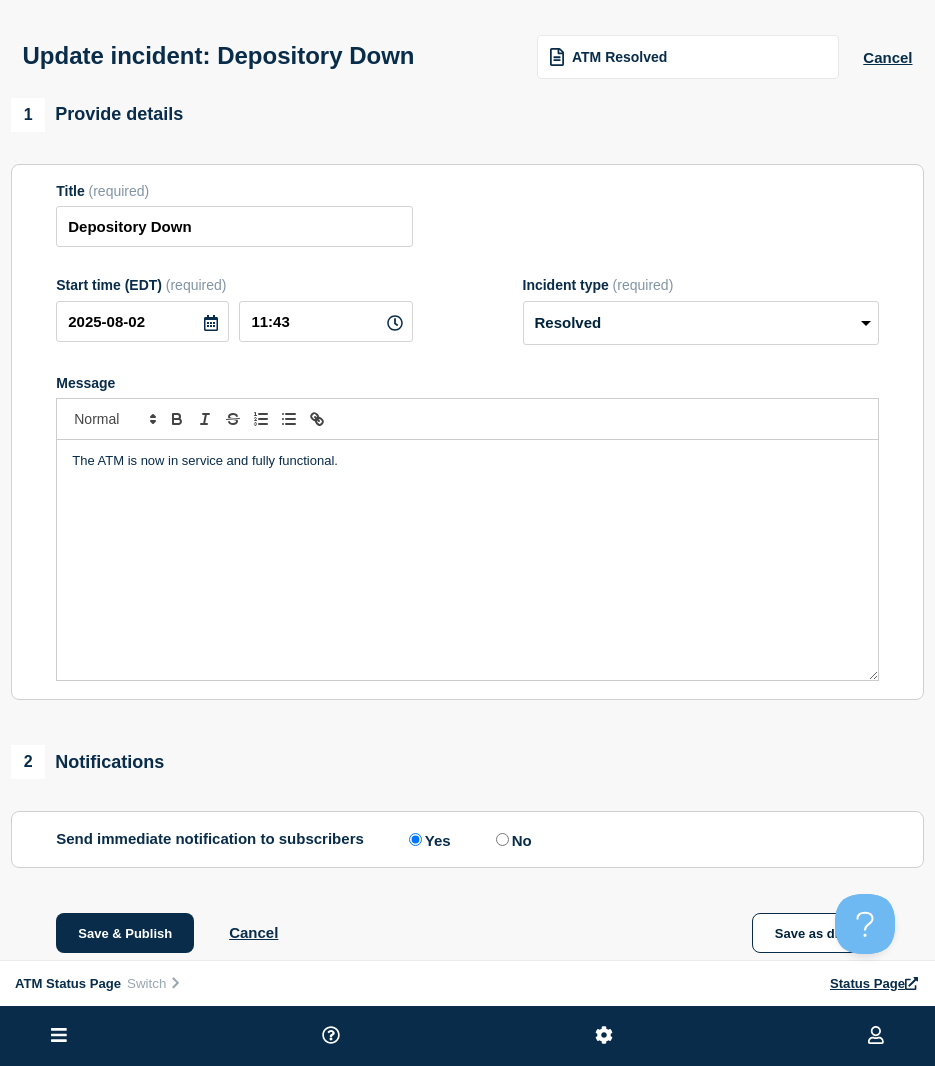 click on "1 Provide details Title (required) Depository Down Start time (EDT) (required) [DATE] [TIME] Incident type (required) Select option Investigating Identified Monitoring Resolved Message The ATM is now in service and fully functional. 2 Notifications Send immediate notification to subscribers Send immediate notification to subscribers Yes No Save & Publish Cancel Save as draft Incident updates [DATE] [TIME] Show details Identified" at bounding box center [467, 632] 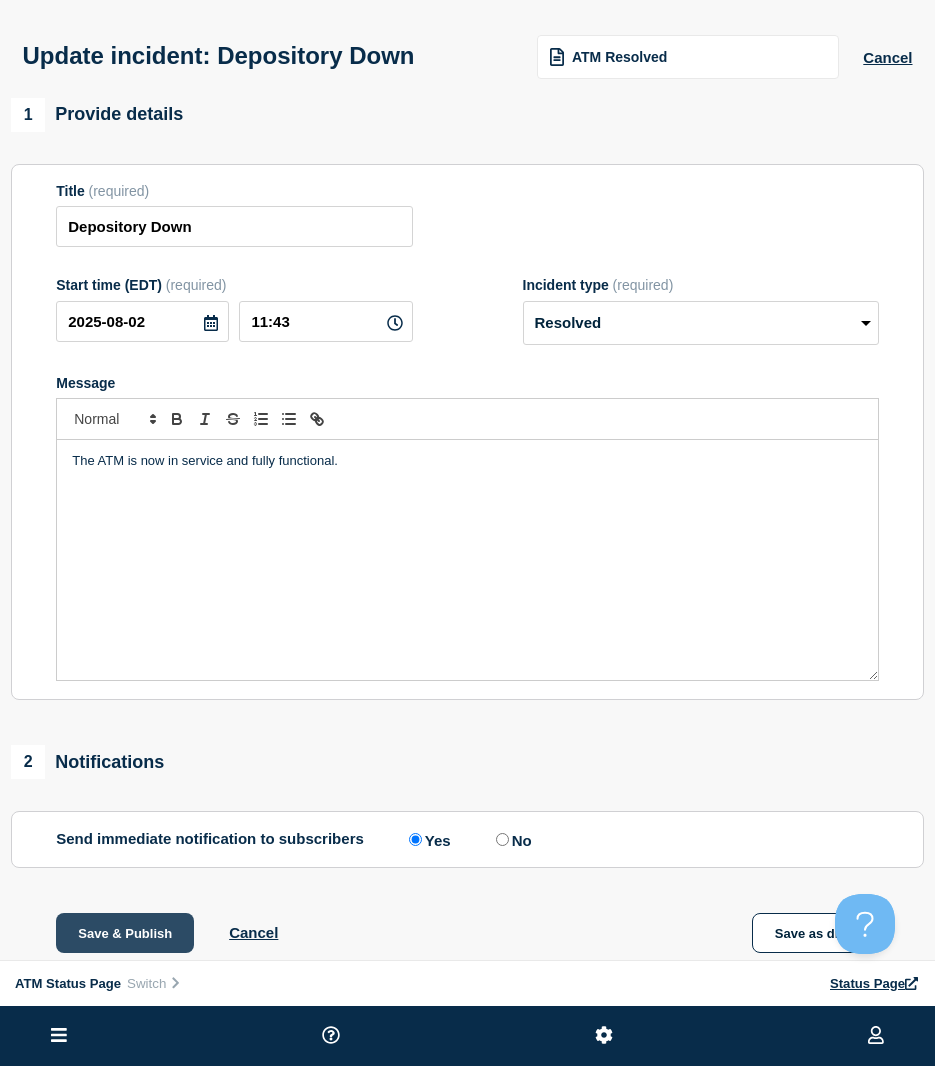 click on "Save & Publish" at bounding box center (125, 933) 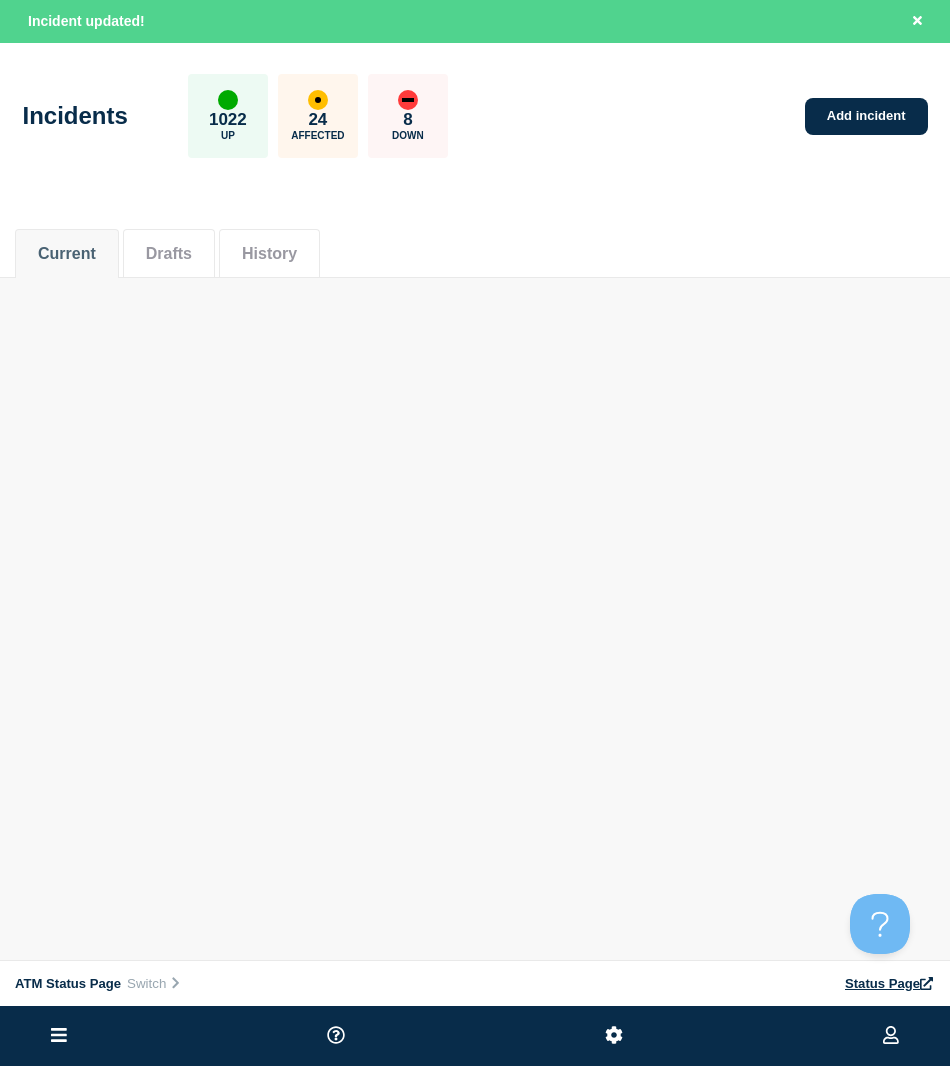 click on "ATM Status Page Connected Hub View Status Page NFCU [FIRST] [LAST] Incident updated! Incidents 1022 Up 24 Affected 8 Down Add incident Current Drafts History Current Drafts History ATM Status Page Switch Status Page" at bounding box center [475, 200] 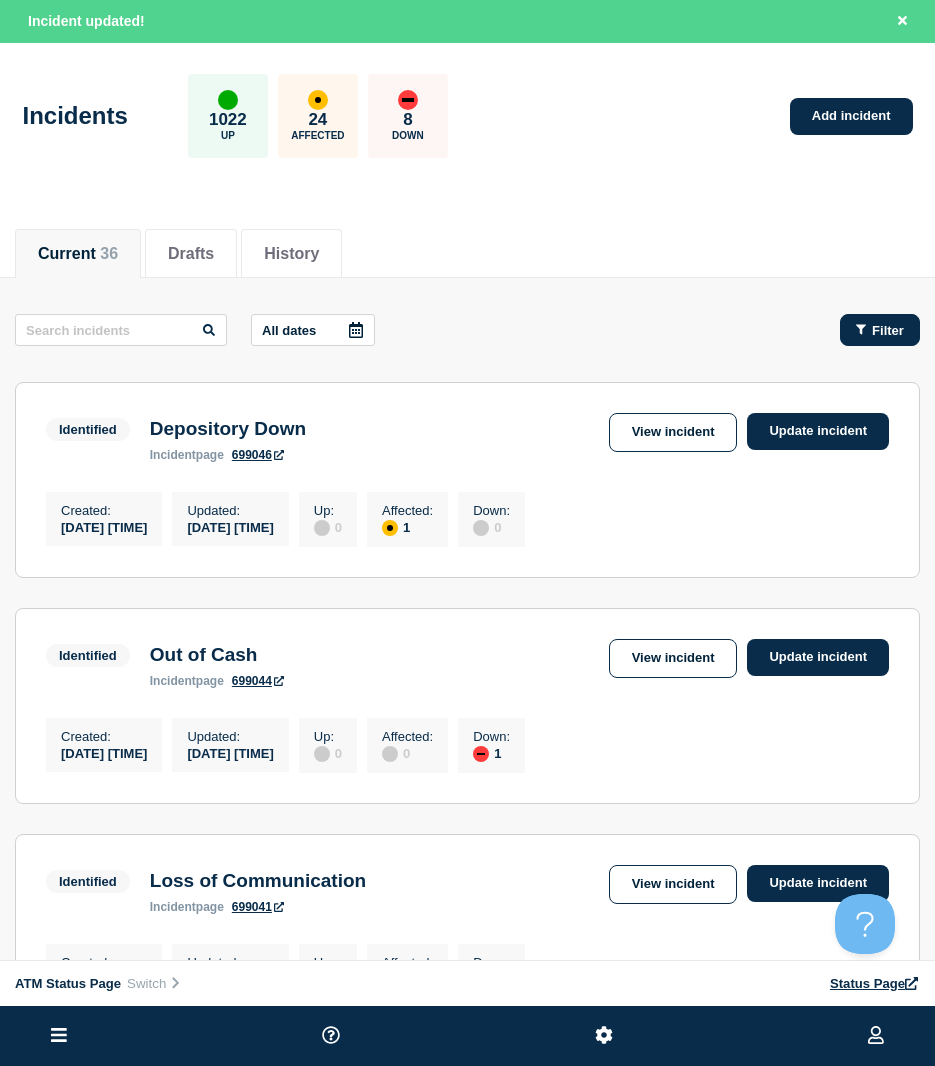 click 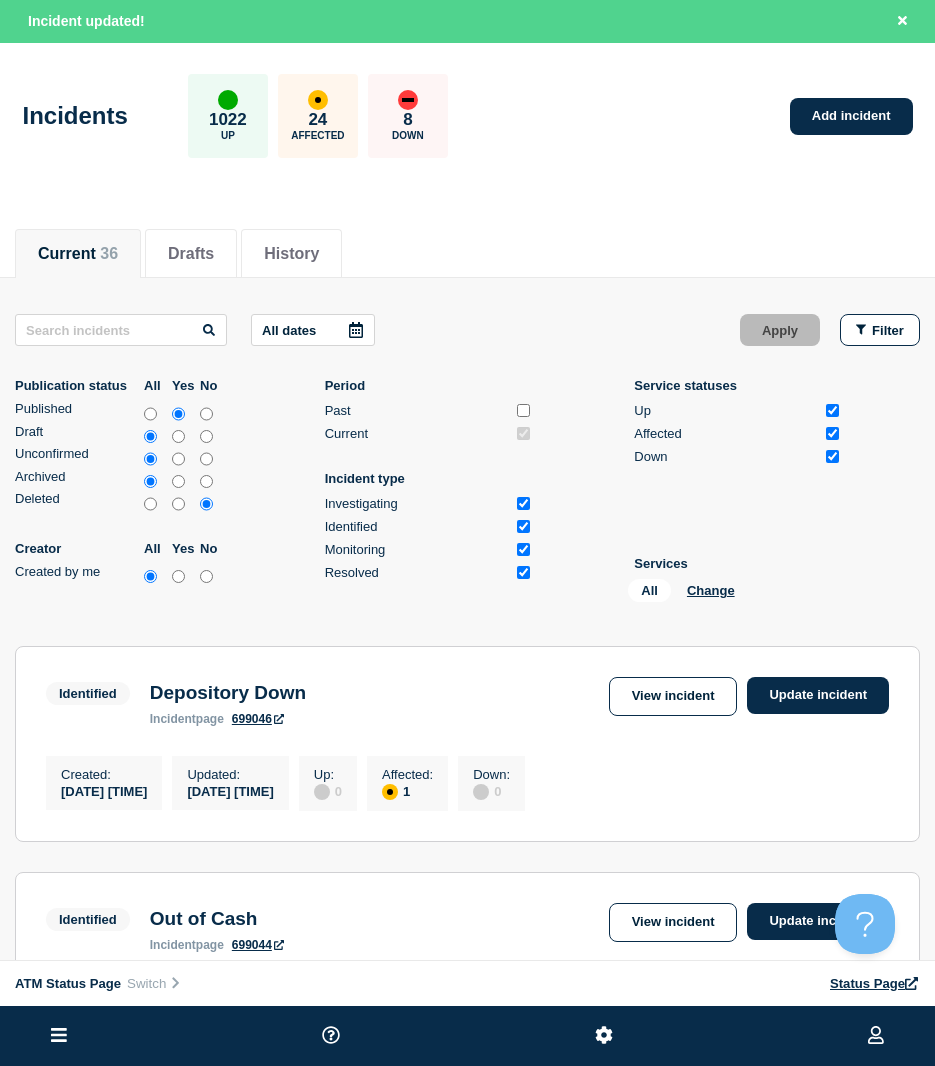 click on "All Change" at bounding box center (728, 594) 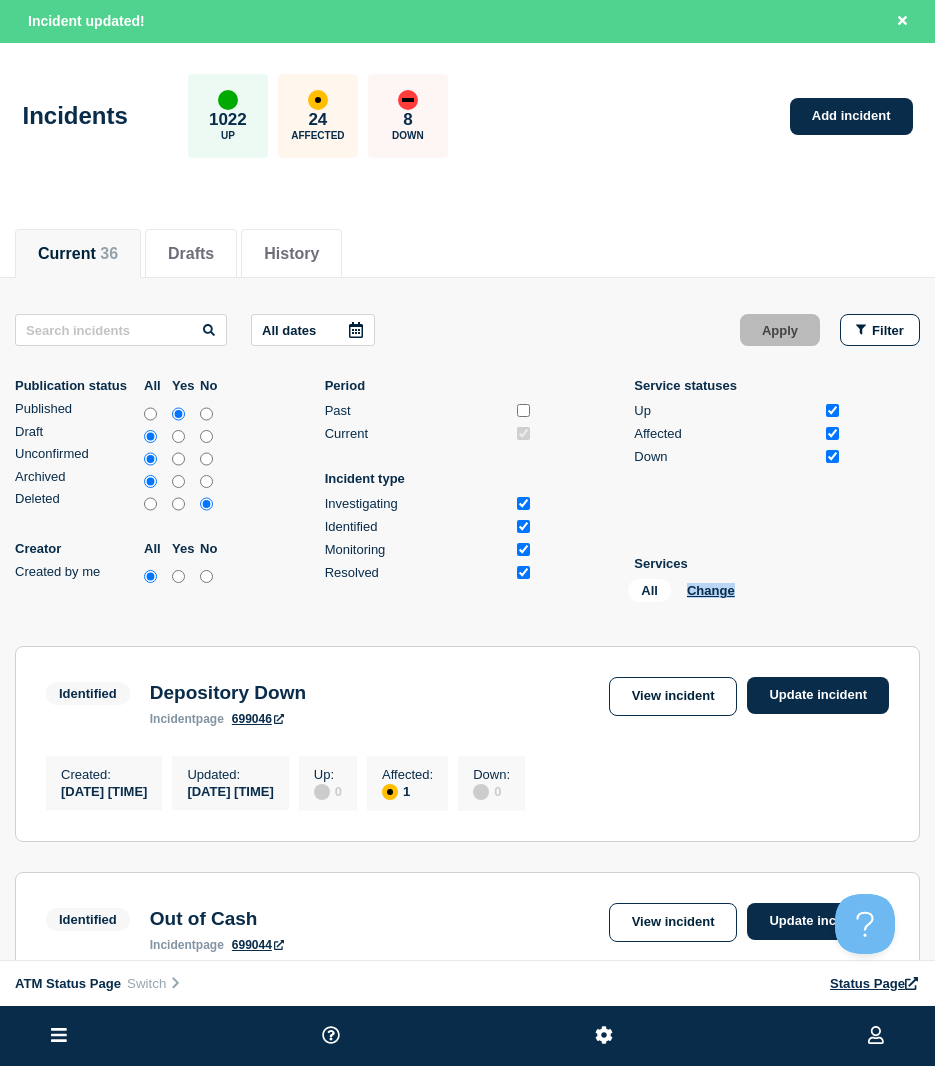 click on "All Change" at bounding box center [728, 594] 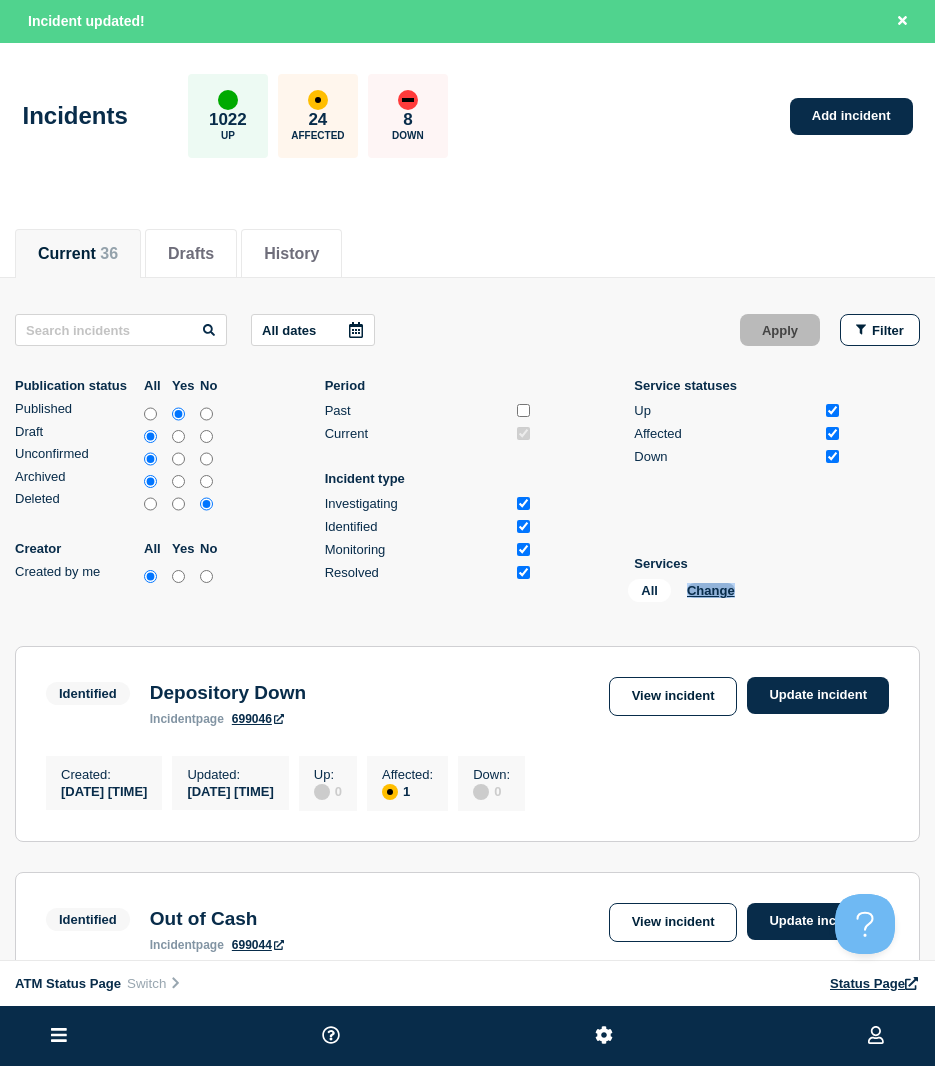 drag, startPoint x: 718, startPoint y: 599, endPoint x: 712, endPoint y: 590, distance: 10.816654 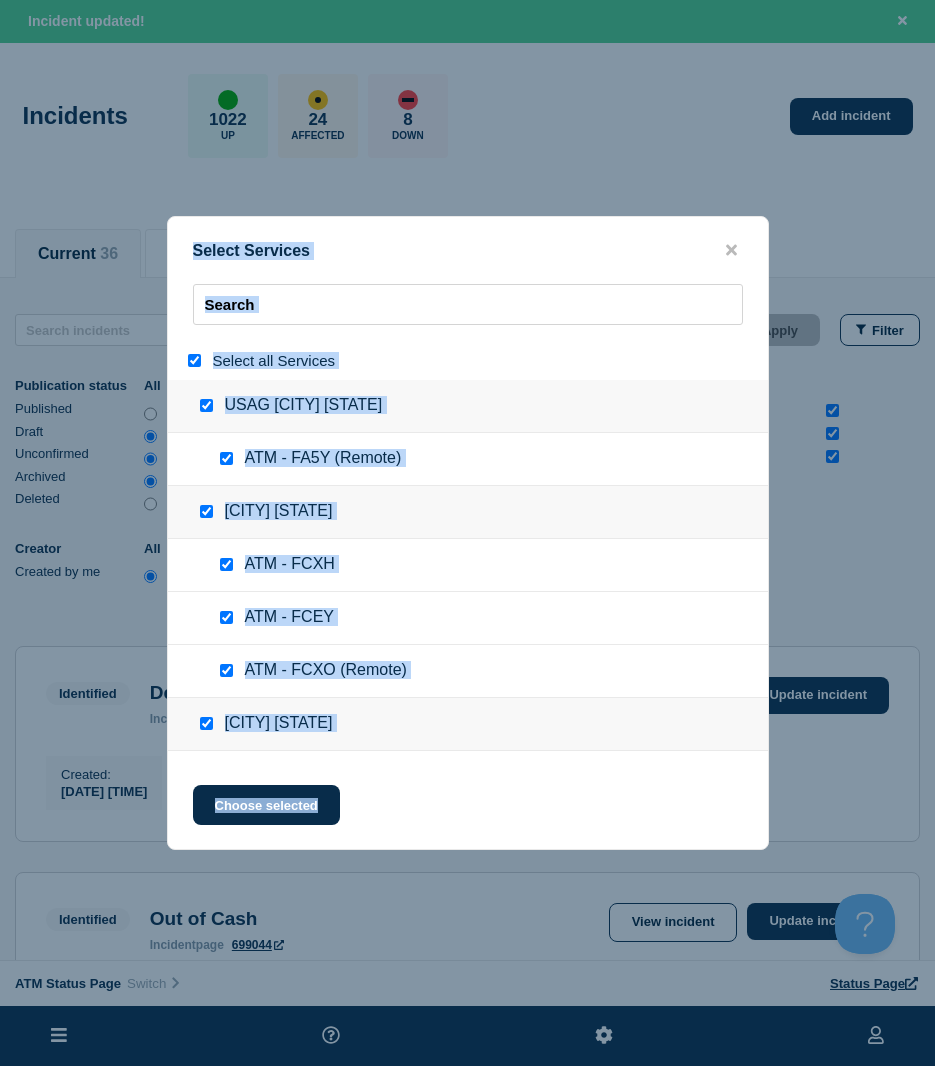 click on "Select Services Select all Services [CITY] [STATE] ATM - FA5Y (Remote) Accokeek MD ATM - FCXH ATM - FCEY ATM - FCXO (Remote) Albuquerque NM ATM - FA0F ATM - FCBN Allen TX ATM - FCS0 ATM - FCR8 Alpharetta GA ATM - FCFT ATM - FCCW Altamonte Springs FL ATM - FA12 ATM - FCE3 Annapolis MD ATM - FCX6 ATM - FCX5 ATM - FC43 ATM - FCS7 (Remote) ATM - FCSG (Remote) Arlington TX ATM - FCLL ATM - FCHR ATM - FCAL Arroyo Market-Las Vegas NV ATM - FCOI ATM - FCOJ Ashburn VA ATM - FCVR ATM- FCBC ATM - FCDO (Remote) Atlantic Beach FL ATM - FA0D ATM - FCDC ATM - FC2V (Remote) ATM - FC2W (Remote) ATM - FCXC (Remote) ATM Network Outage ATM Network Outage Augusta GA ATM - FC2O ATM - FCEJ ATM - FC4M (Remote) Aurora CO ATM - FCXK ATM - FCGL ATM - FCOQ (Remote) Avenues-Jacksonville FL ATM - FCHD ATM - FCHC ATM - FC2S (Remote) ATM - FCWT (Remote) Ballston VA ATM - FC11 ATM - FCWV (Remote) Beaufort SC ATM - FA8E (Remote) ATM - FA8D (Remote) ATM - FCKY ATM - FCM8 ATM - FCM4 Rosedale MD" at bounding box center (468, 533) 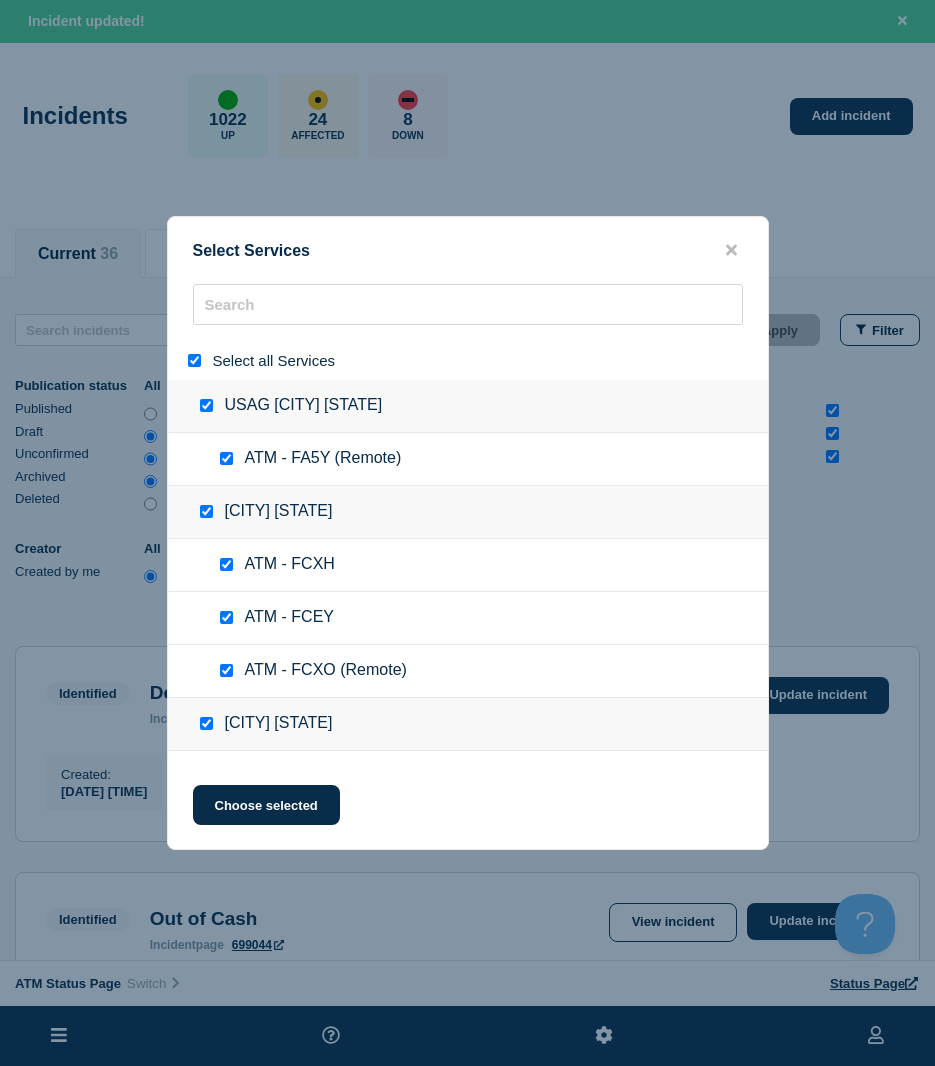 click at bounding box center (198, 360) 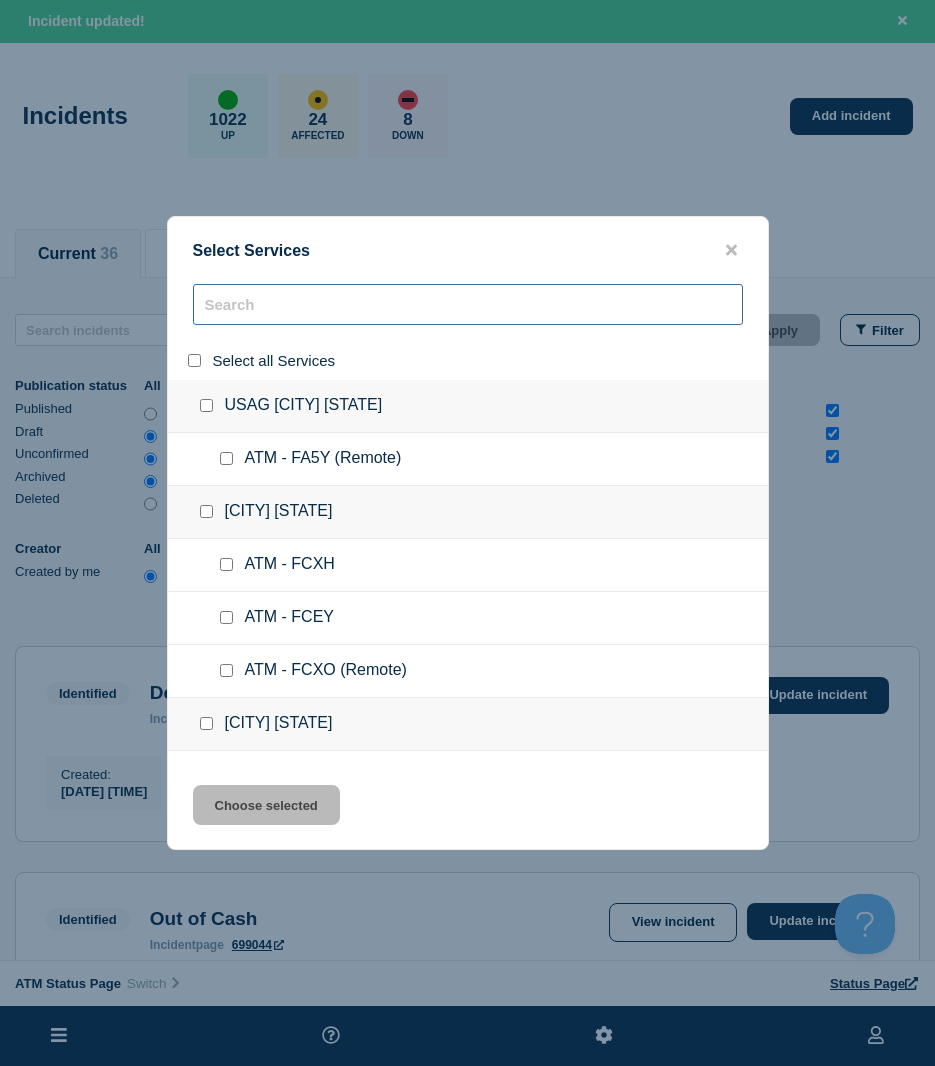 click at bounding box center [468, 304] 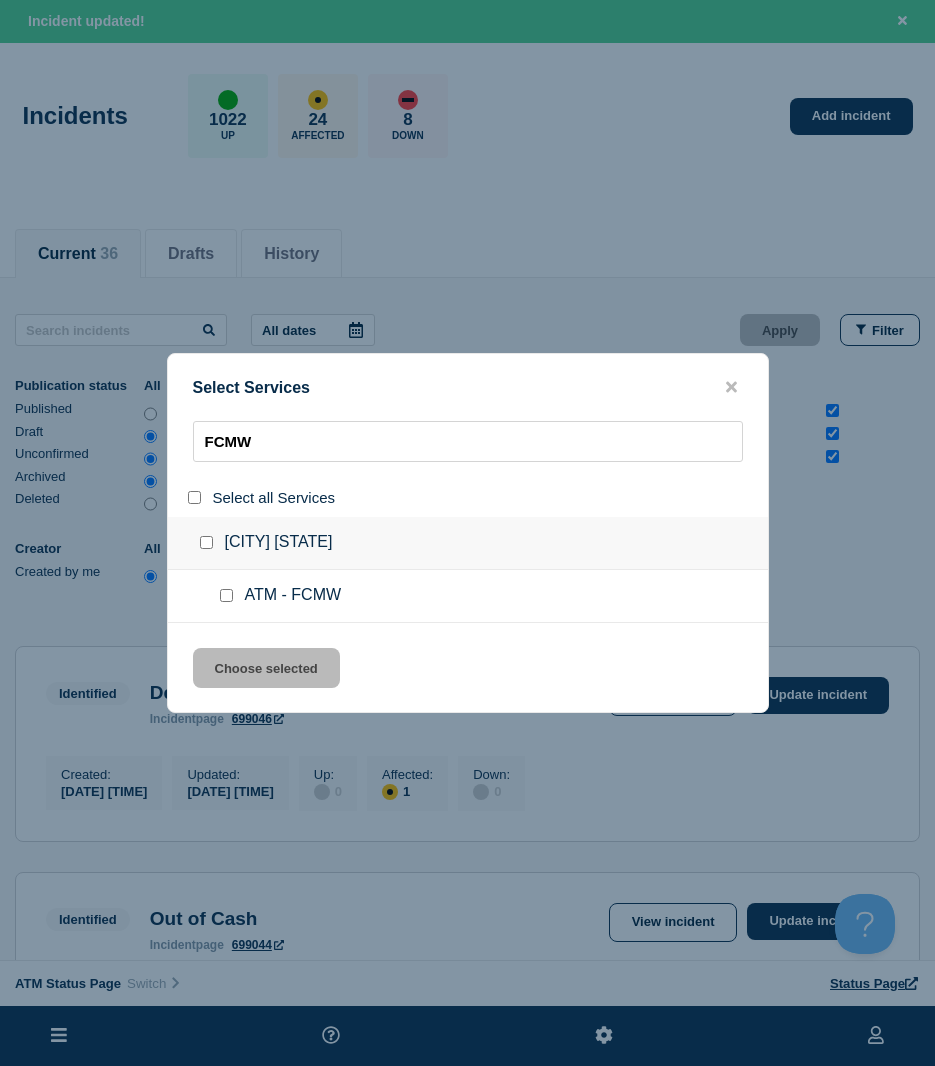 click at bounding box center (226, 595) 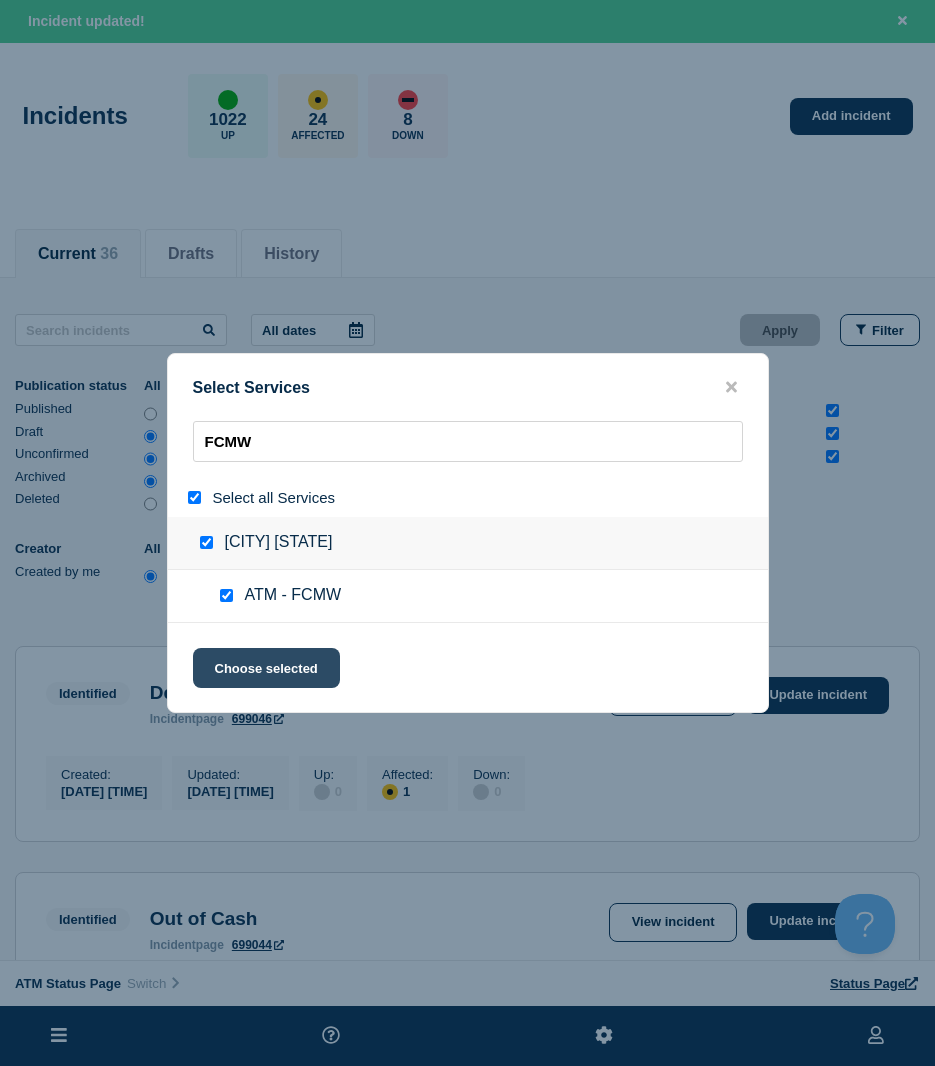 click on "Choose selected" 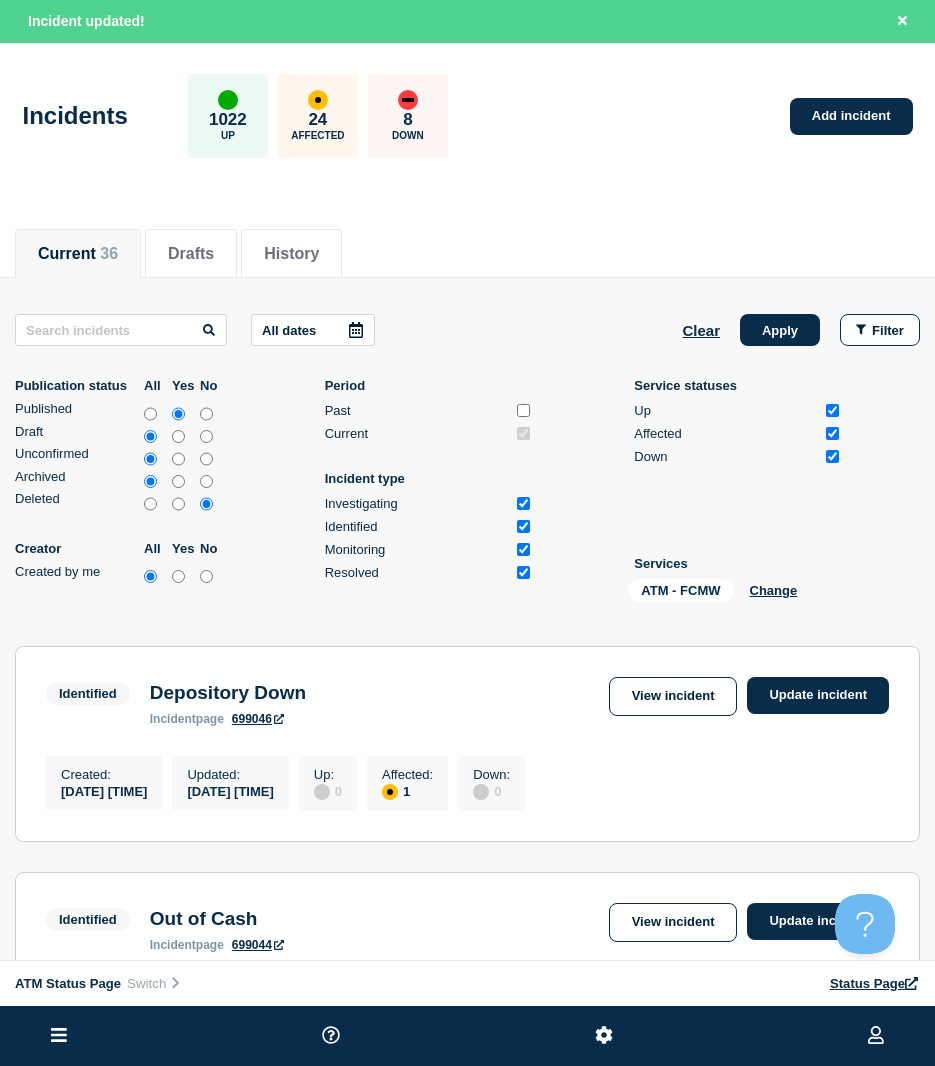 click on "Clear Apply Filter" at bounding box center (801, 330) 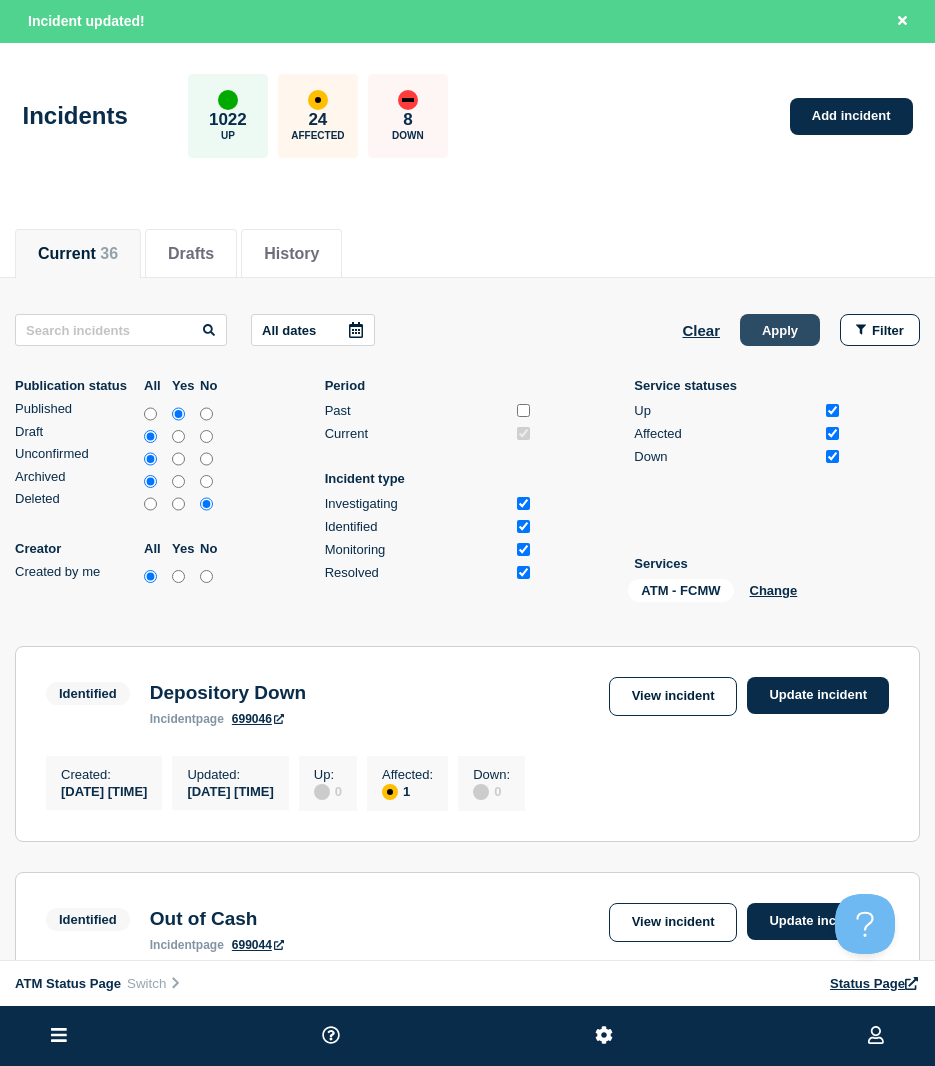 click on "Apply" 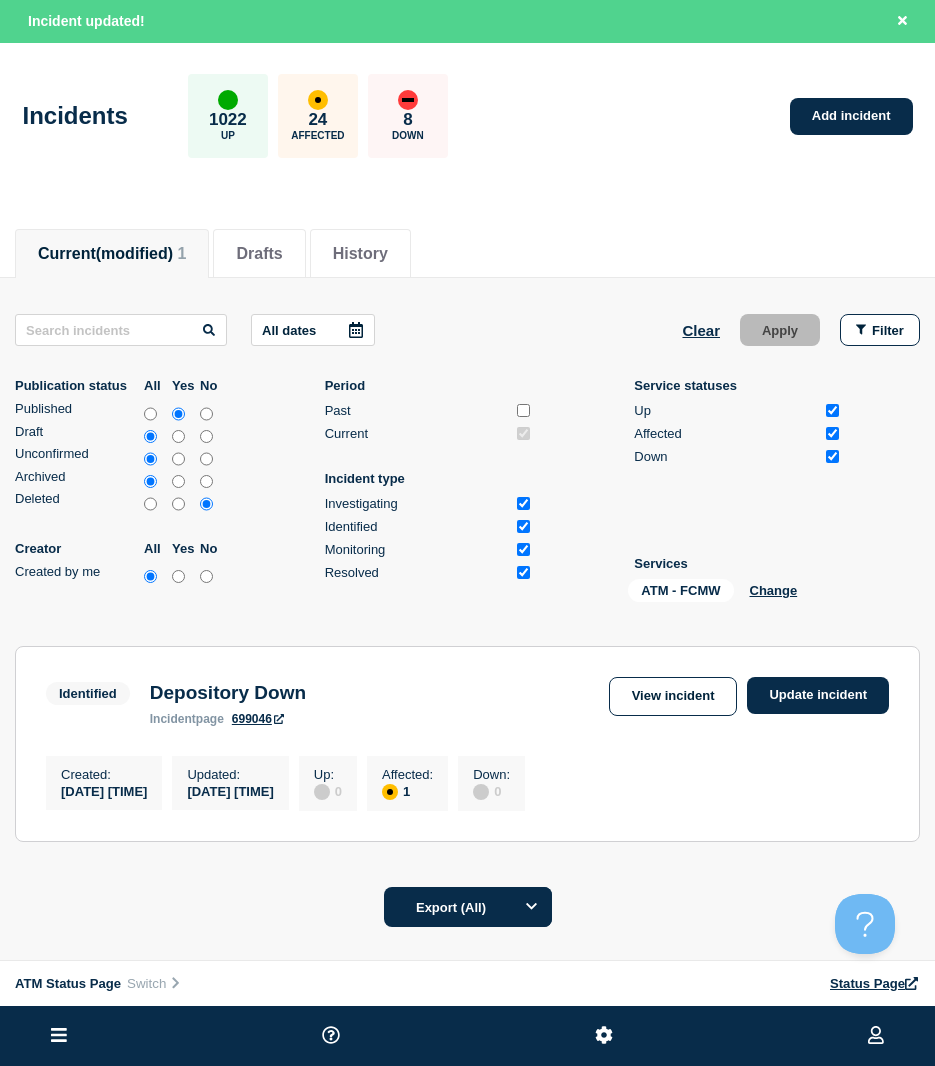 scroll, scrollTop: 100, scrollLeft: 0, axis: vertical 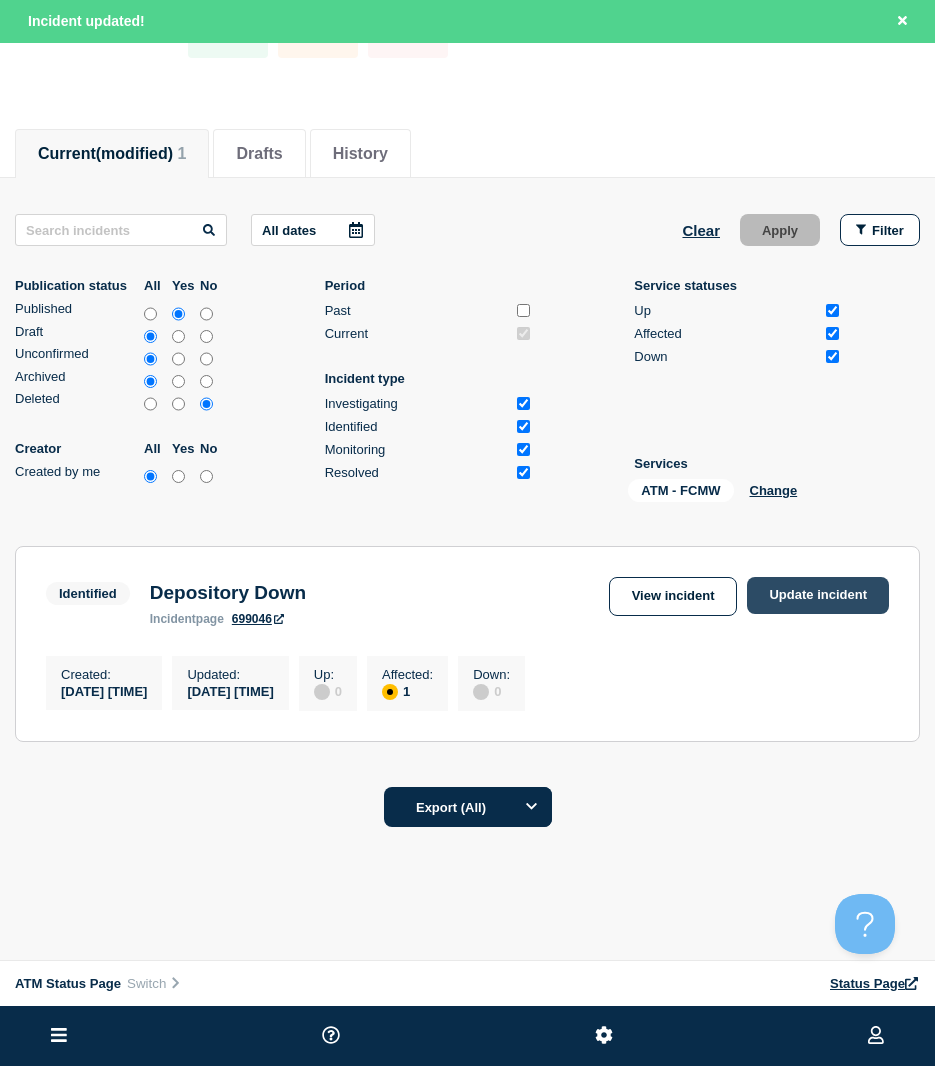 drag, startPoint x: 762, startPoint y: 624, endPoint x: 766, endPoint y: 613, distance: 11.7046995 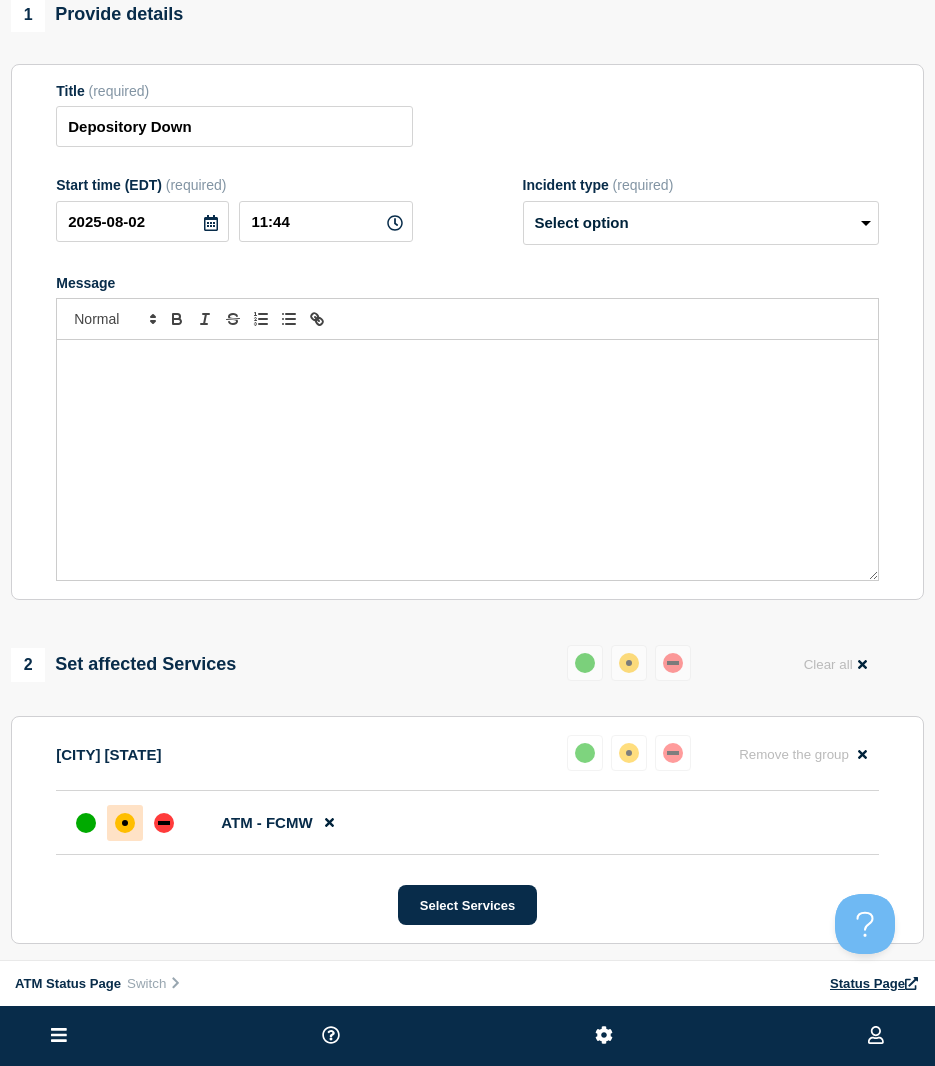 scroll, scrollTop: 0, scrollLeft: 0, axis: both 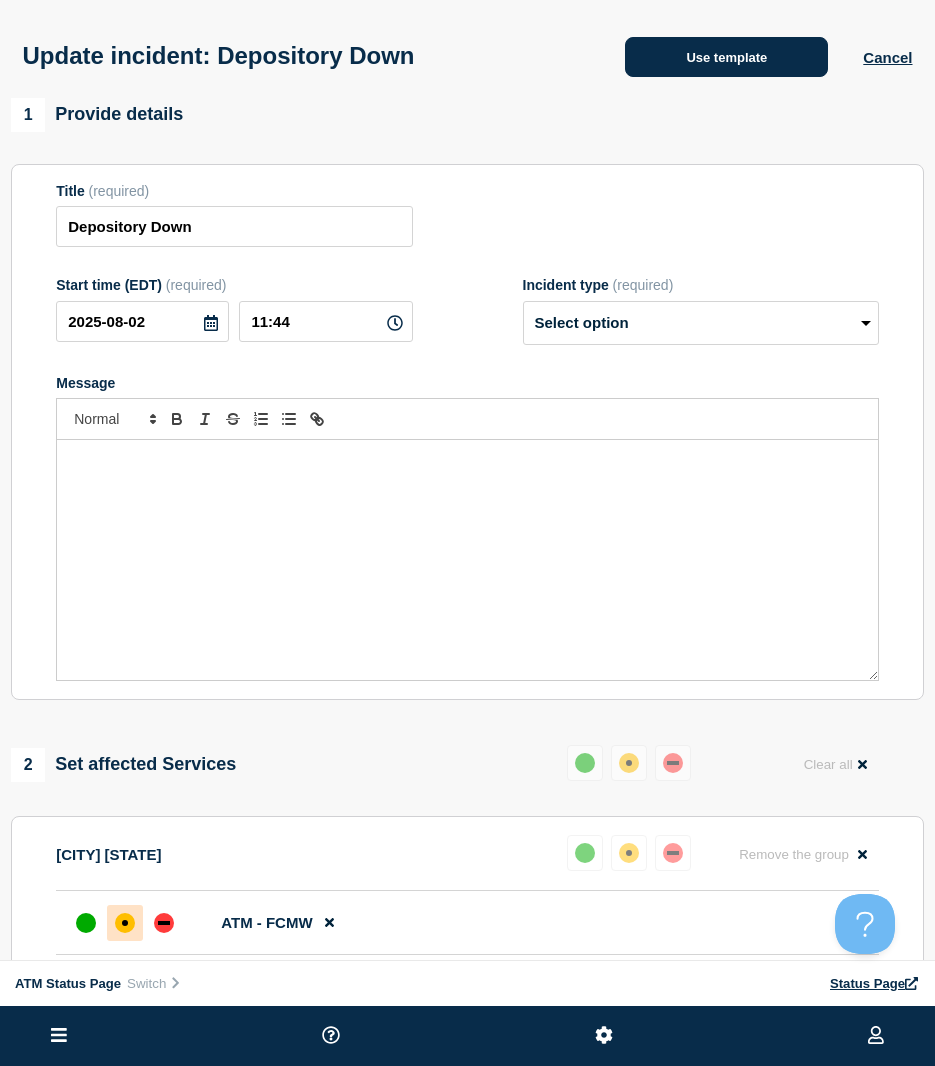 click on "Use template" at bounding box center [726, 57] 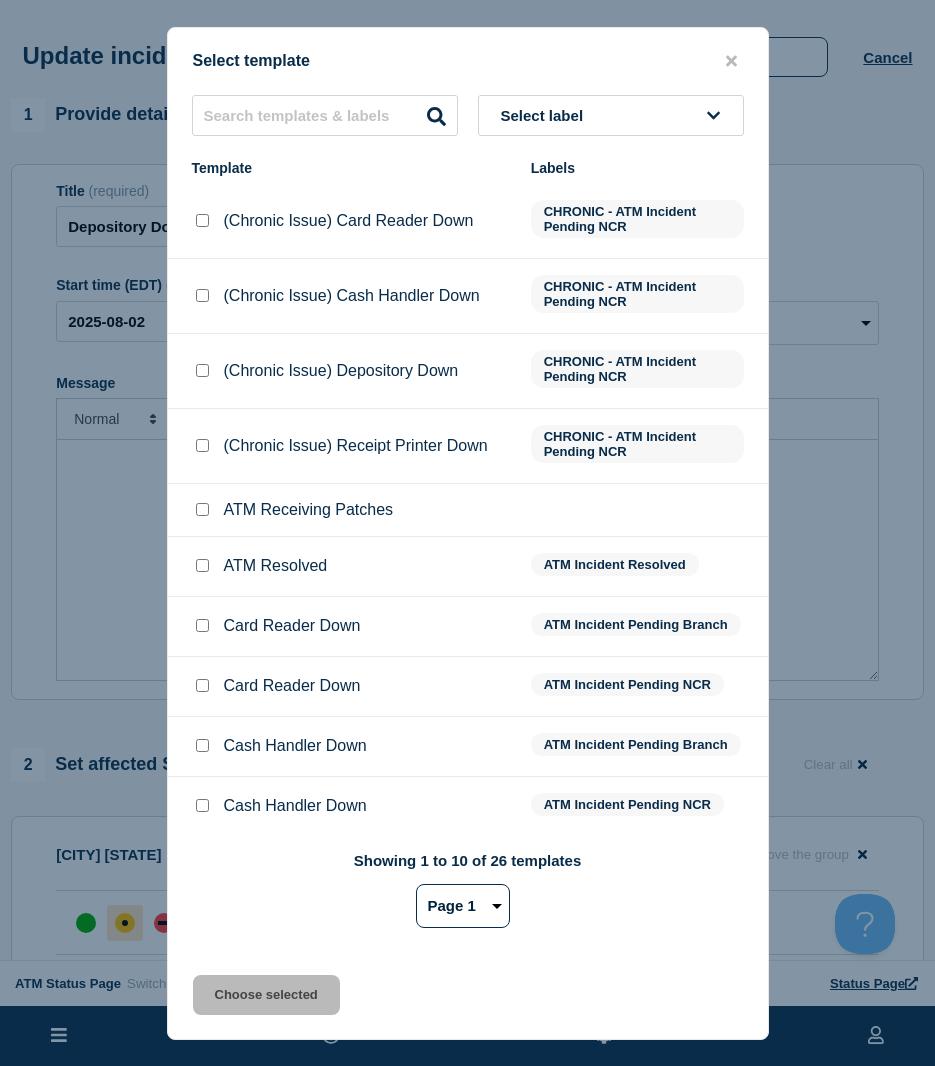 click at bounding box center (202, 565) 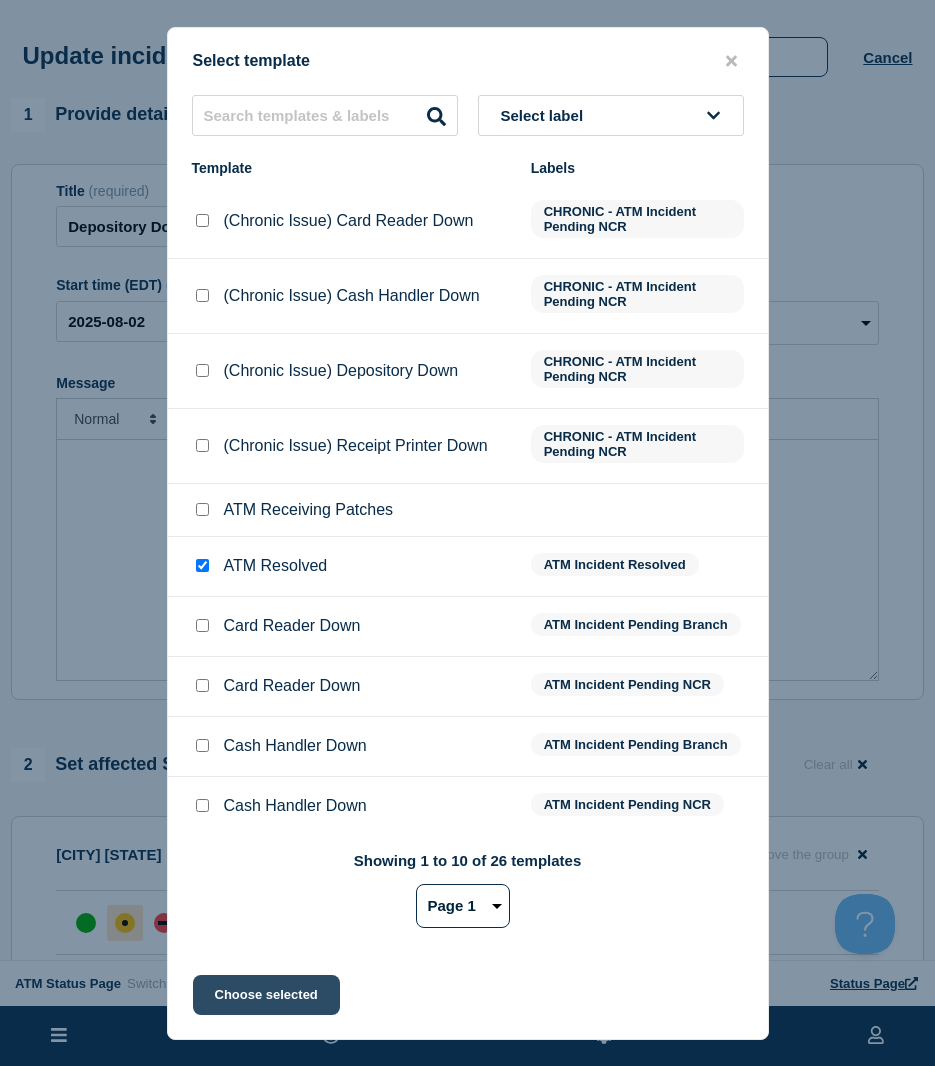 click on "Choose selected" 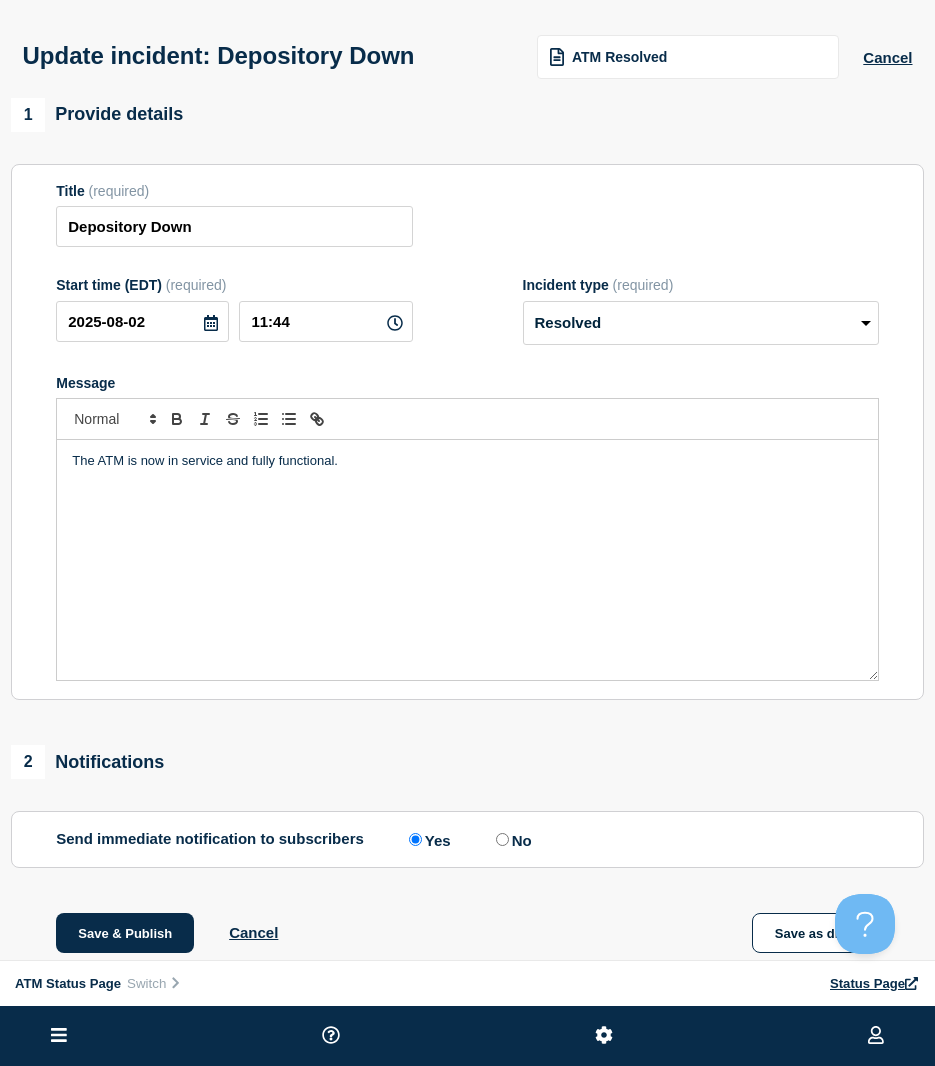 scroll, scrollTop: 100, scrollLeft: 0, axis: vertical 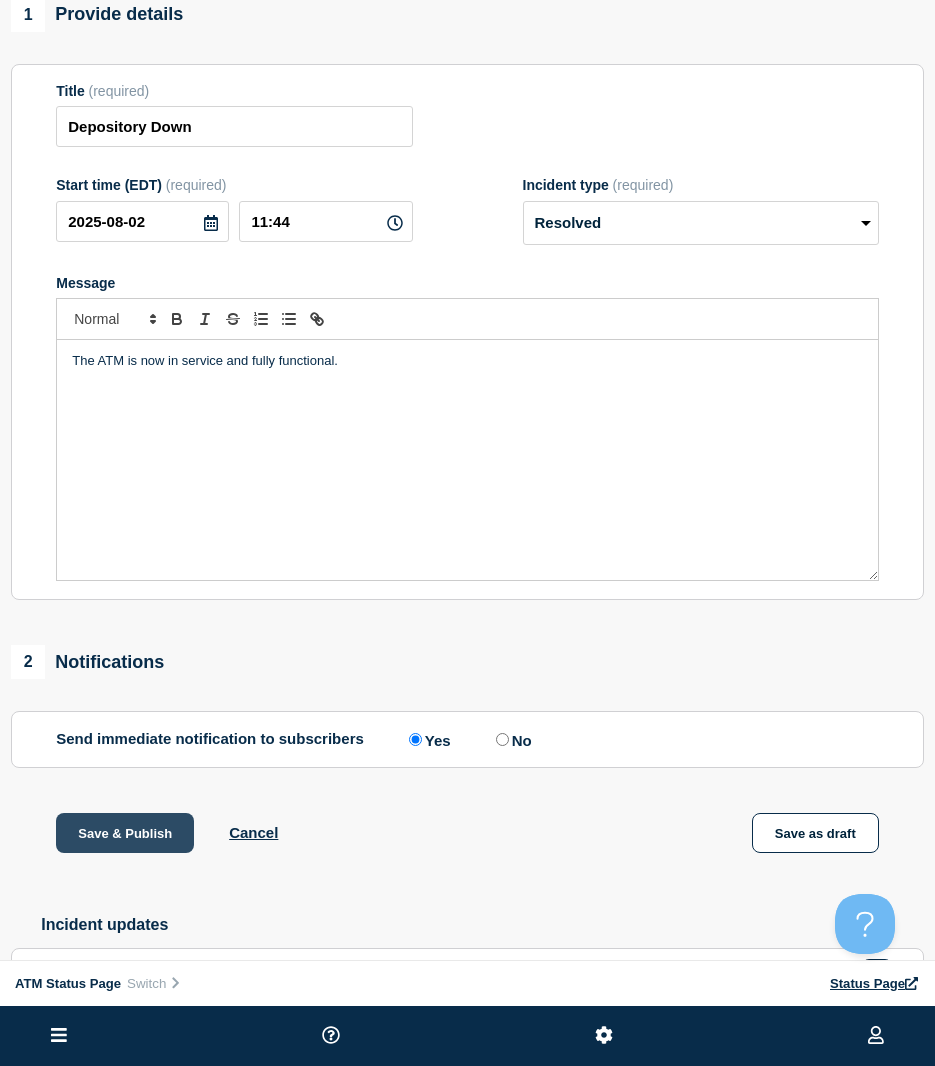 click on "Save & Publish" at bounding box center (125, 833) 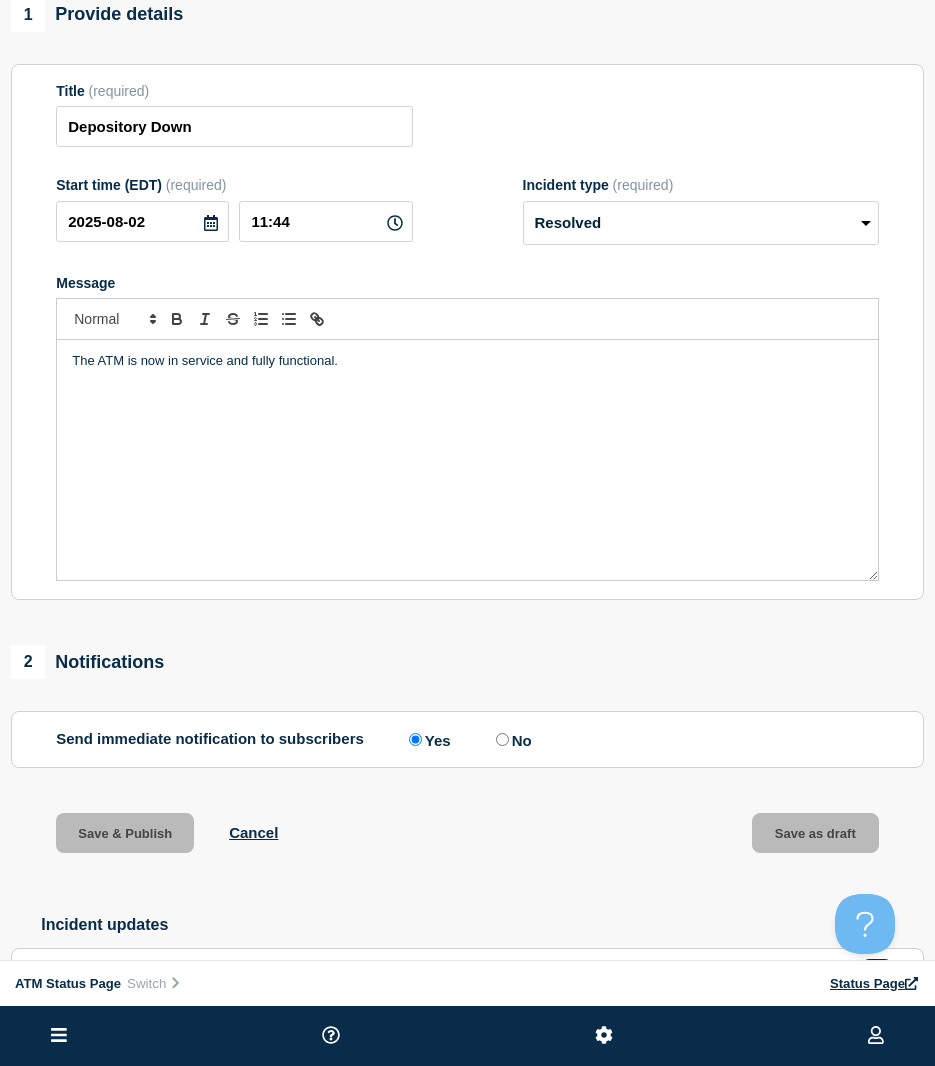 scroll, scrollTop: 0, scrollLeft: 0, axis: both 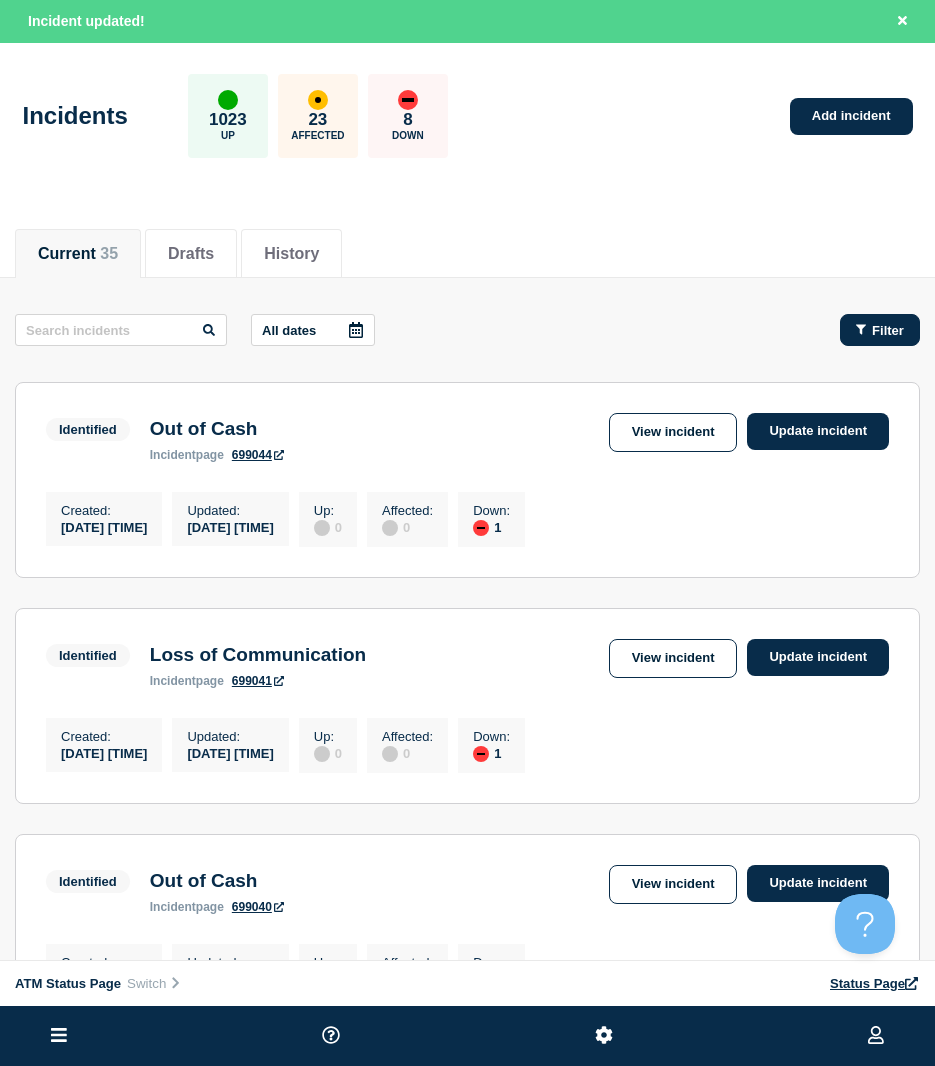 click on "Filter" at bounding box center (880, 330) 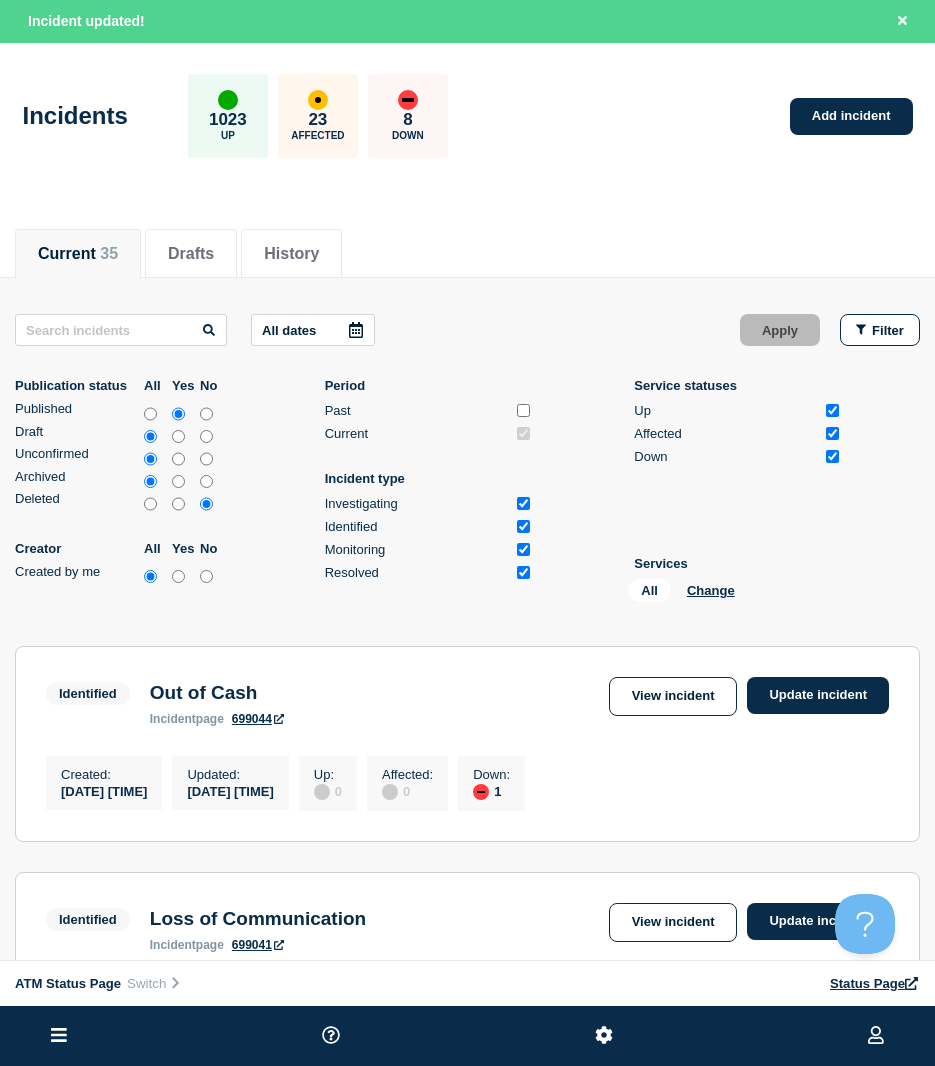 click on "All Change" at bounding box center [728, 594] 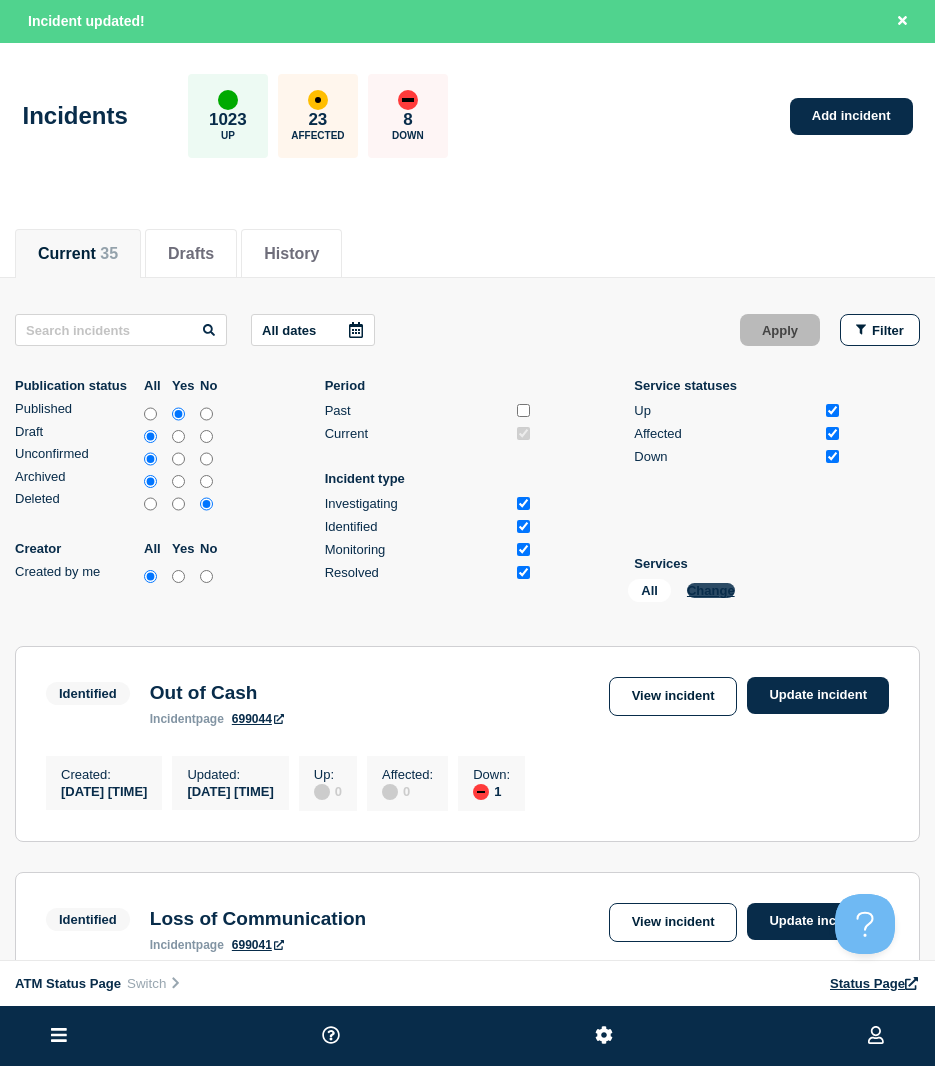 click on "Change" at bounding box center (711, 590) 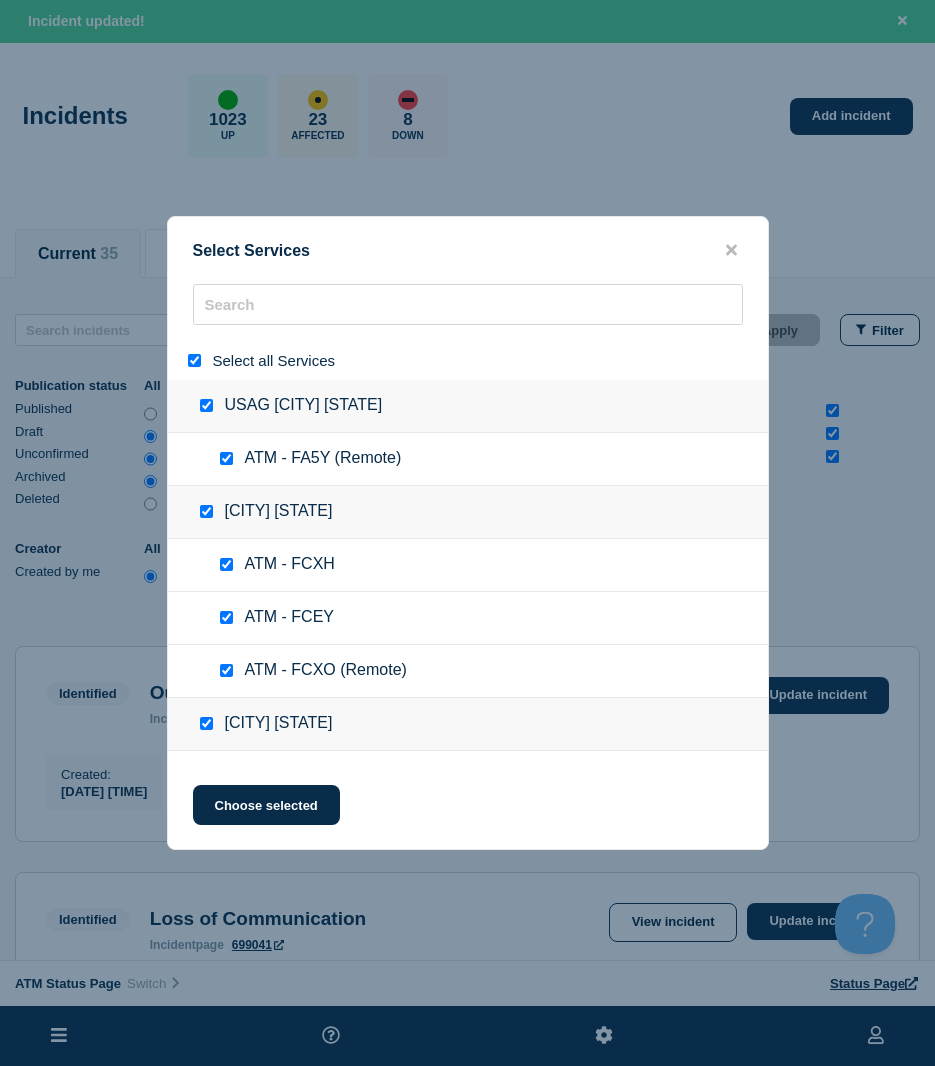 click at bounding box center (194, 360) 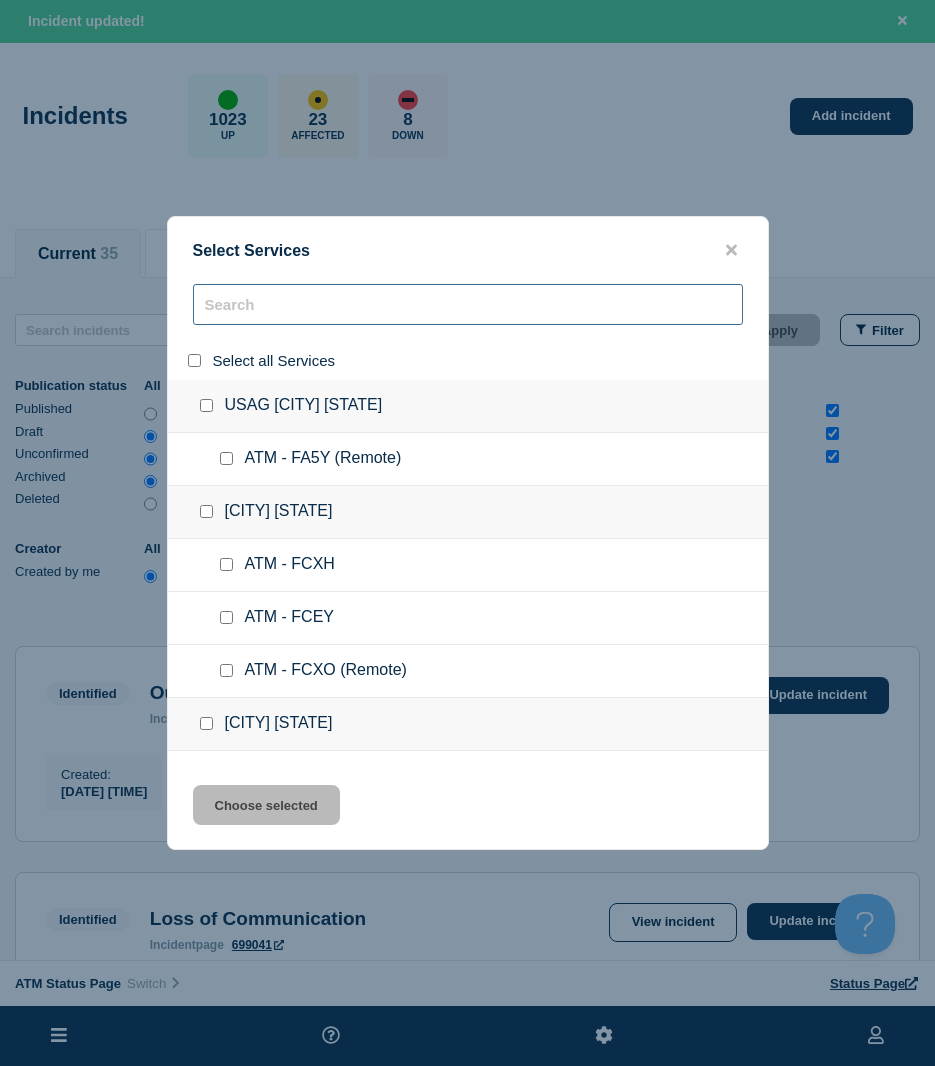 click at bounding box center [468, 304] 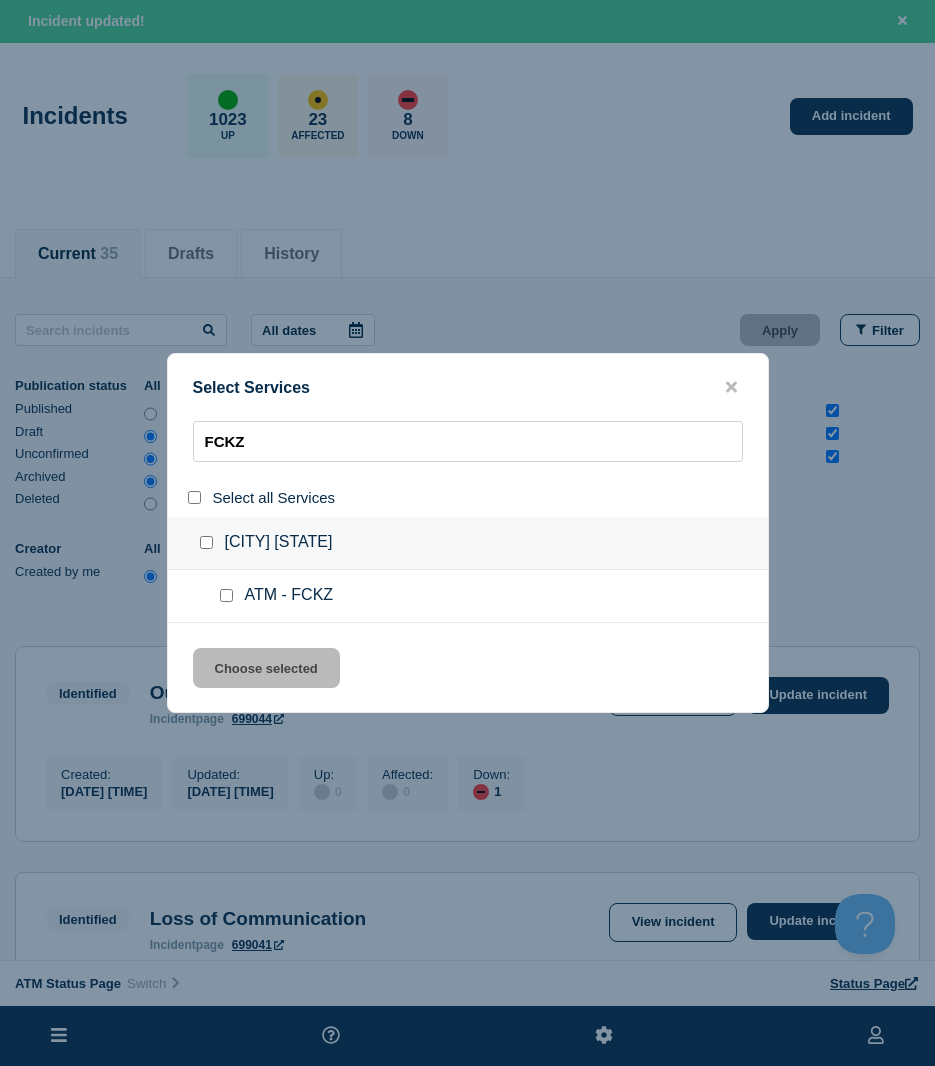 click at bounding box center (226, 595) 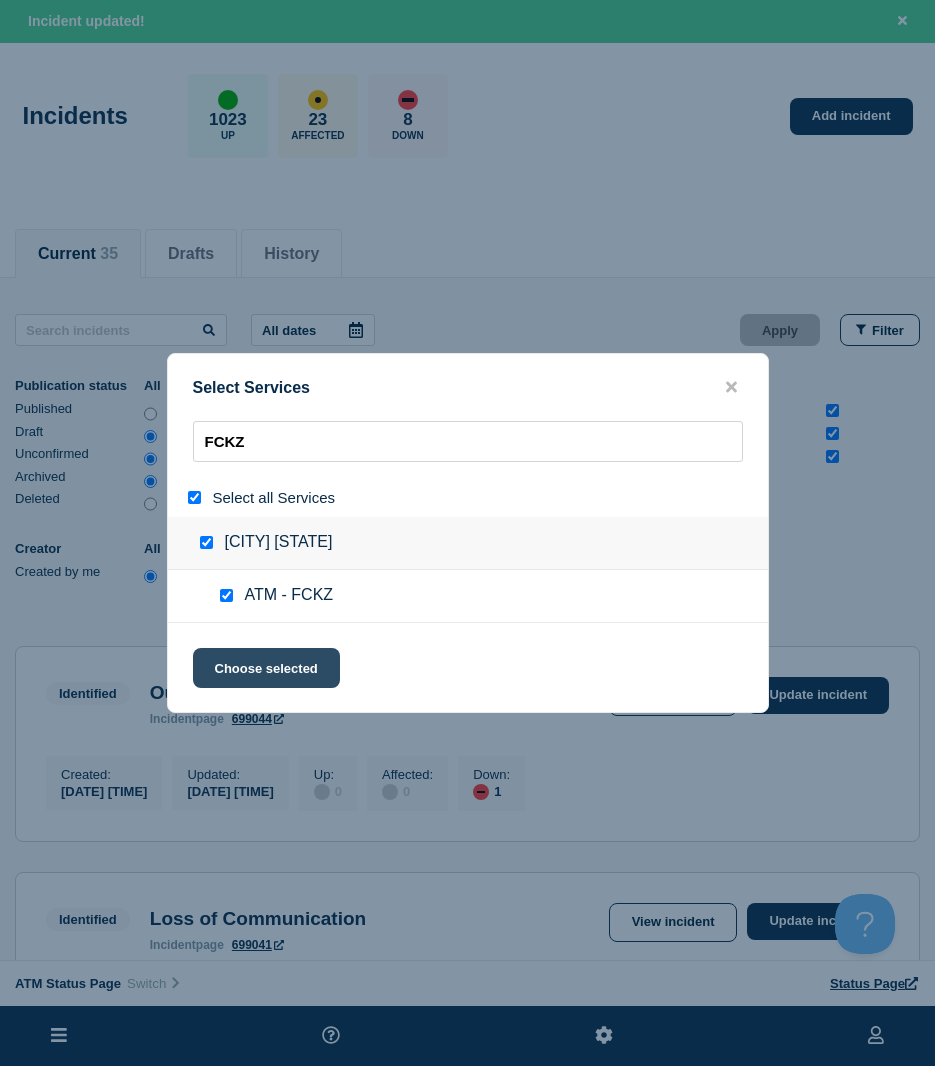 click on "Choose selected" 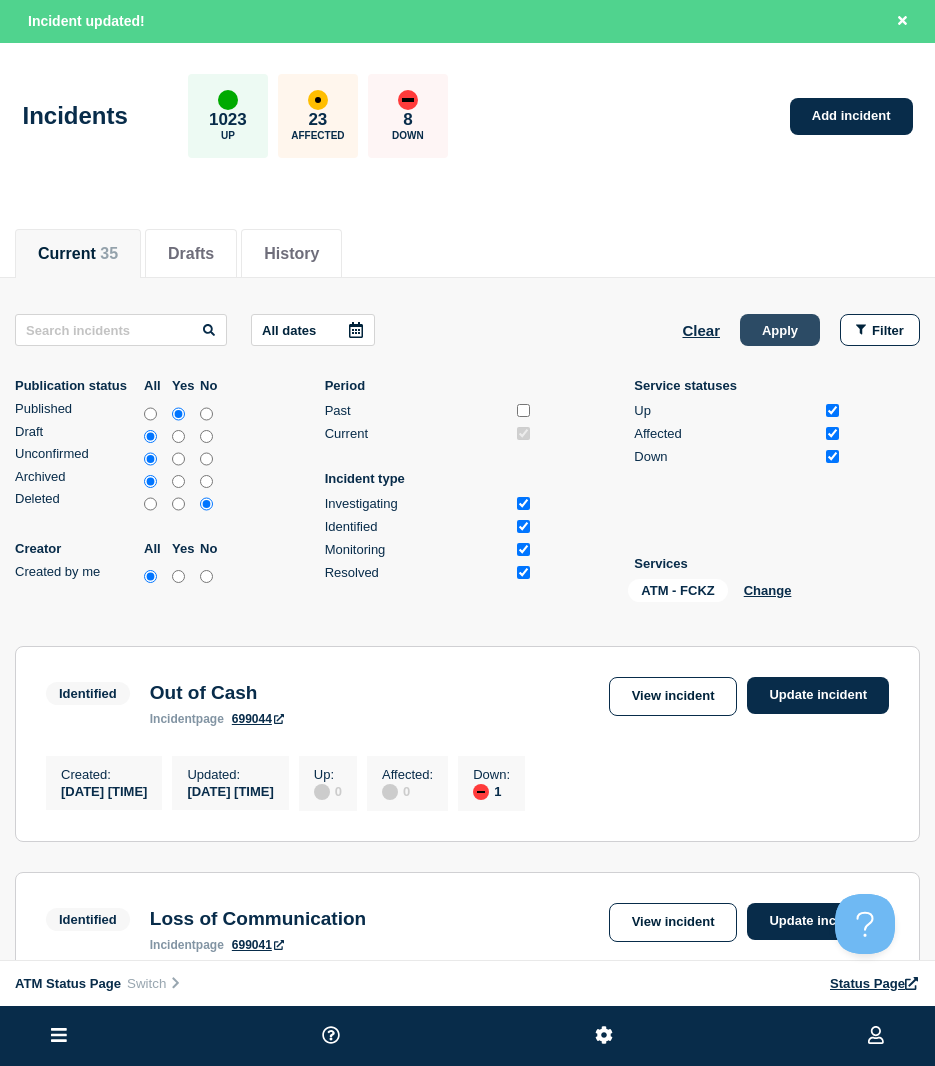 click on "Apply" 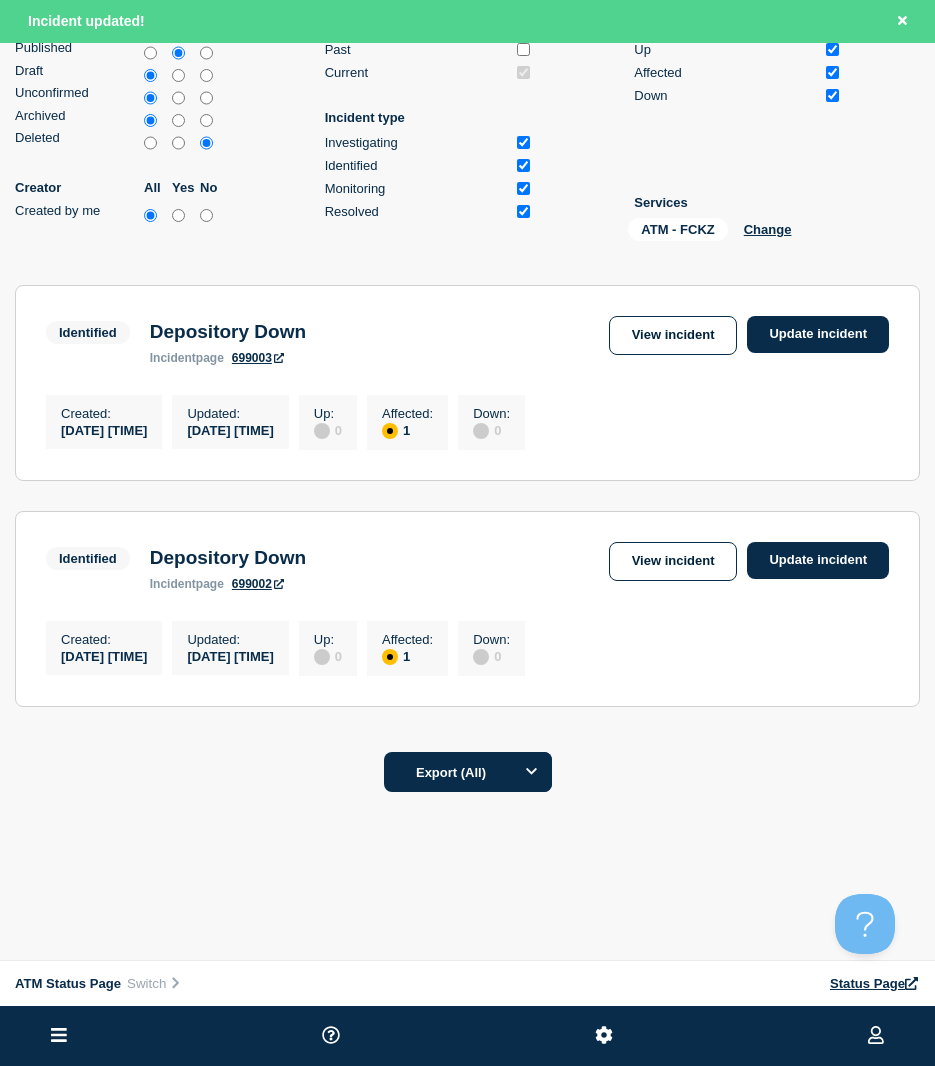 scroll, scrollTop: 275, scrollLeft: 0, axis: vertical 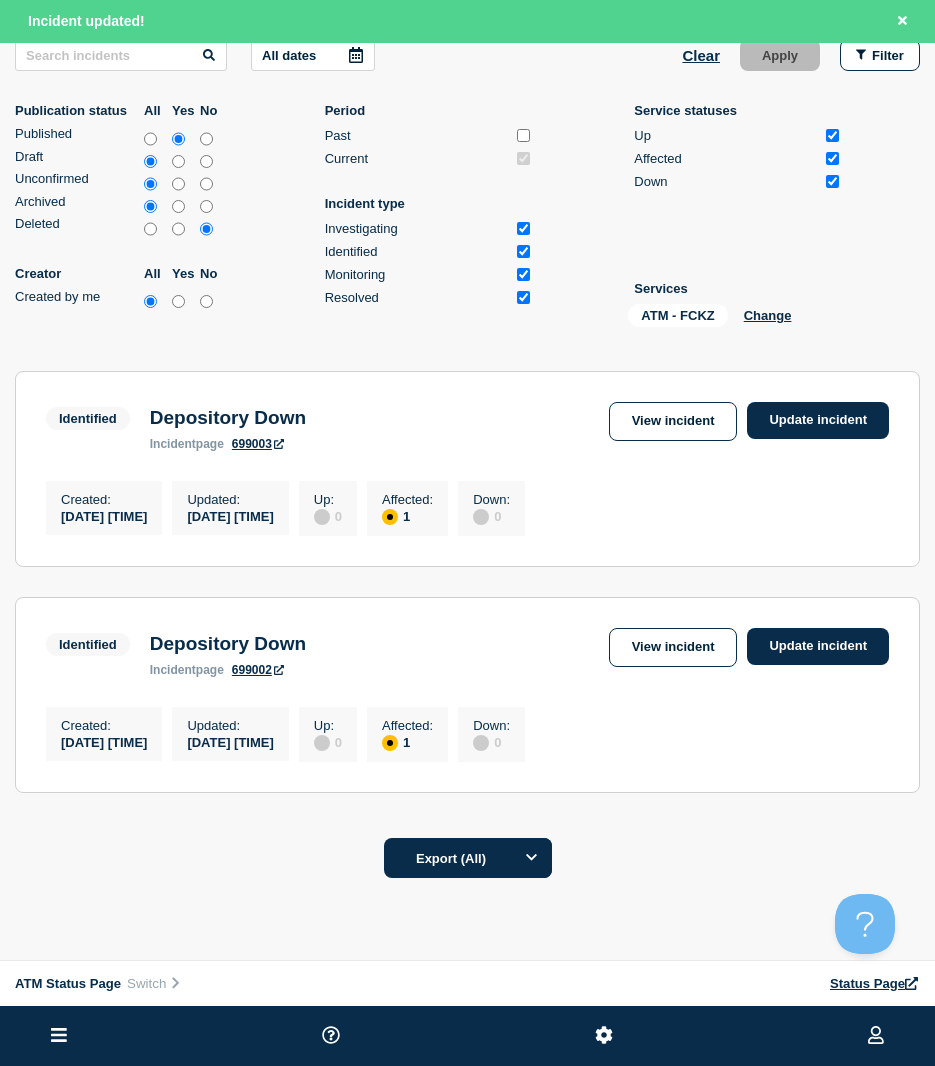click on "View incident Update incident" at bounding box center (749, 421) 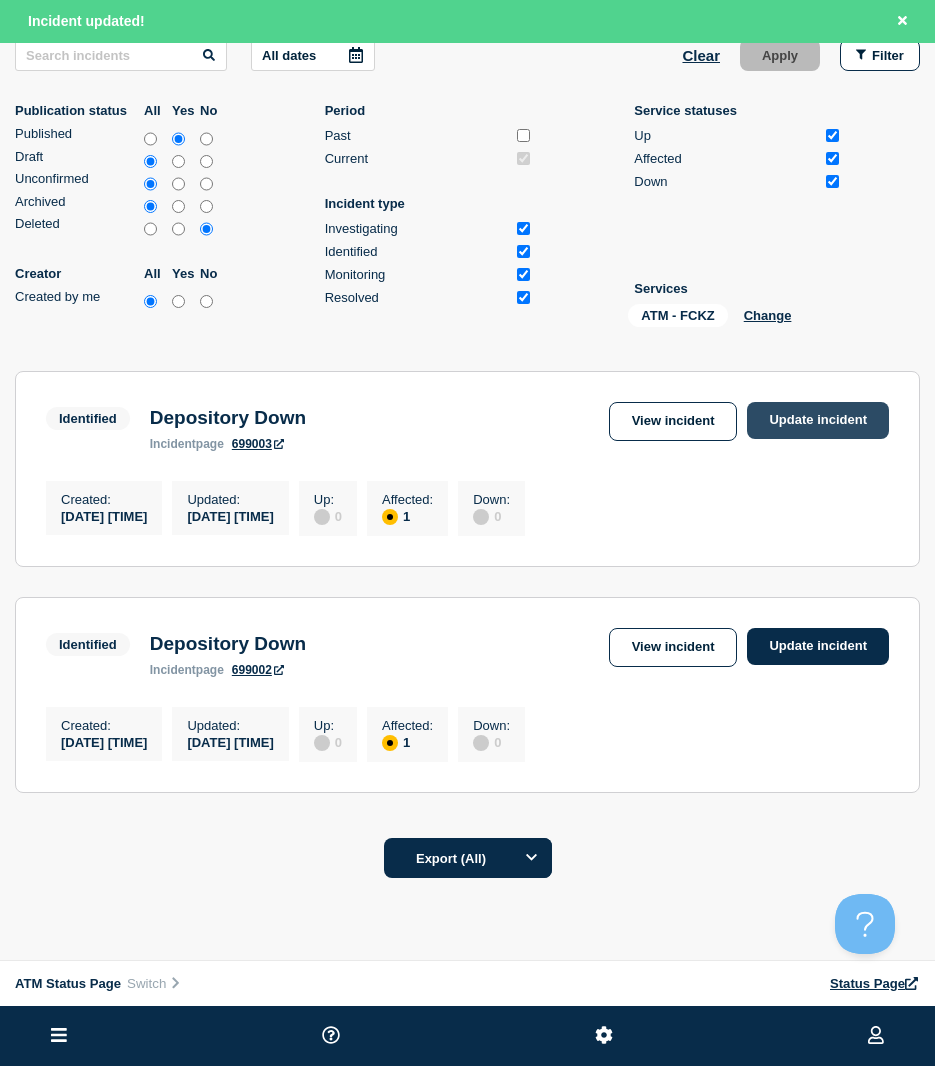 click on "Update incident" at bounding box center (818, 420) 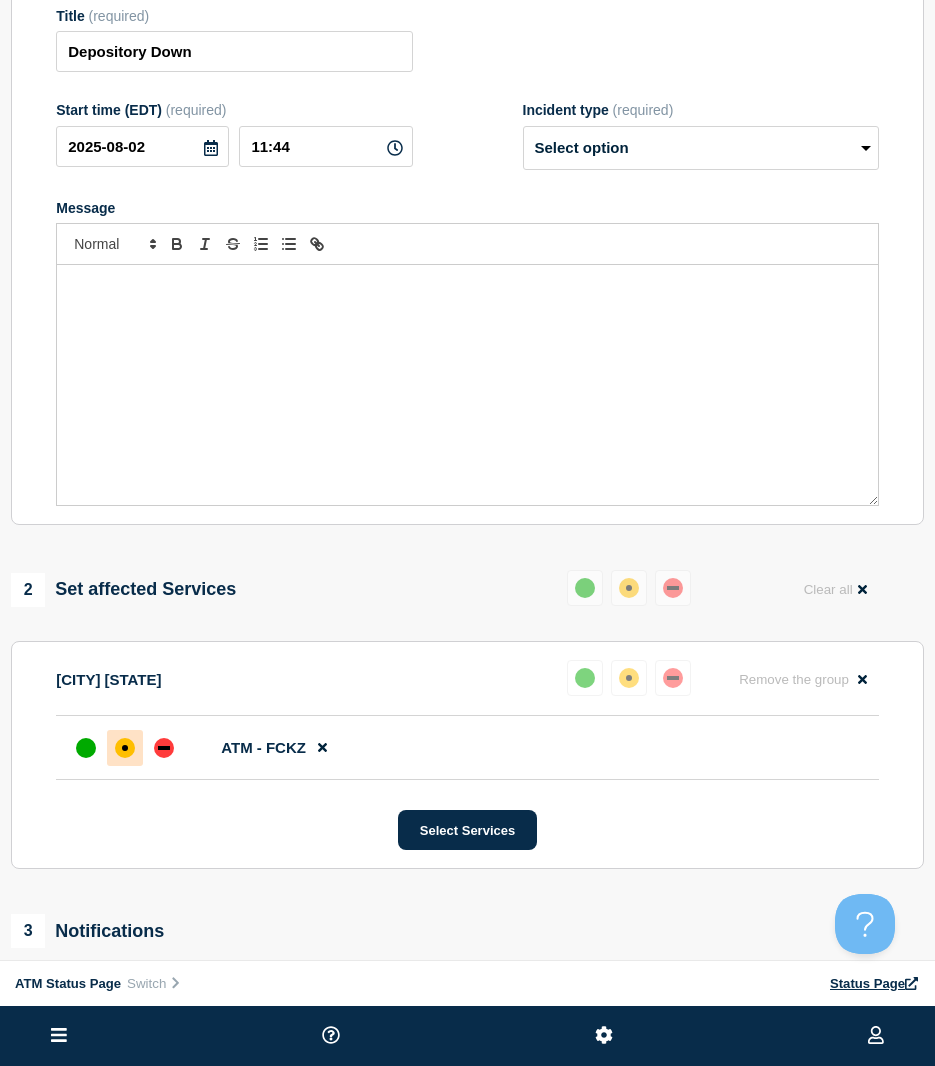 scroll, scrollTop: 0, scrollLeft: 0, axis: both 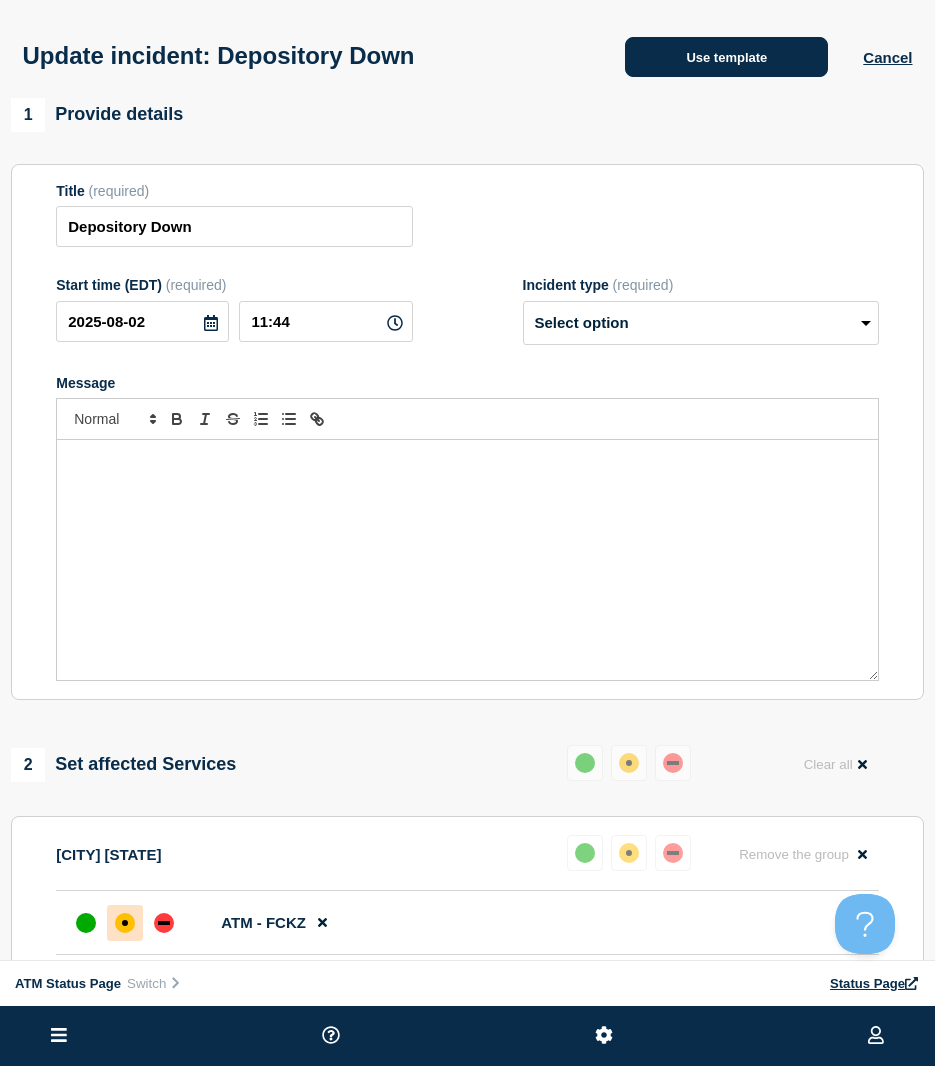 click on "Use template" at bounding box center (726, 57) 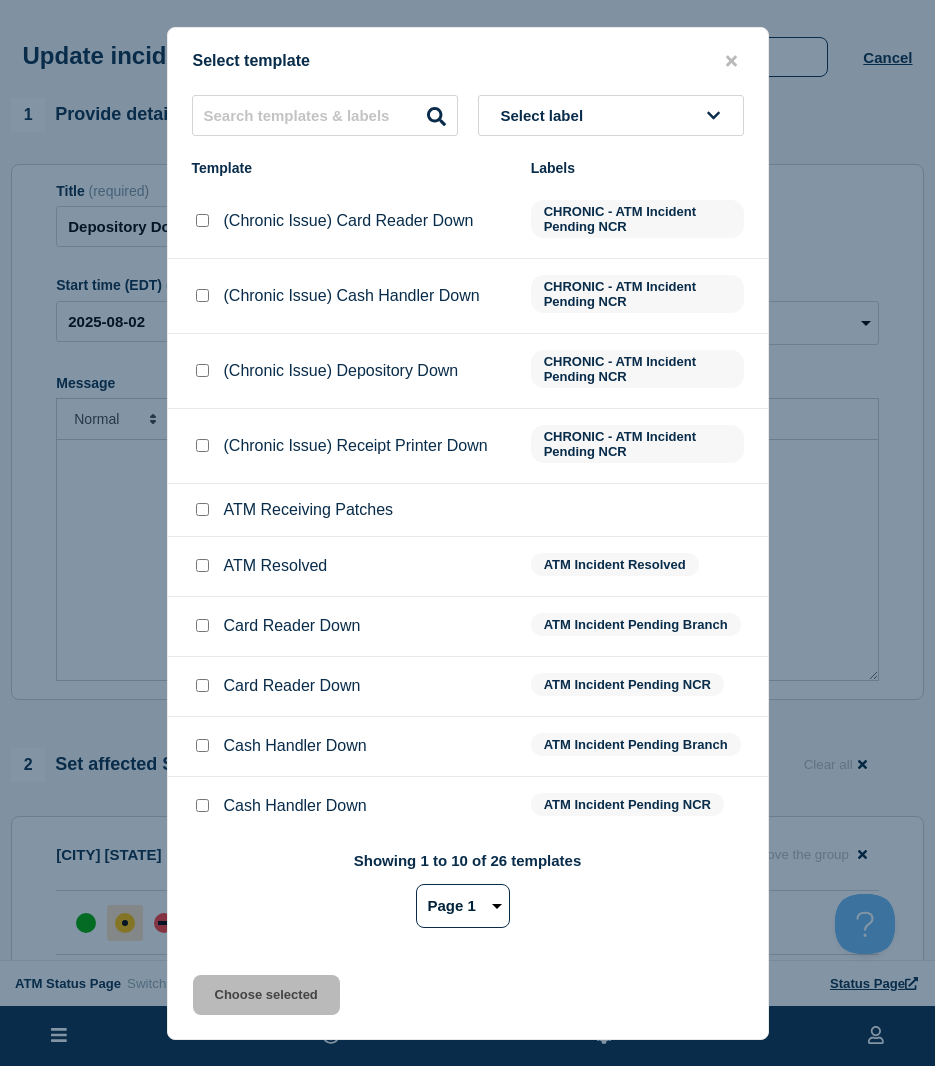 click at bounding box center [202, 565] 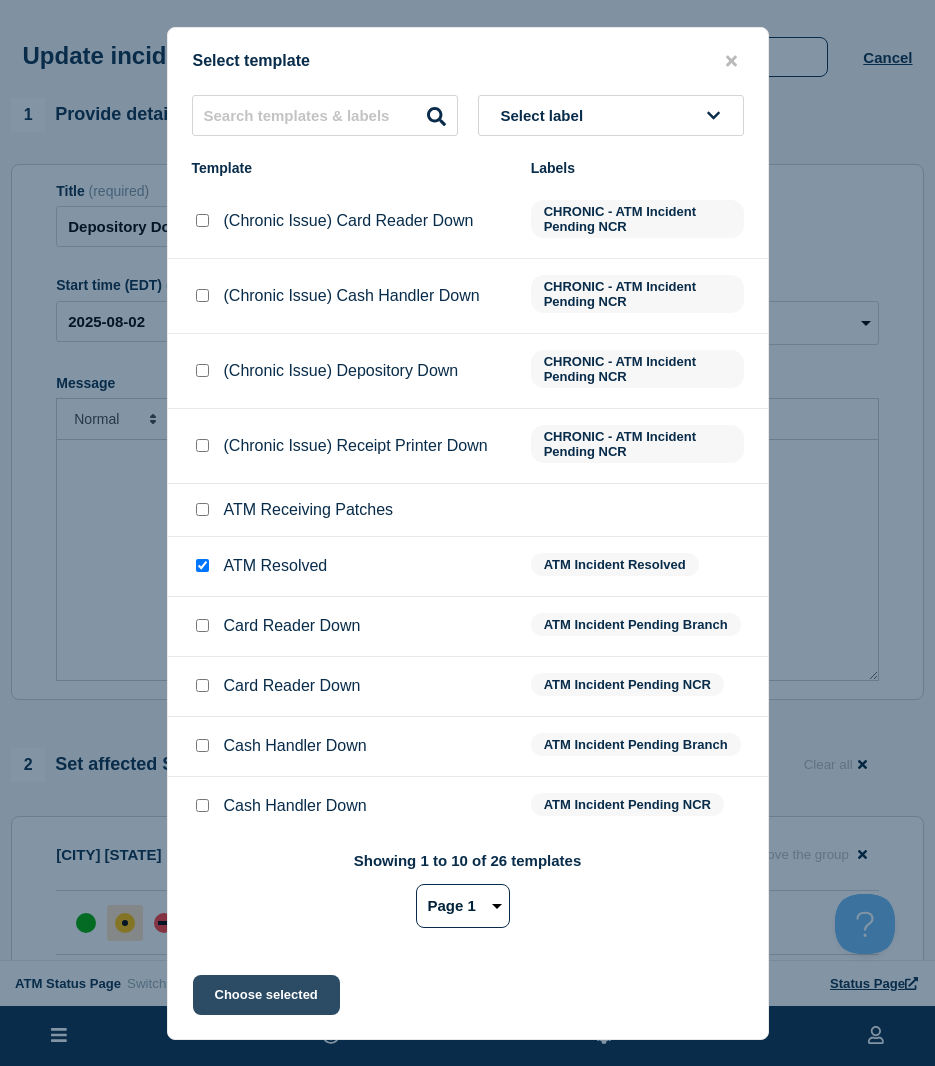 click on "Choose selected" 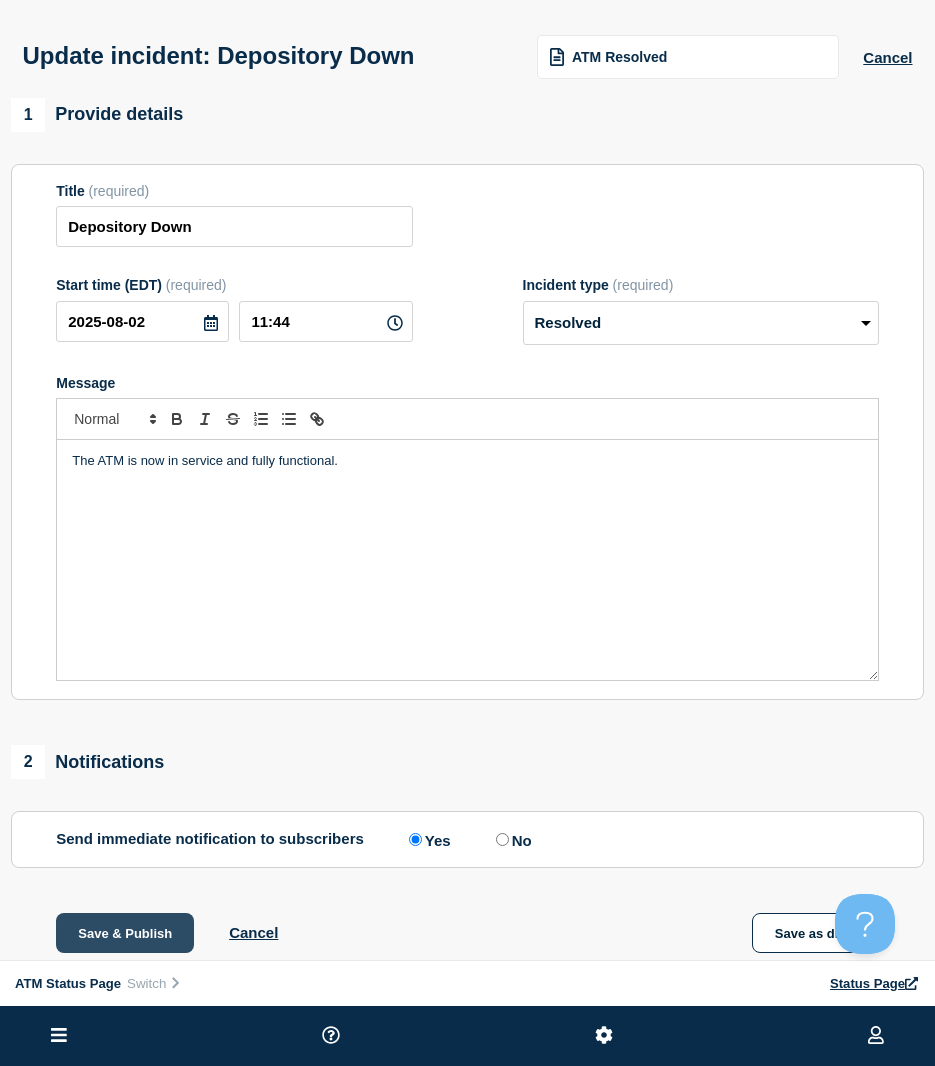 click on "Save & Publish" at bounding box center (125, 933) 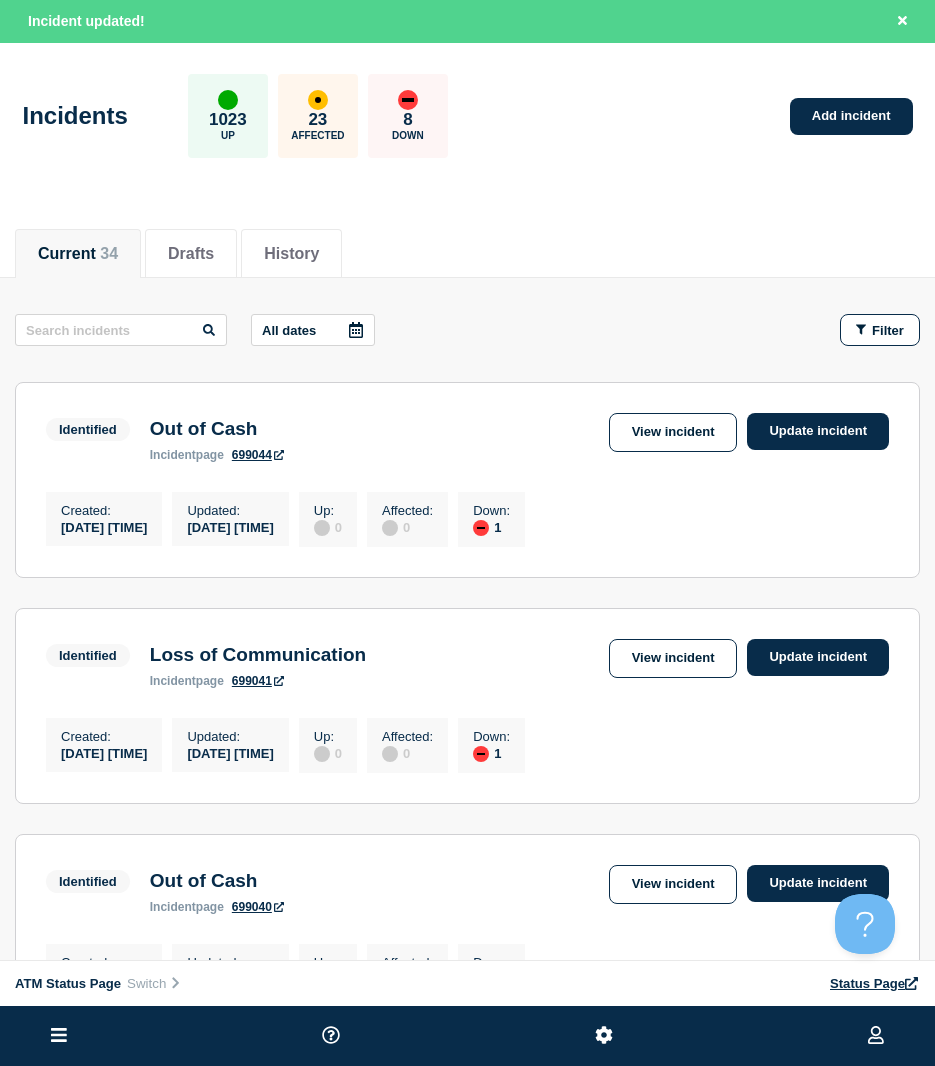 click on "All dates Filter Identified 1 Down Out of Cash Created  [DATE] [TIME] ([TIMEZONE]) Updated  [DATE] [TIME] ([TIMEZONE]) Identified Out of Cash incident  page 699044  View incident Update incident Created :  [DATE] [TIME] ([TIMEZONE]) Updated :  [DATE] [TIME] ([TIMEZONE]) Up :  0 Affected :  0 Down :  1 Identified 1 Down Loss of Communication Created  [DATE] [TIME] ([TIMEZONE]) Updated  [DATE] [TIME] ([TIMEZONE]) Identified Loss of Communication incident  page 699041  View incident Update incident Created :  [DATE] [TIME] ([TIMEZONE]) Updated :  [DATE] [TIME] ([TIMEZONE]) Up :  0 Affected :  0 Down :  1 Identified 1 Down Out of Cash Created  [DATE] [TIME] ([TIMEZONE]) Updated  [DATE] [TIME] ([TIMEZONE]) Identified Out of Cash incident  page 699040  View incident Update incident Created :  [DATE] [TIME] ([TIMEZONE]) Updated :  [DATE] [TIME] ([TIMEZONE]) Up :  0 Affected :  0 Down :  1 Identified 1 Down Card Reader Down Created  [DATE] [TIME] ([TIMEZONE]) Updated  [DATE] [TIME] ([TIMEZONE]) Identified Card Reader Down incident  page 699039  View incident Created : : :" at bounding box center (467, 1478) 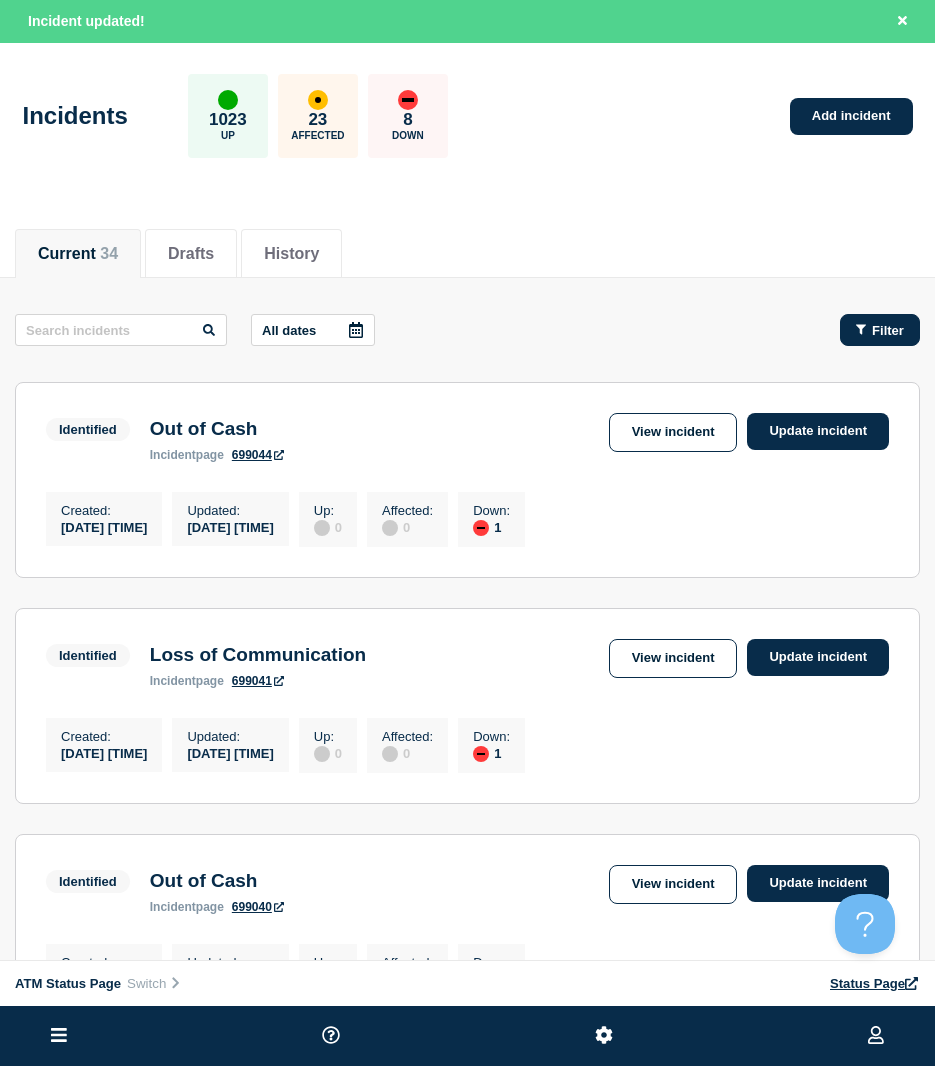 click on "Filter" at bounding box center (880, 330) 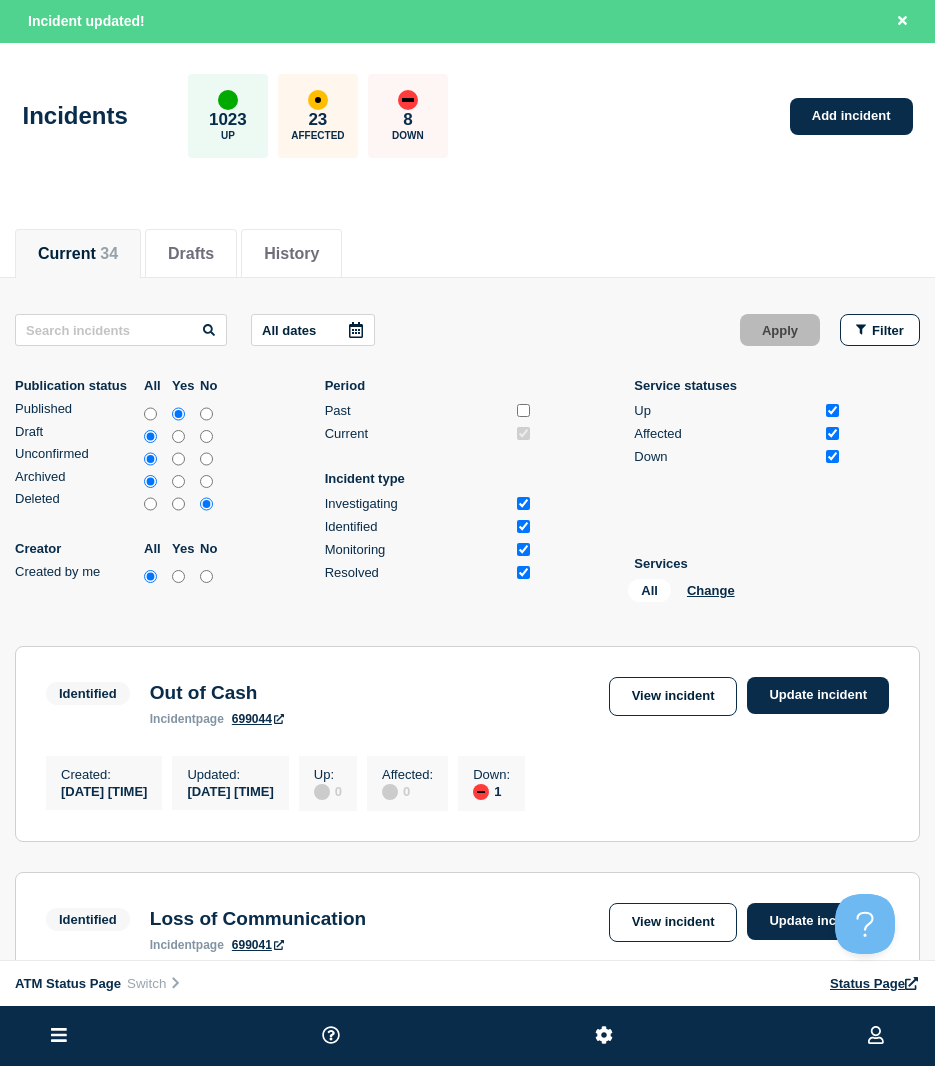 click on "All Change" at bounding box center (728, 594) 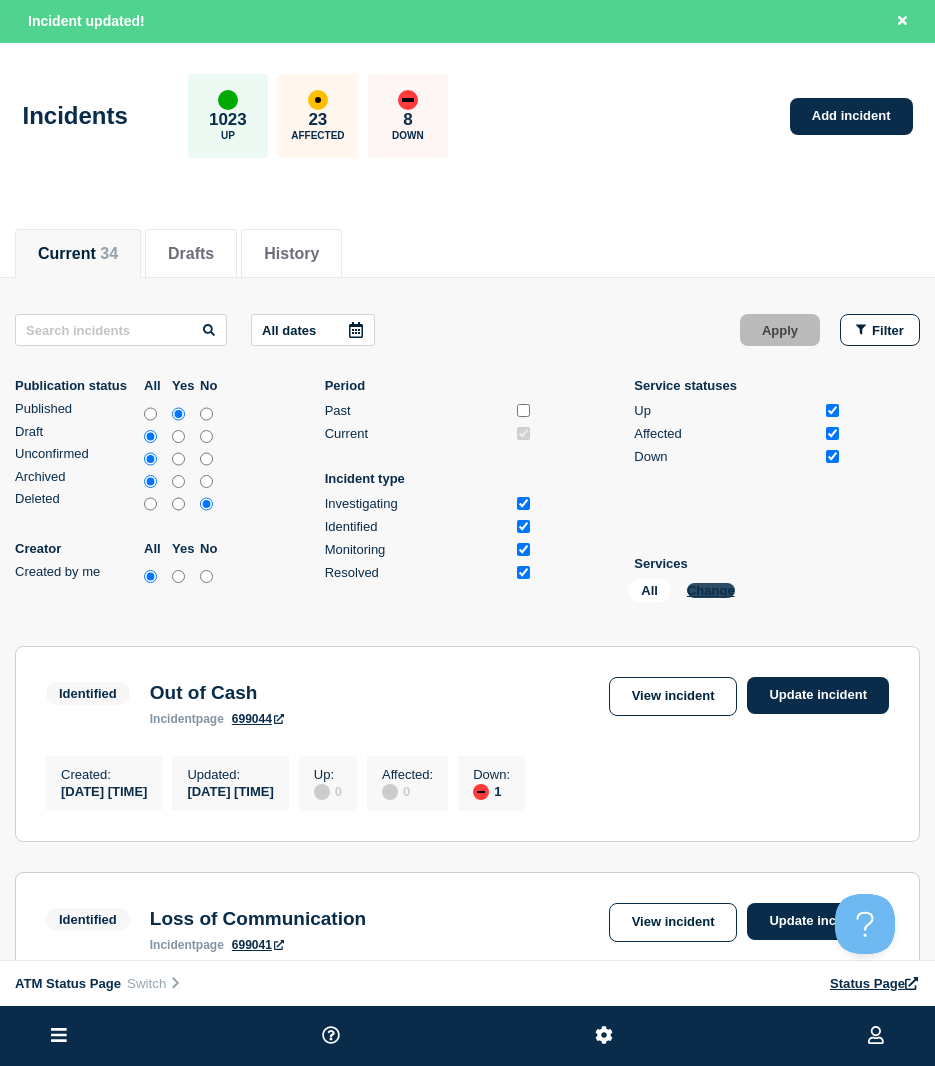 click on "Change" at bounding box center (711, 590) 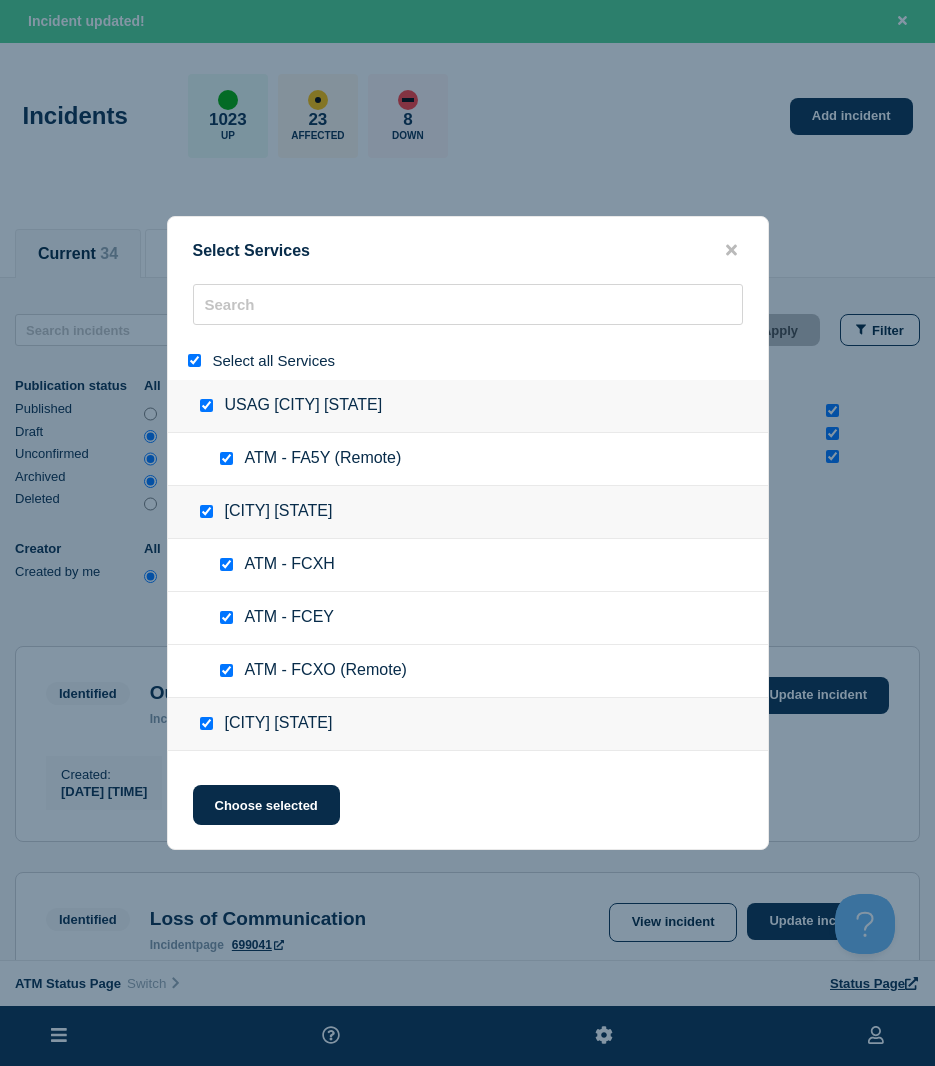 click at bounding box center (194, 360) 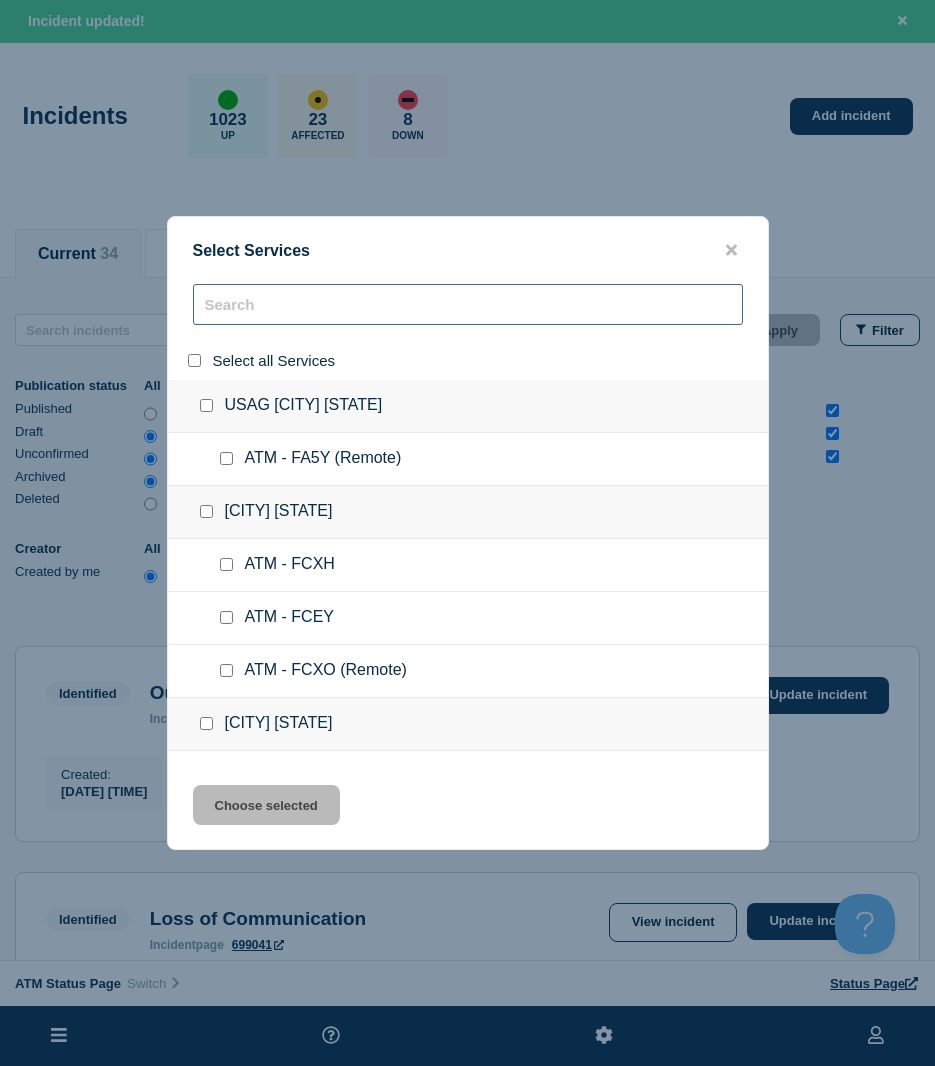 click at bounding box center [468, 304] 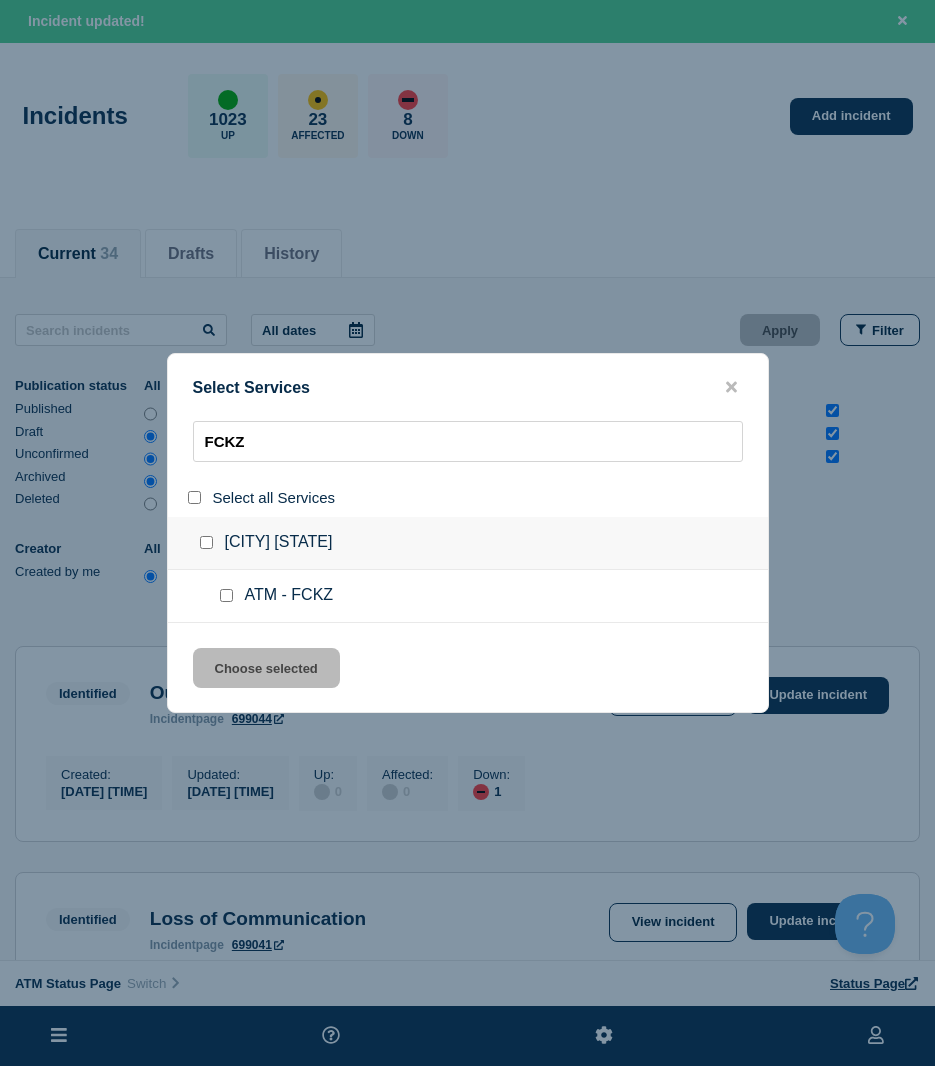 click at bounding box center (226, 595) 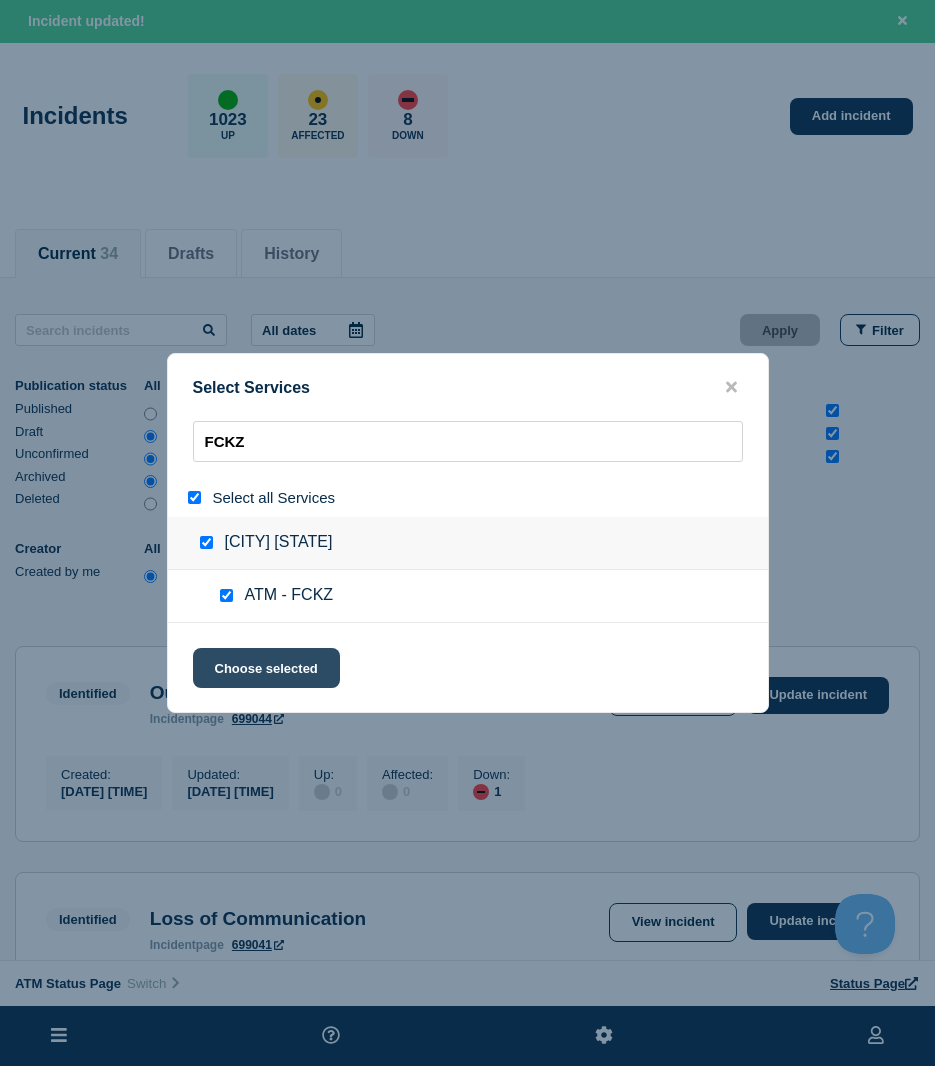 click on "Choose selected" 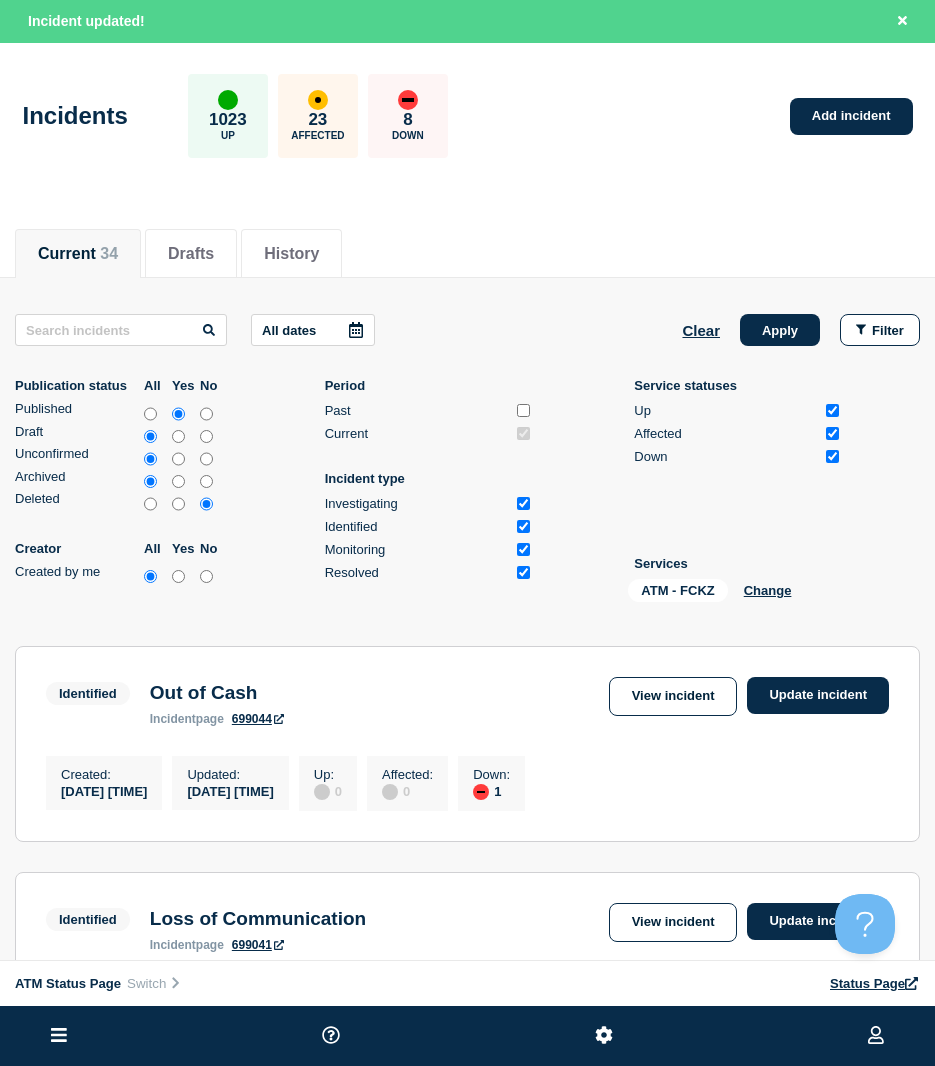 click on "Apply" 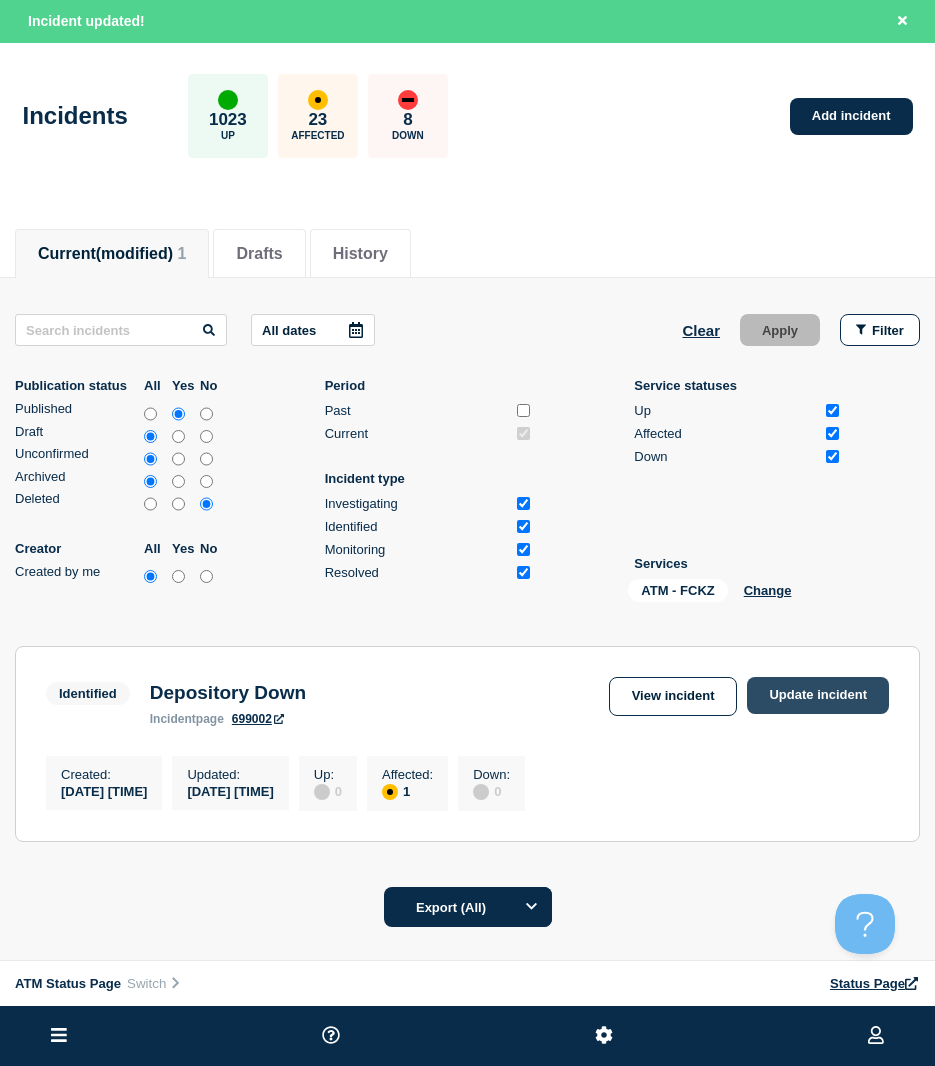 click on "Update incident" at bounding box center (818, 695) 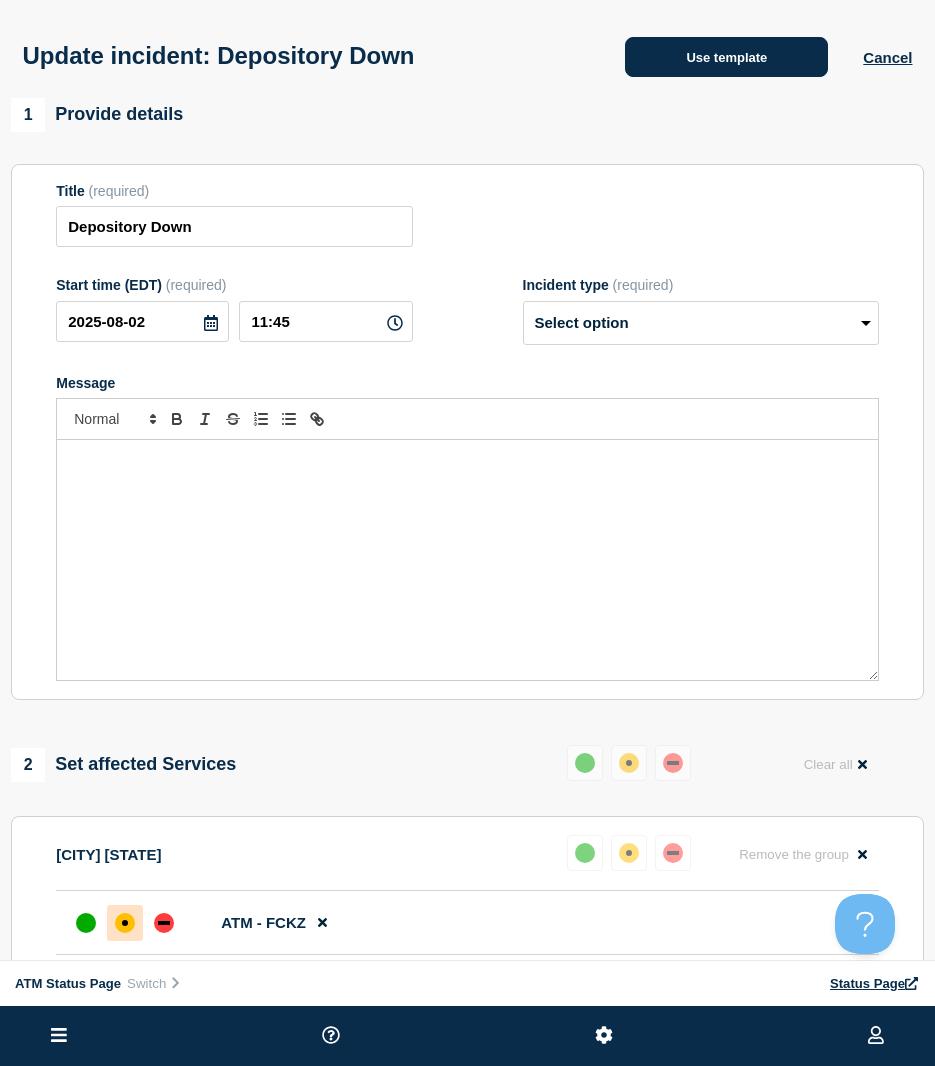 click on "Use template" at bounding box center [726, 57] 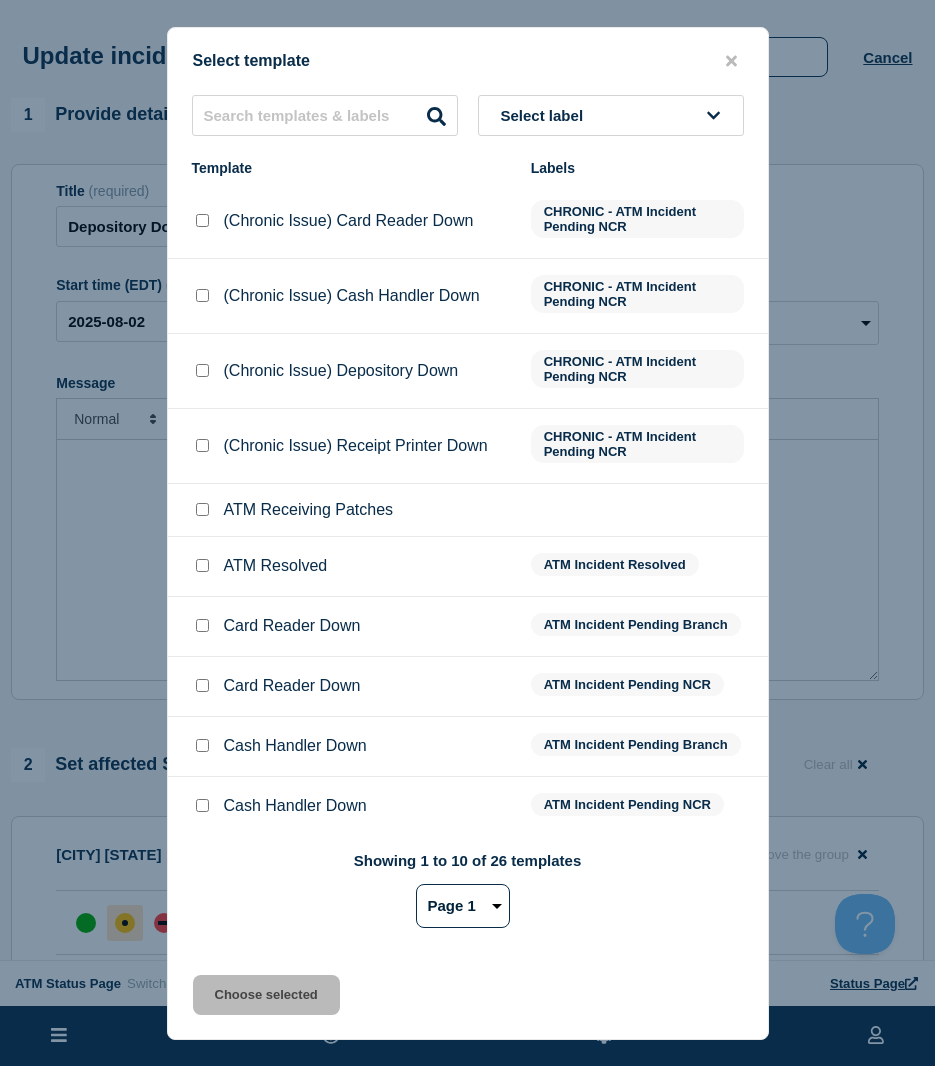 click at bounding box center (202, 565) 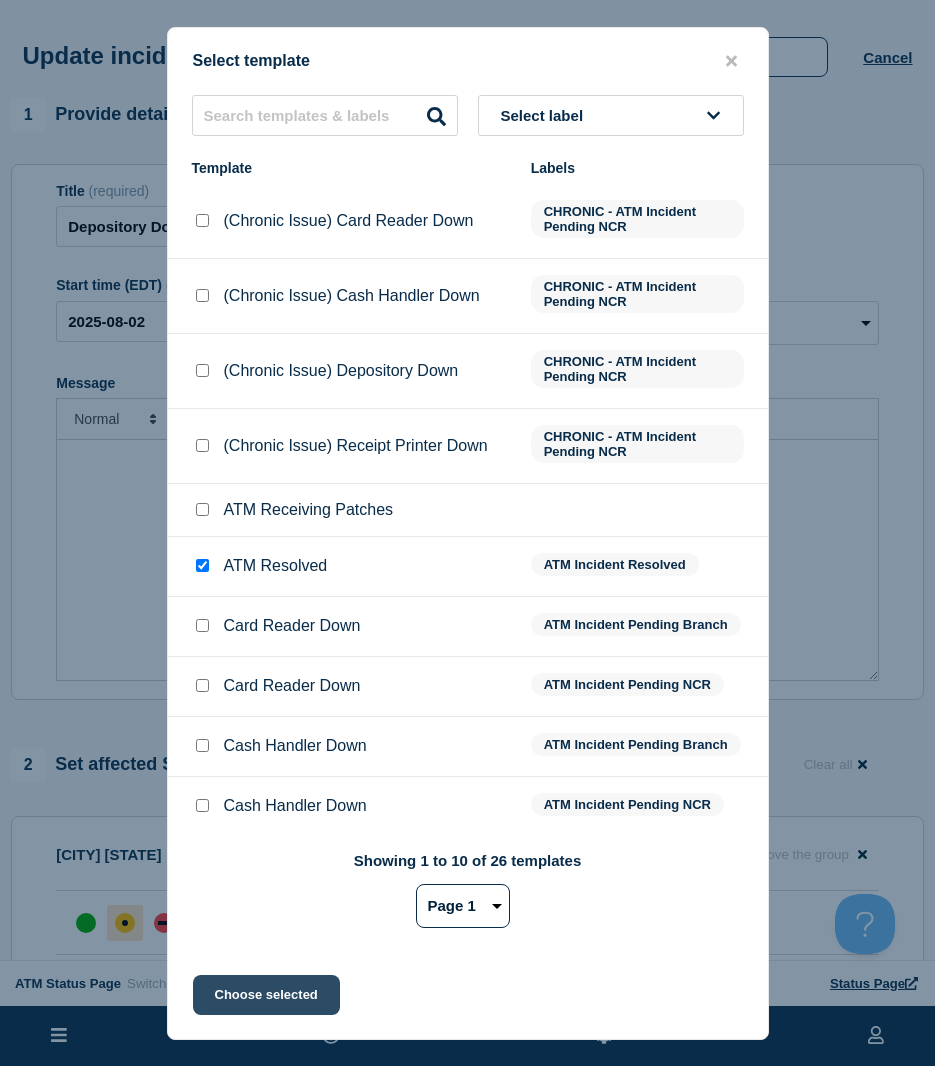 click on "Choose selected" 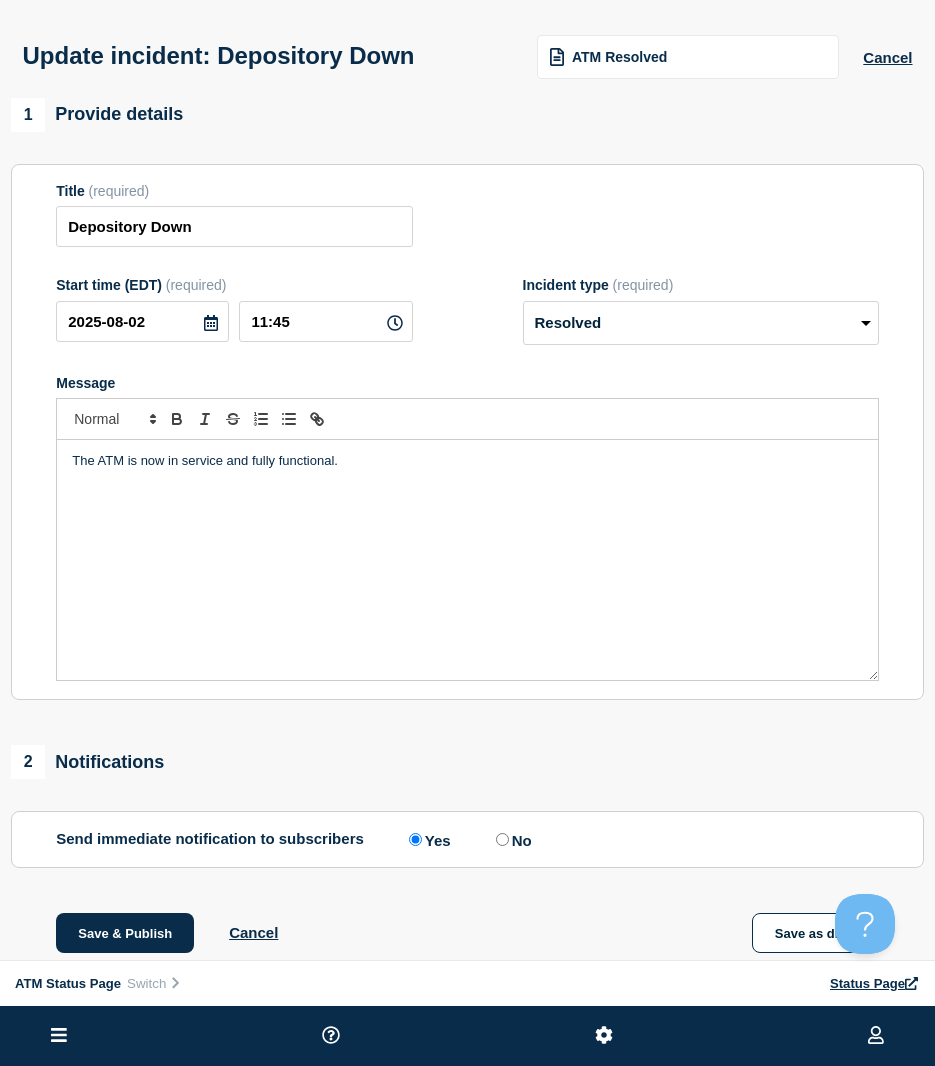 scroll, scrollTop: 100, scrollLeft: 0, axis: vertical 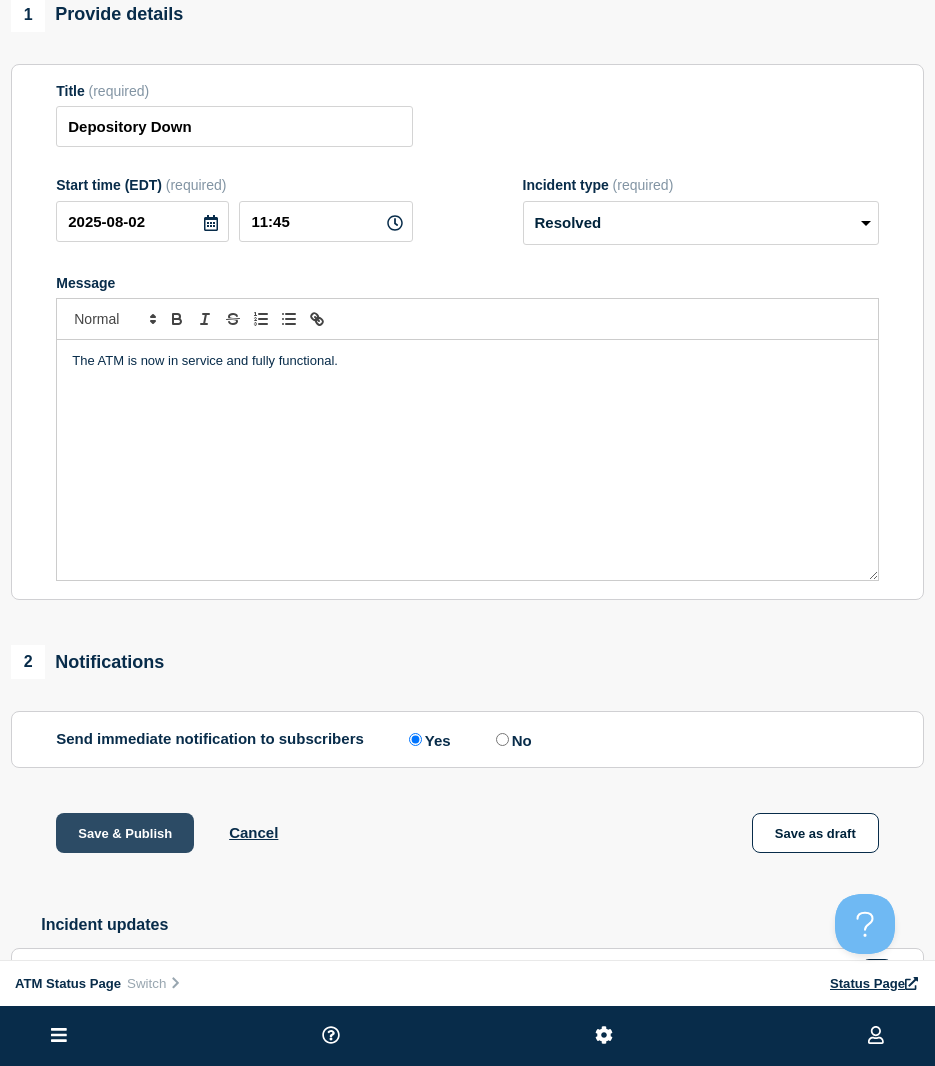 click on "Save & Publish" at bounding box center [125, 833] 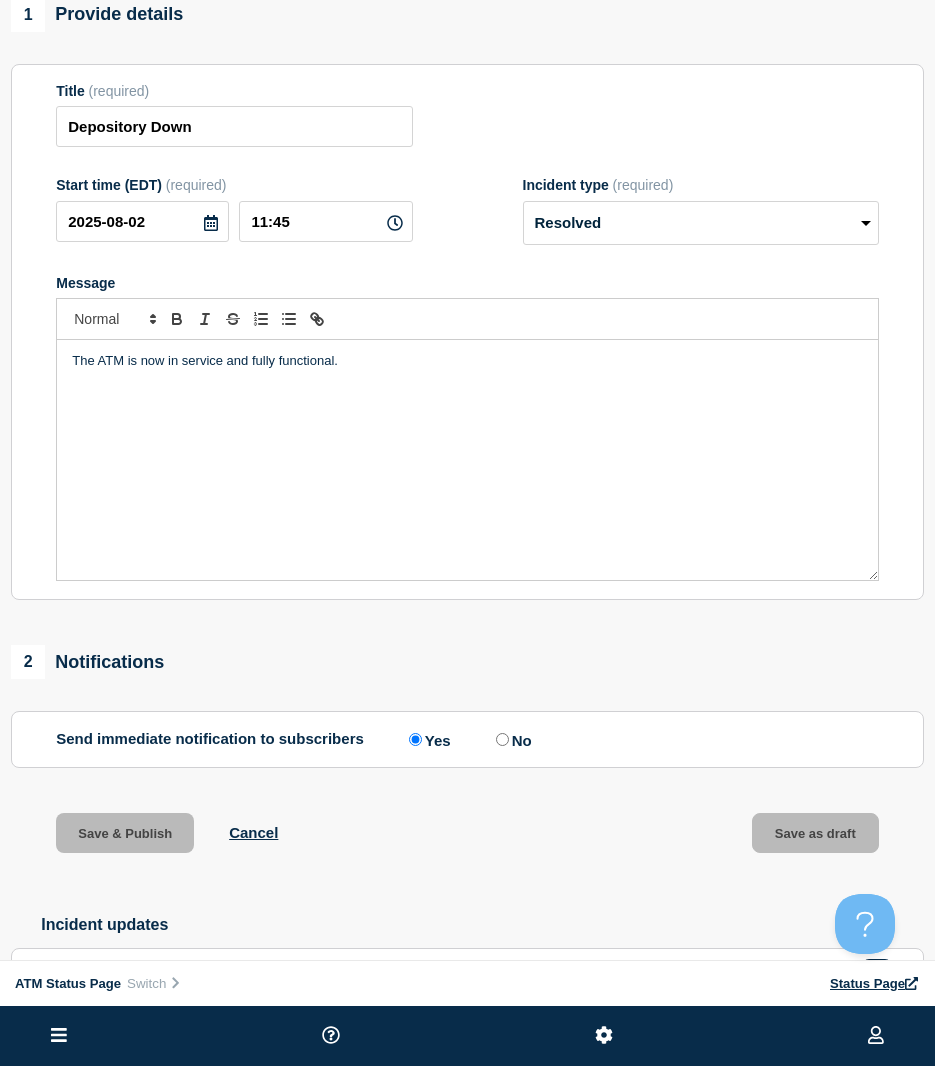 scroll, scrollTop: 0, scrollLeft: 0, axis: both 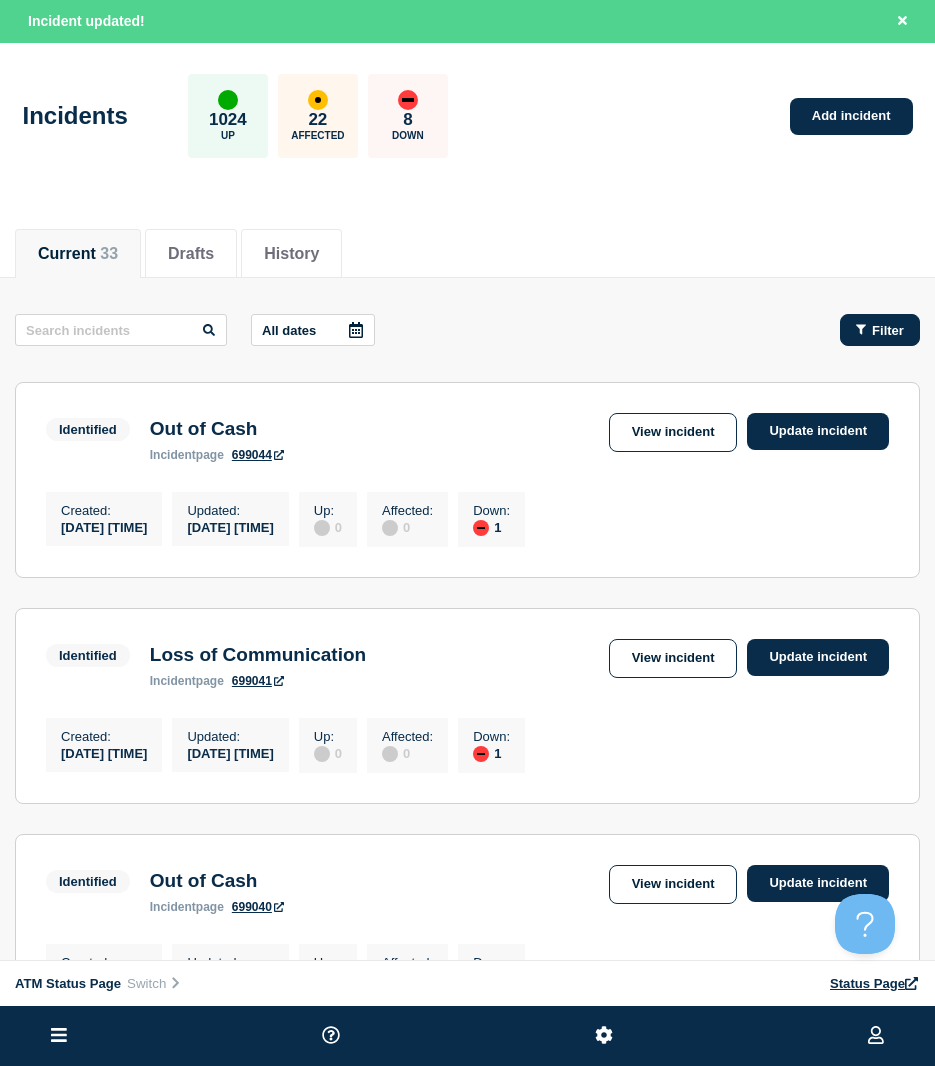 click on "Filter" at bounding box center [880, 330] 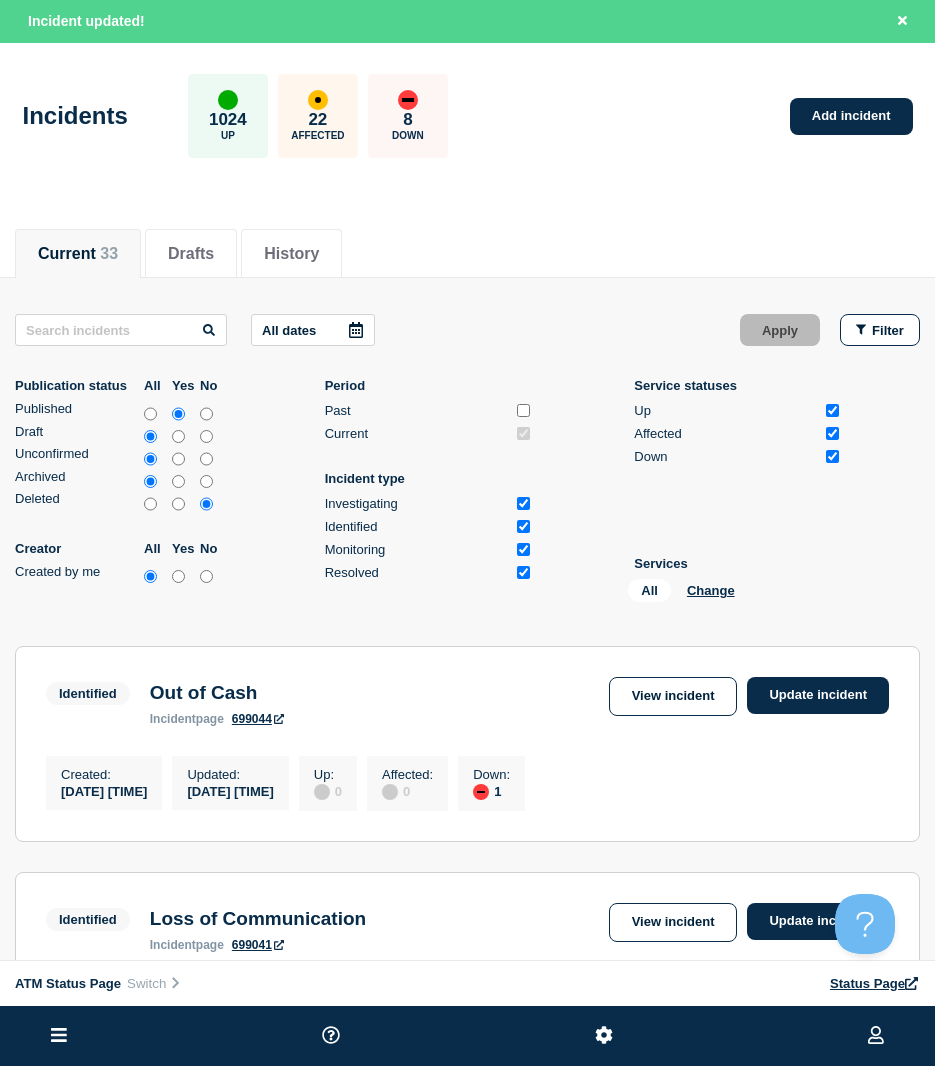 click on "All Change" at bounding box center (728, 594) 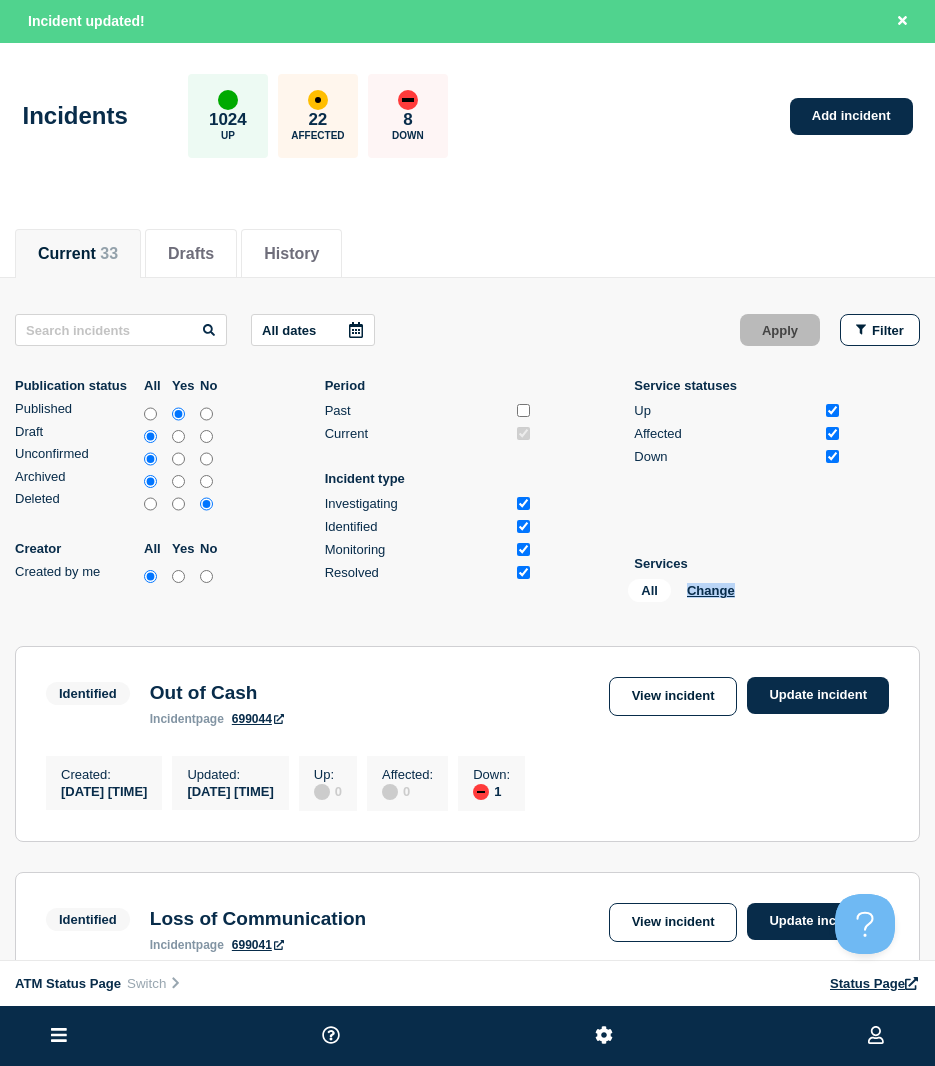 click on "All Change" at bounding box center (728, 594) 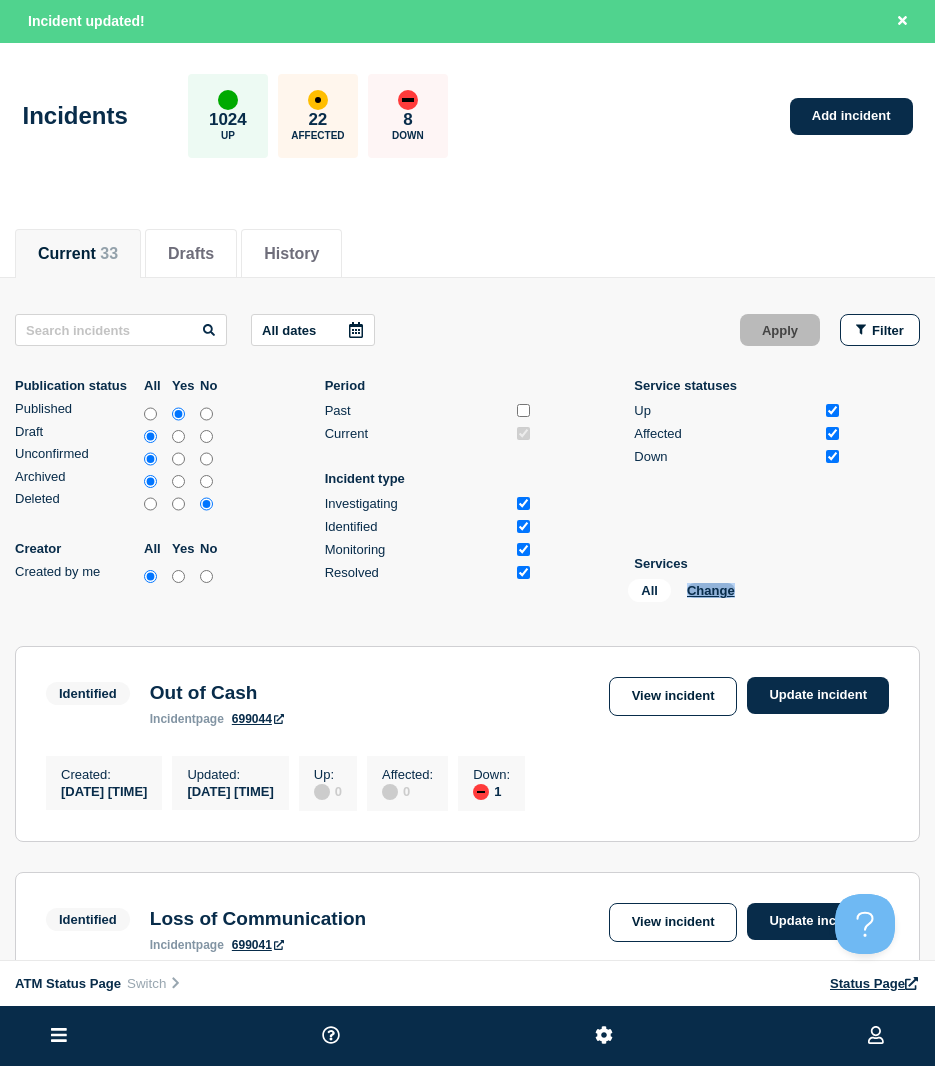 click on "Change" at bounding box center [711, 590] 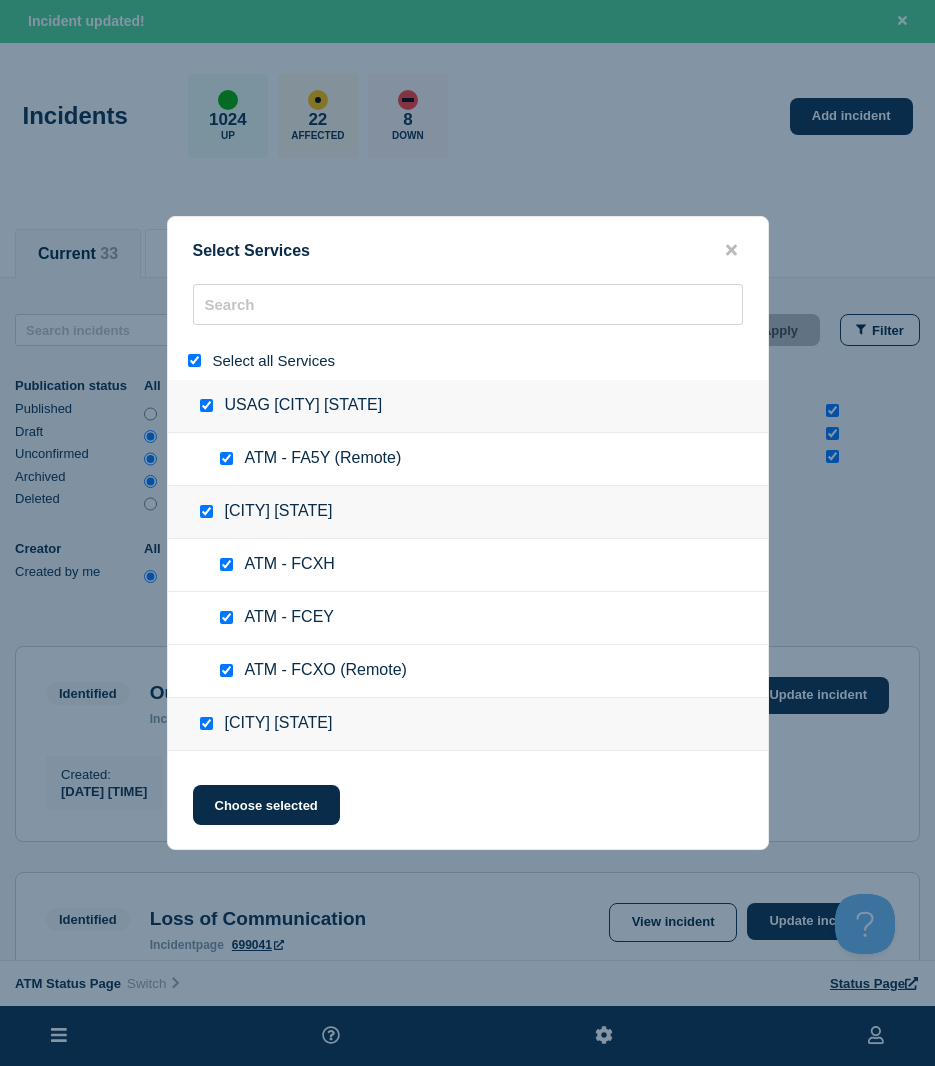 click at bounding box center [194, 360] 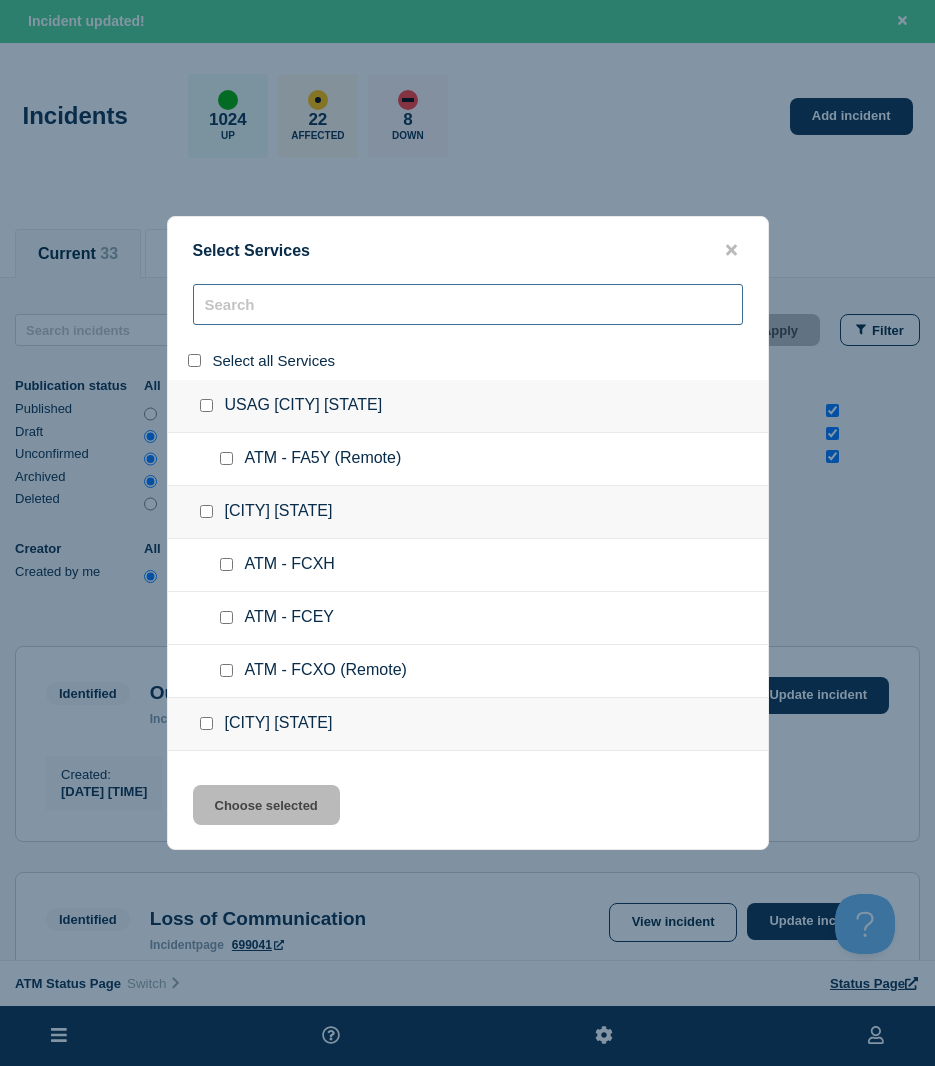 click at bounding box center [468, 304] 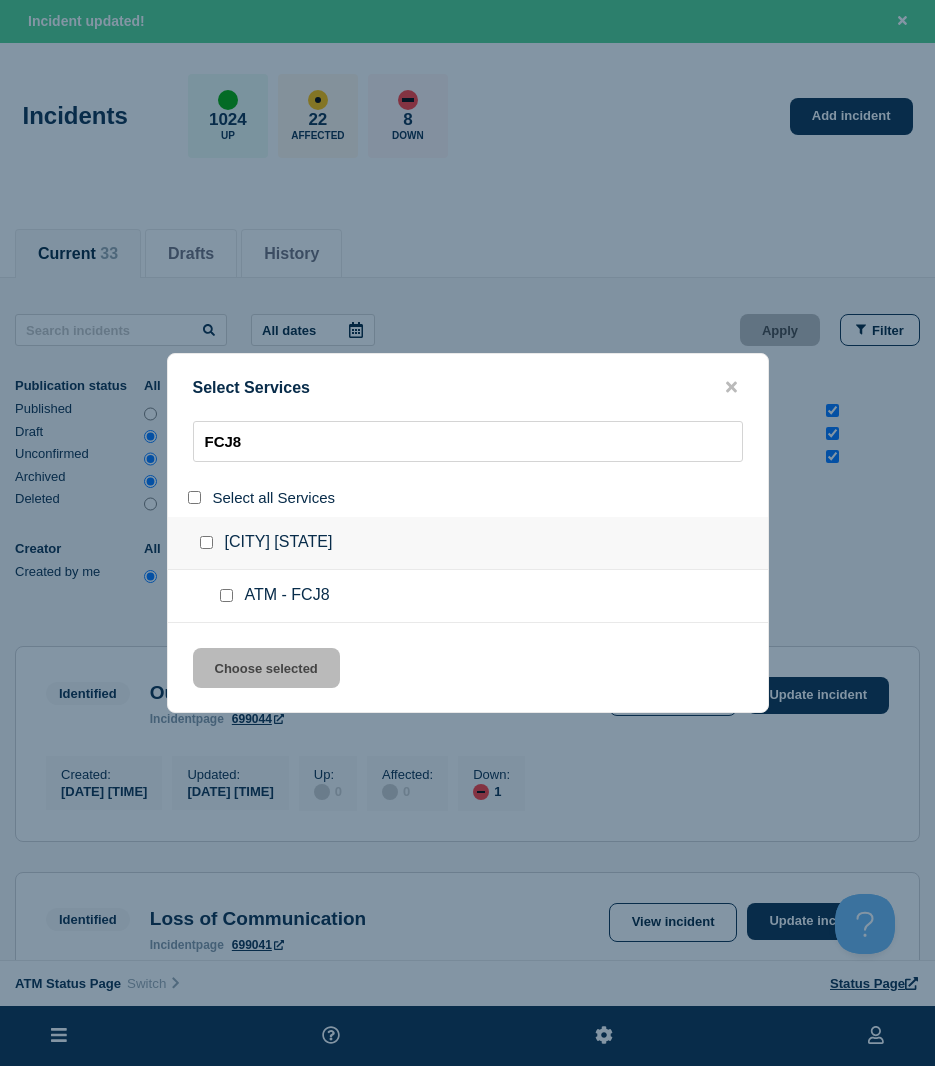 click at bounding box center [226, 595] 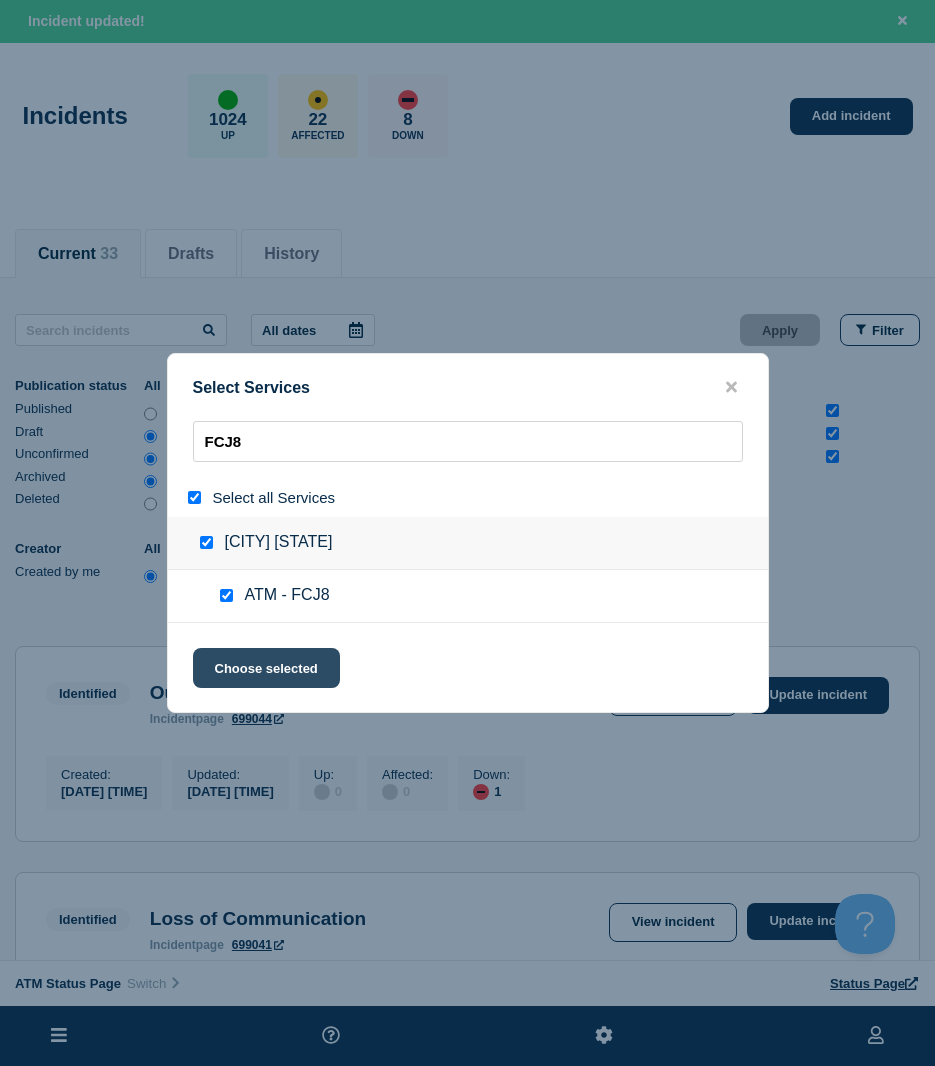 click on "Choose selected" 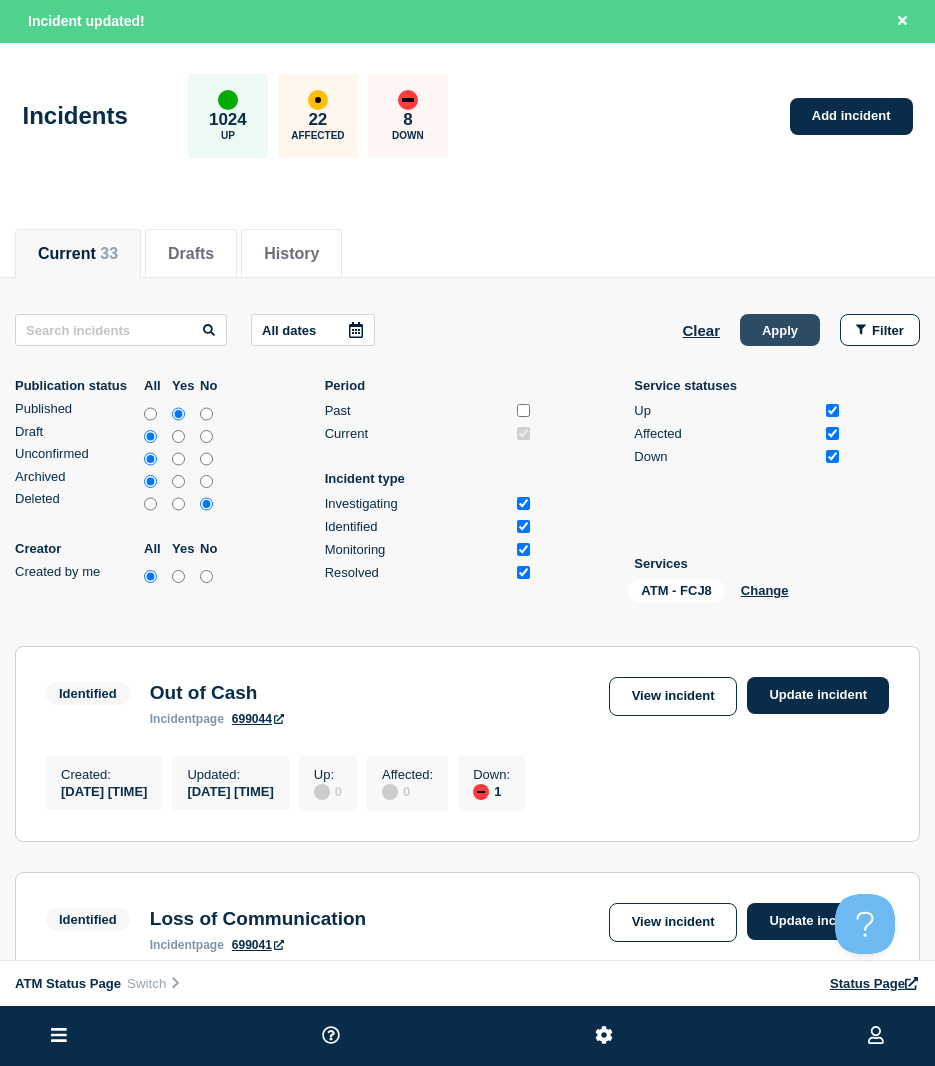 click on "Apply" 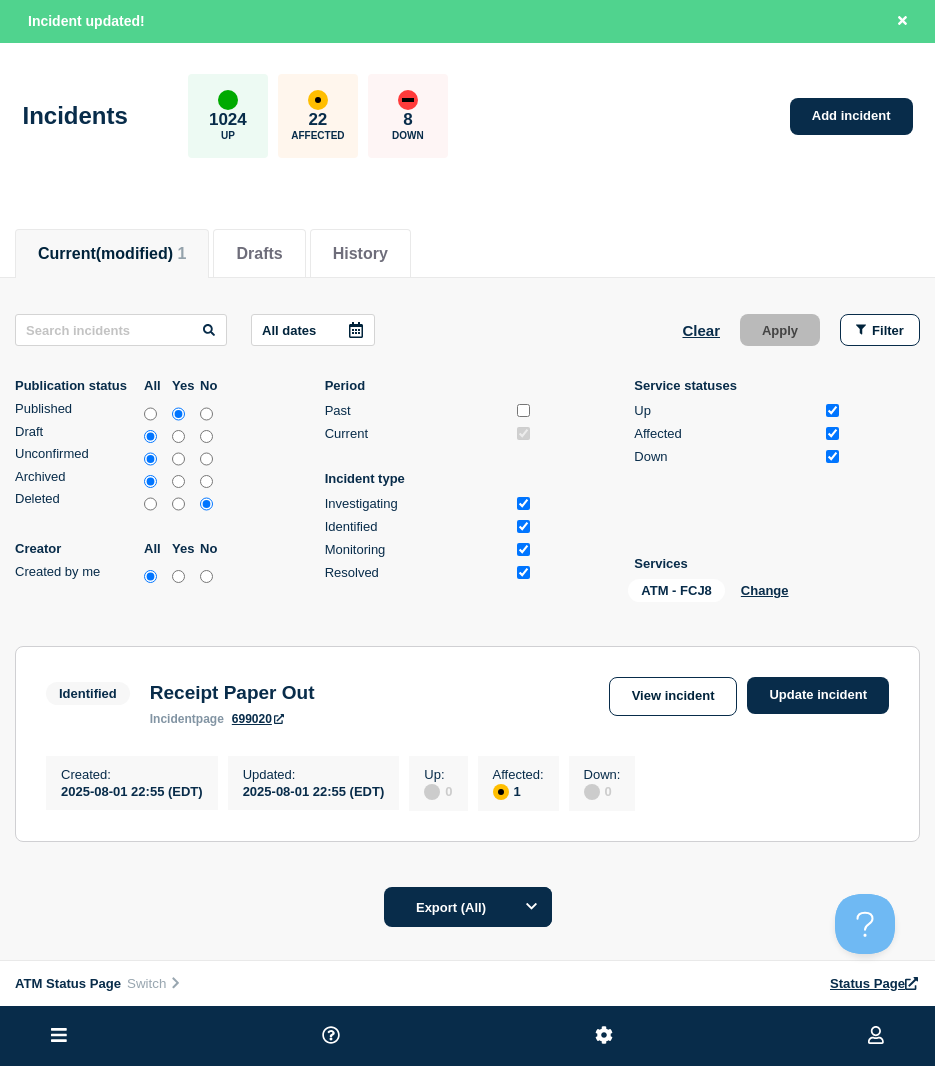 scroll, scrollTop: 100, scrollLeft: 0, axis: vertical 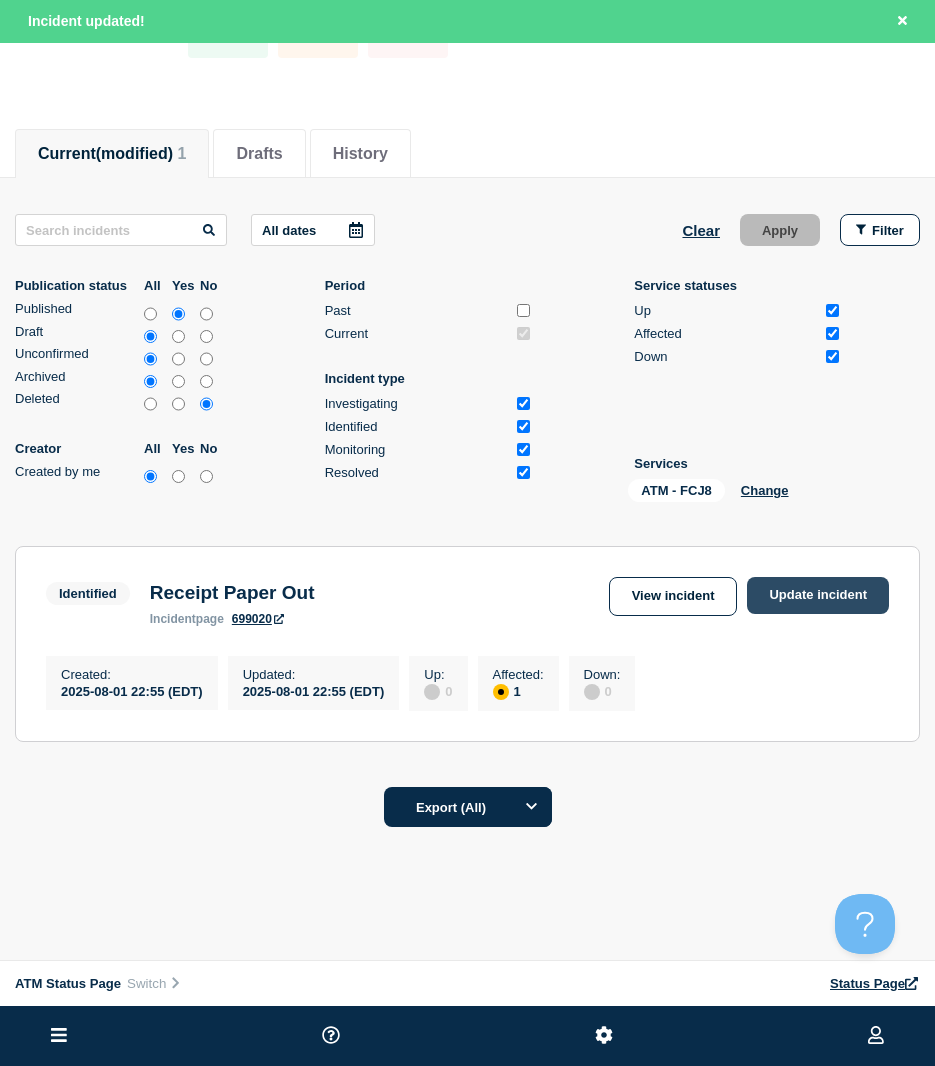 click on "Update incident" at bounding box center [818, 595] 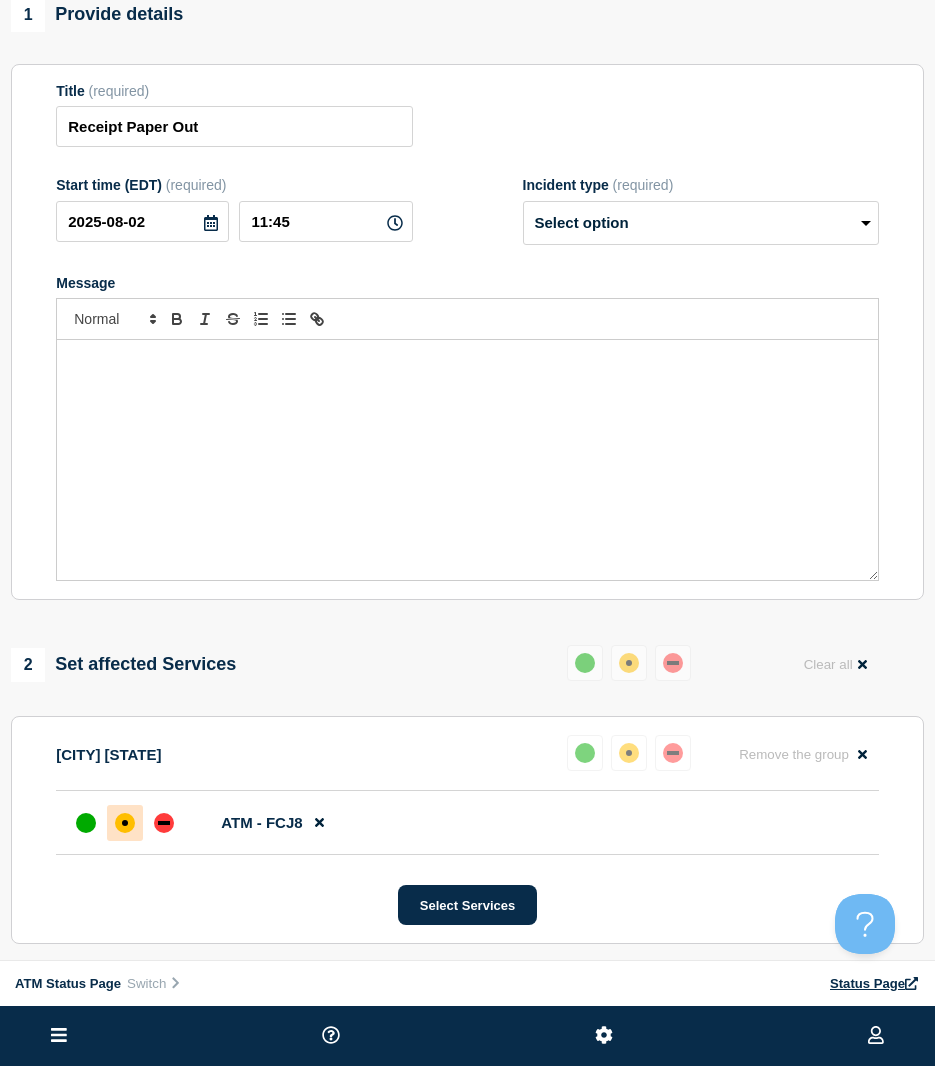 scroll, scrollTop: 0, scrollLeft: 0, axis: both 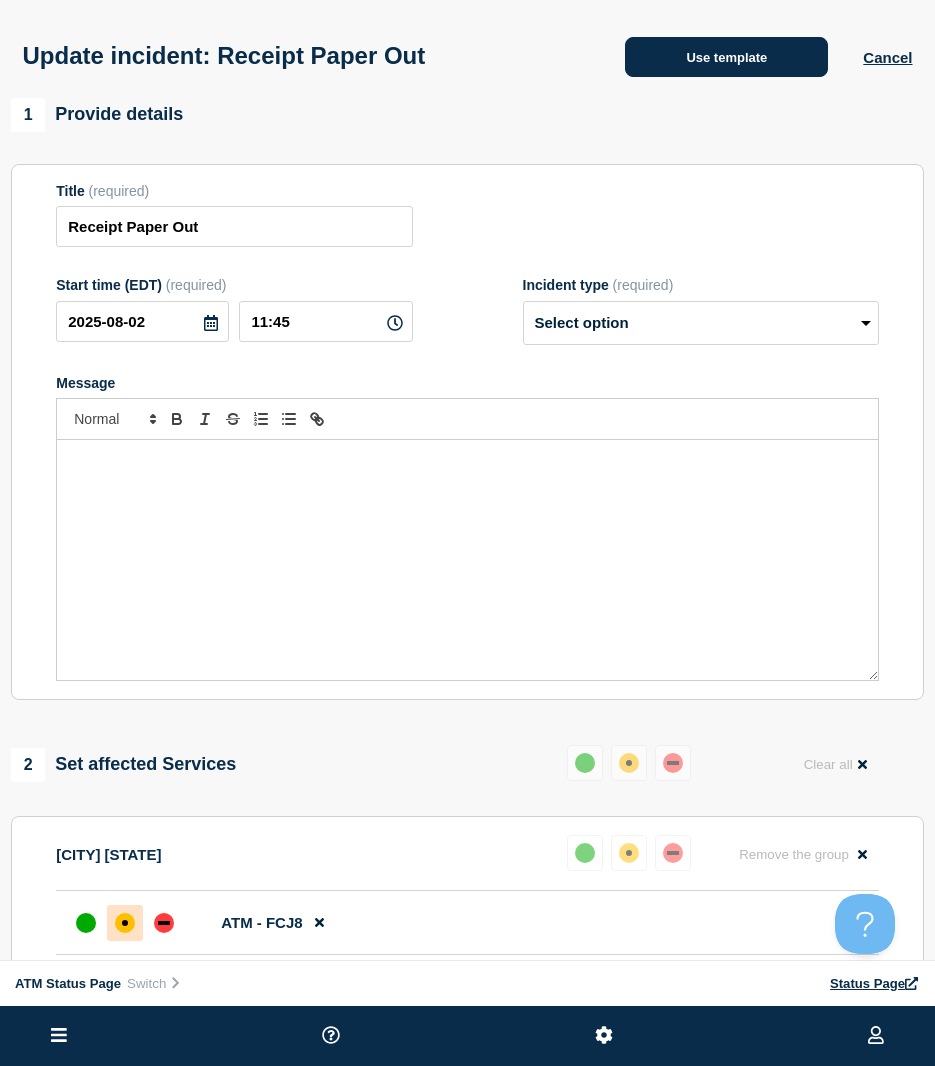 click on "Use template" at bounding box center (726, 57) 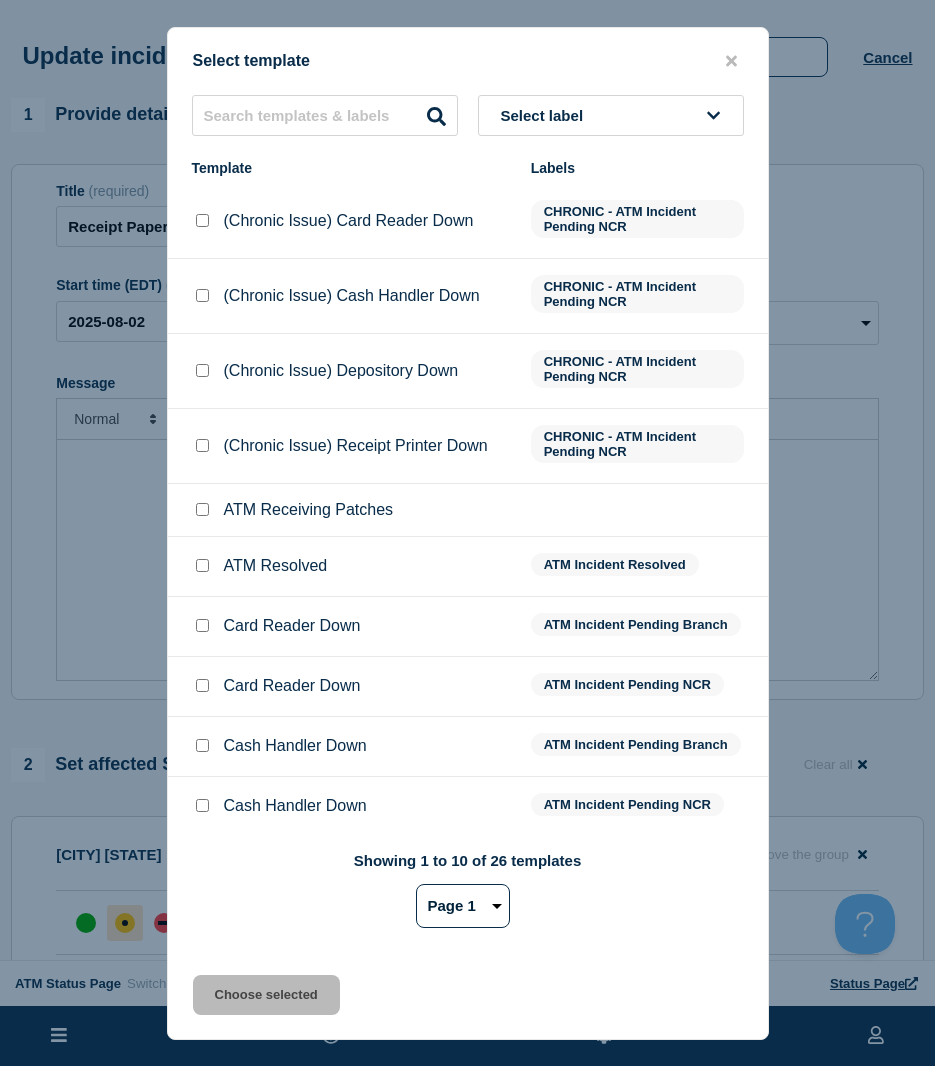 click at bounding box center (202, 565) 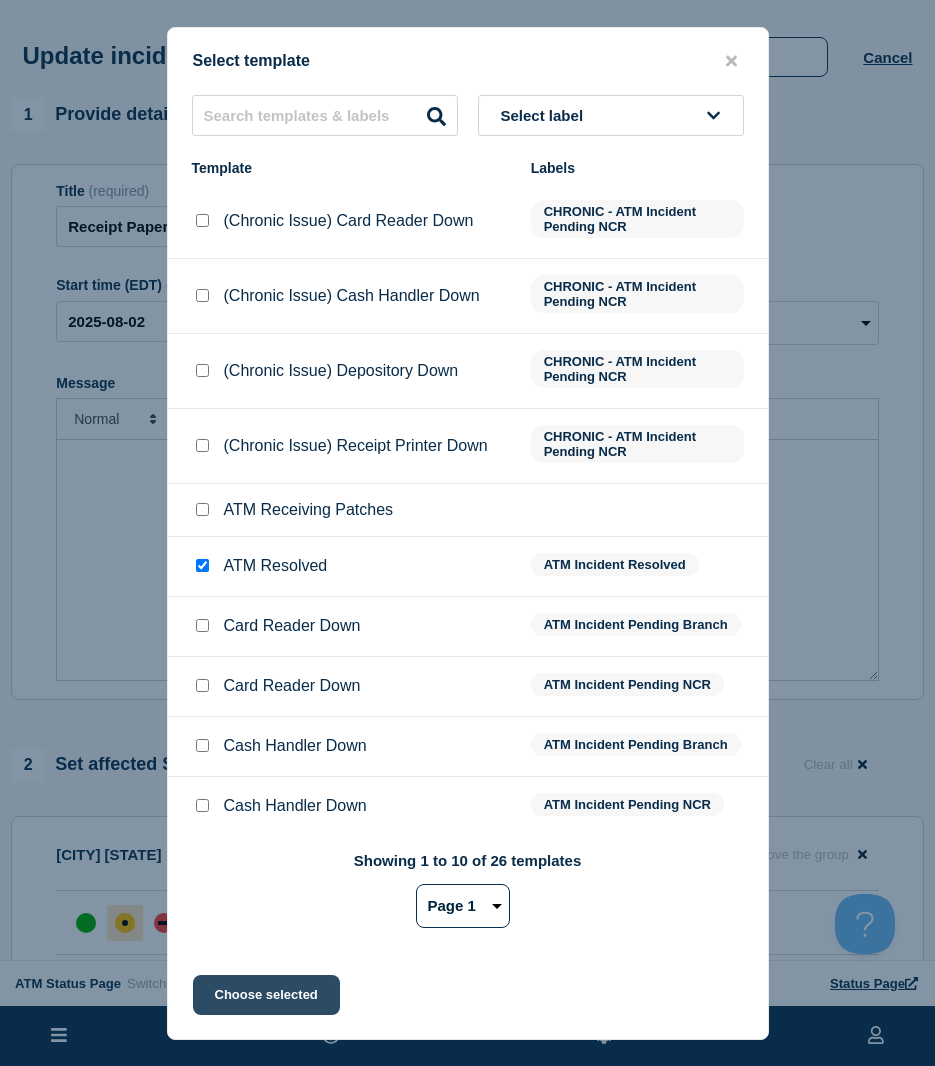 click on "Choose selected" 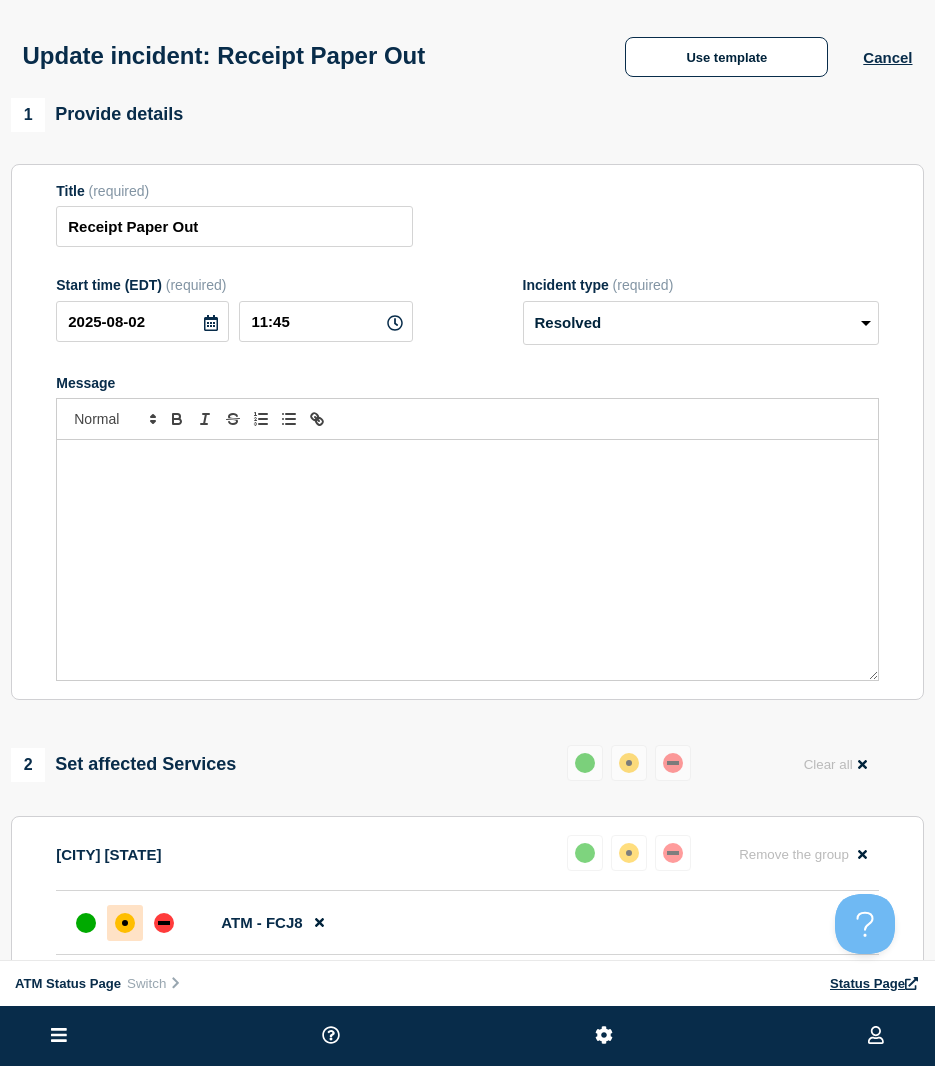 scroll, scrollTop: 200, scrollLeft: 0, axis: vertical 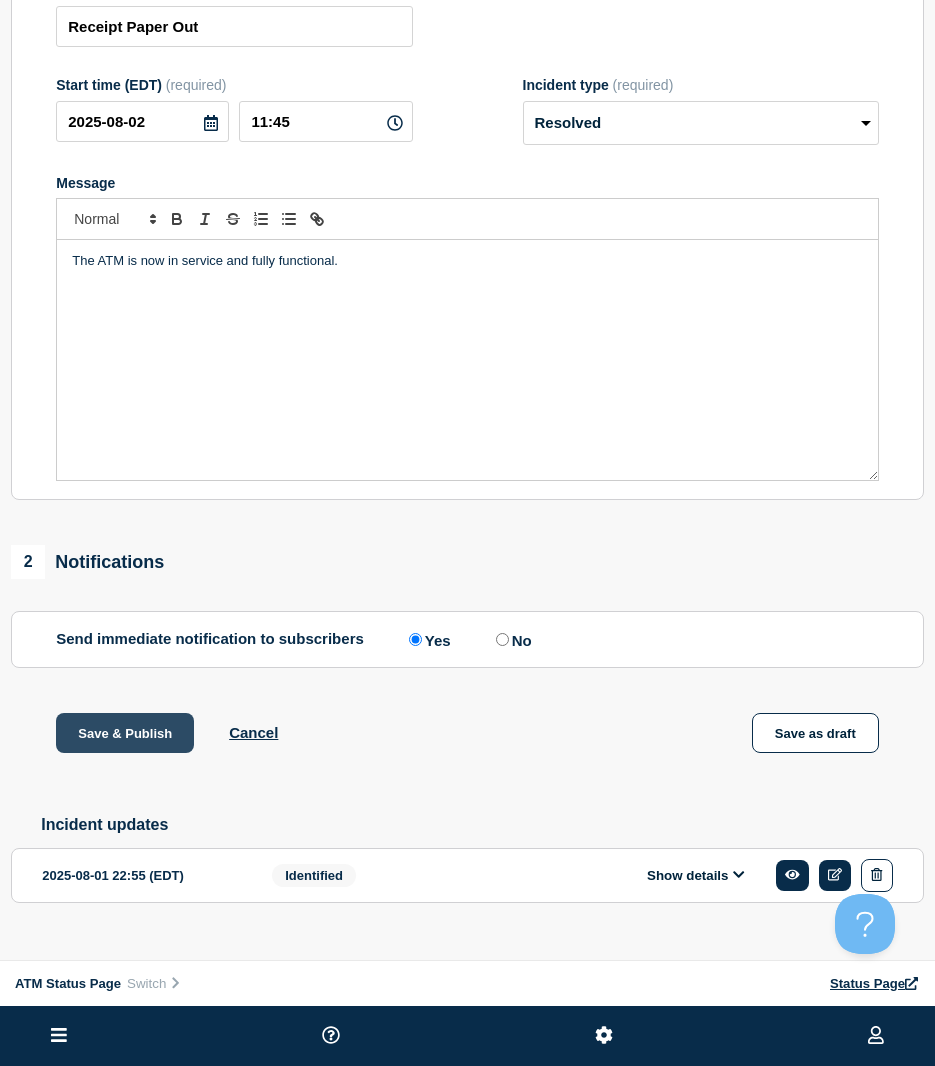 click on "Save & Publish" at bounding box center (125, 733) 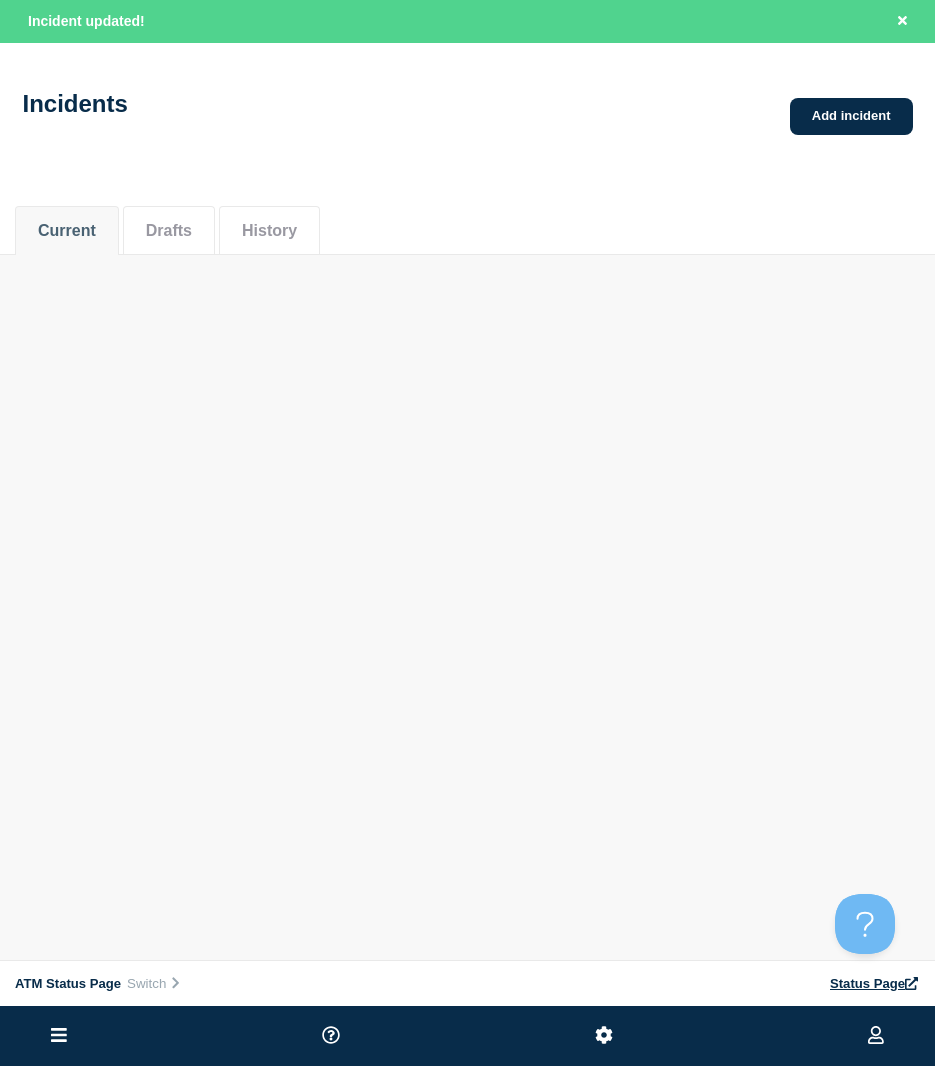 scroll, scrollTop: 0, scrollLeft: 0, axis: both 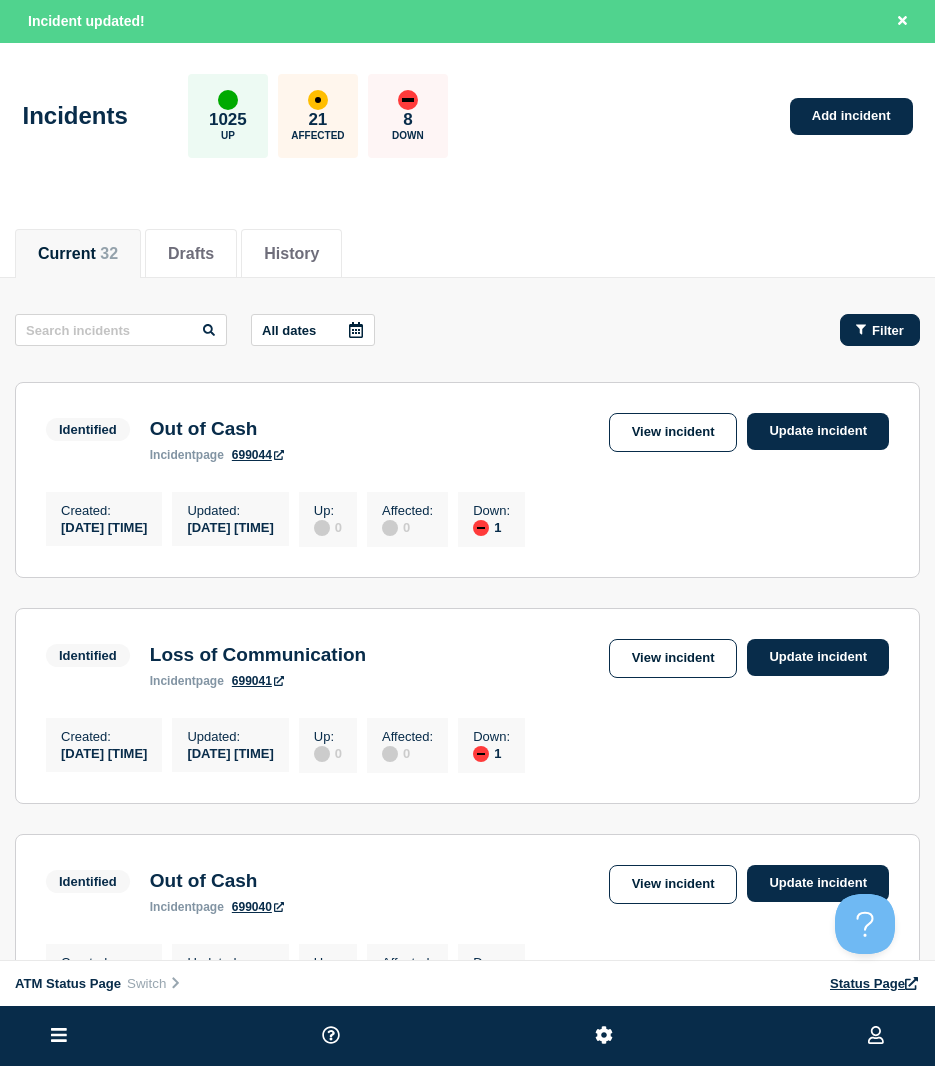 click on "Filter" at bounding box center [880, 330] 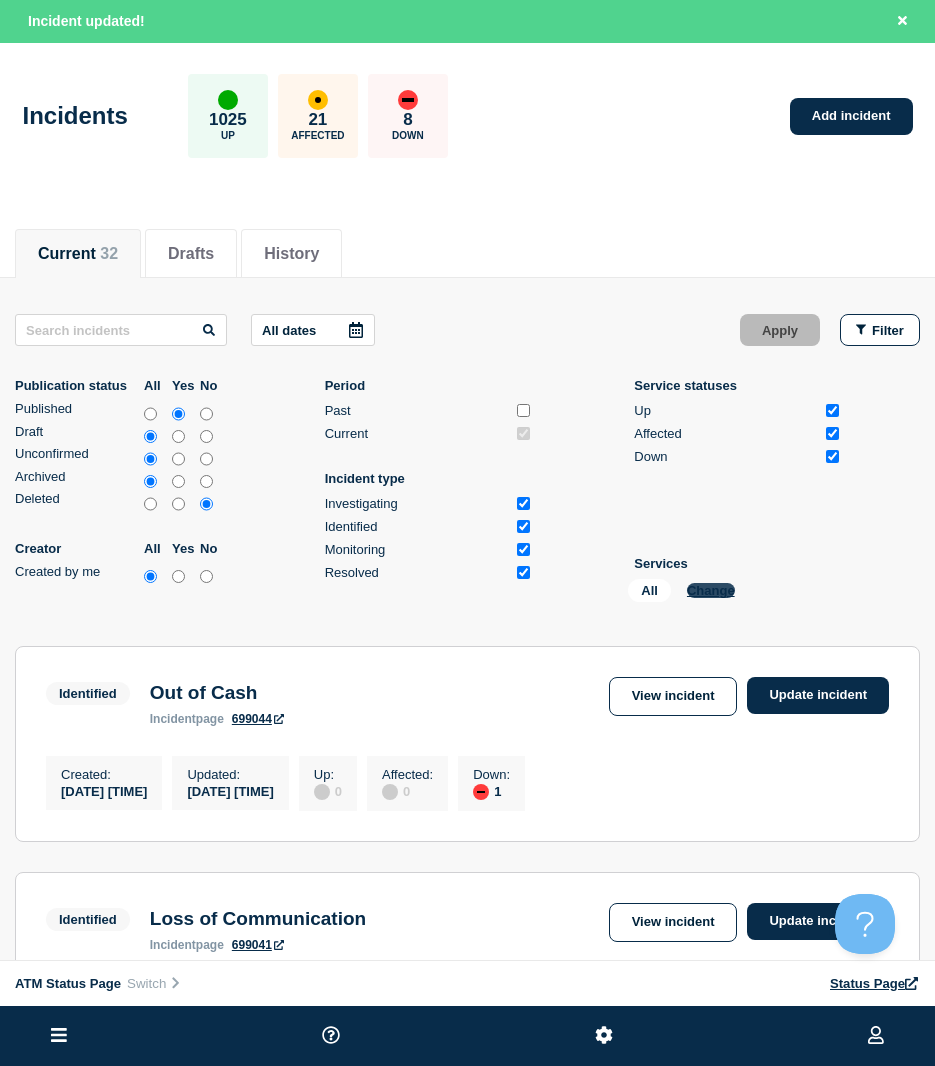 click on "Change" at bounding box center [711, 590] 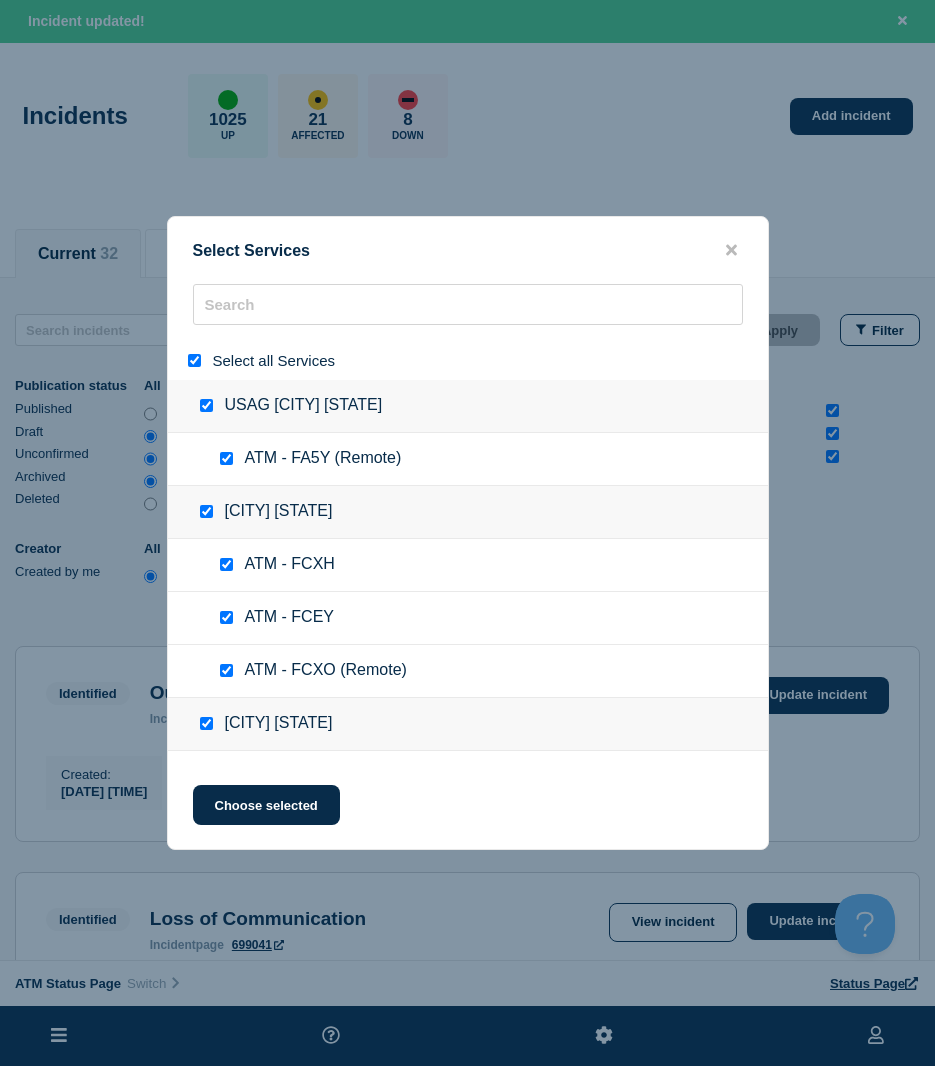 click at bounding box center [198, 360] 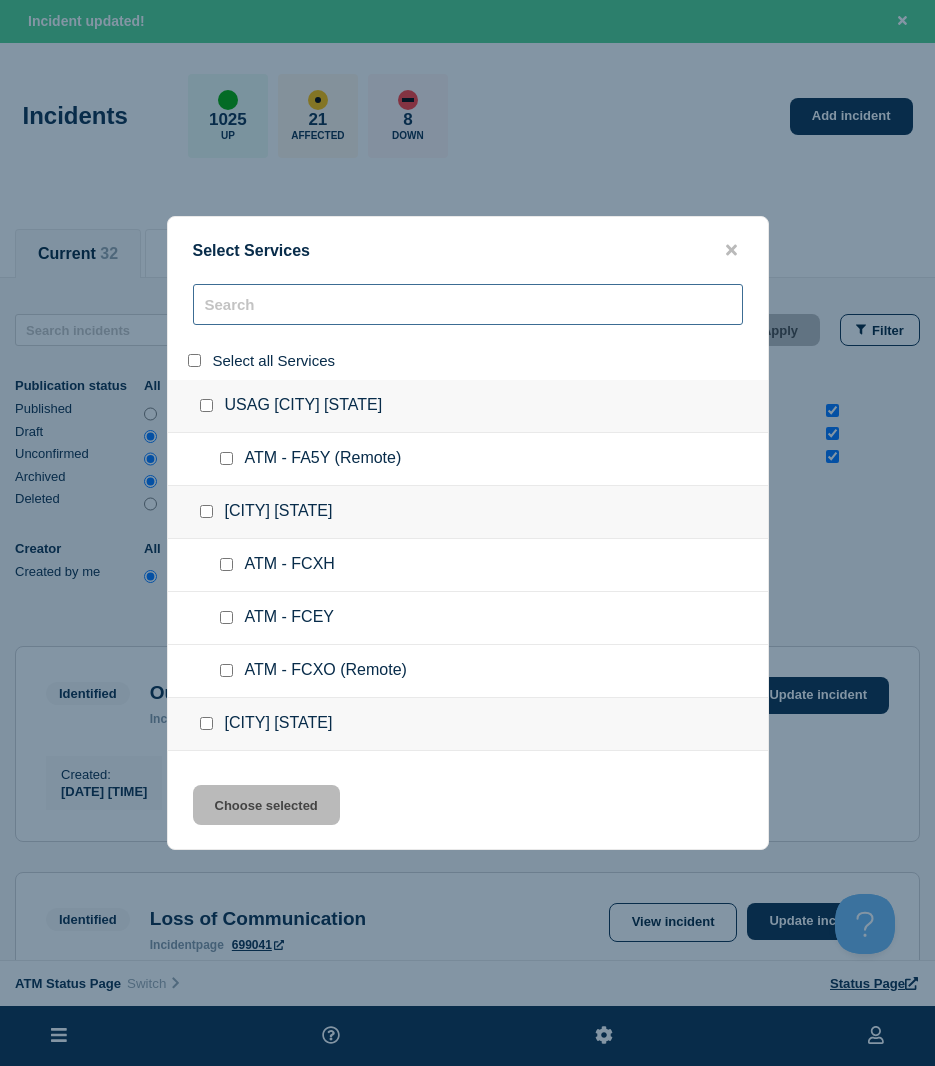 drag, startPoint x: 279, startPoint y: 294, endPoint x: 274, endPoint y: 303, distance: 10.29563 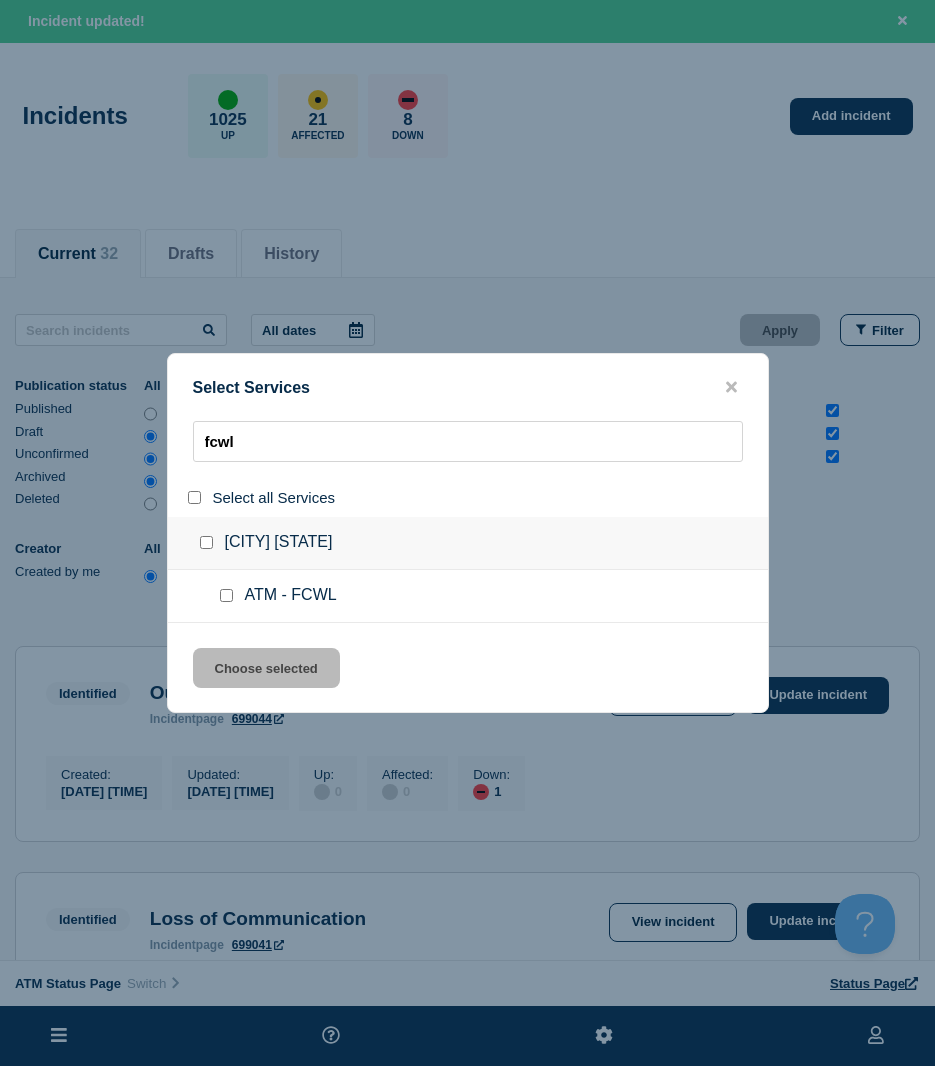 click at bounding box center [230, 596] 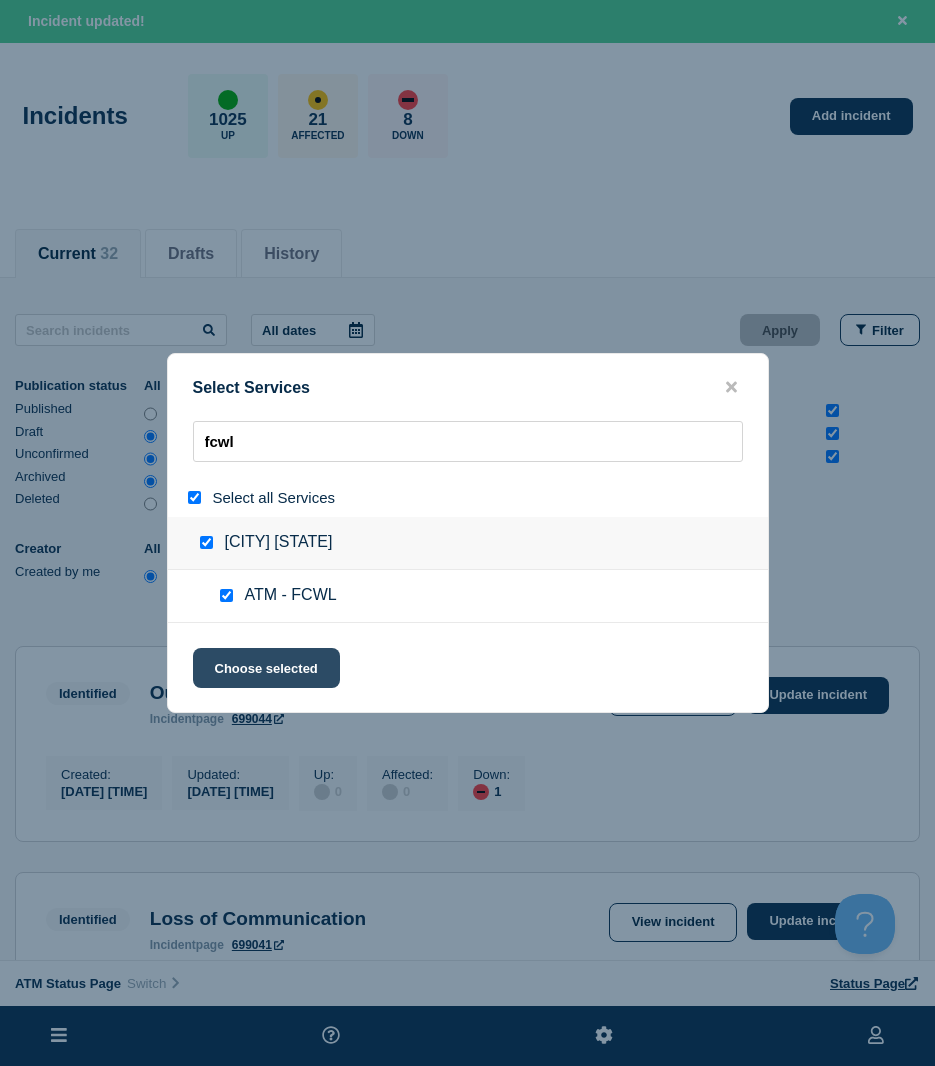 click on "Choose selected" 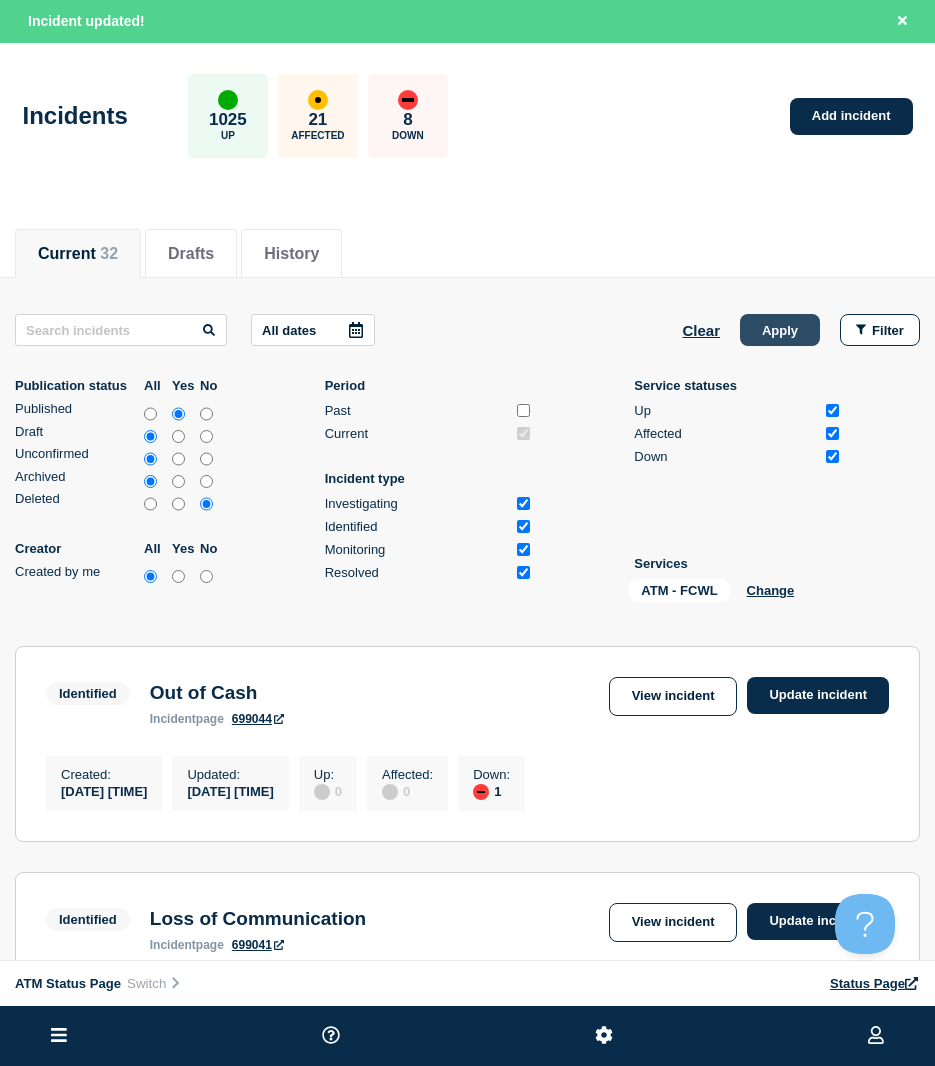 click on "Apply" 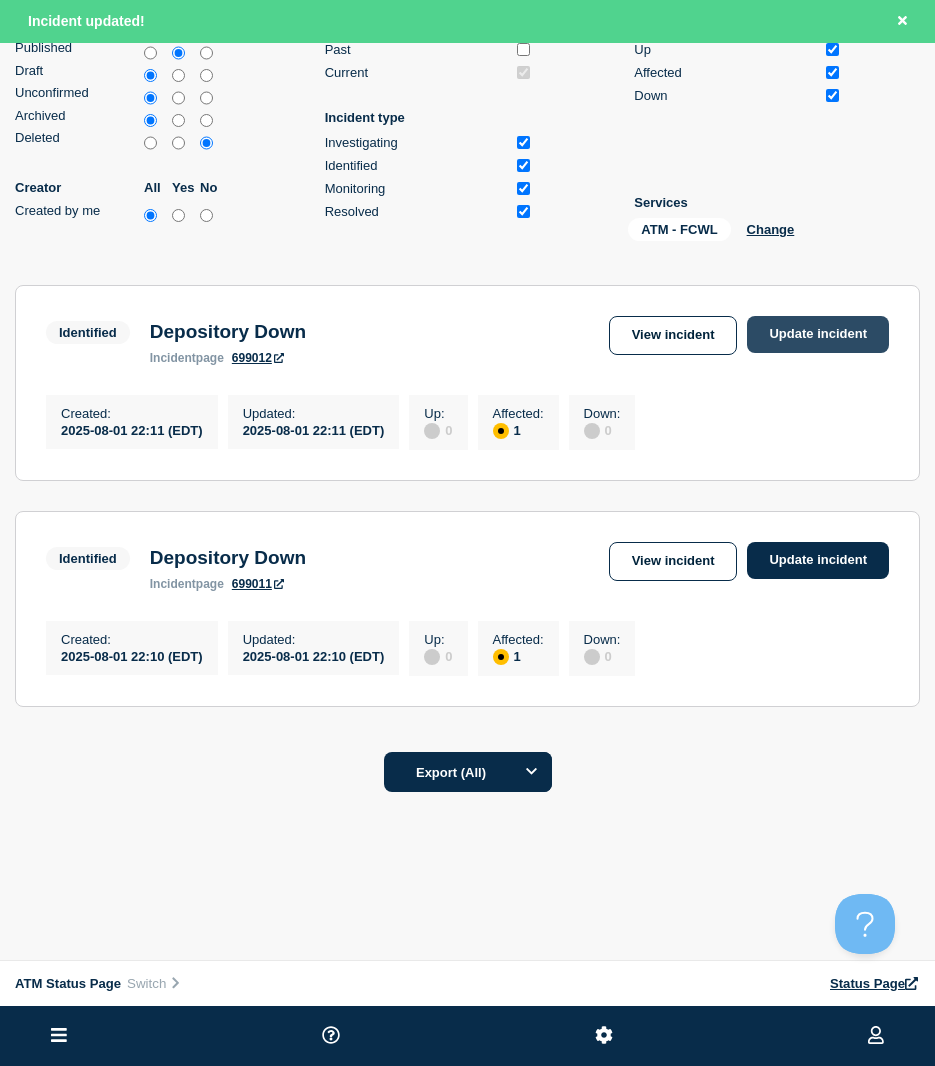 click on "Update incident" at bounding box center [818, 334] 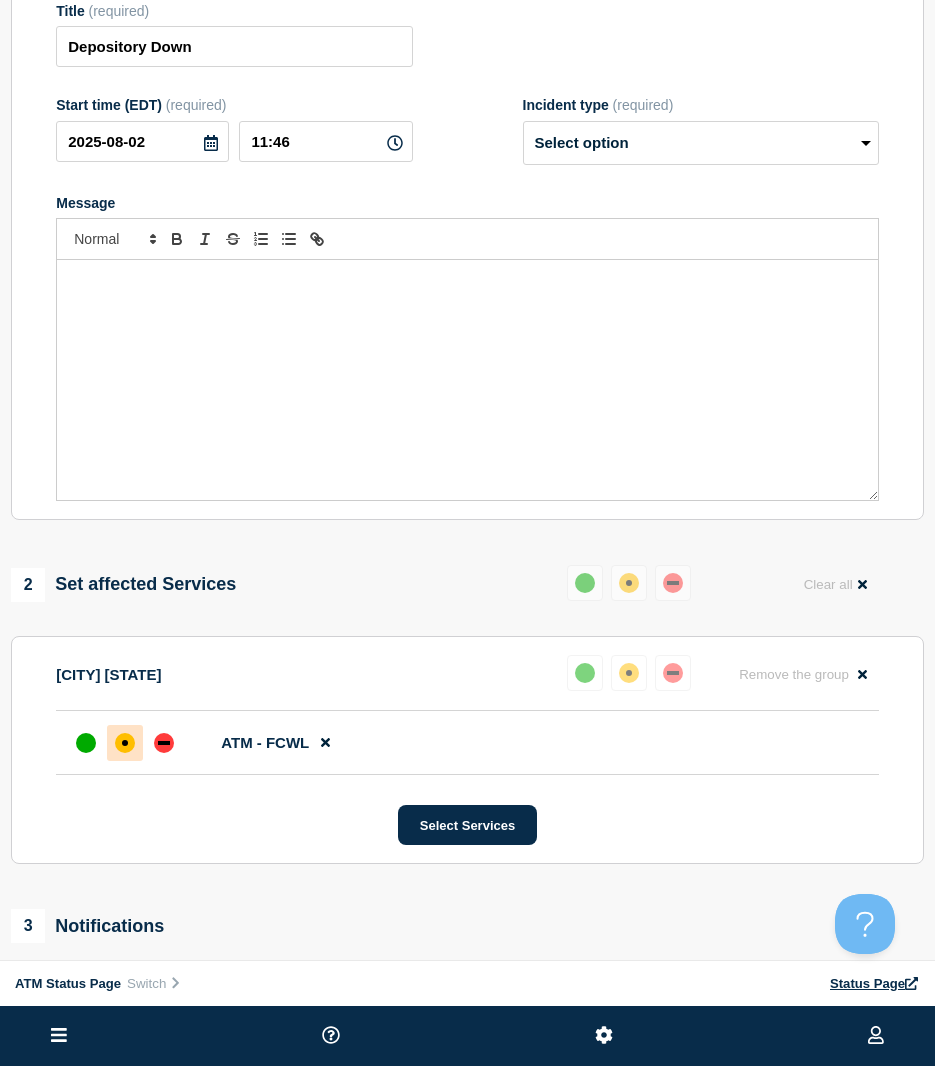 scroll, scrollTop: 0, scrollLeft: 0, axis: both 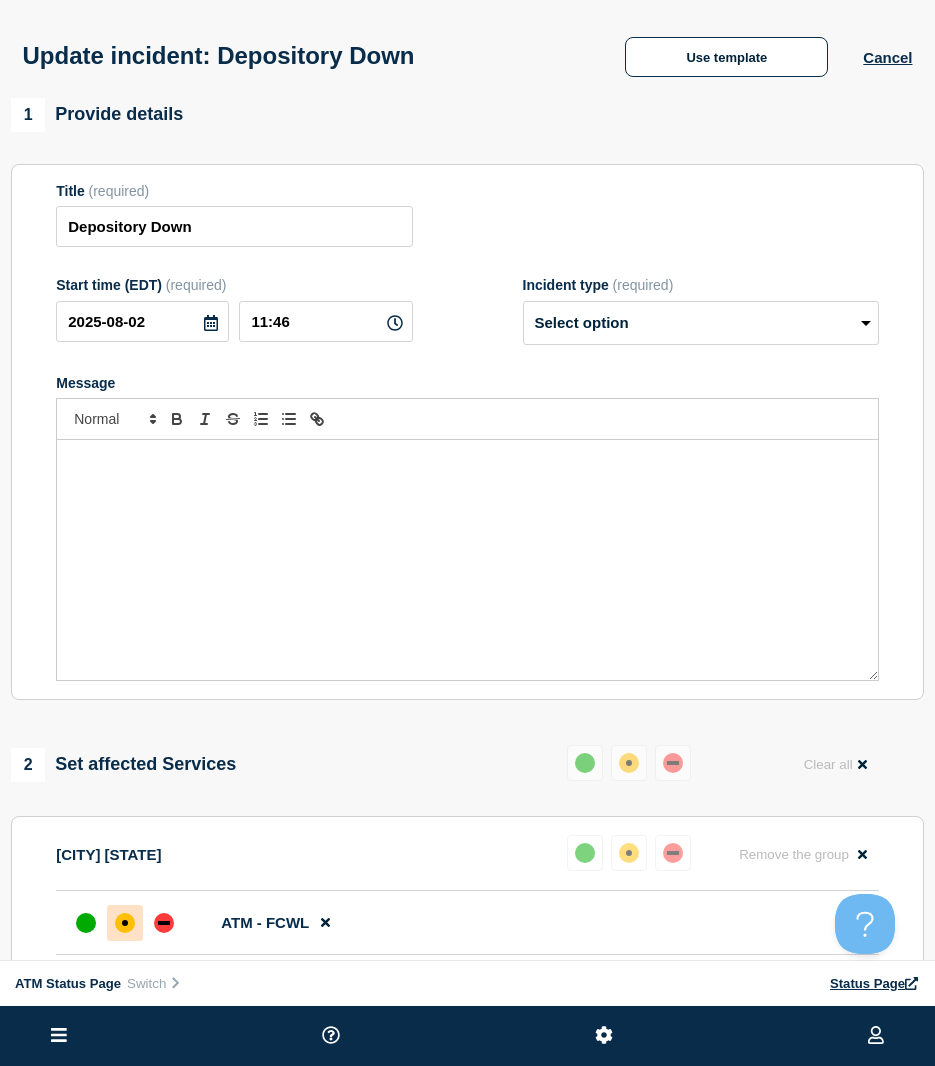 click on "Update incident: Depository Down Use template Cancel" at bounding box center (467, 49) 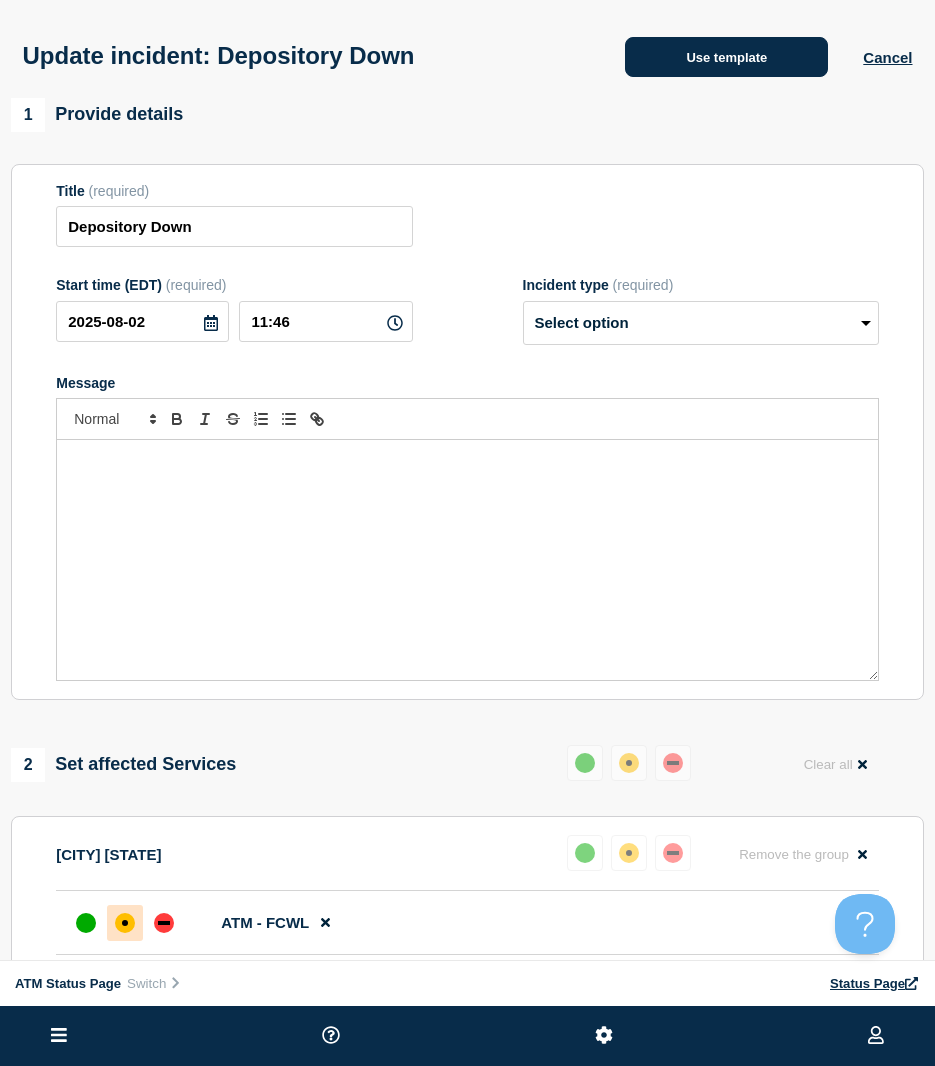 click on "Use template" at bounding box center [726, 57] 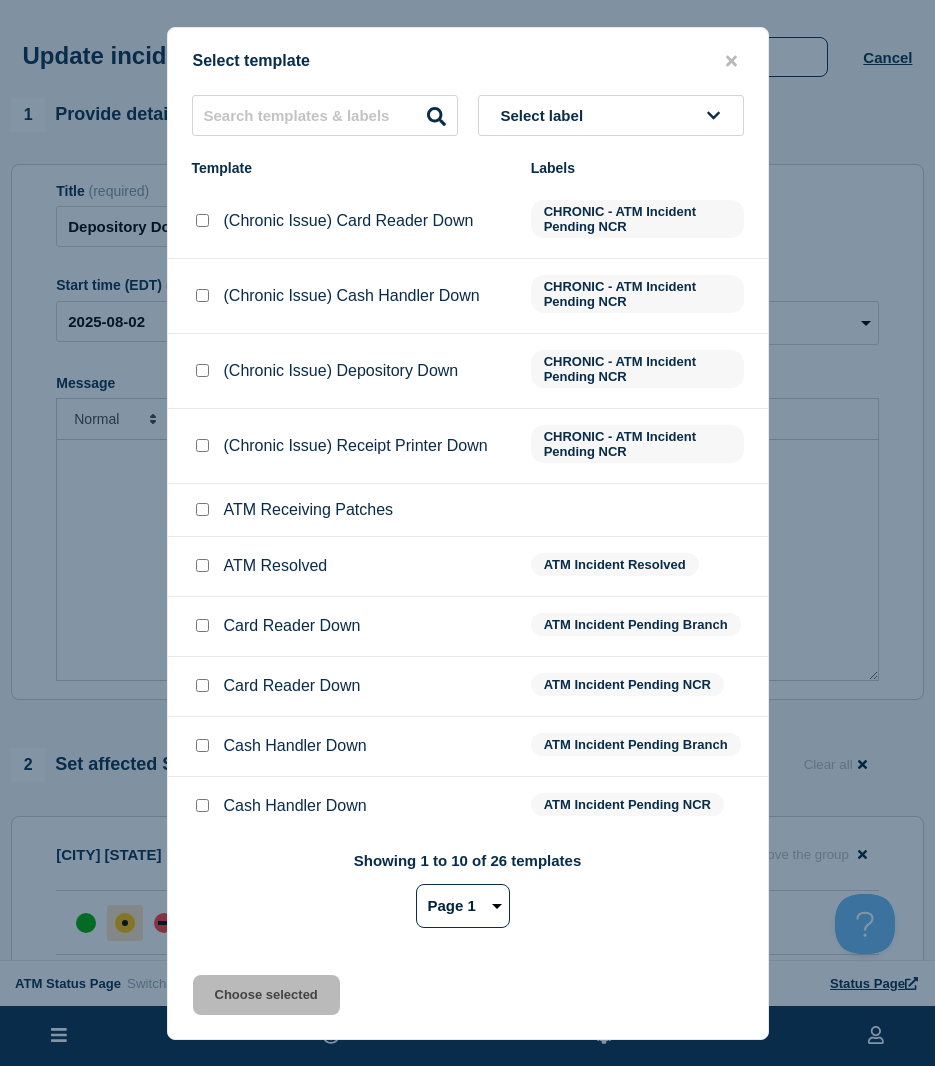 click at bounding box center (202, 565) 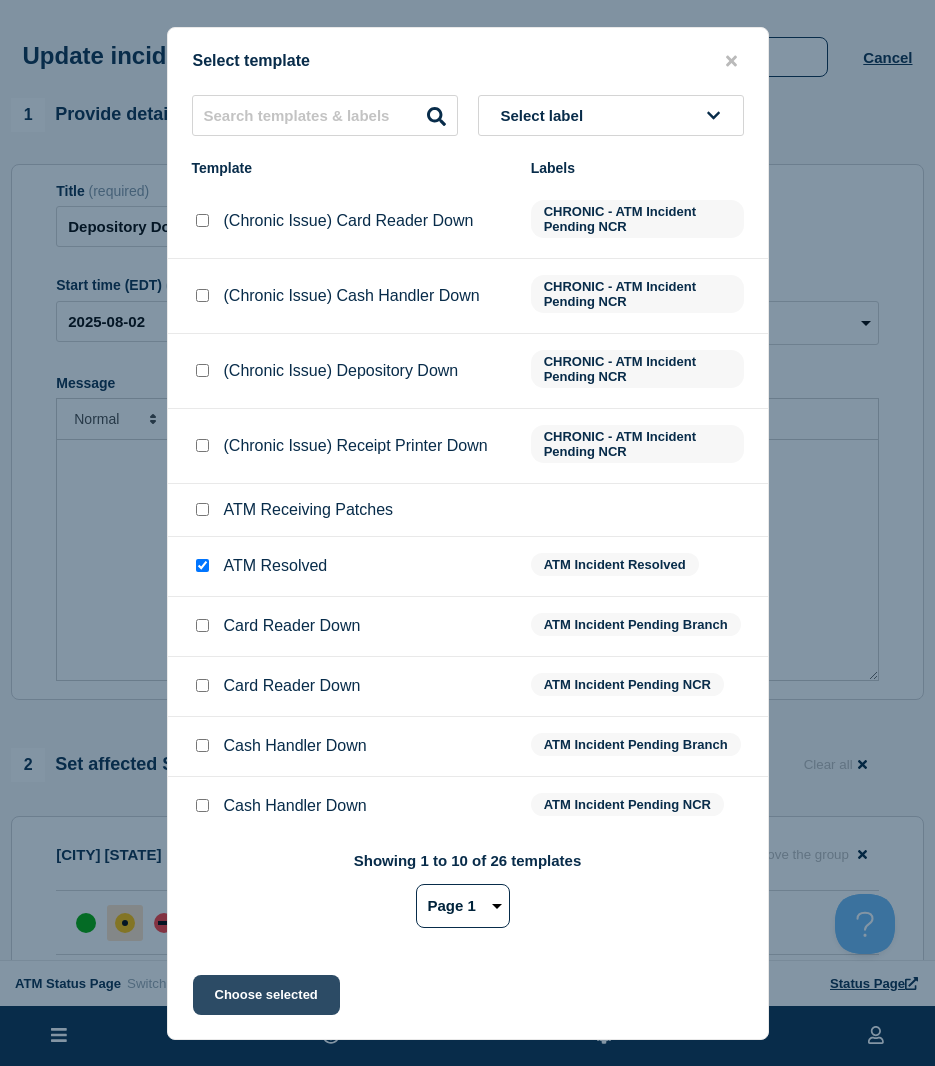 click on "Choose selected" 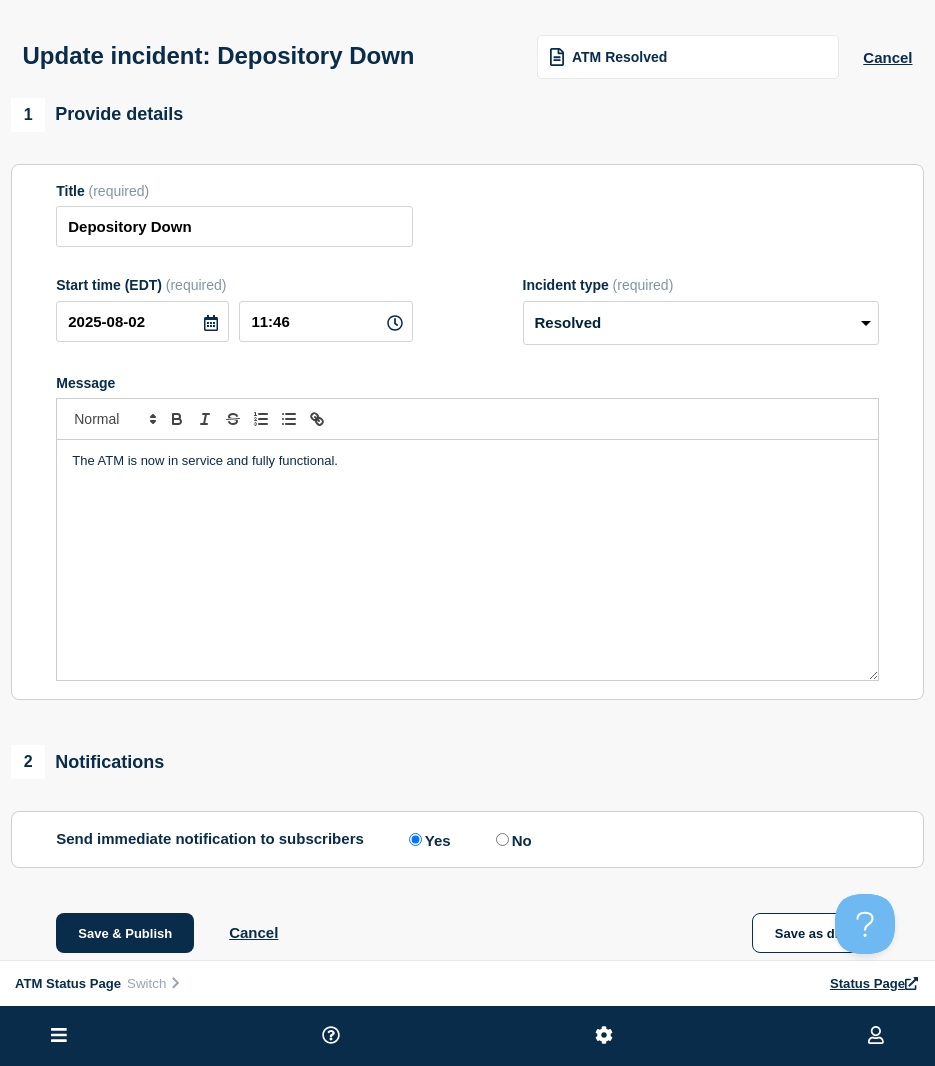 scroll, scrollTop: 200, scrollLeft: 0, axis: vertical 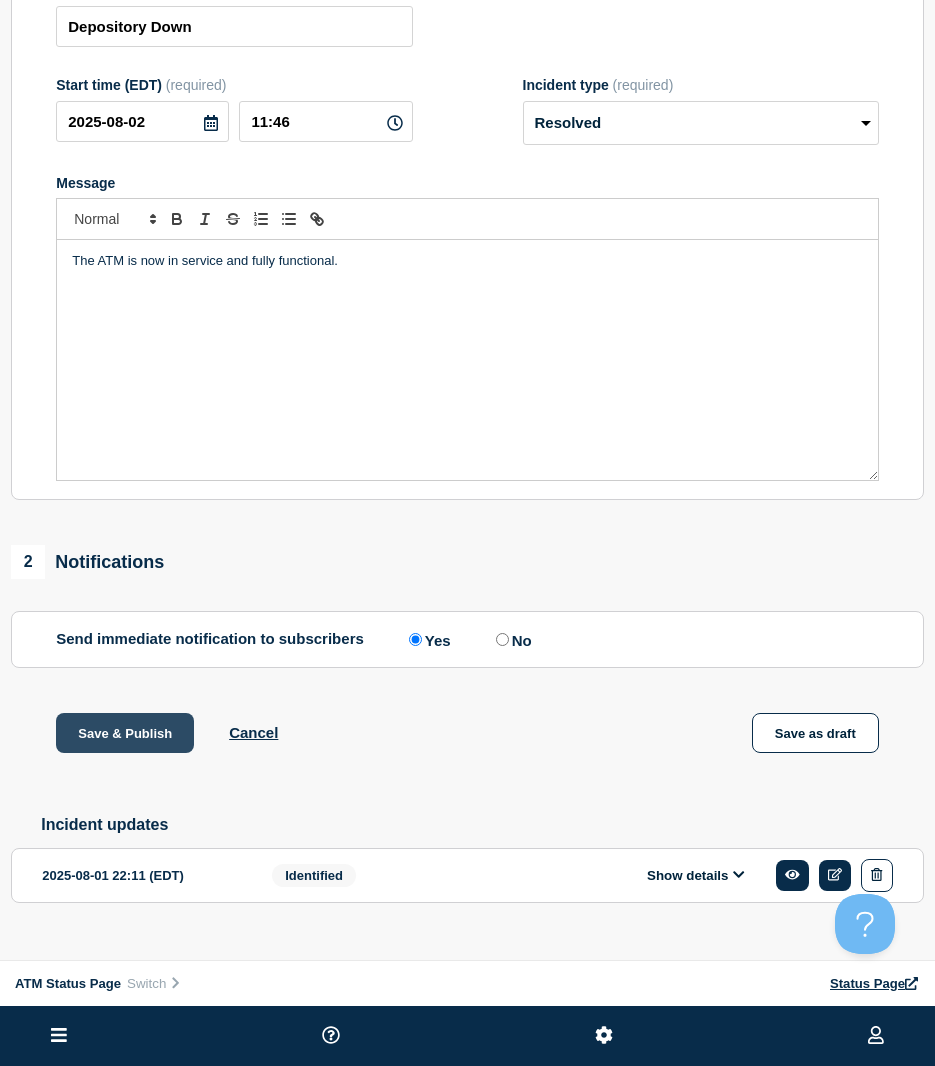 click on "Save & Publish" at bounding box center [125, 733] 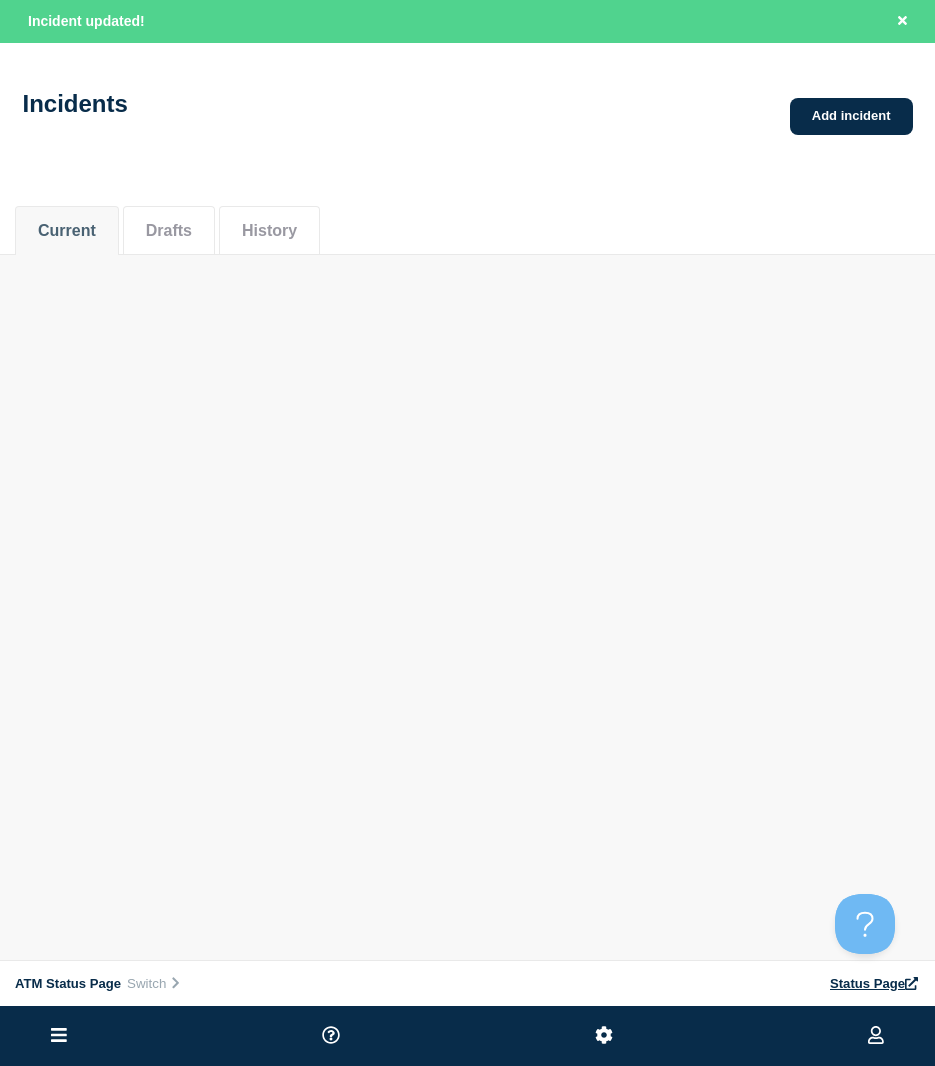 scroll, scrollTop: 0, scrollLeft: 0, axis: both 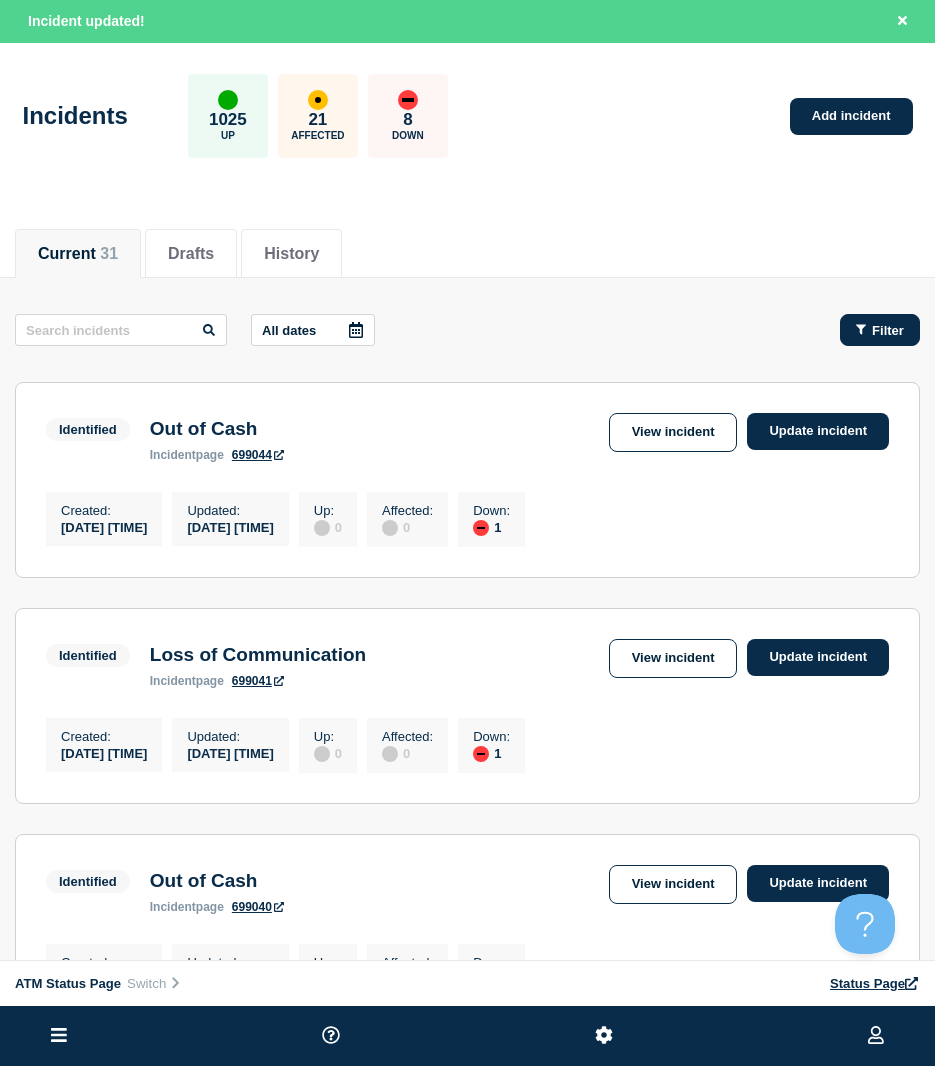 click on "Filter" at bounding box center [880, 330] 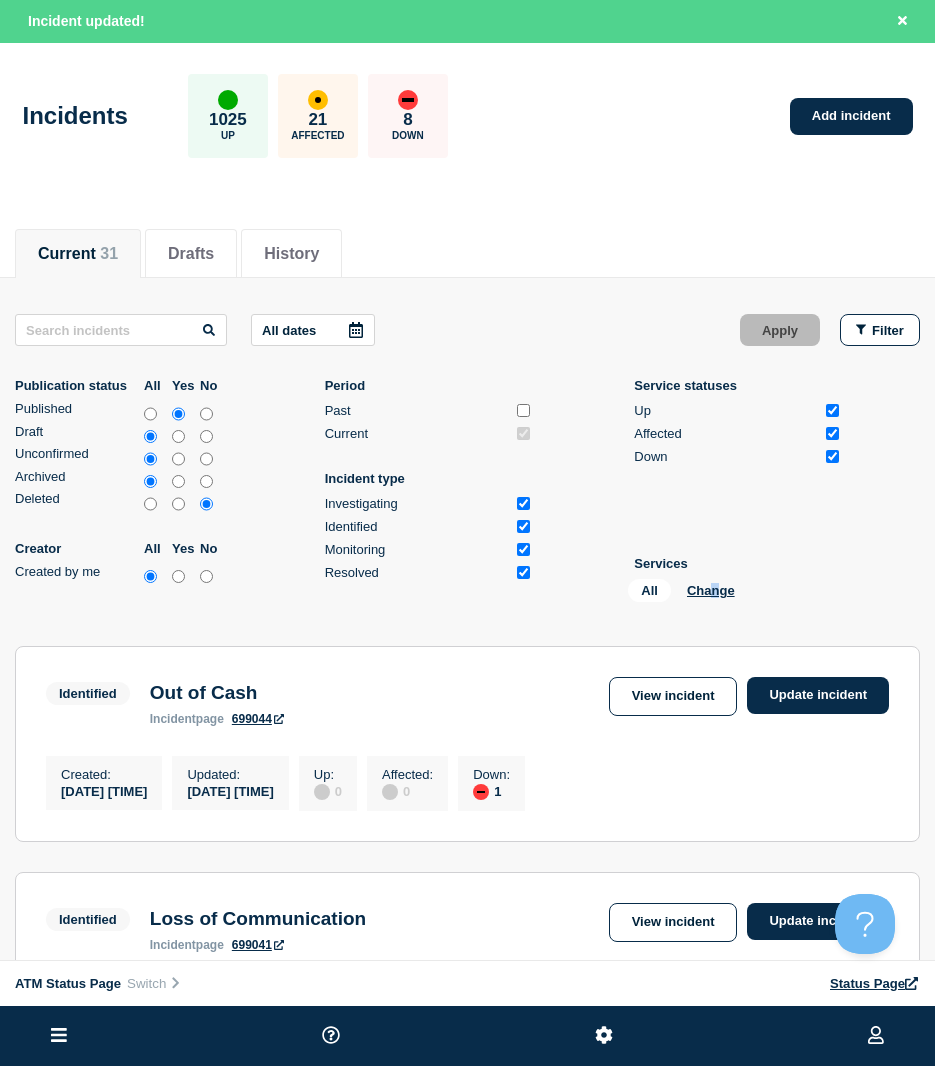 click on "All Change" at bounding box center [728, 594] 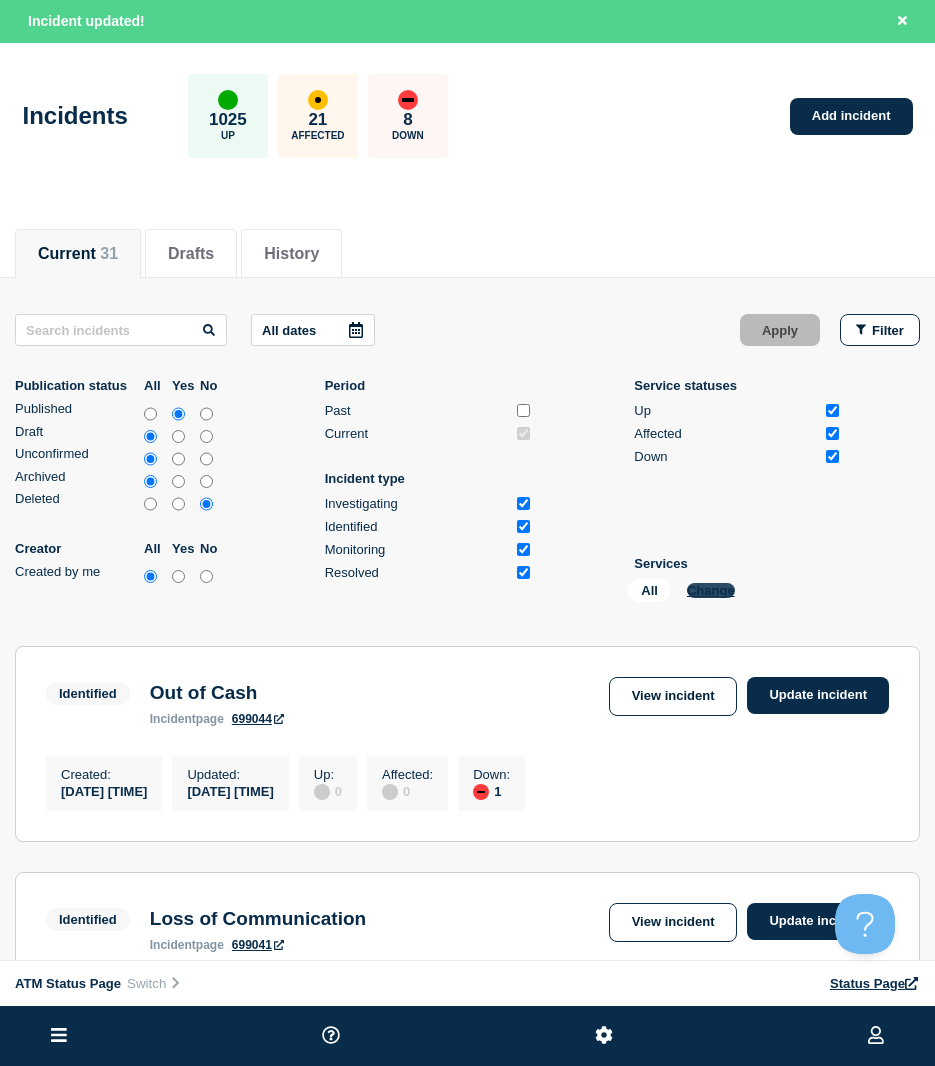 click on "Change" at bounding box center [711, 590] 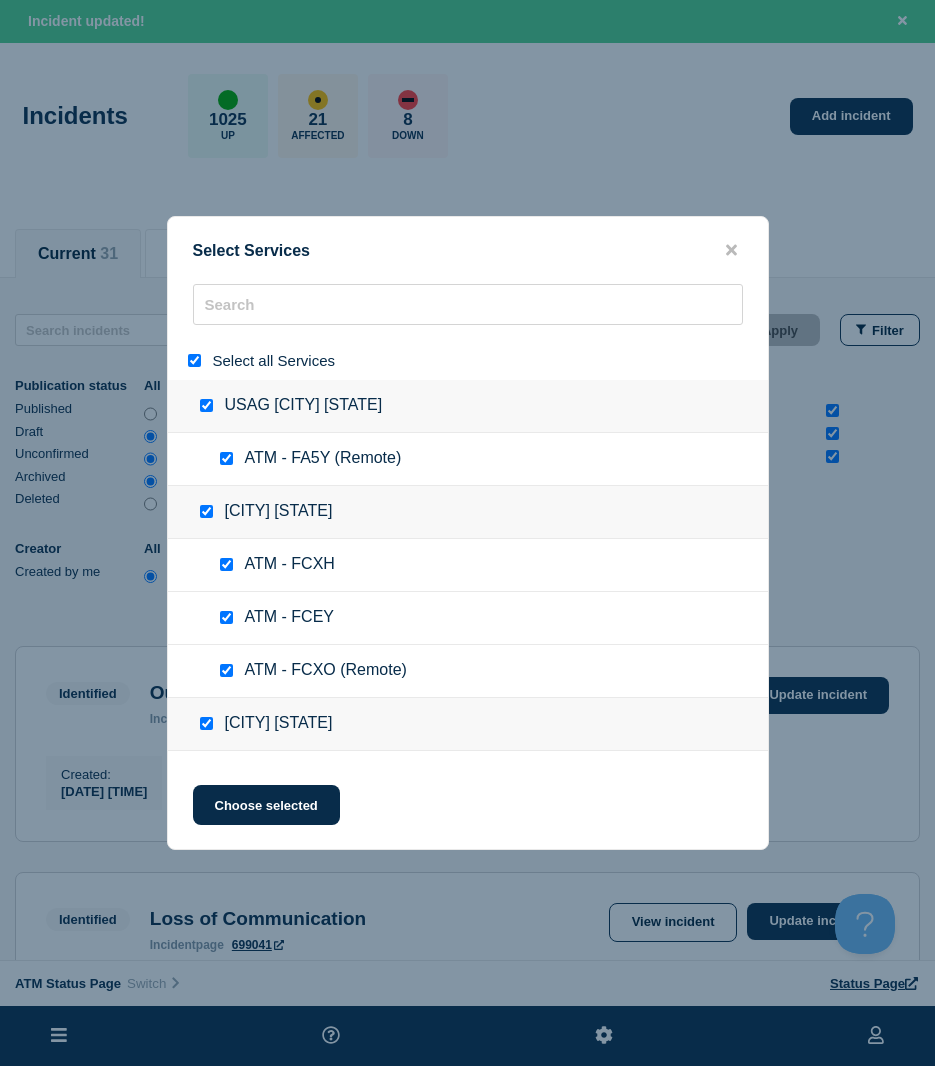 click at bounding box center (194, 360) 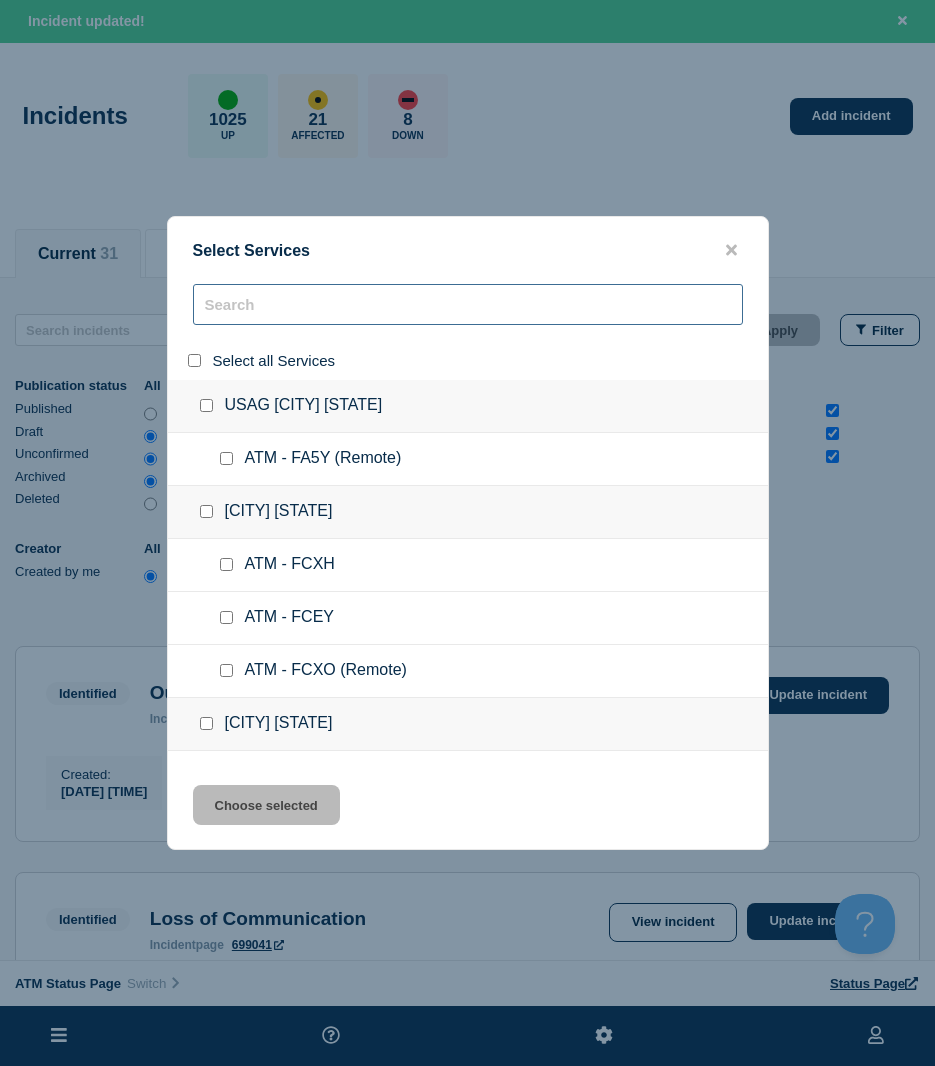click at bounding box center [468, 304] 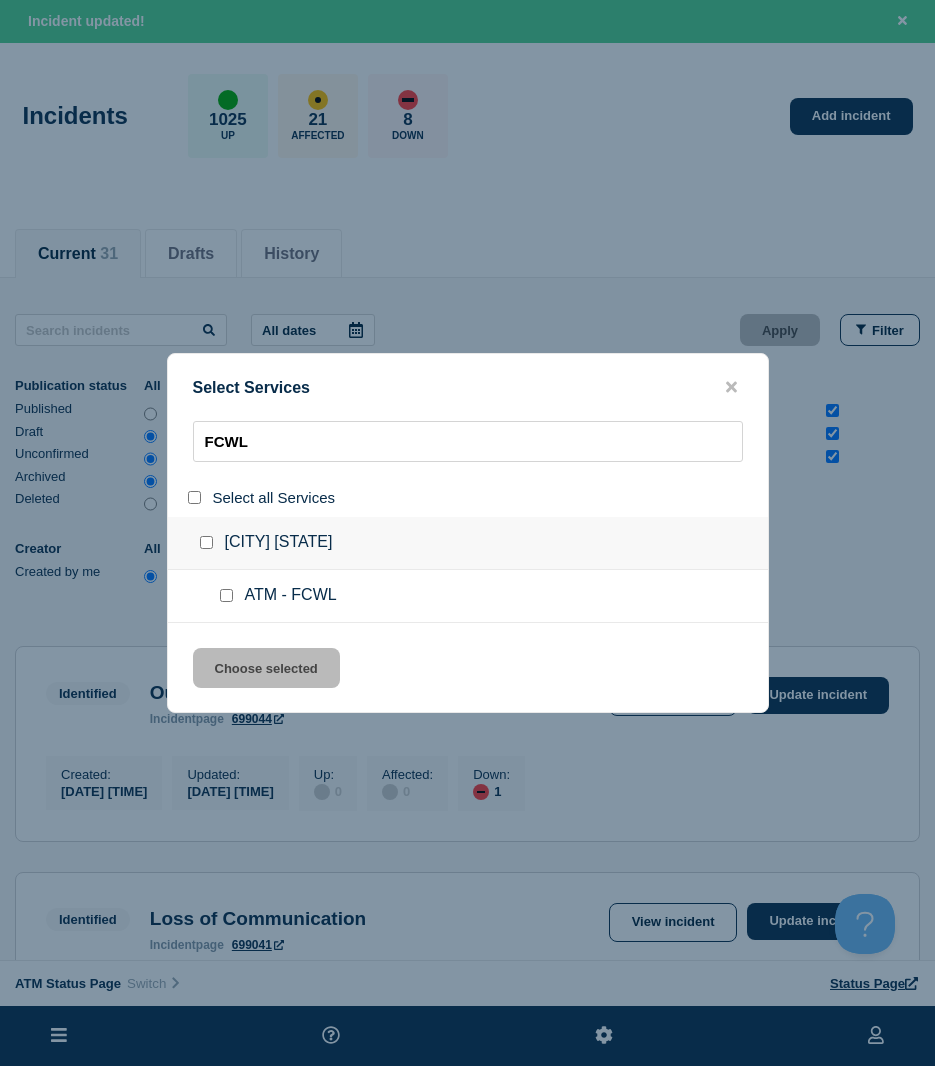 click at bounding box center (226, 595) 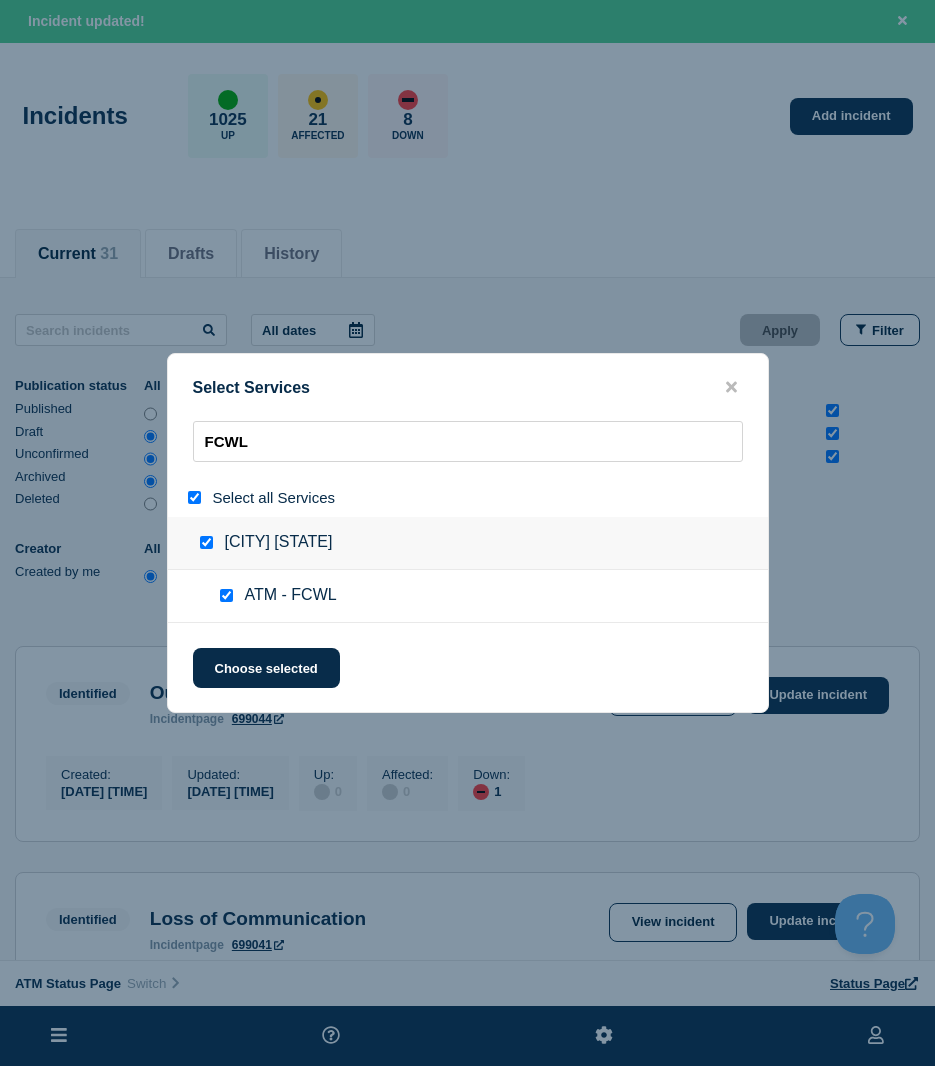 click on "Select Services FCWL Select all Services [CITY] [STATE] ATM - FCWL Choose selected" at bounding box center (468, 533) 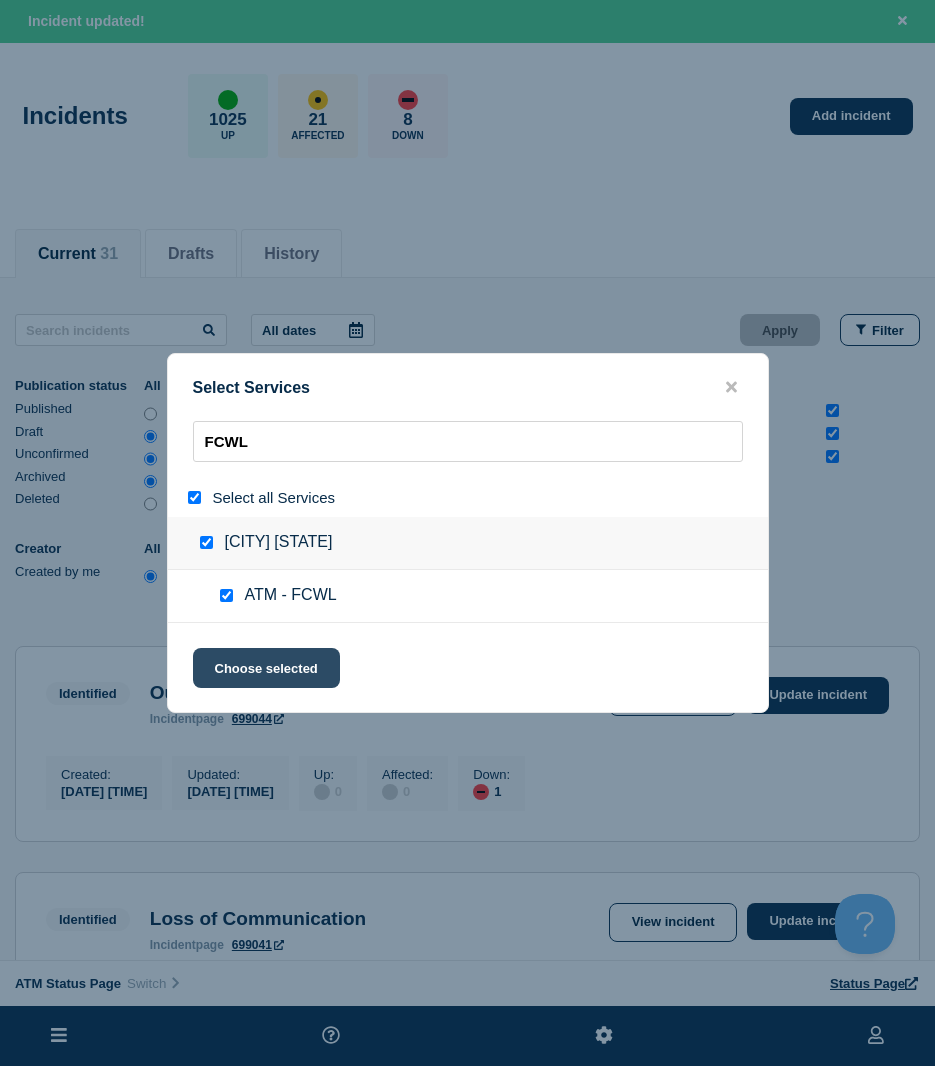 click on "Choose selected" 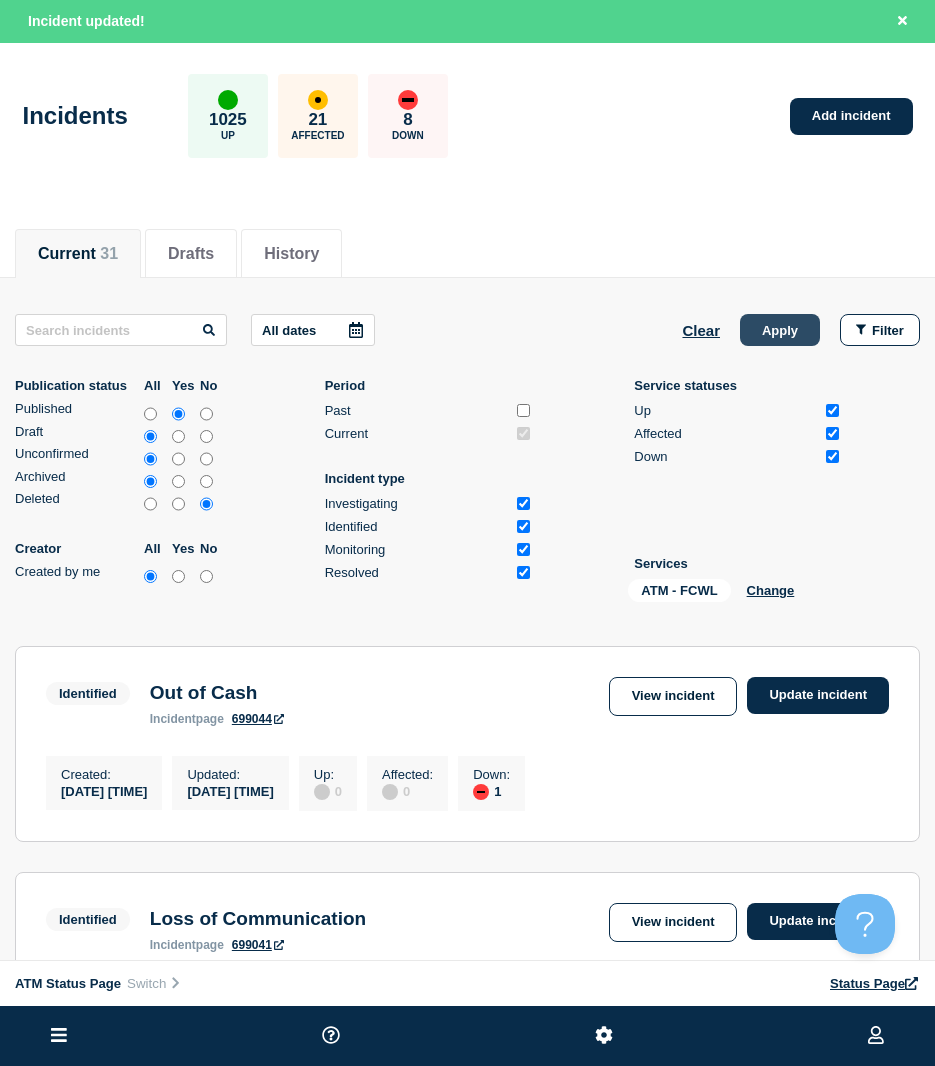 click on "Apply" 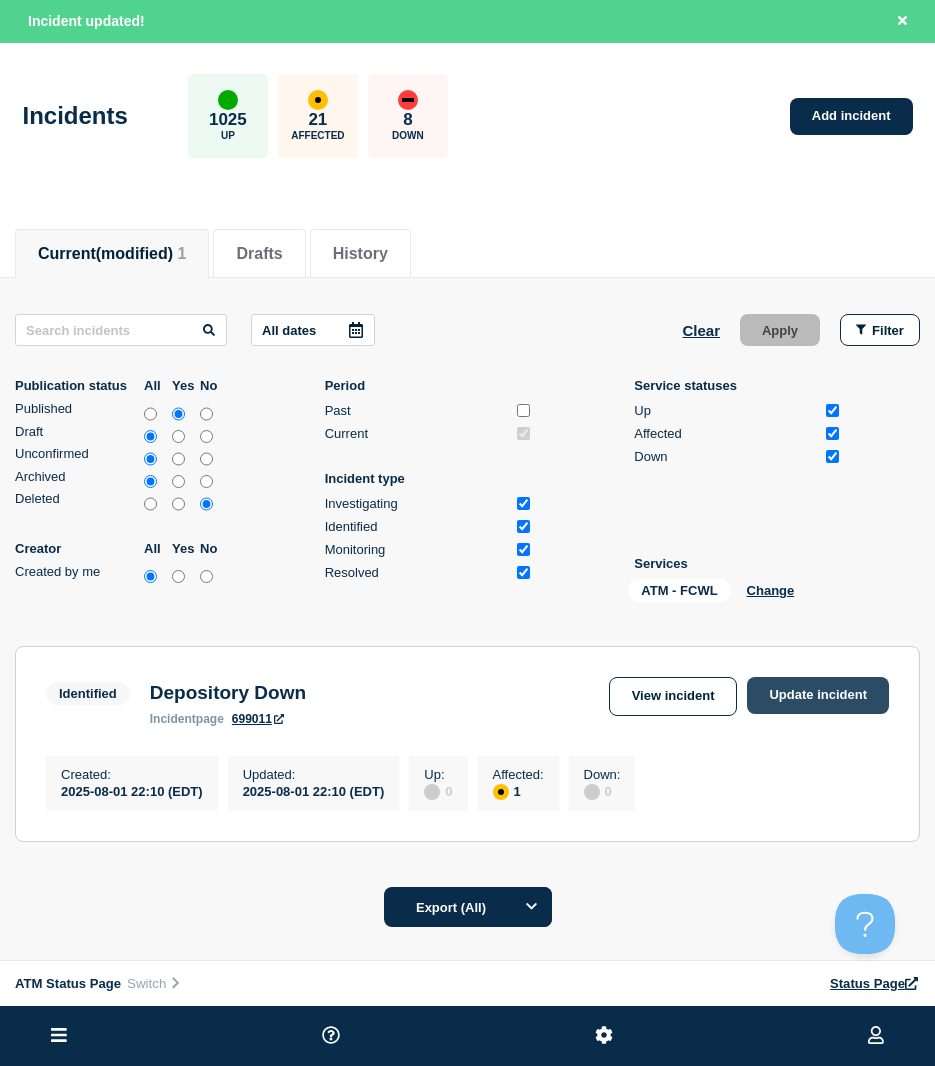 click on "Update incident" at bounding box center (818, 695) 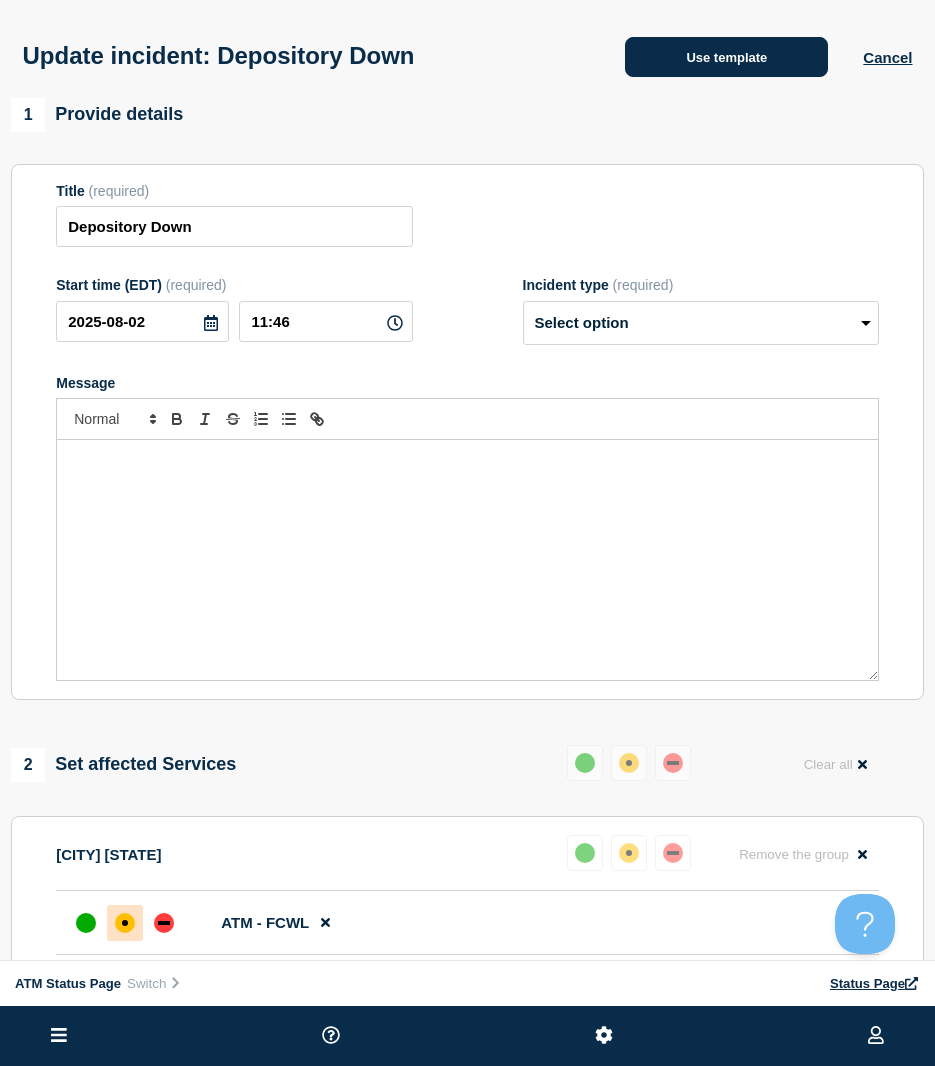 click on "Use template" at bounding box center [726, 57] 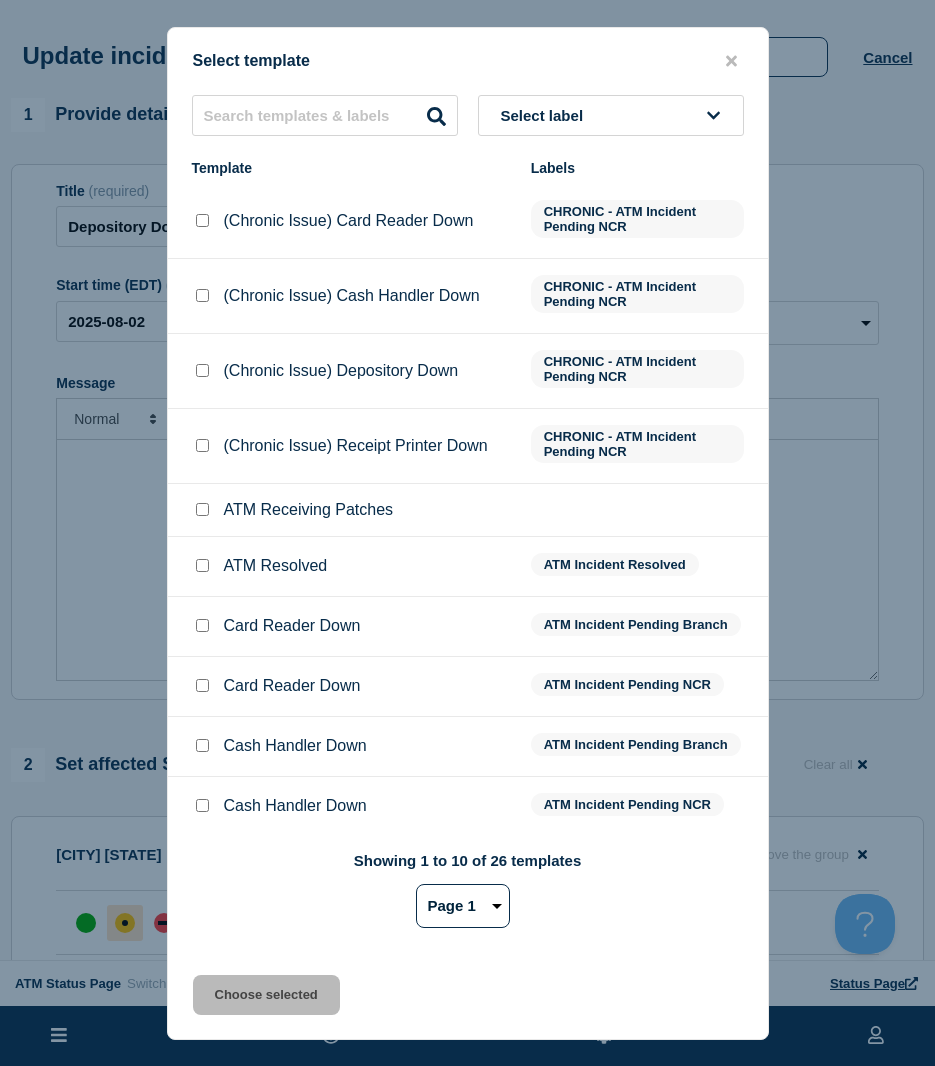 click at bounding box center [202, 565] 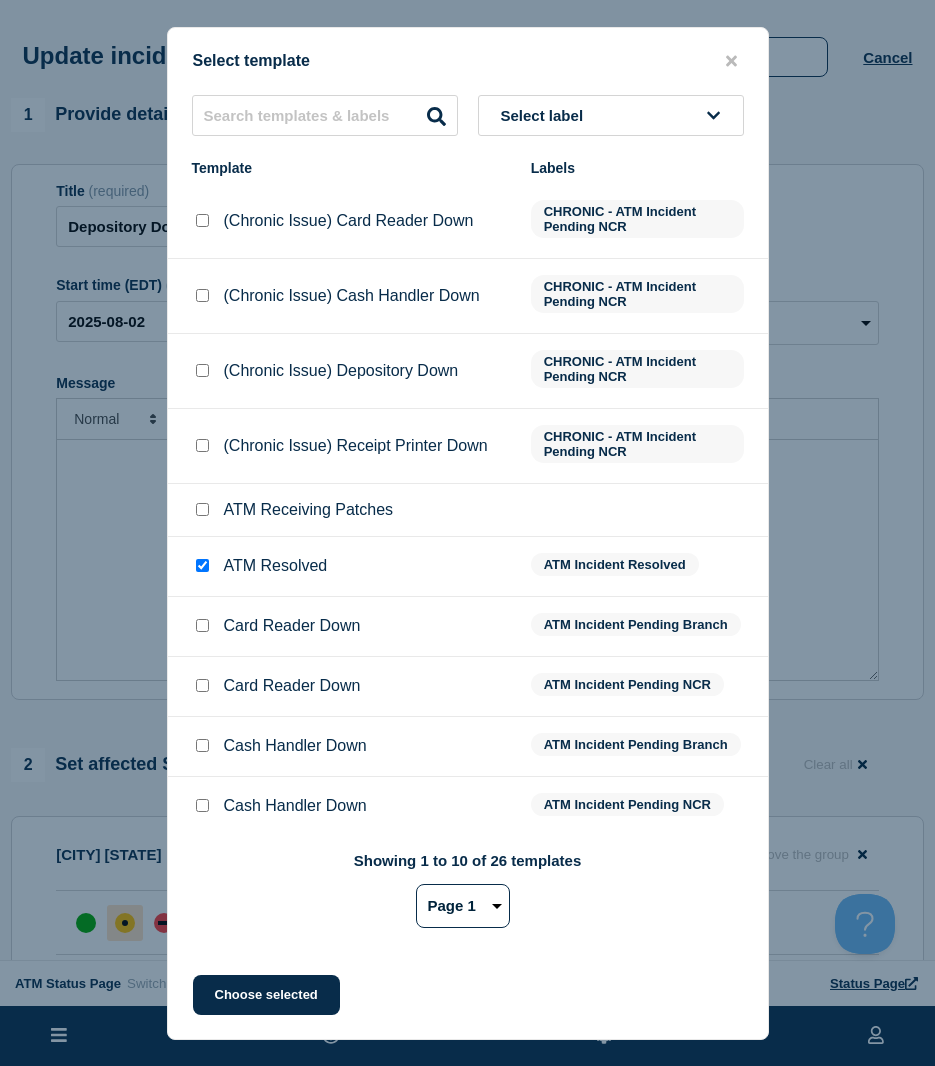 click on "Choose selected" at bounding box center [468, 995] 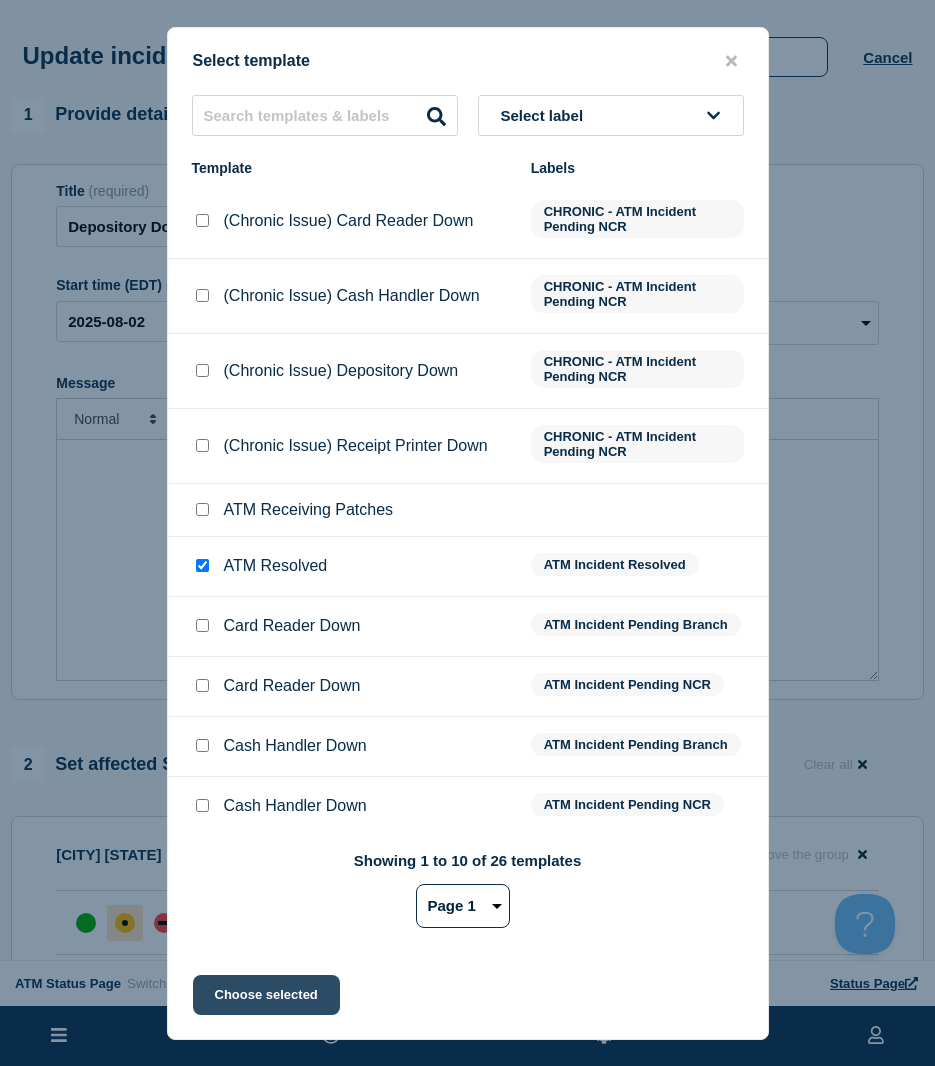 click on "Choose selected" 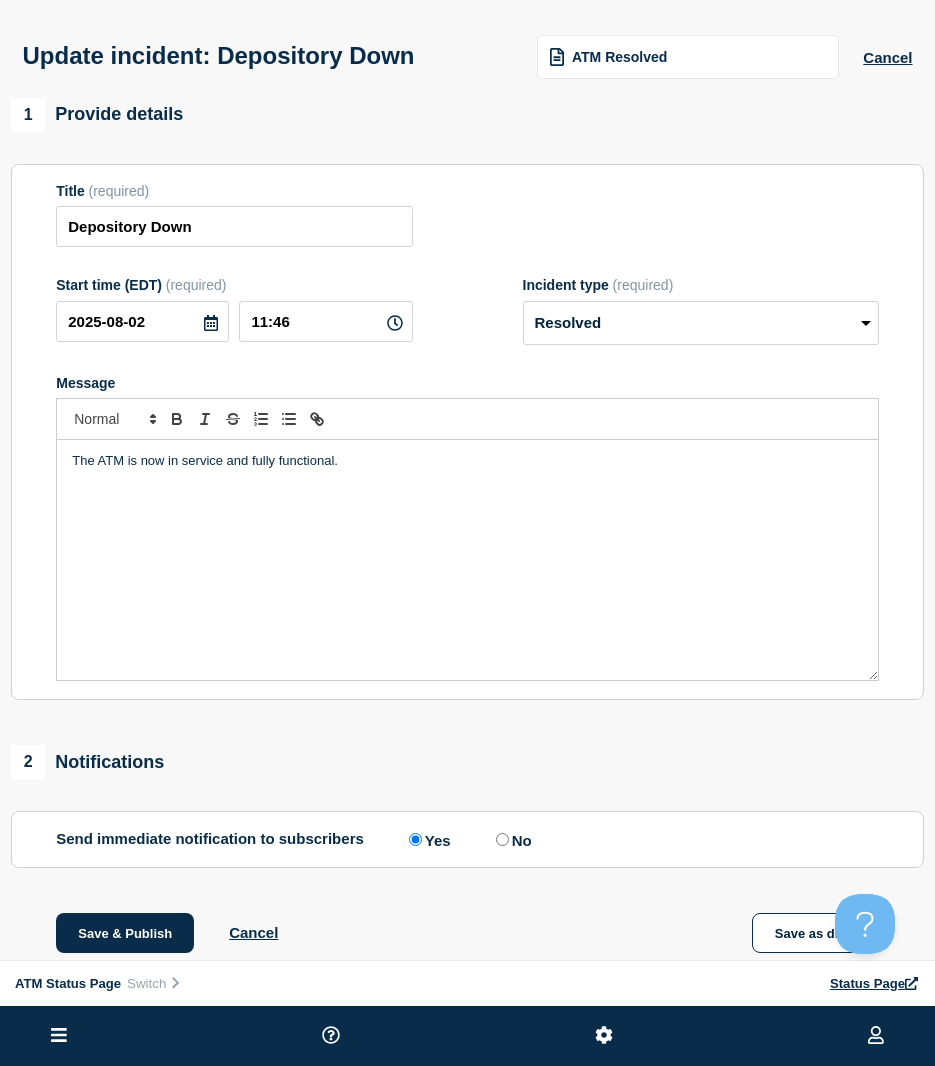 scroll, scrollTop: 200, scrollLeft: 0, axis: vertical 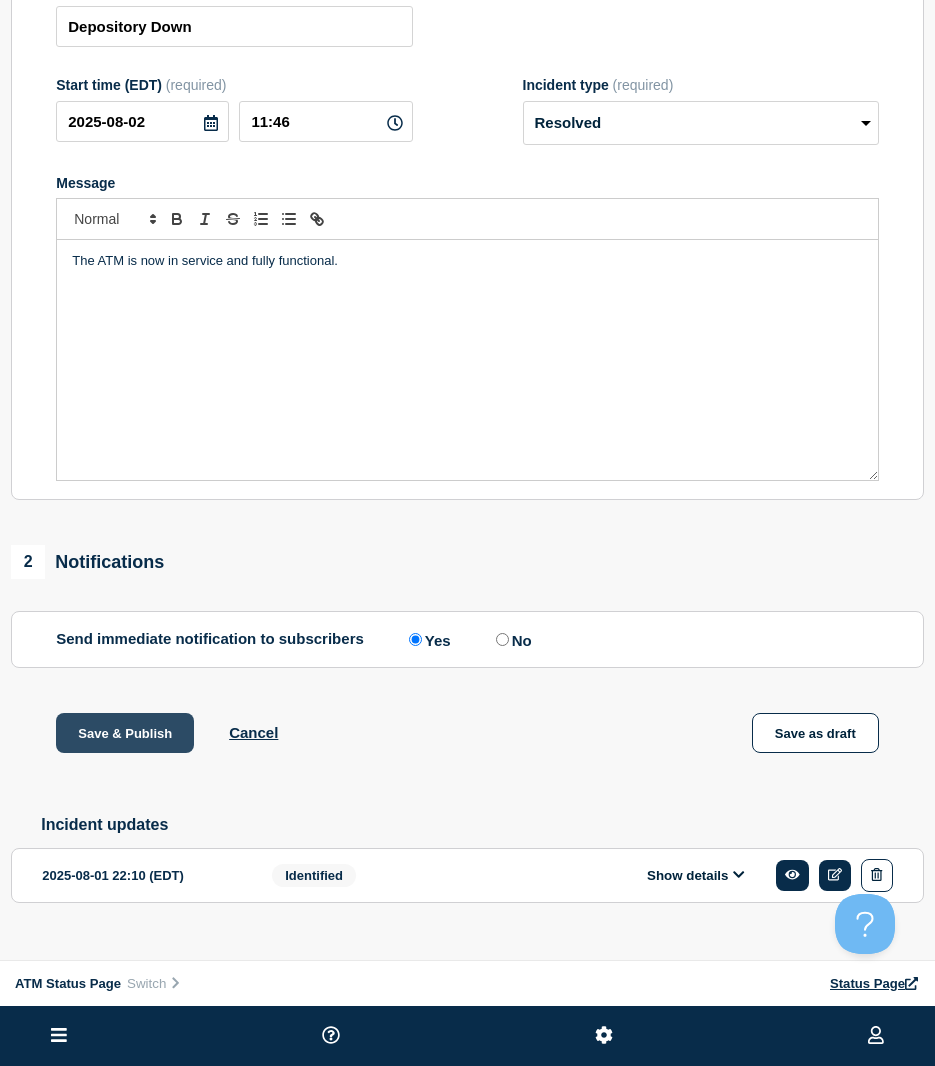 click on "Save & Publish" at bounding box center (125, 733) 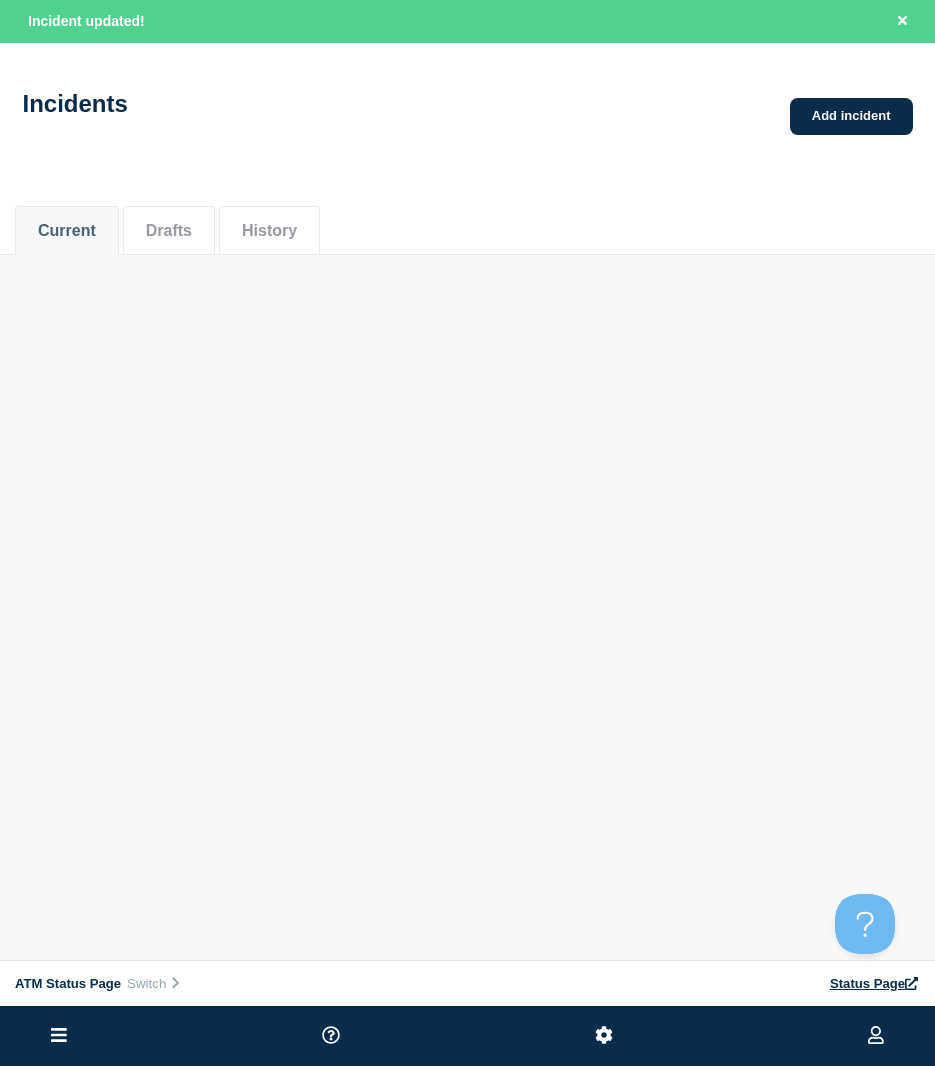 scroll, scrollTop: 0, scrollLeft: 0, axis: both 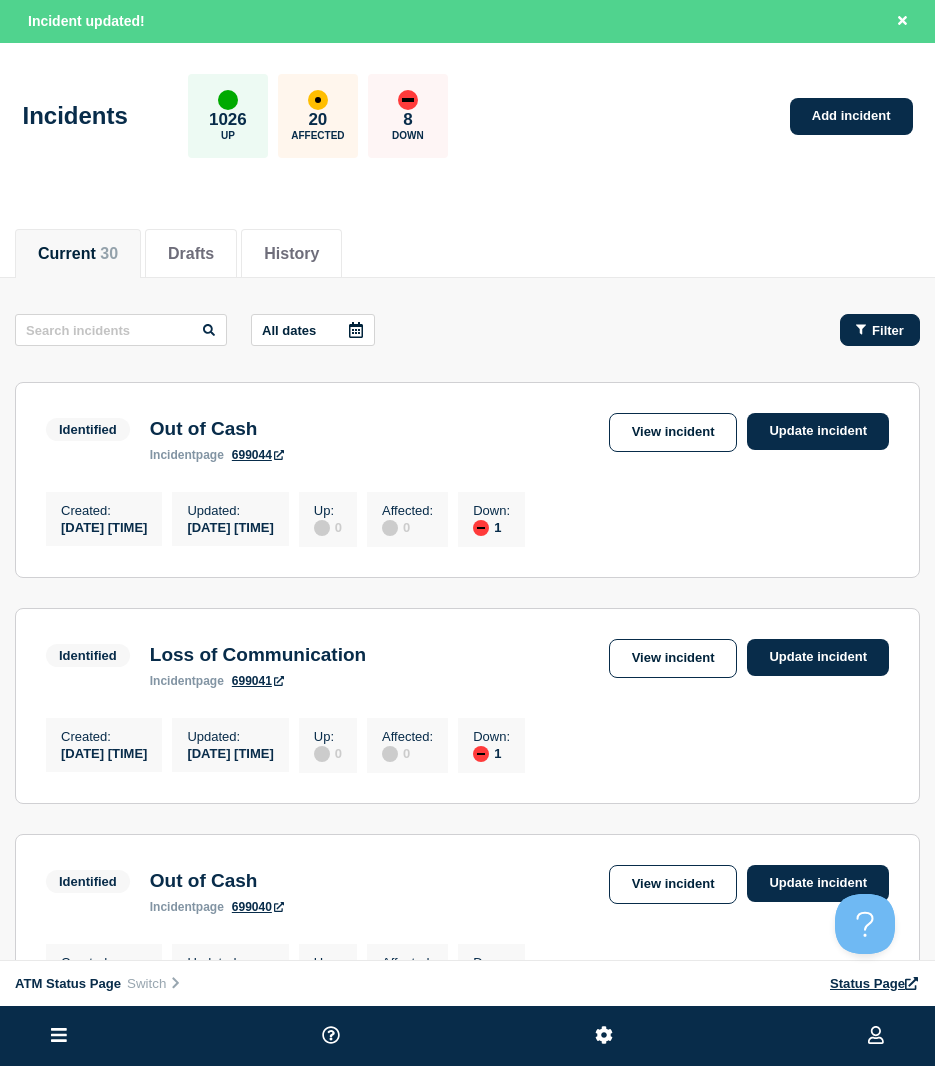 drag, startPoint x: 860, startPoint y: 354, endPoint x: 863, endPoint y: 333, distance: 21.213203 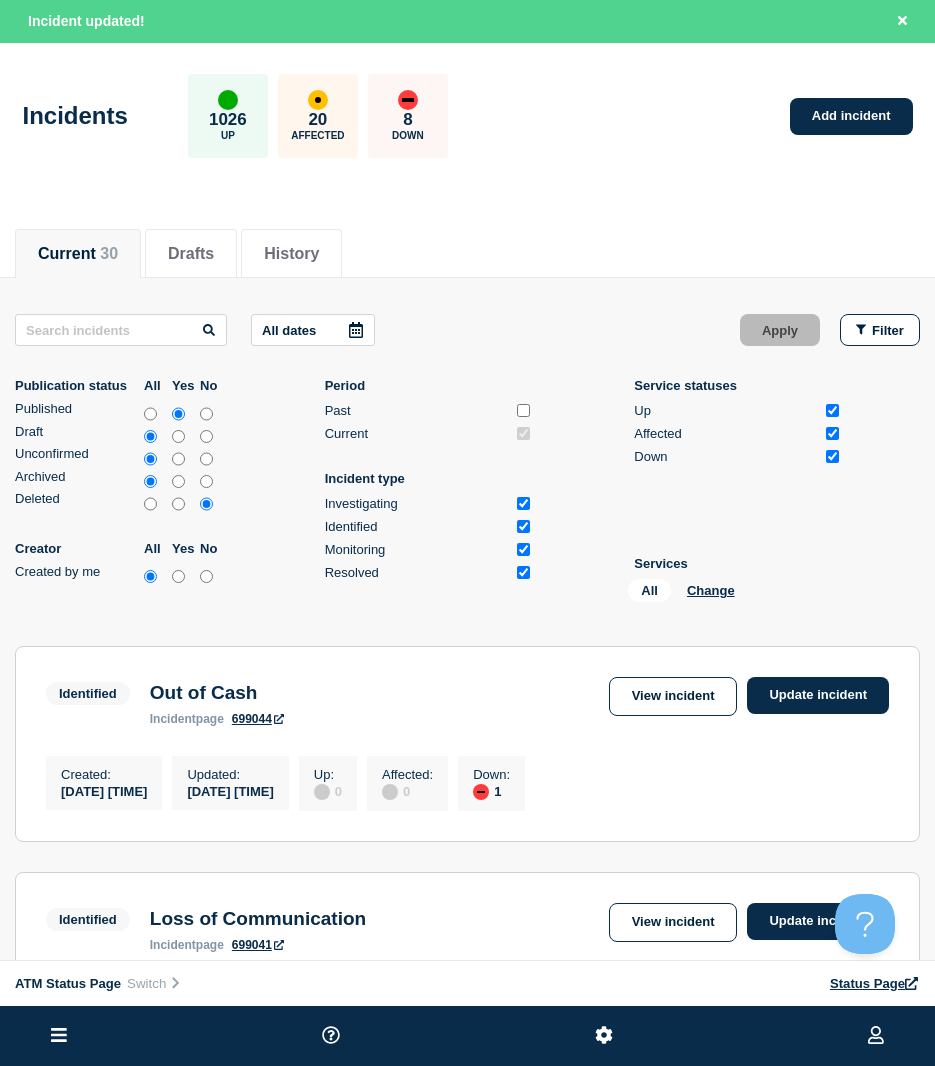 click on "All Change" at bounding box center (728, 594) 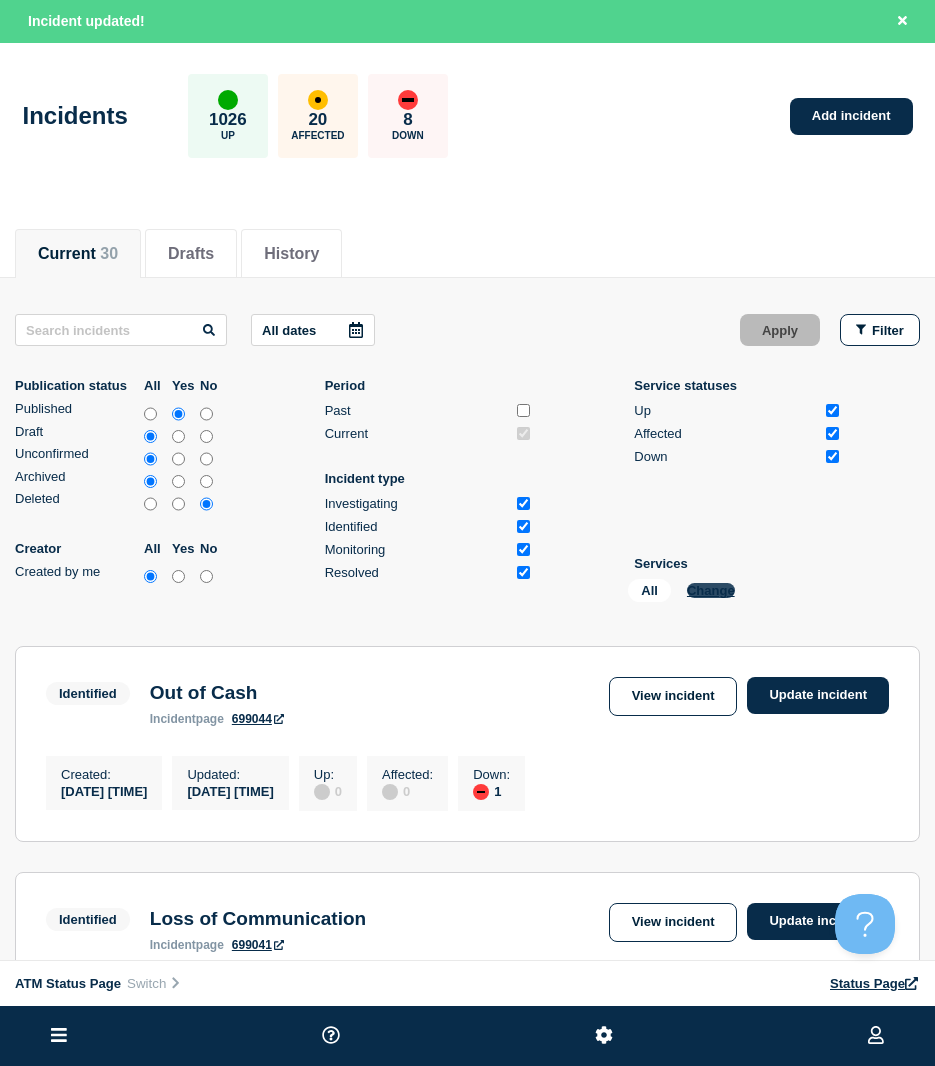 click on "Change" at bounding box center [711, 590] 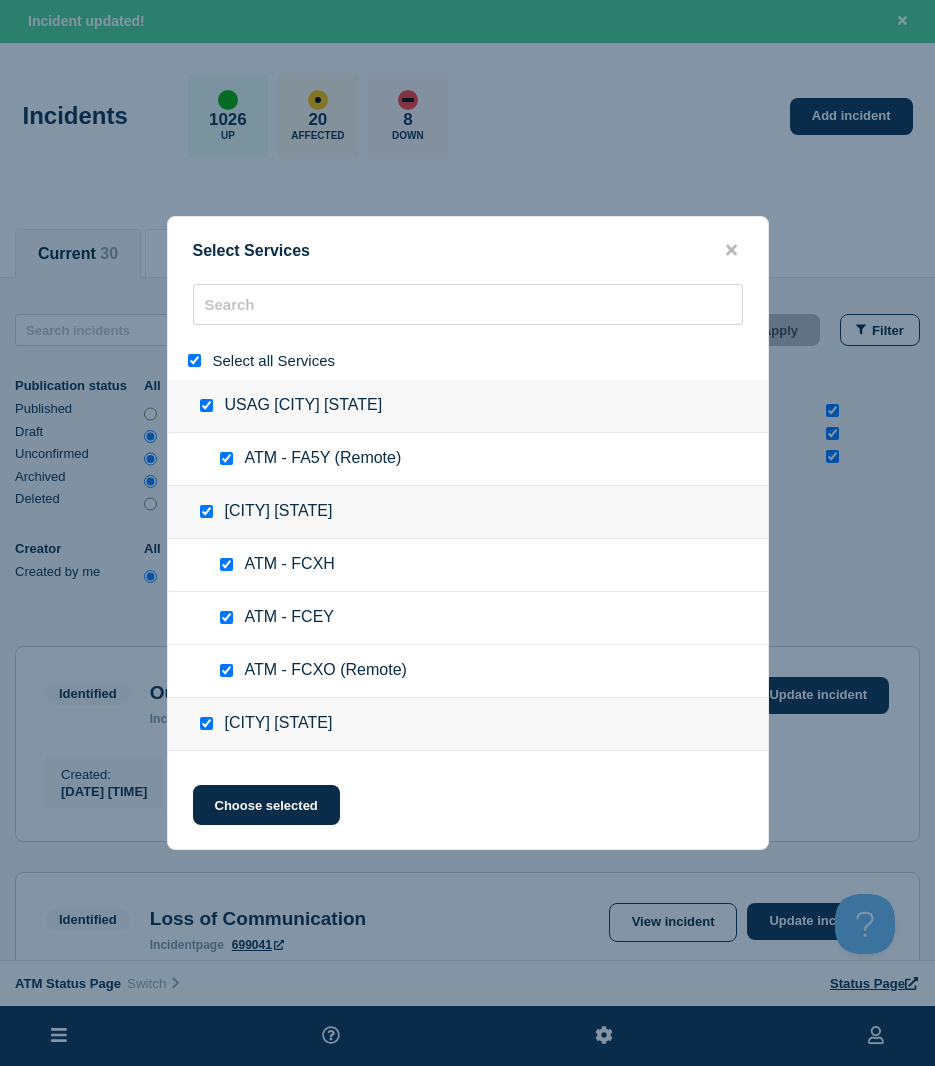 click at bounding box center (194, 360) 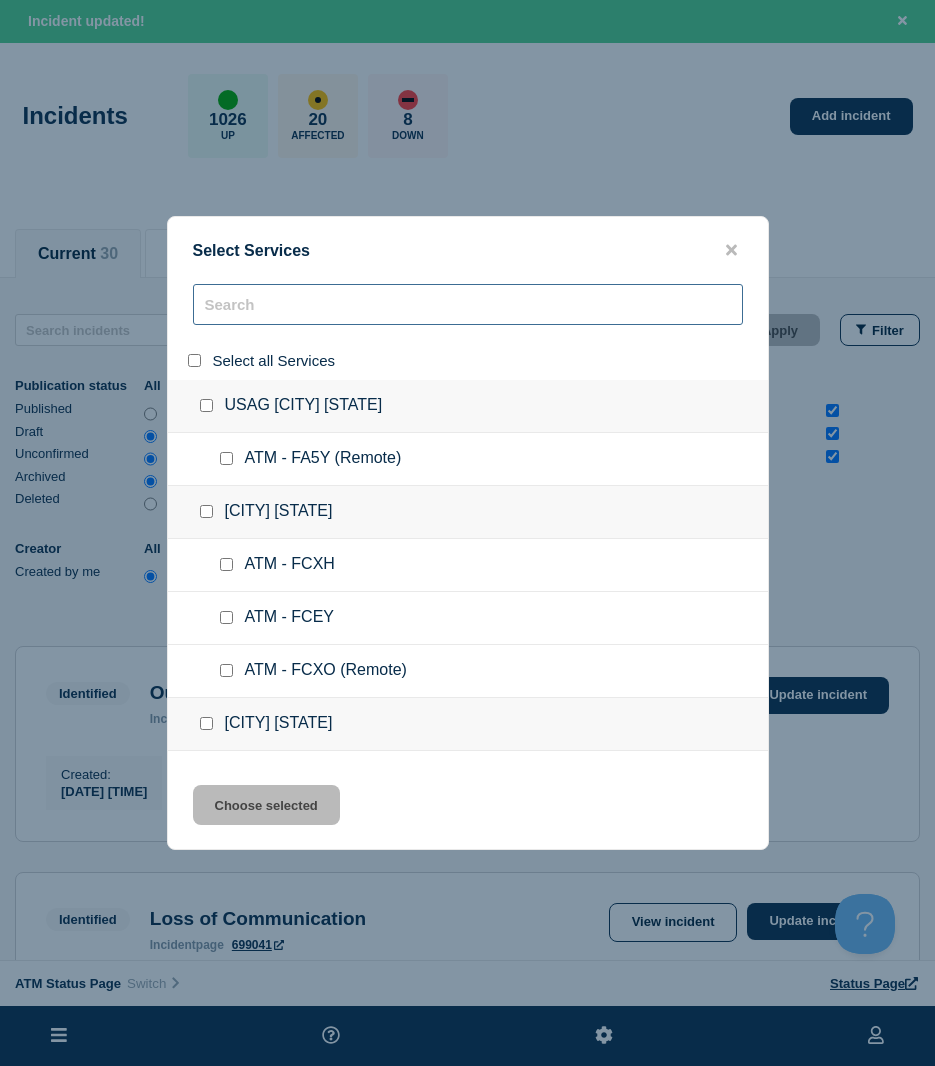 click at bounding box center [468, 304] 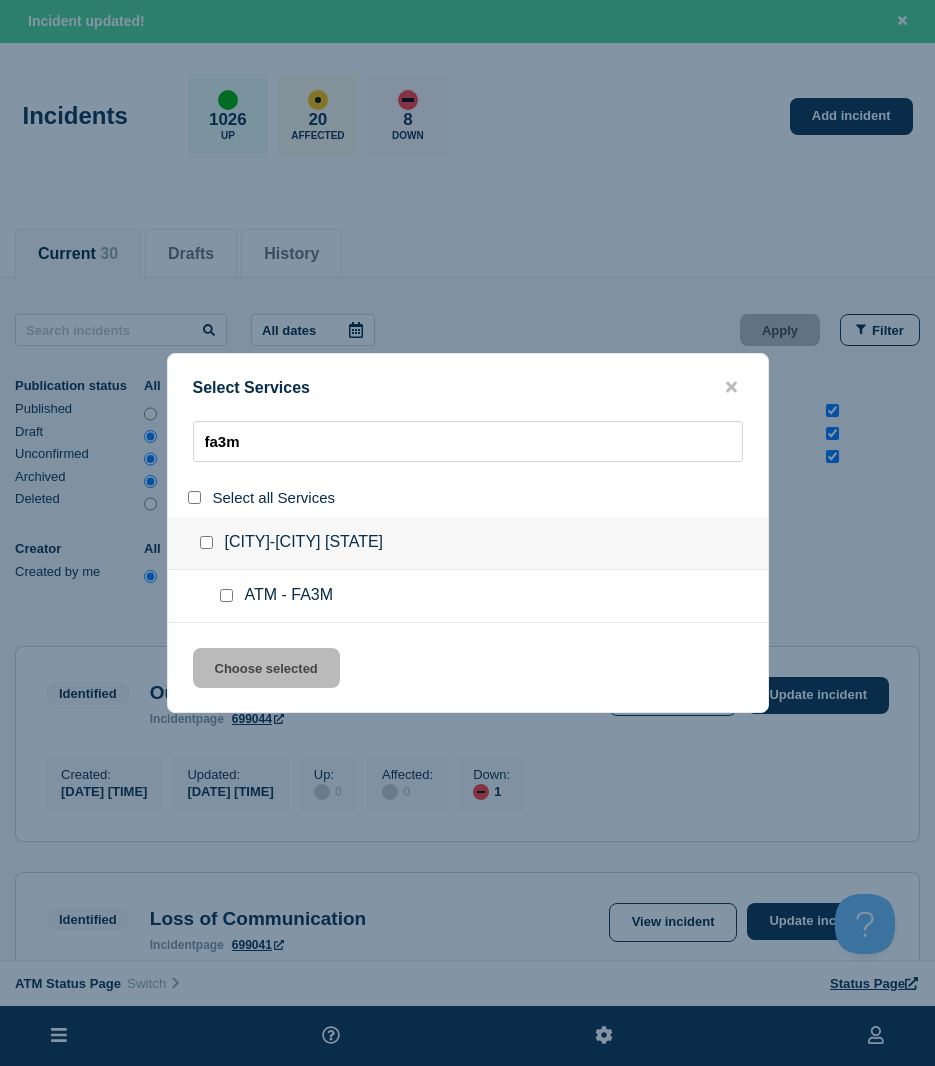 click at bounding box center (226, 595) 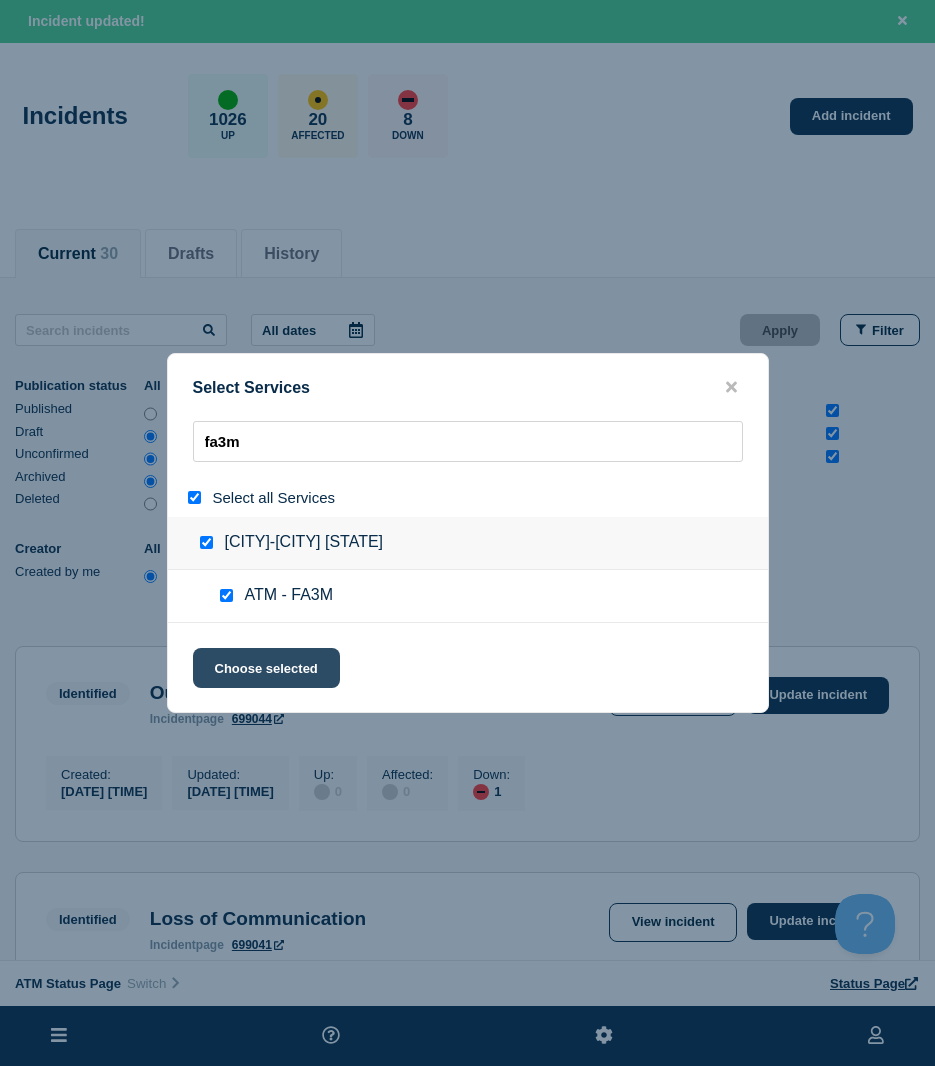 click on "Choose selected" 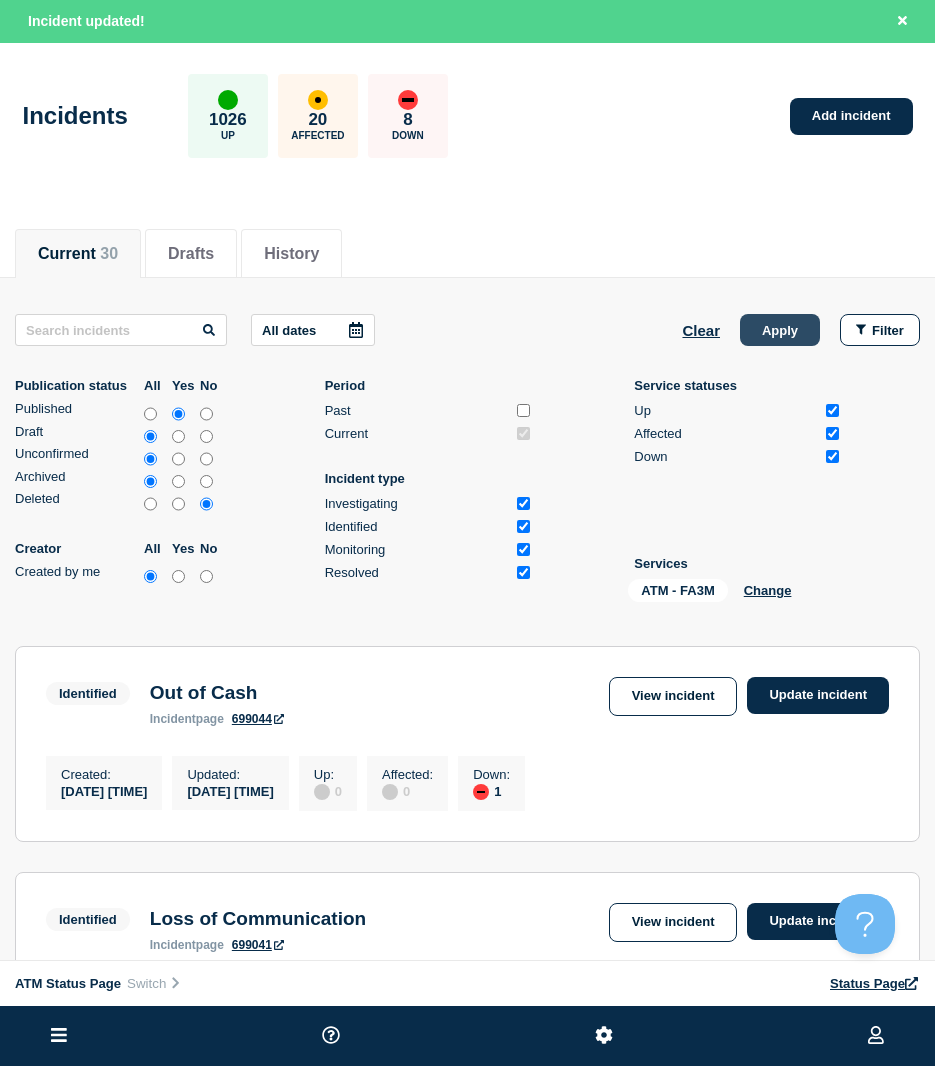 click on "Apply" 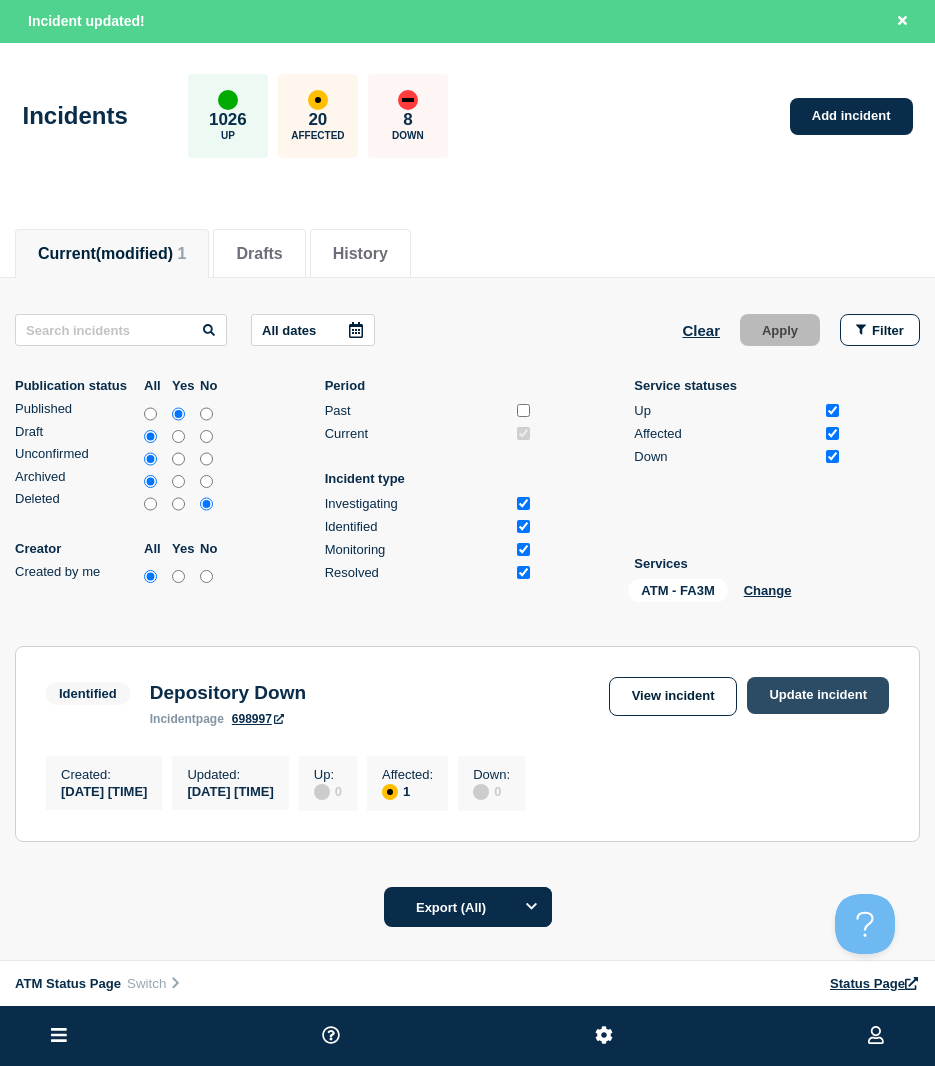 click on "Update incident" at bounding box center (818, 695) 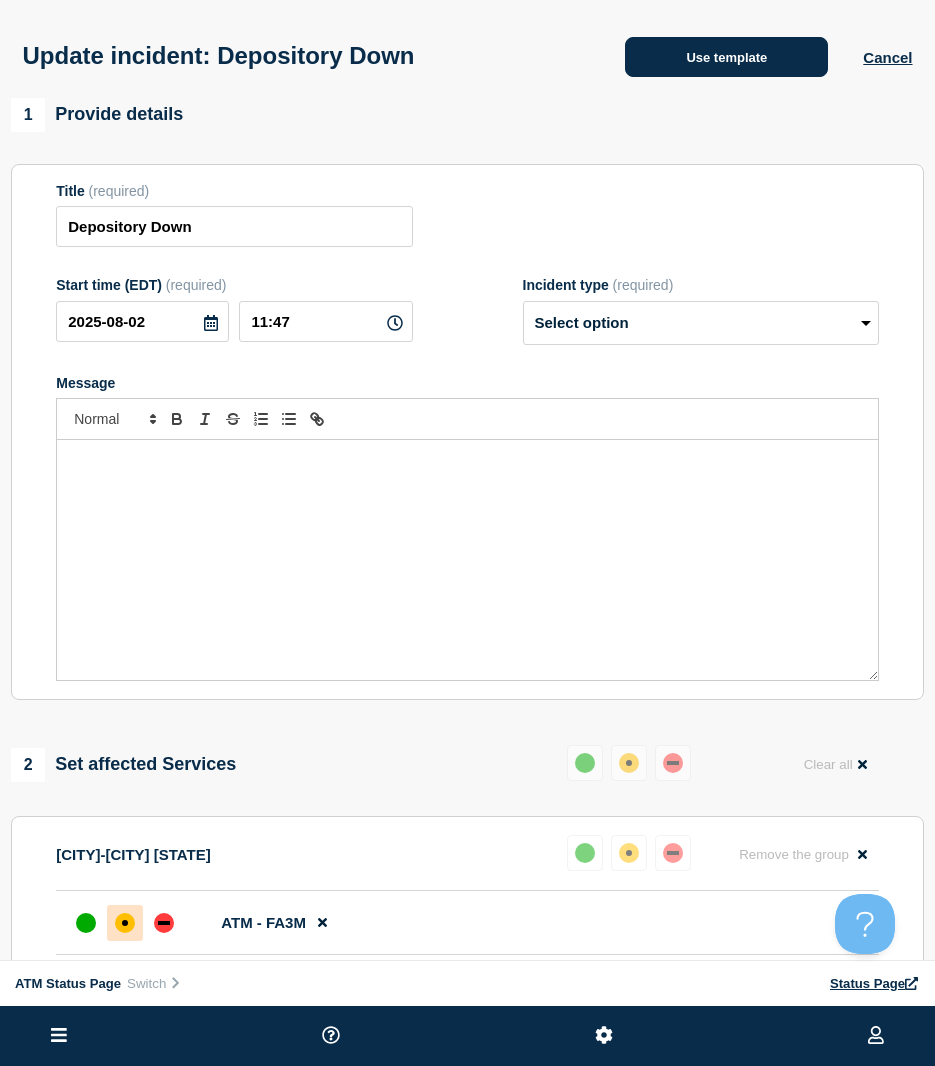 click on "Use template" at bounding box center (726, 57) 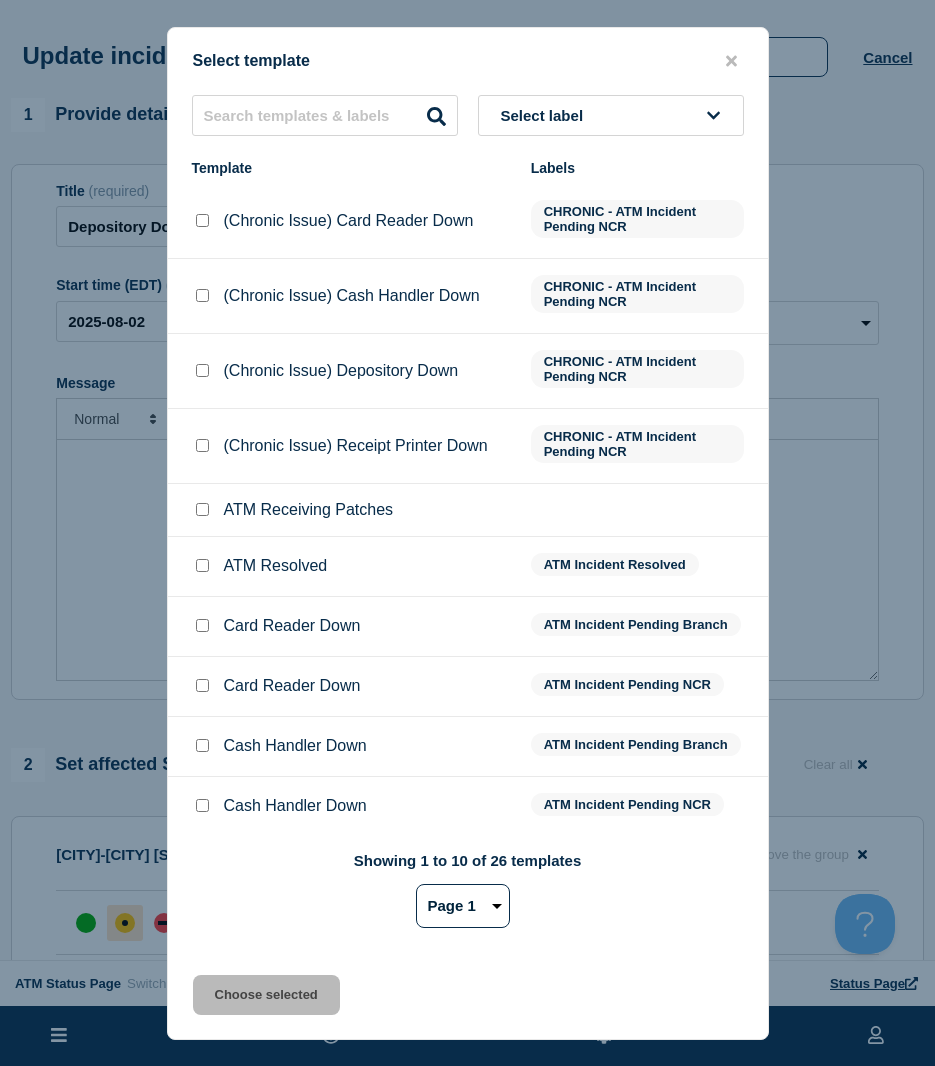 click at bounding box center (202, 565) 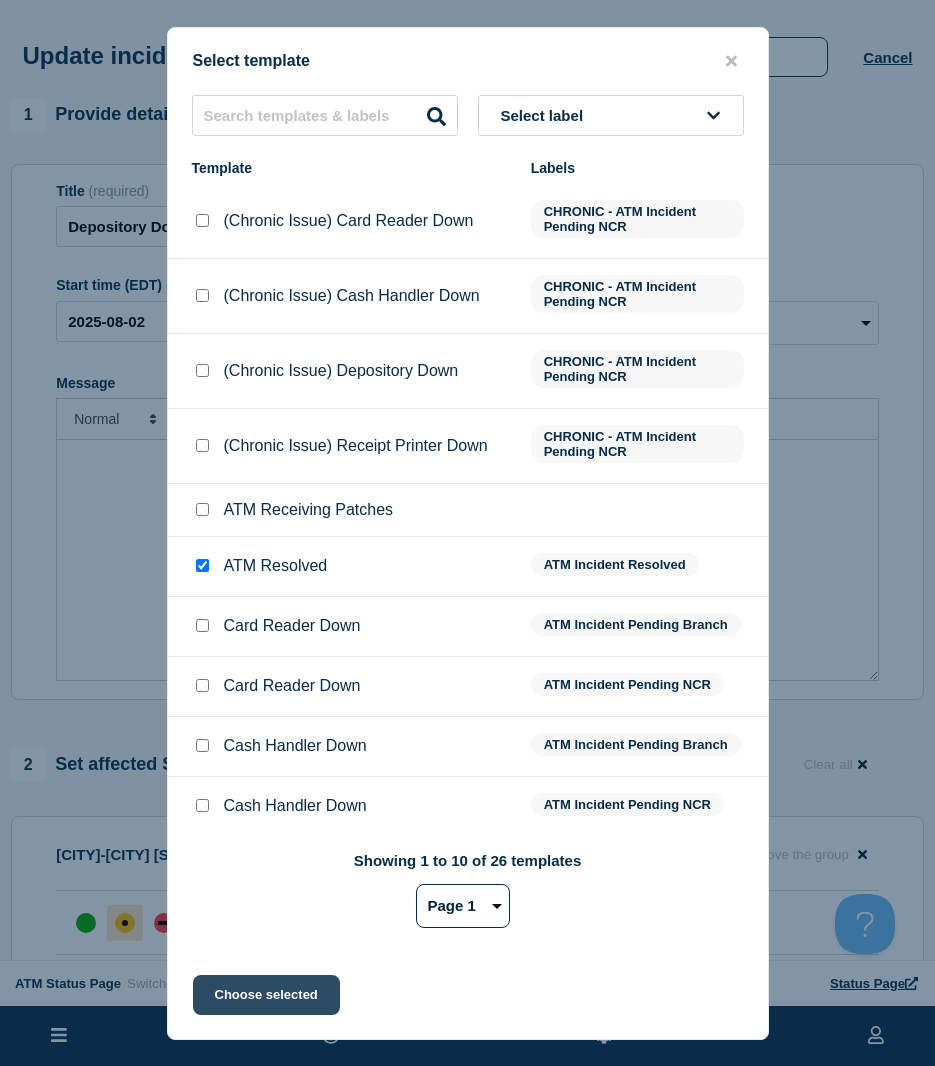 click on "Choose selected" 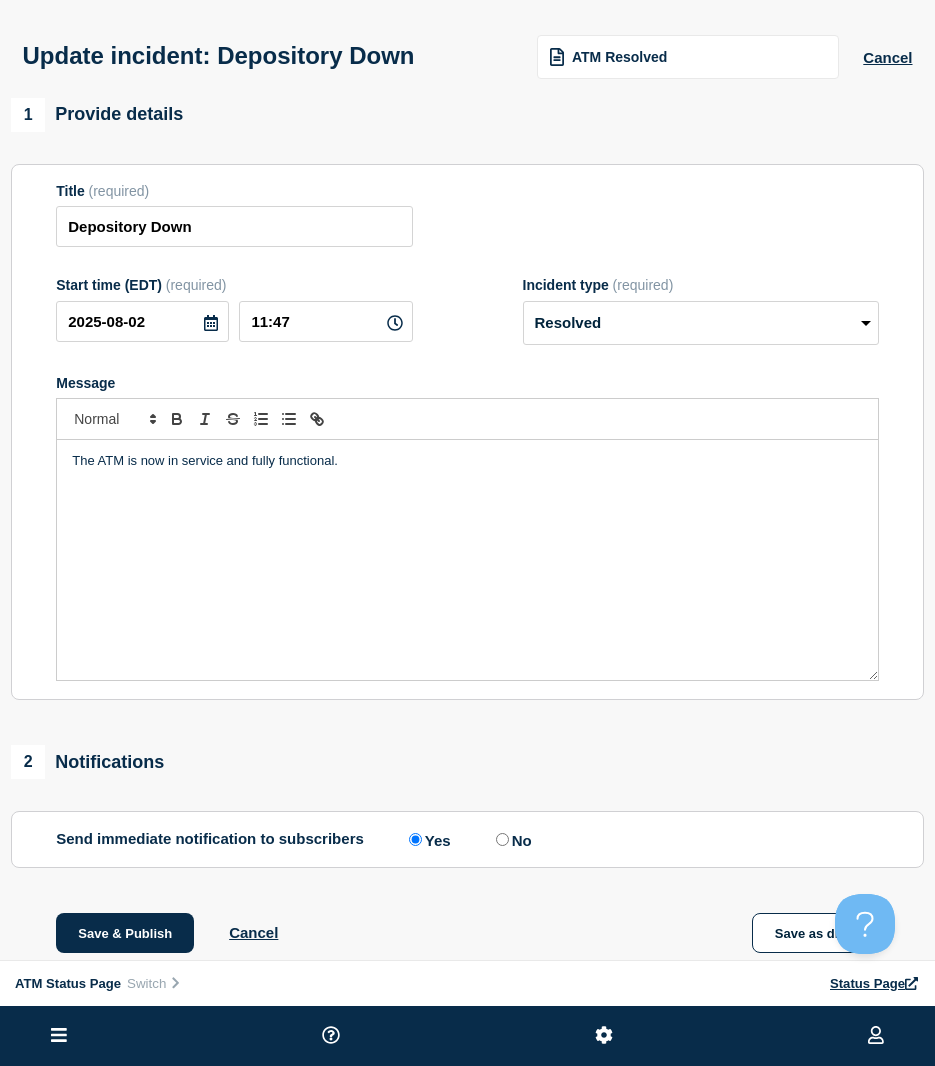 scroll, scrollTop: 100, scrollLeft: 0, axis: vertical 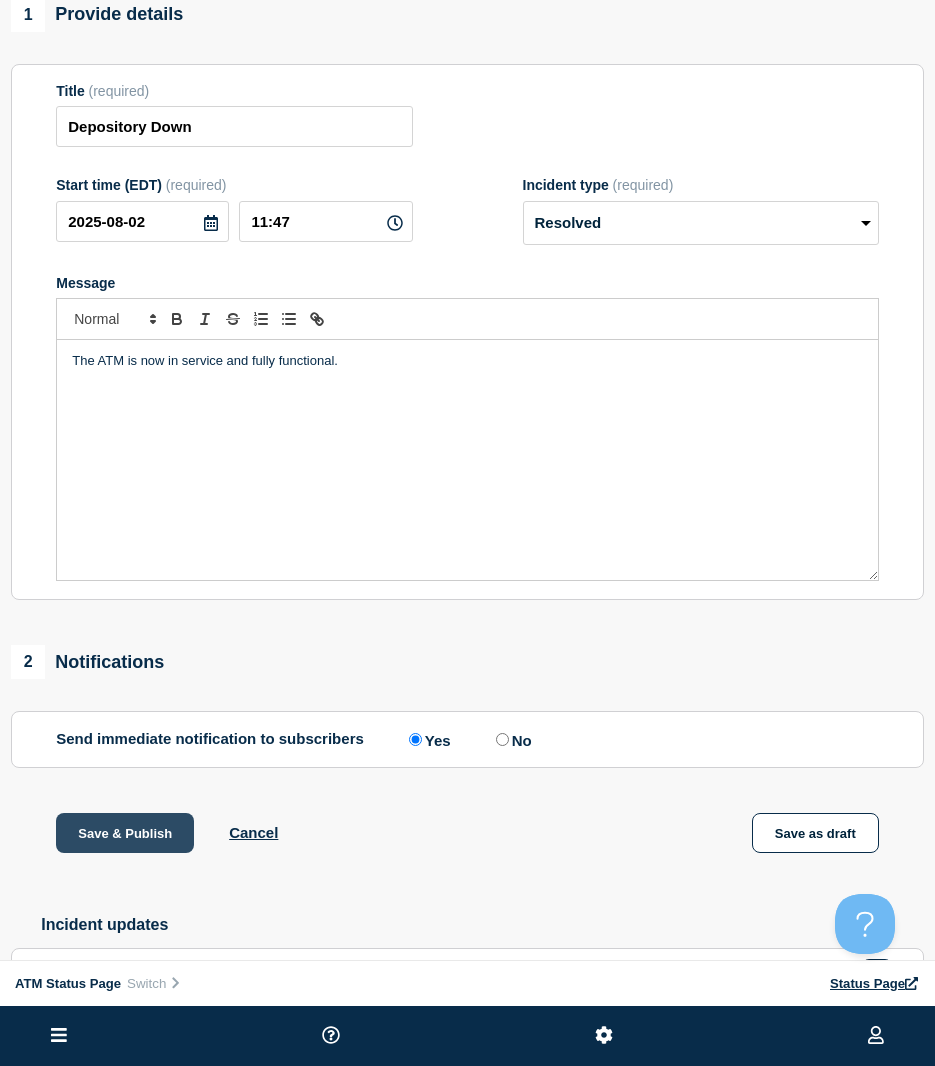 click on "Save & Publish" at bounding box center [125, 833] 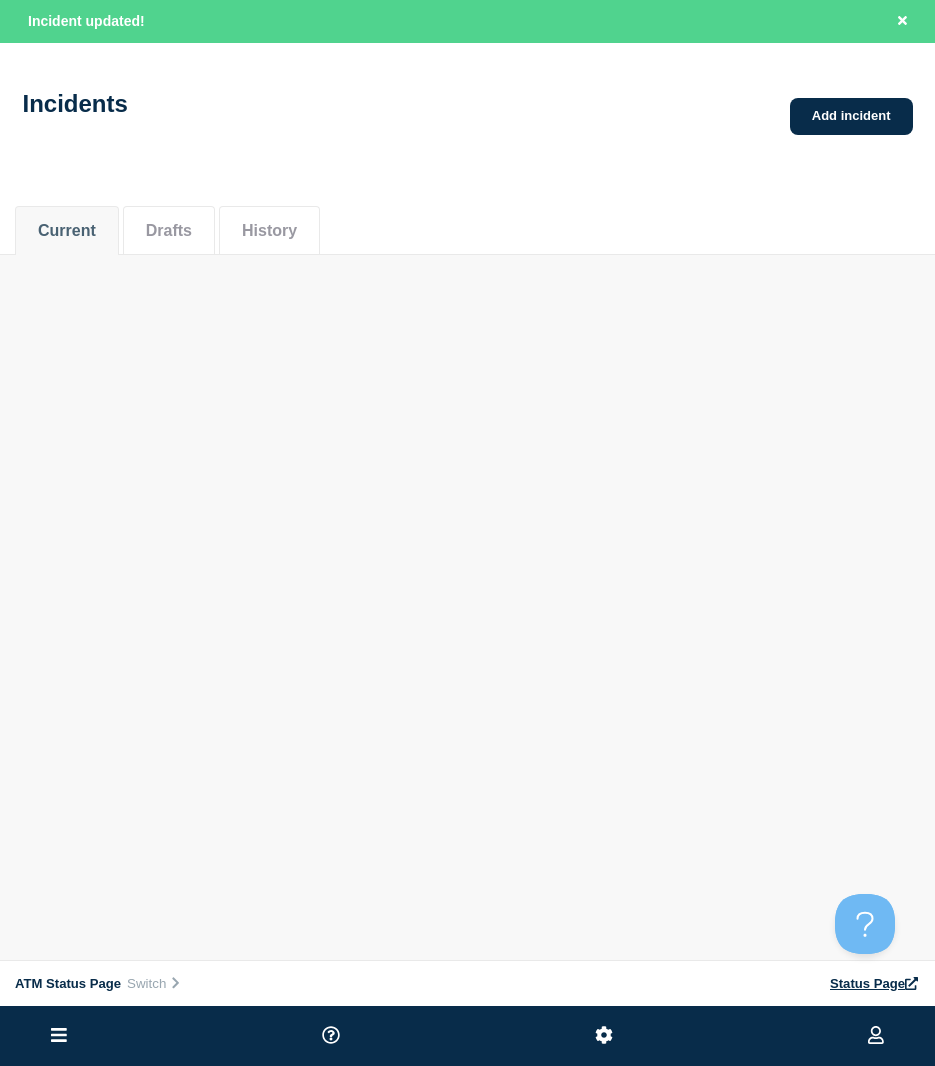 scroll, scrollTop: 0, scrollLeft: 0, axis: both 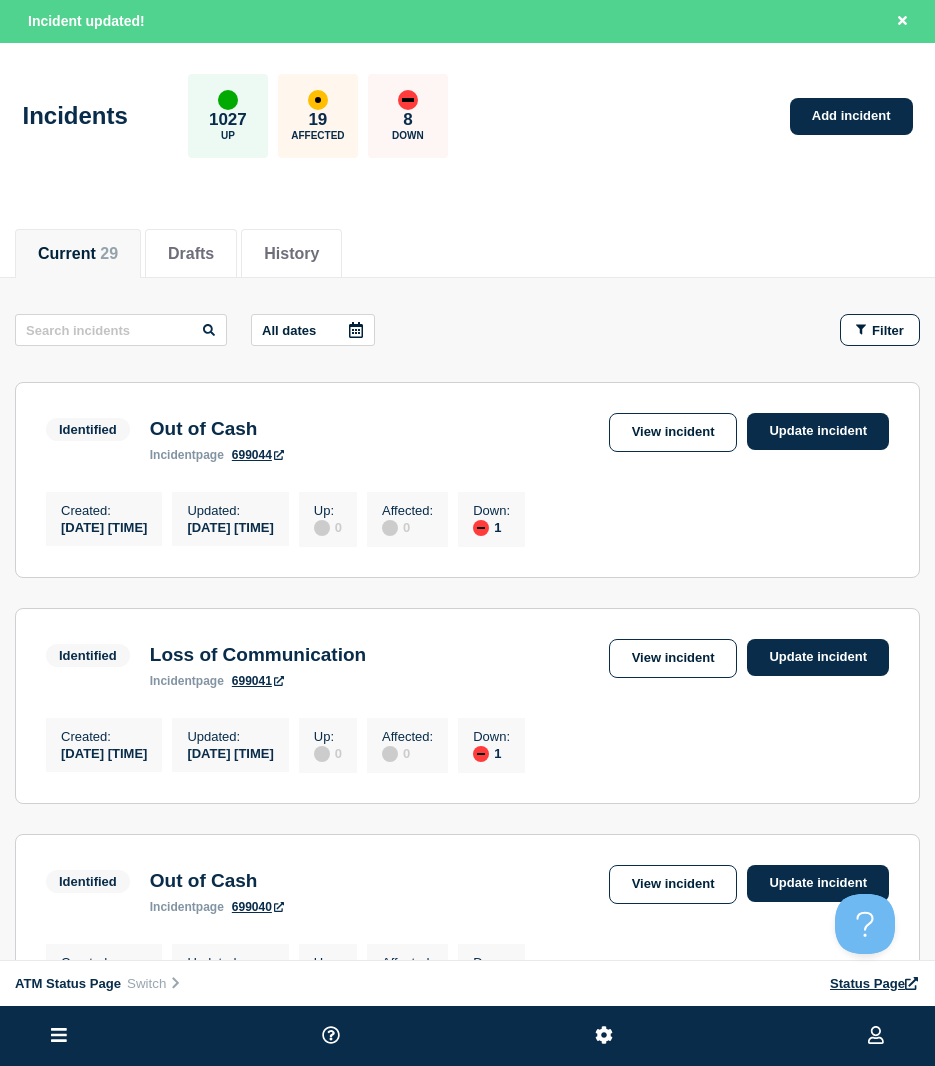 click on "All dates Filter Identified 1 Down Out of Cash Created  [DATE] [TIME] ([TIMEZONE]) Updated  [DATE] [TIME] ([TIMEZONE]) Identified Out of Cash incident  page 699044  View incident Update incident Created :  [DATE] [TIME] ([TIMEZONE]) Updated :  [DATE] [TIME] ([TIMEZONE]) Up :  0 Affected :  0 Down :  1 Identified 1 Down Loss of Communication Created  [DATE] [TIME] ([TIMEZONE]) Updated  [DATE] [TIME] ([TIMEZONE]) Identified Loss of Communication incident  page 699041  View incident Update incident Created :  [DATE] [TIME] ([TIMEZONE]) Updated :  [DATE] [TIME] ([TIMEZONE]) Up :  0 Affected :  0 Down :  1 Identified 1 Down Out of Cash Created  [DATE] [TIME] ([TIMEZONE]) Updated  [DATE] [TIME] ([TIMEZONE]) Identified Out of Cash incident  page 699040  View incident Update incident Created :  [DATE] [TIME] ([TIMEZONE]) Updated :  [DATE] [TIME] ([TIMEZONE]) Up :  0 Affected :  0 Down :  1 Identified 1 Down Card Reader Down Created  [DATE] [TIME] ([TIMEZONE]) Updated  [DATE] [TIME] ([TIMEZONE]) Identified Card Reader Down incident  page 699039  View incident Created : : :" at bounding box center (467, 1478) 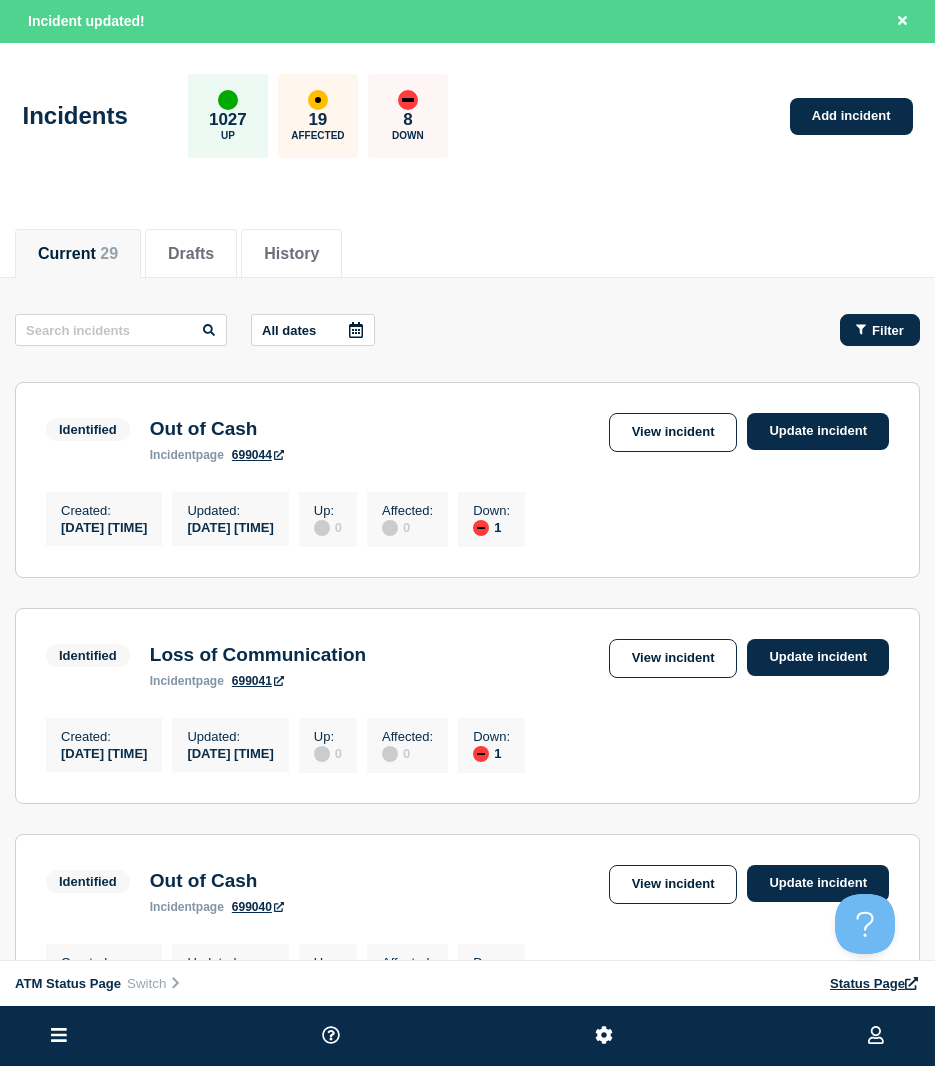 click 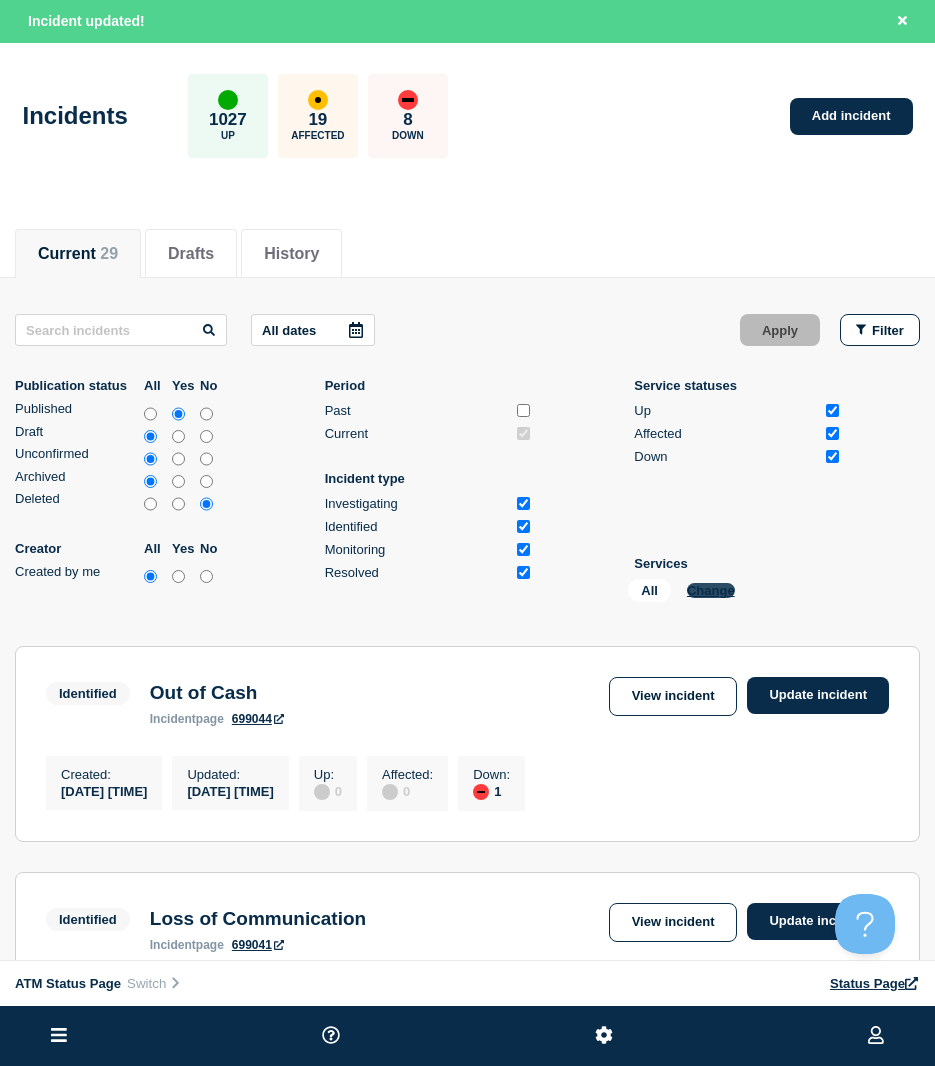 click on "Change" at bounding box center (711, 590) 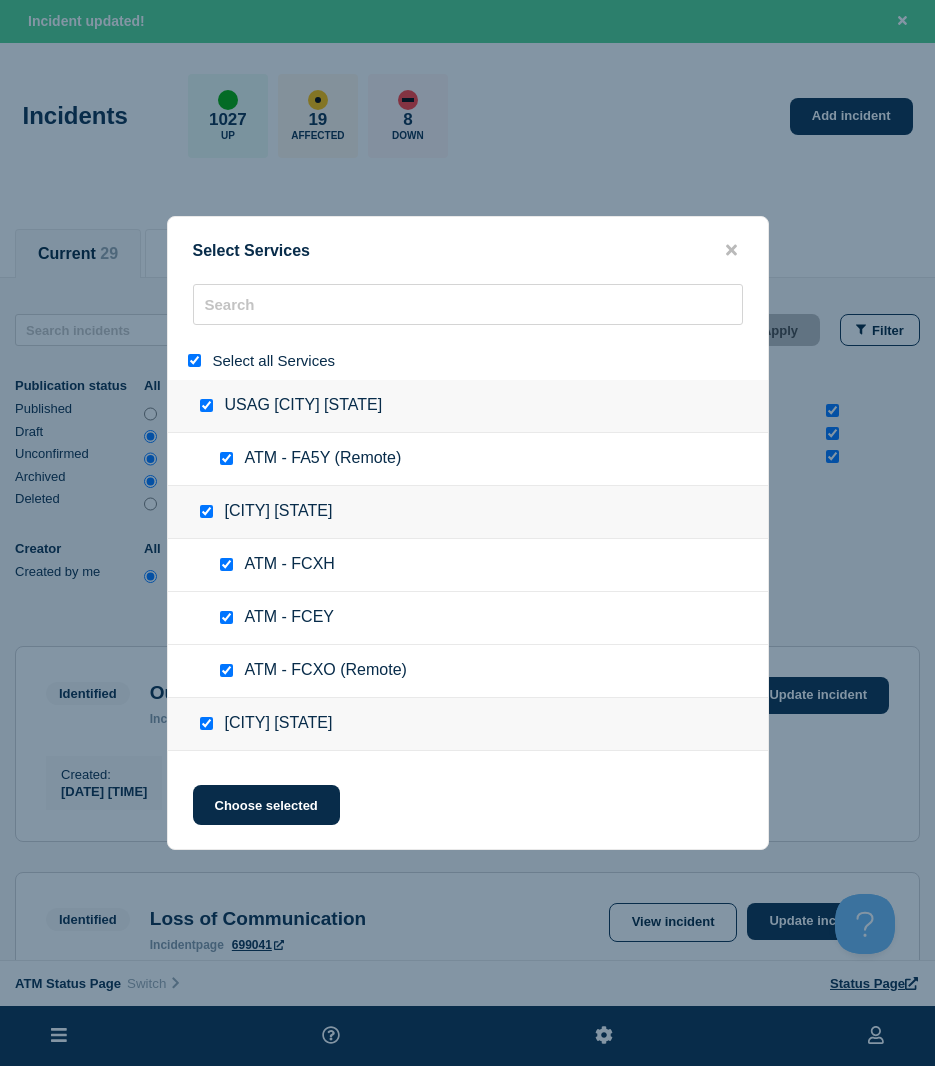 click at bounding box center [194, 360] 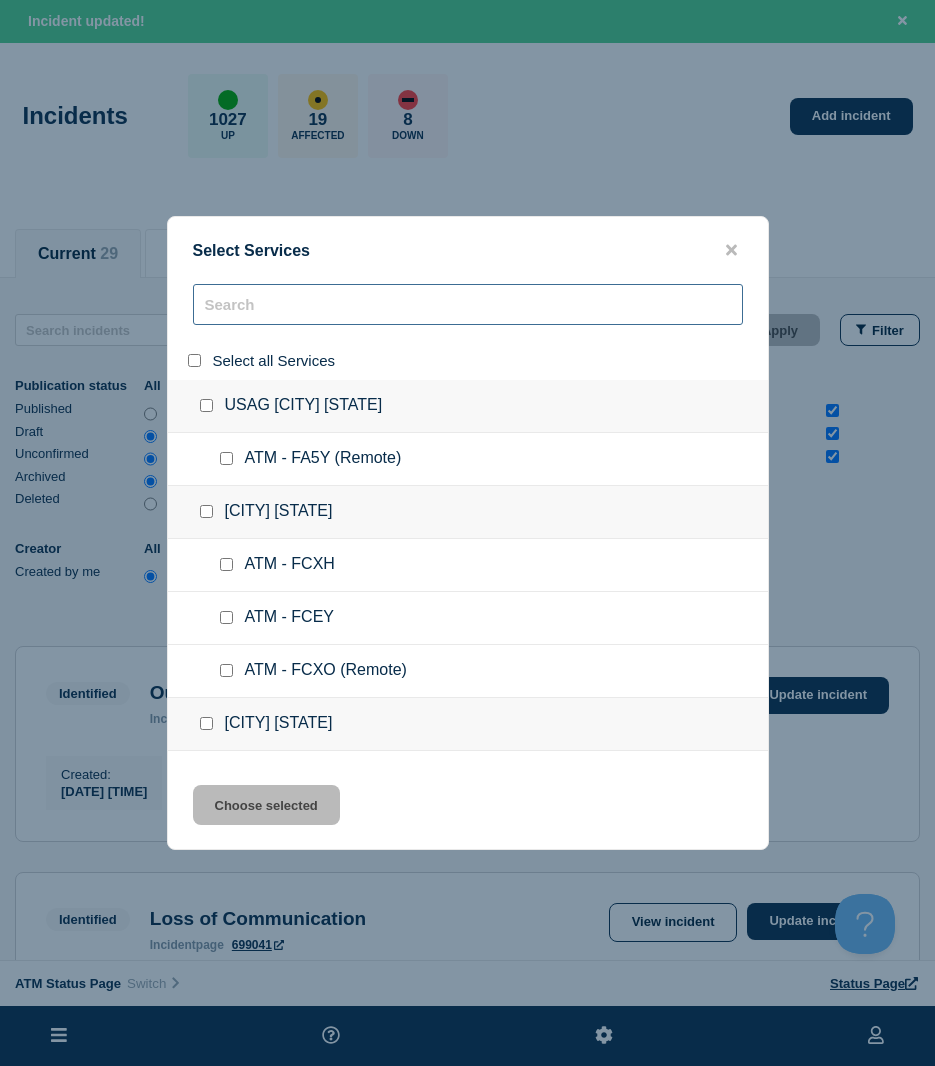 click at bounding box center [468, 304] 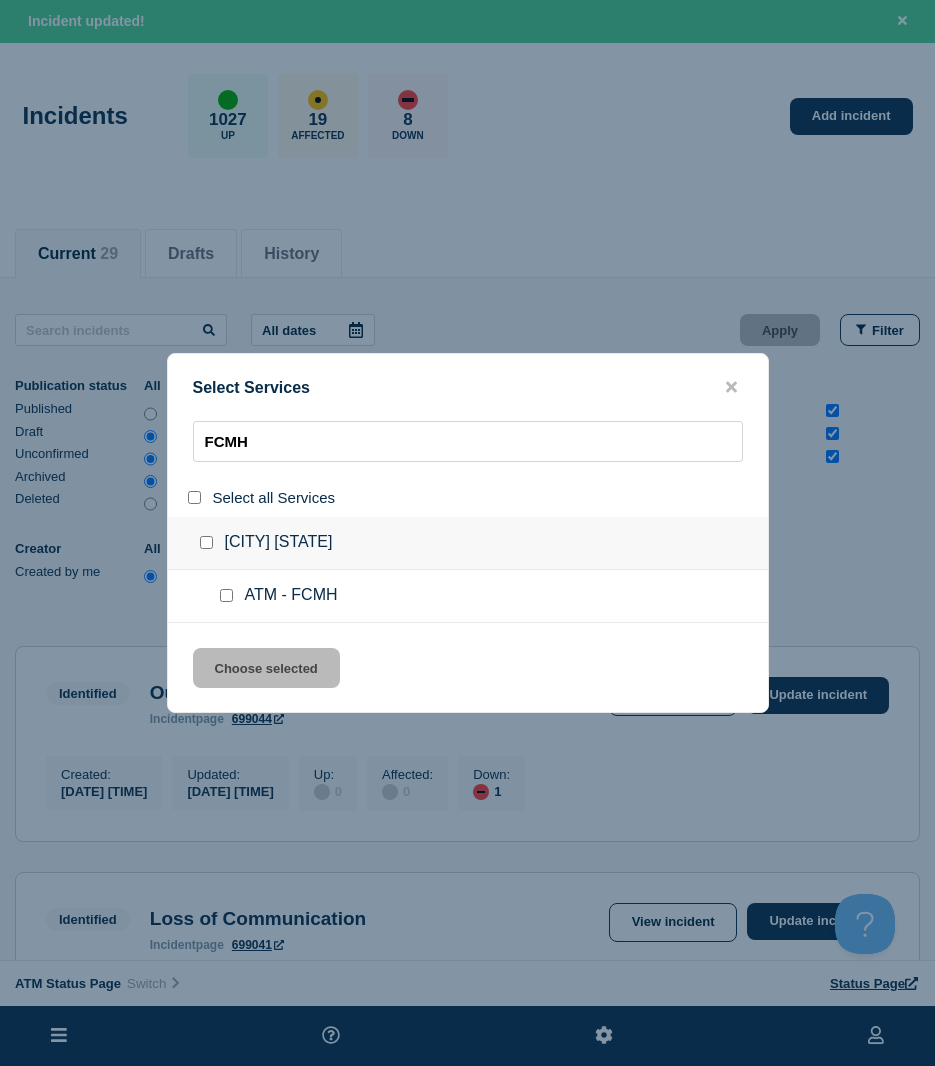 click at bounding box center [226, 595] 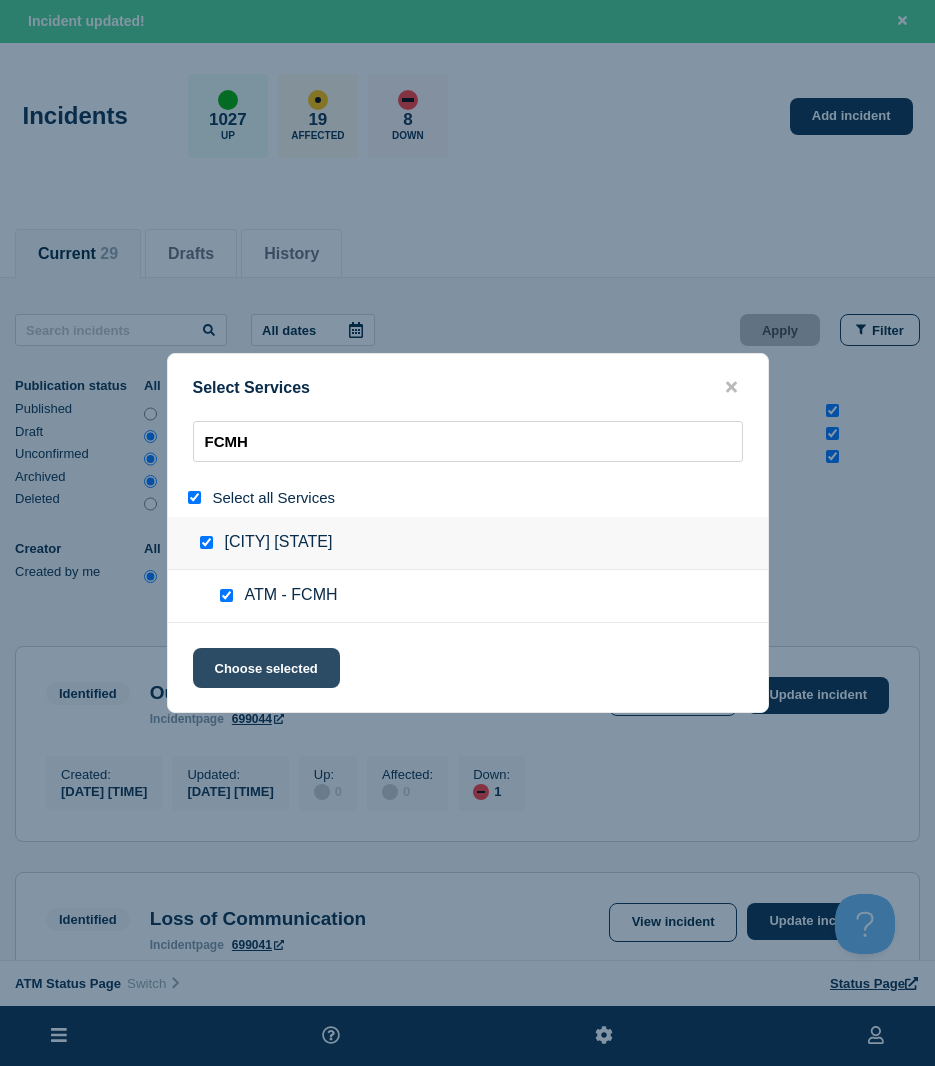 click on "Choose selected" 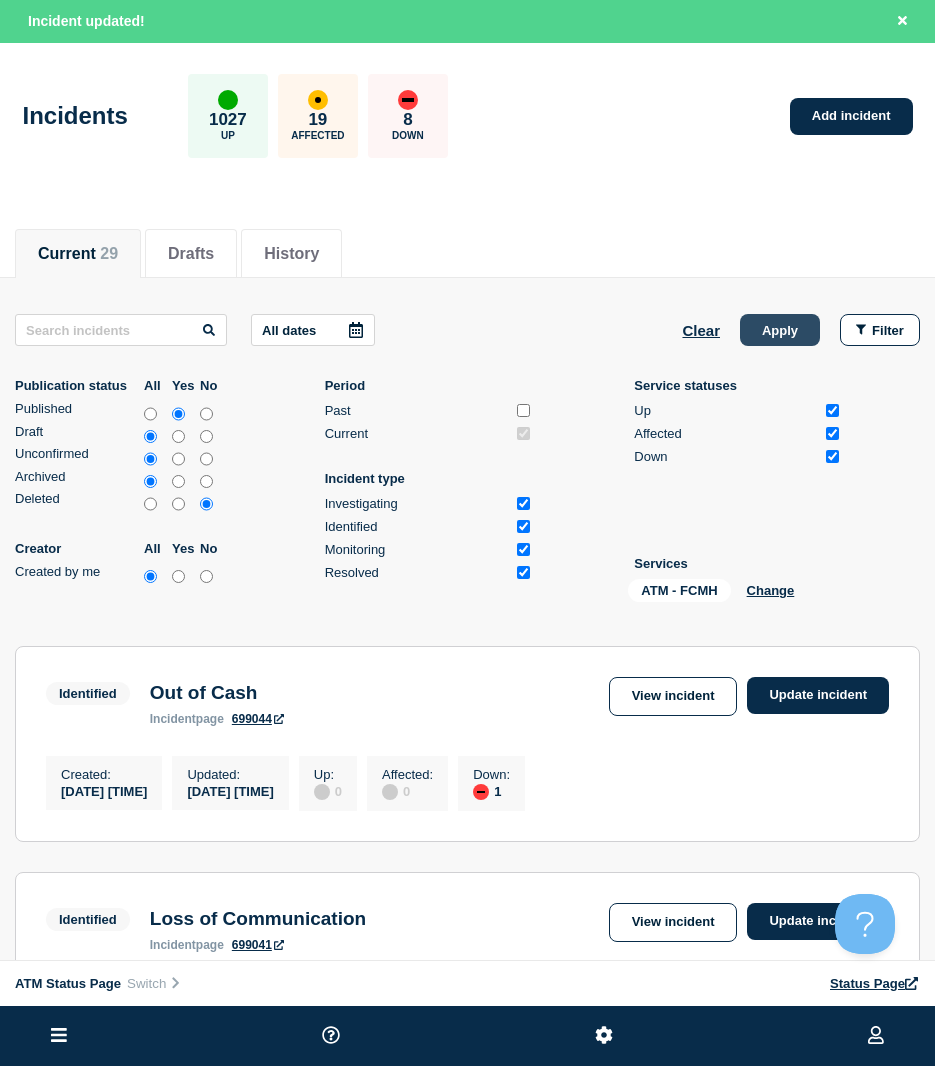 click on "Apply" 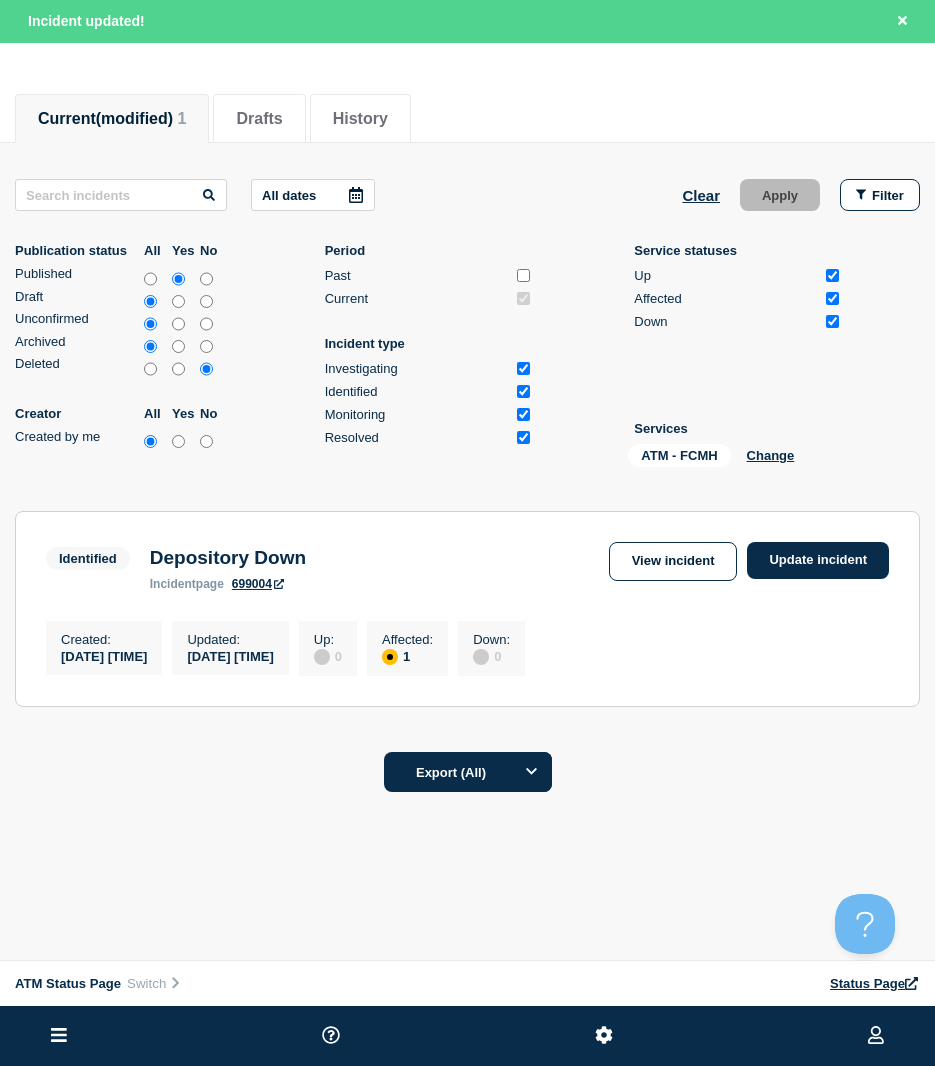 scroll, scrollTop: 42, scrollLeft: 0, axis: vertical 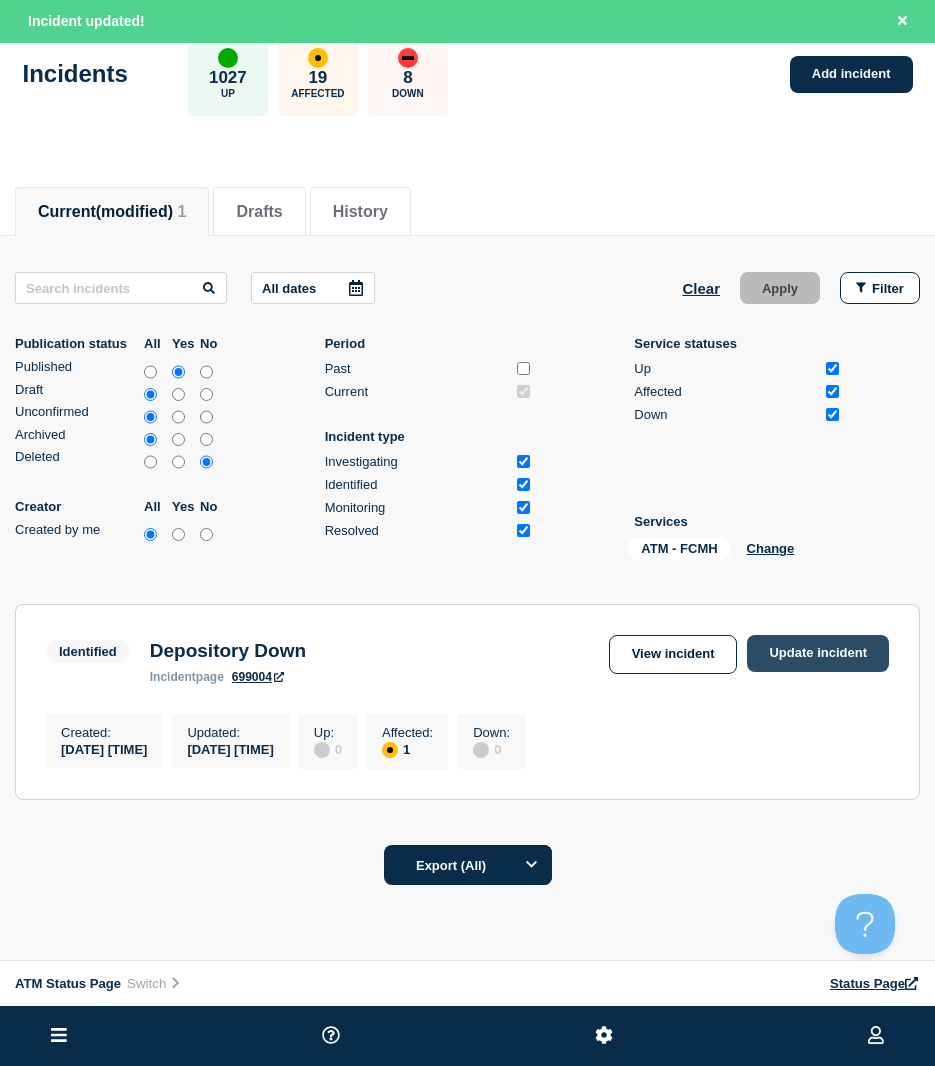 click on "Update incident" at bounding box center [818, 653] 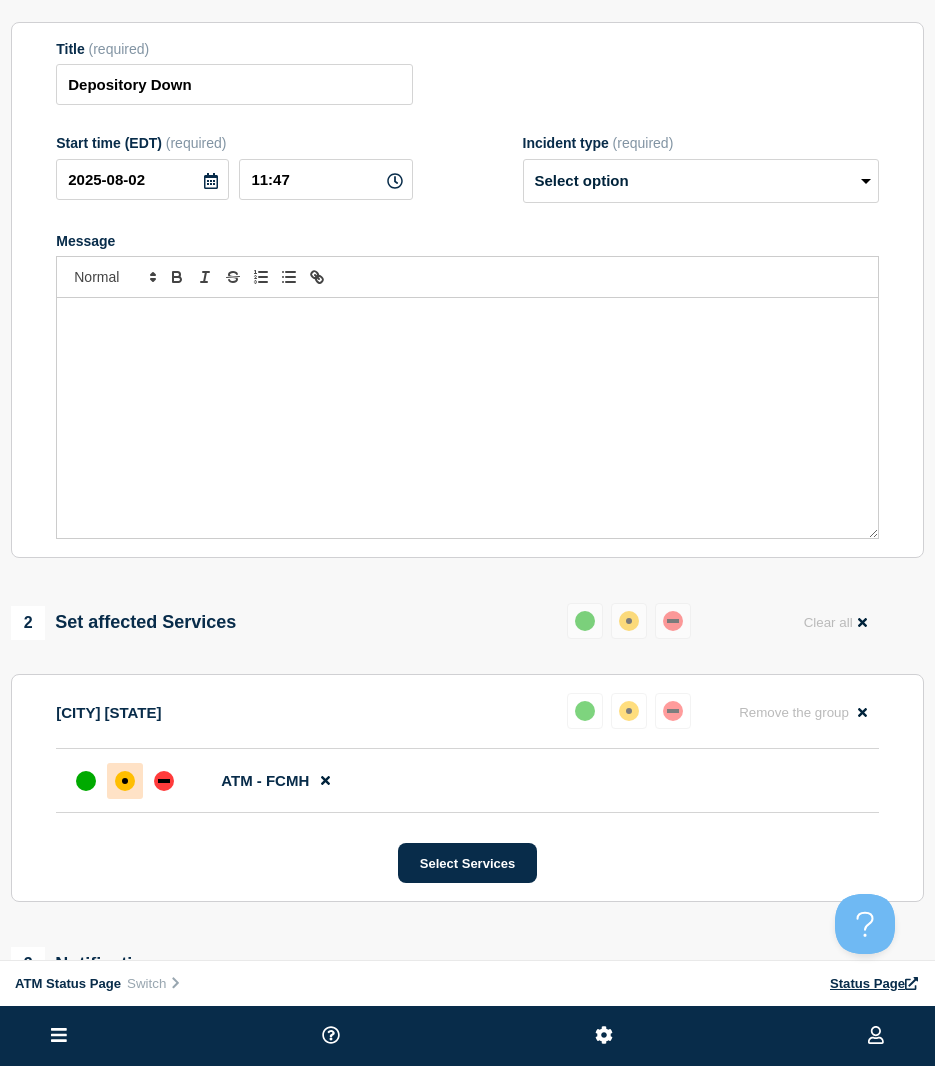 scroll, scrollTop: 42, scrollLeft: 0, axis: vertical 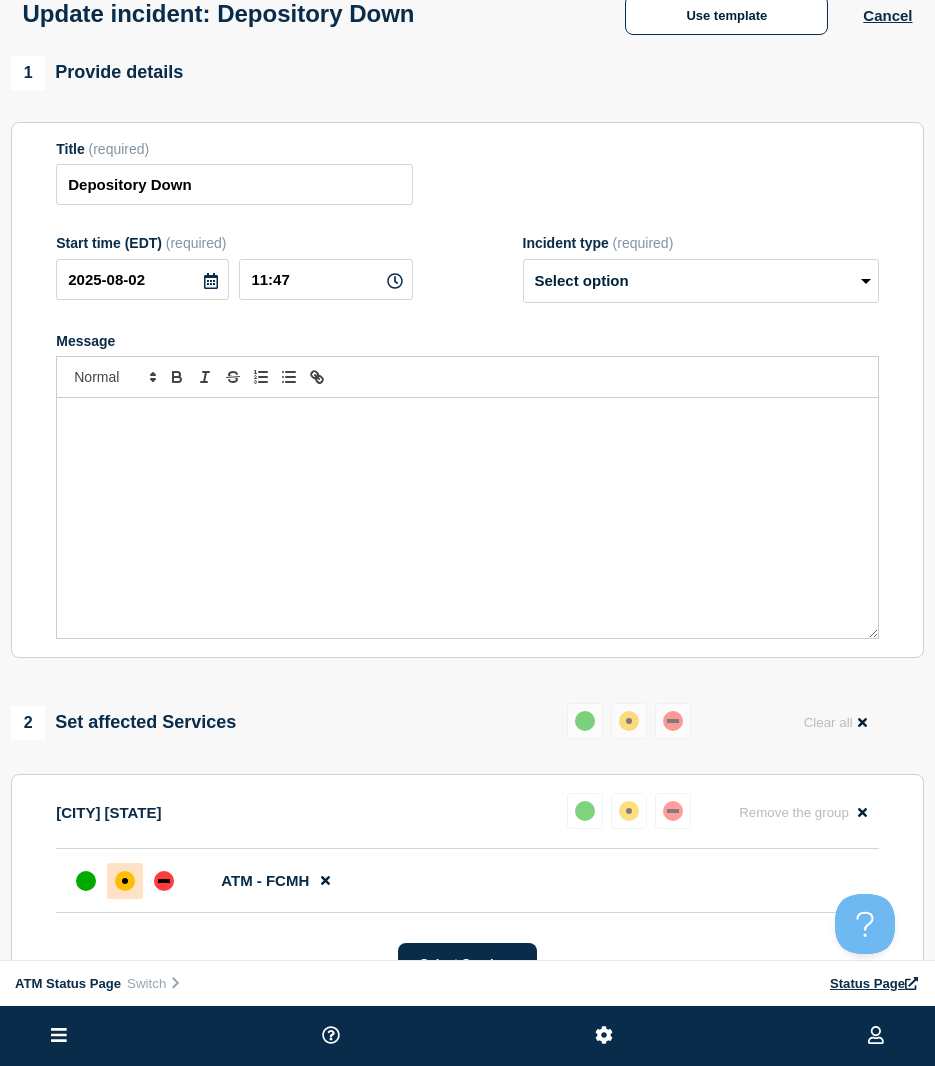click on "Update incident: Depository Down Use template Cancel" at bounding box center (467, 7) 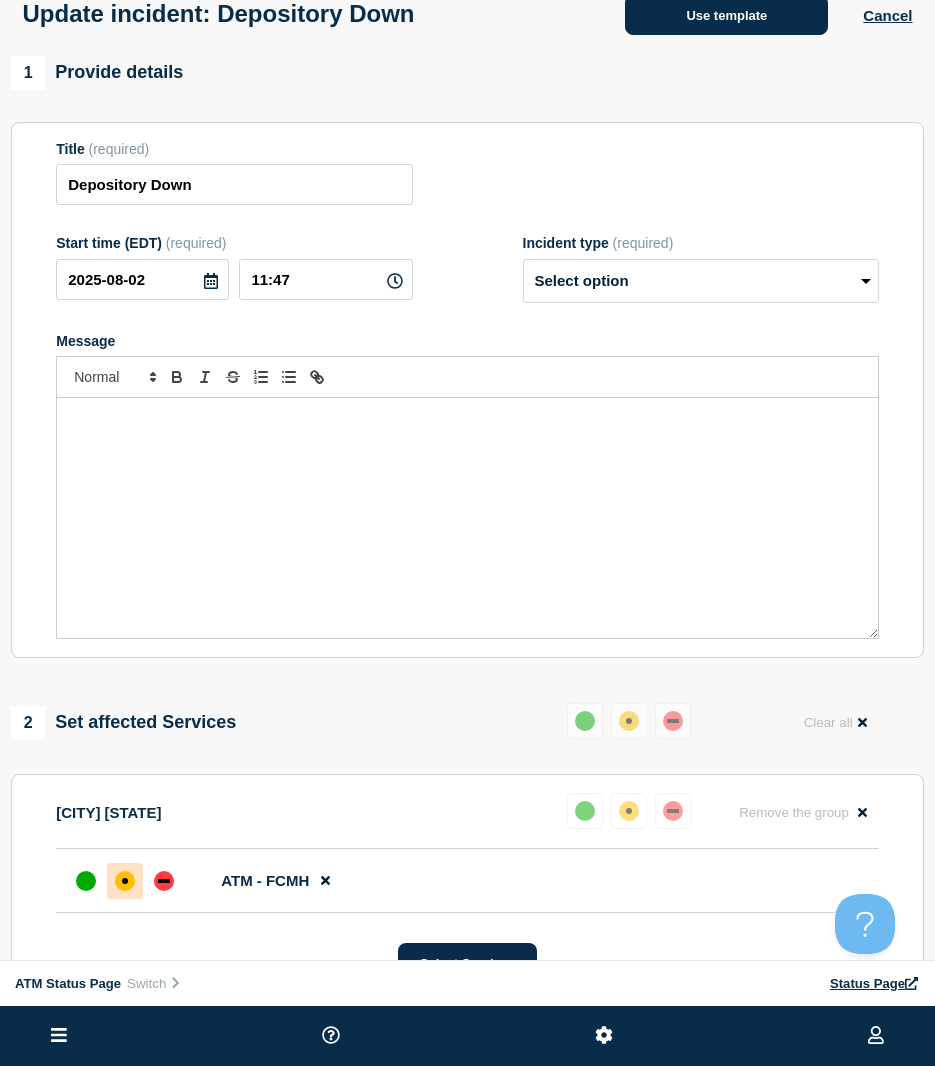 click on "Use template" at bounding box center [726, 15] 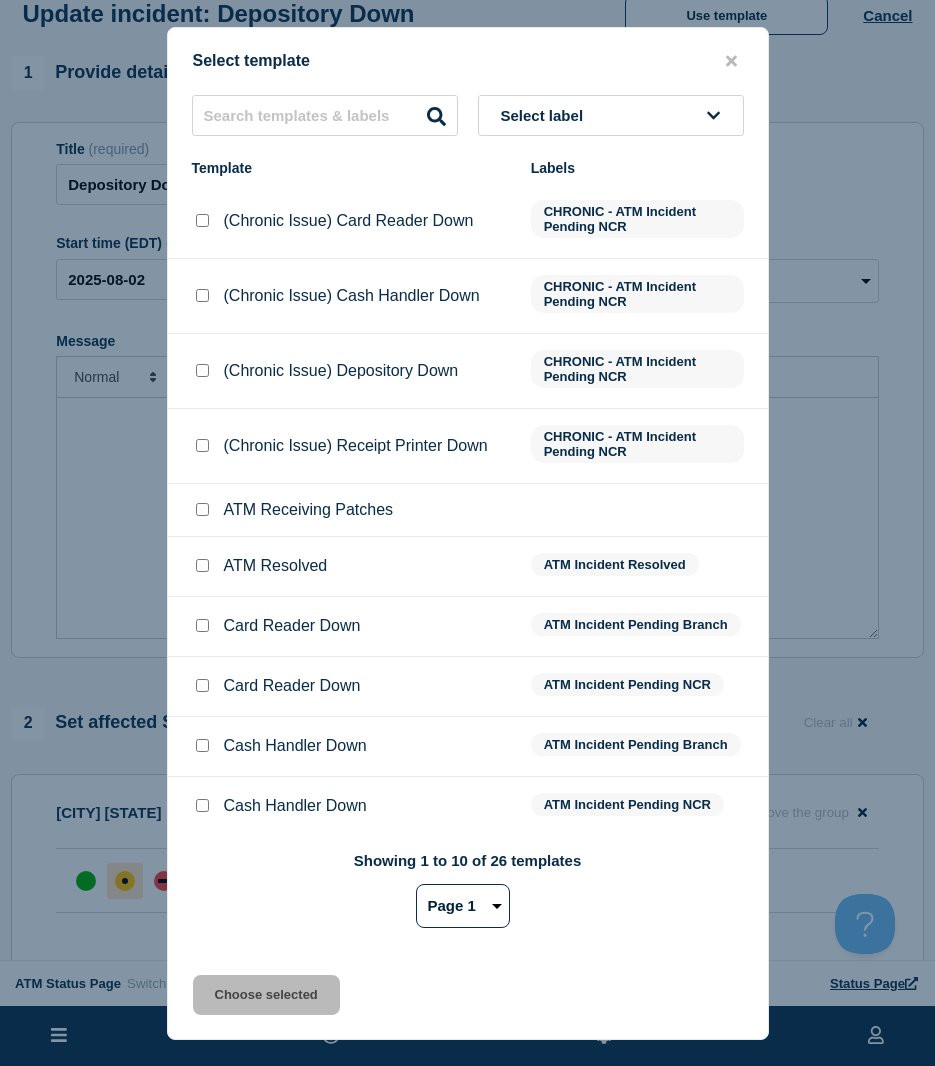 click at bounding box center (202, 565) 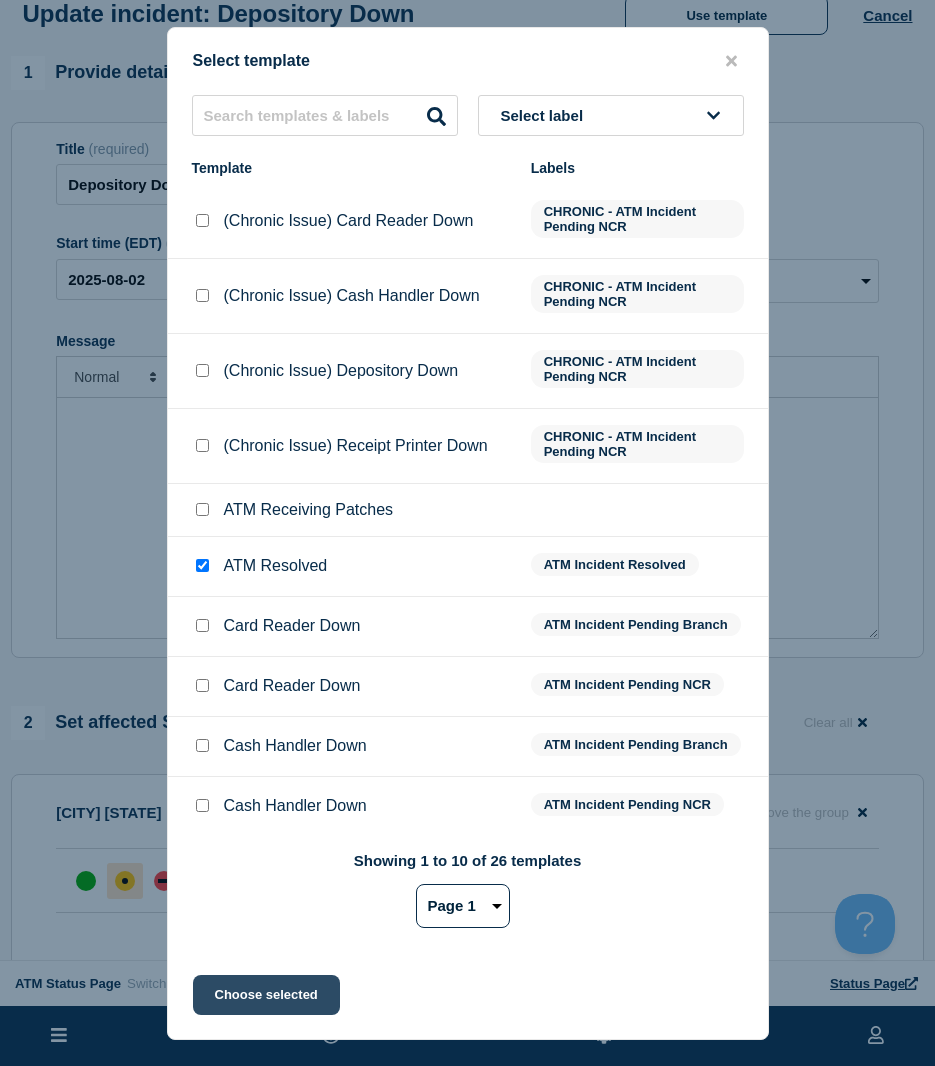 click on "Choose selected" 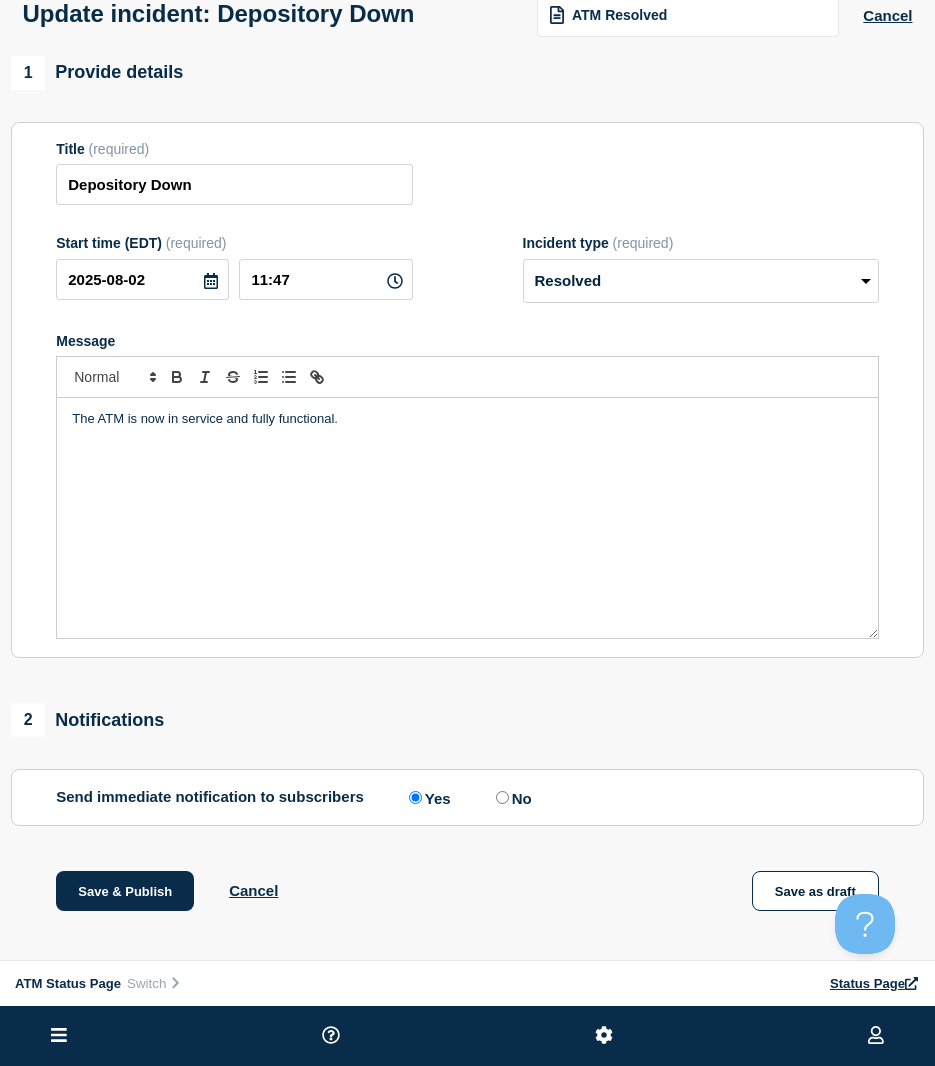 scroll, scrollTop: 142, scrollLeft: 0, axis: vertical 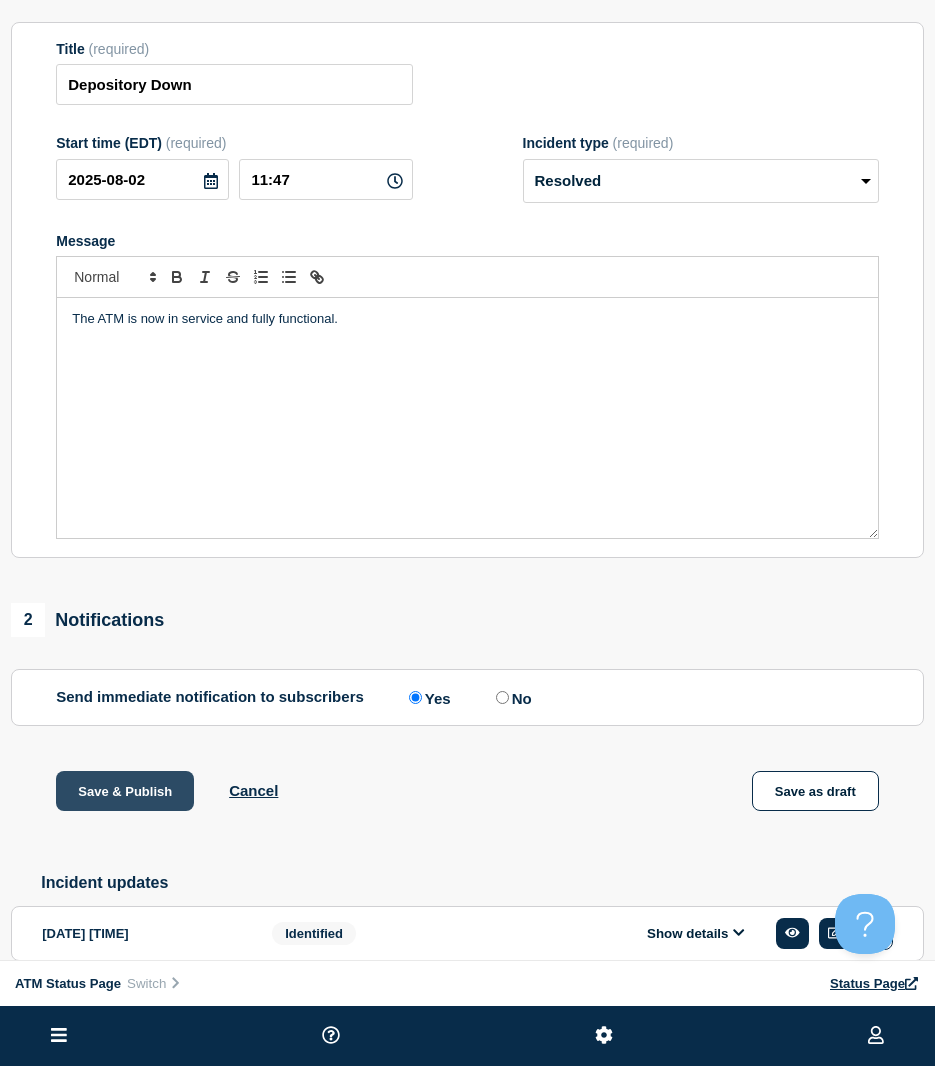 click on "Save & Publish" at bounding box center [125, 791] 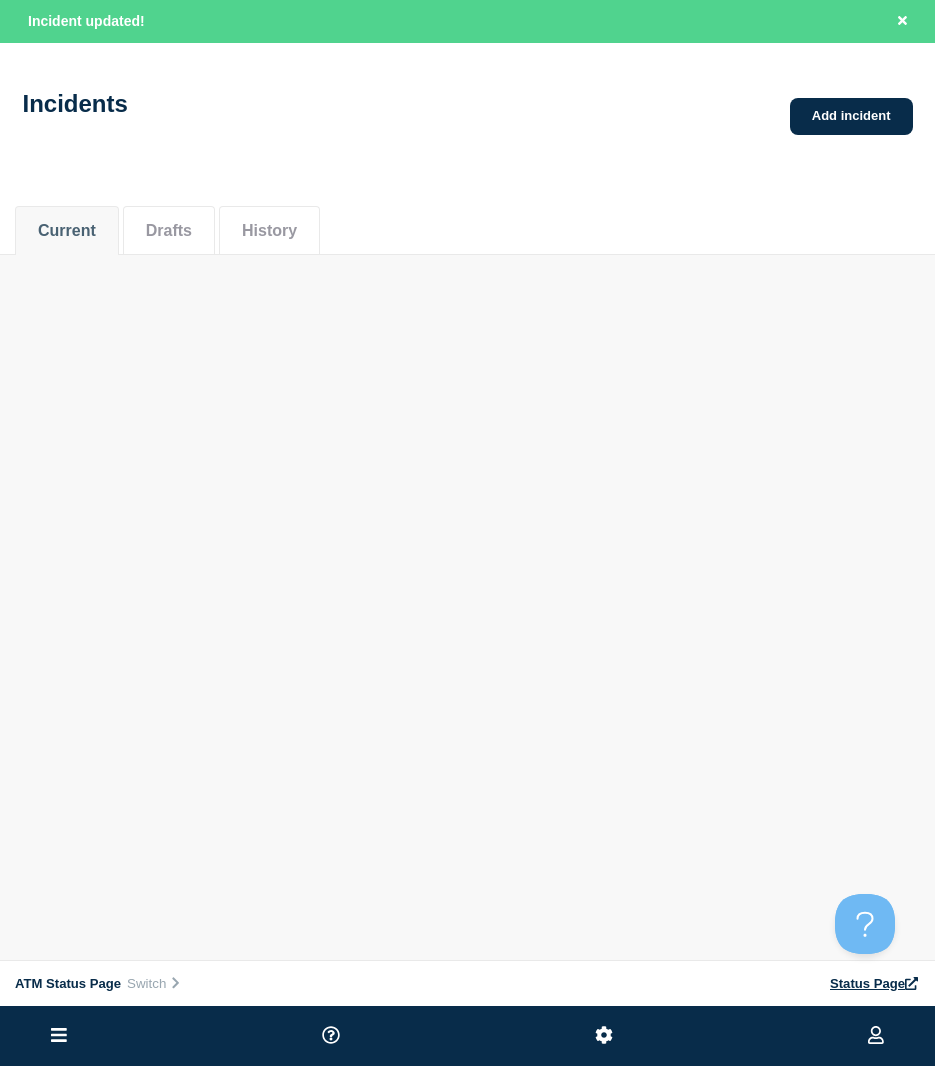 scroll, scrollTop: 0, scrollLeft: 0, axis: both 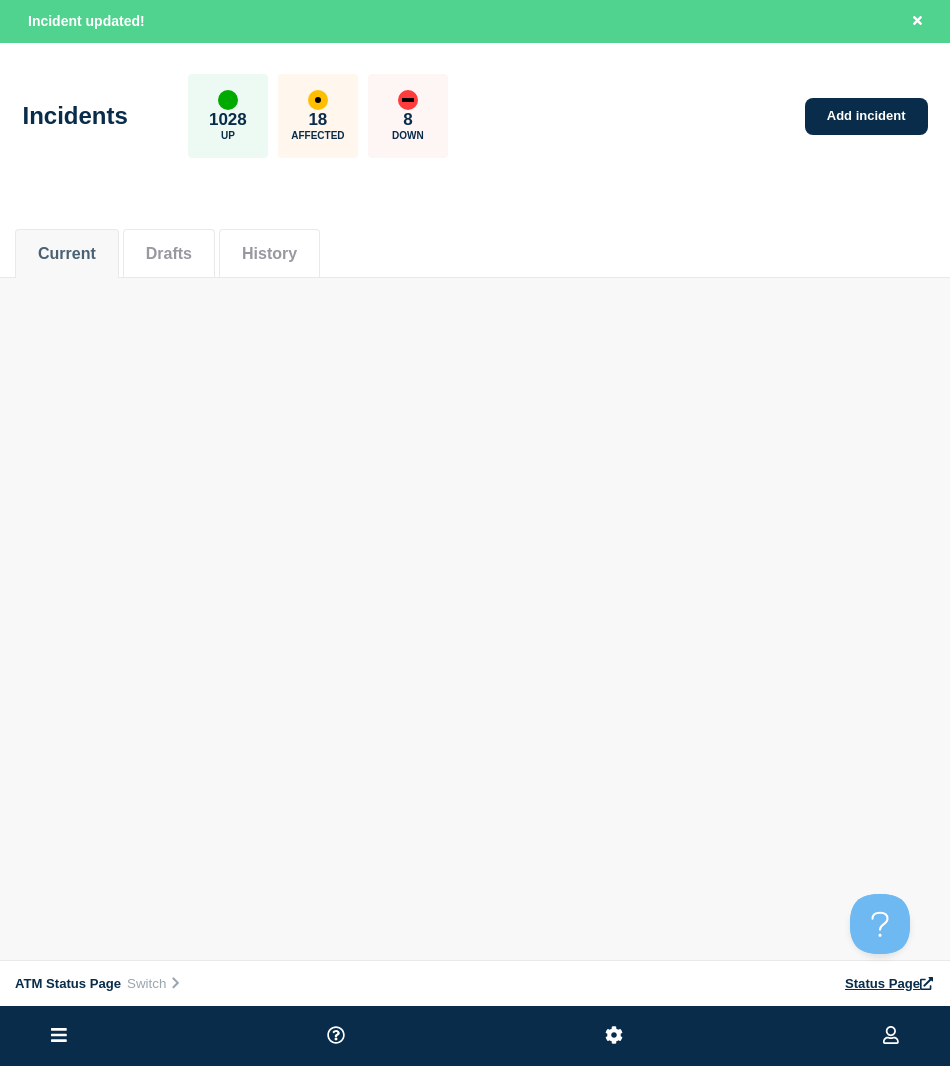 click on "ATM Status Page Connected Hub View Status Page NFCU [FIRST] [LAST] Incident updated! Incidents 1028 Up 18 Affected 8 Down Add incident Current Drafts History Current Drafts History ATM Status Page Switch Status Page" at bounding box center [475, 200] 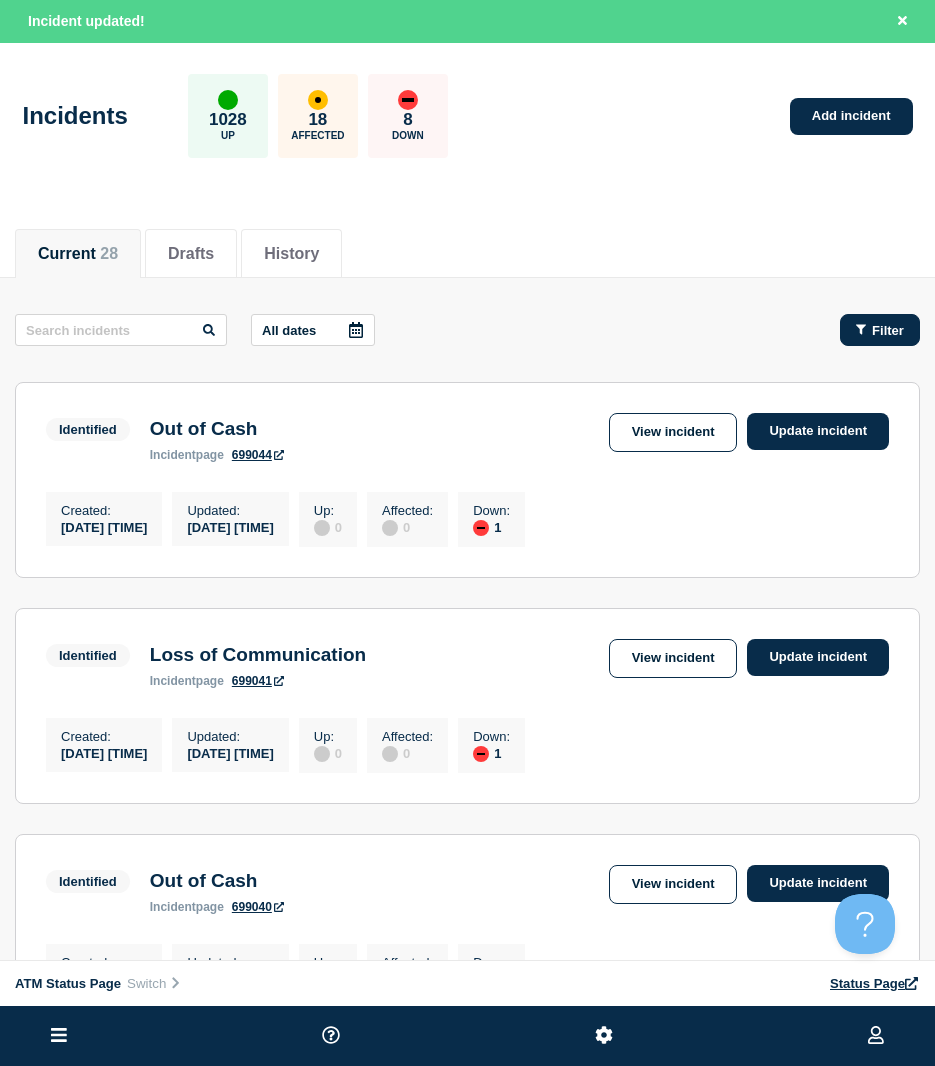 click on "Filter" 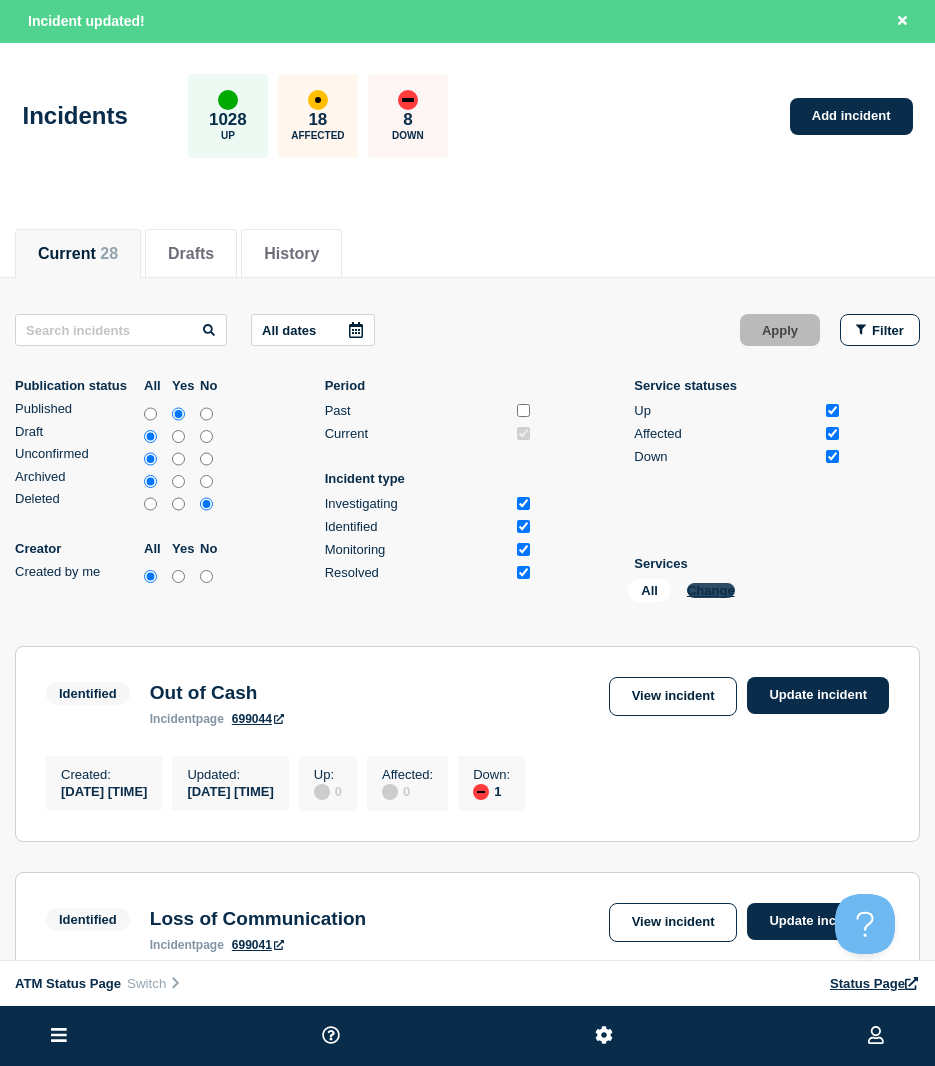click on "Change" at bounding box center (711, 590) 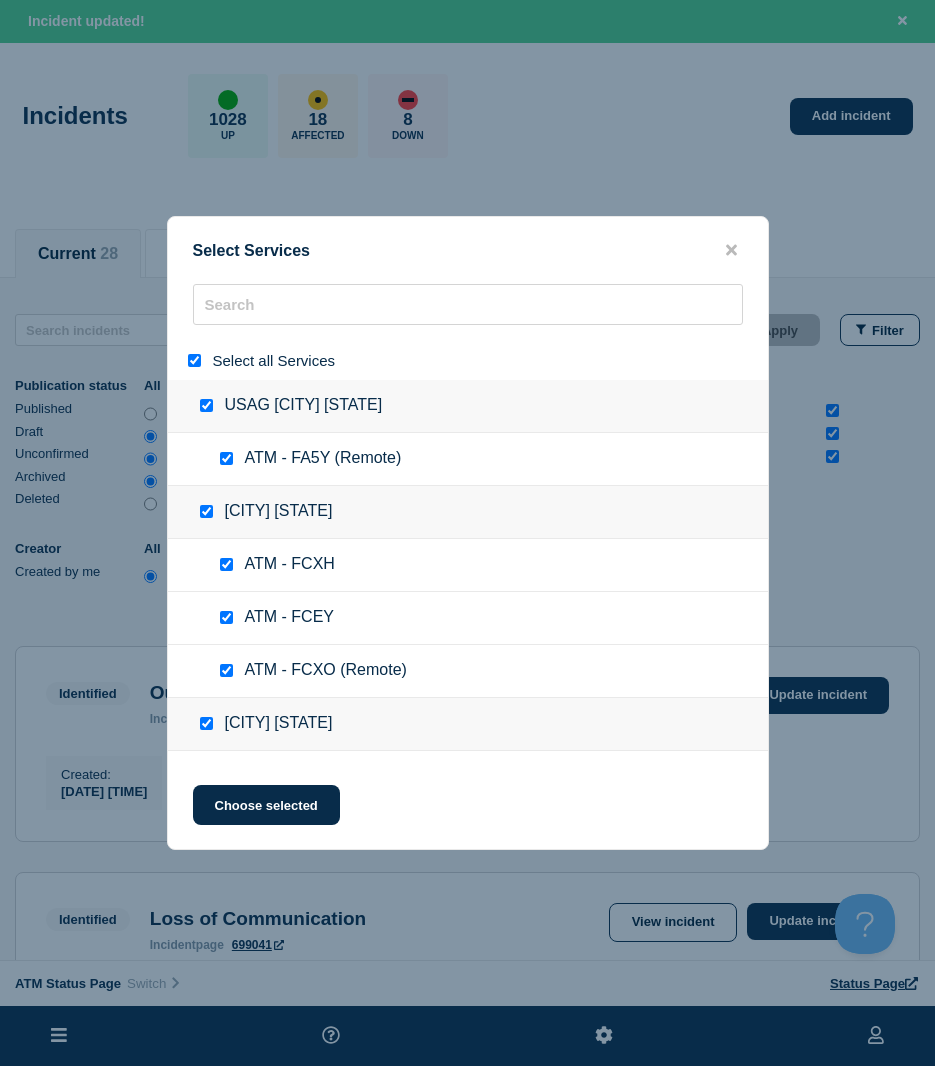 click at bounding box center [198, 360] 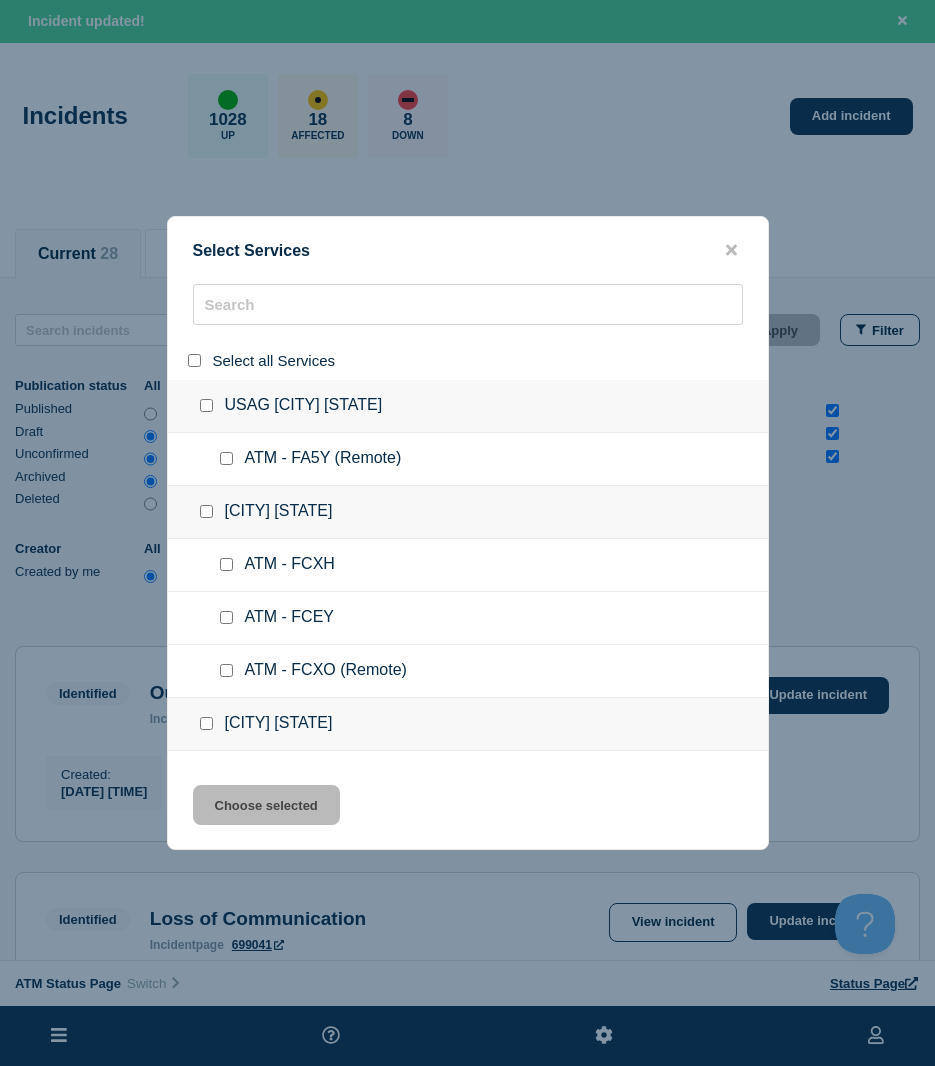 click 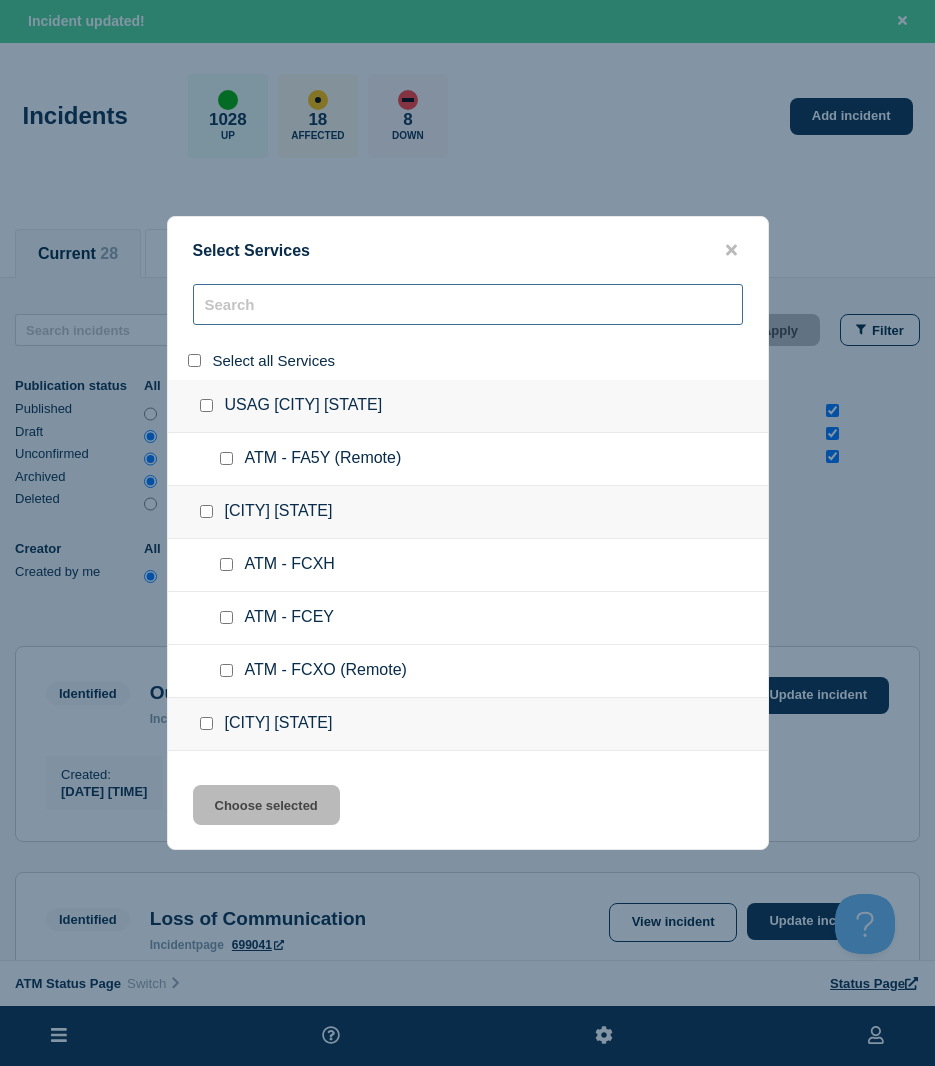 click at bounding box center [468, 304] 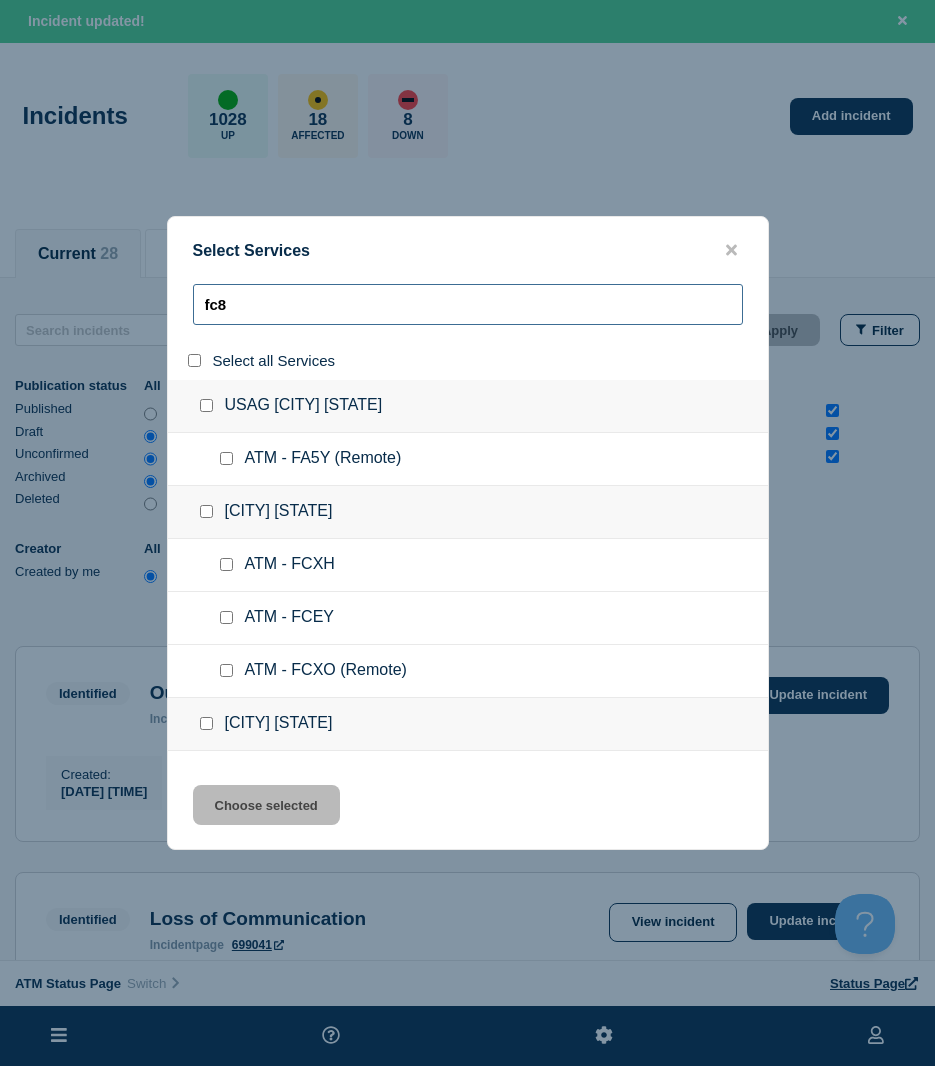 scroll, scrollTop: 100, scrollLeft: 0, axis: vertical 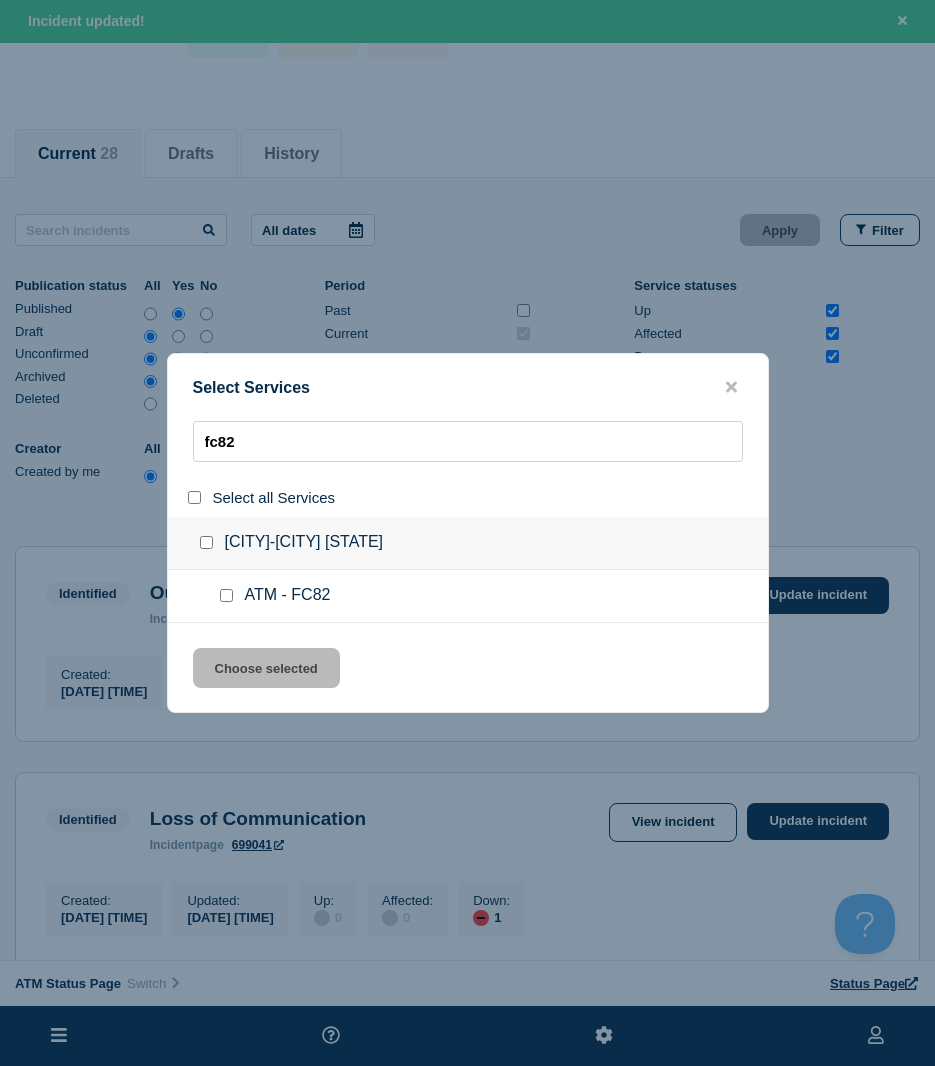 click at bounding box center [226, 595] 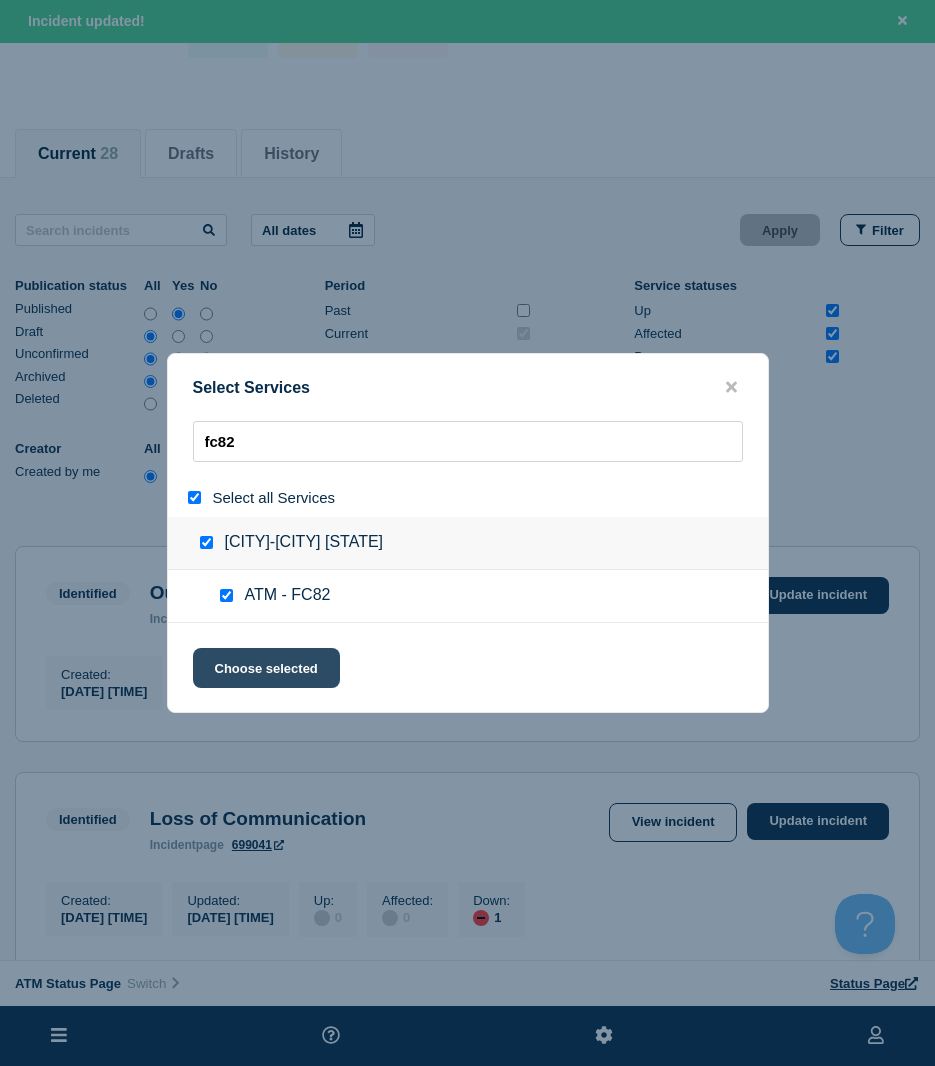click on "Choose selected" 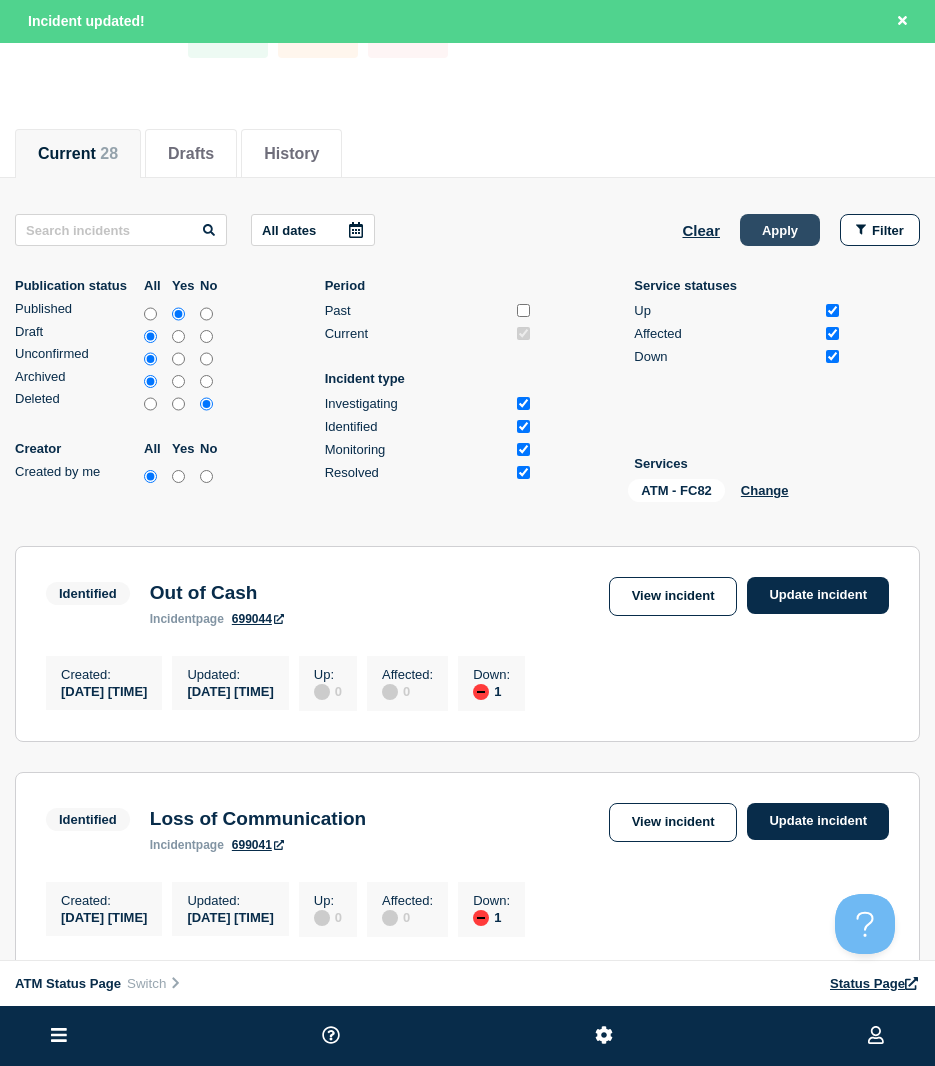 click on "Apply" 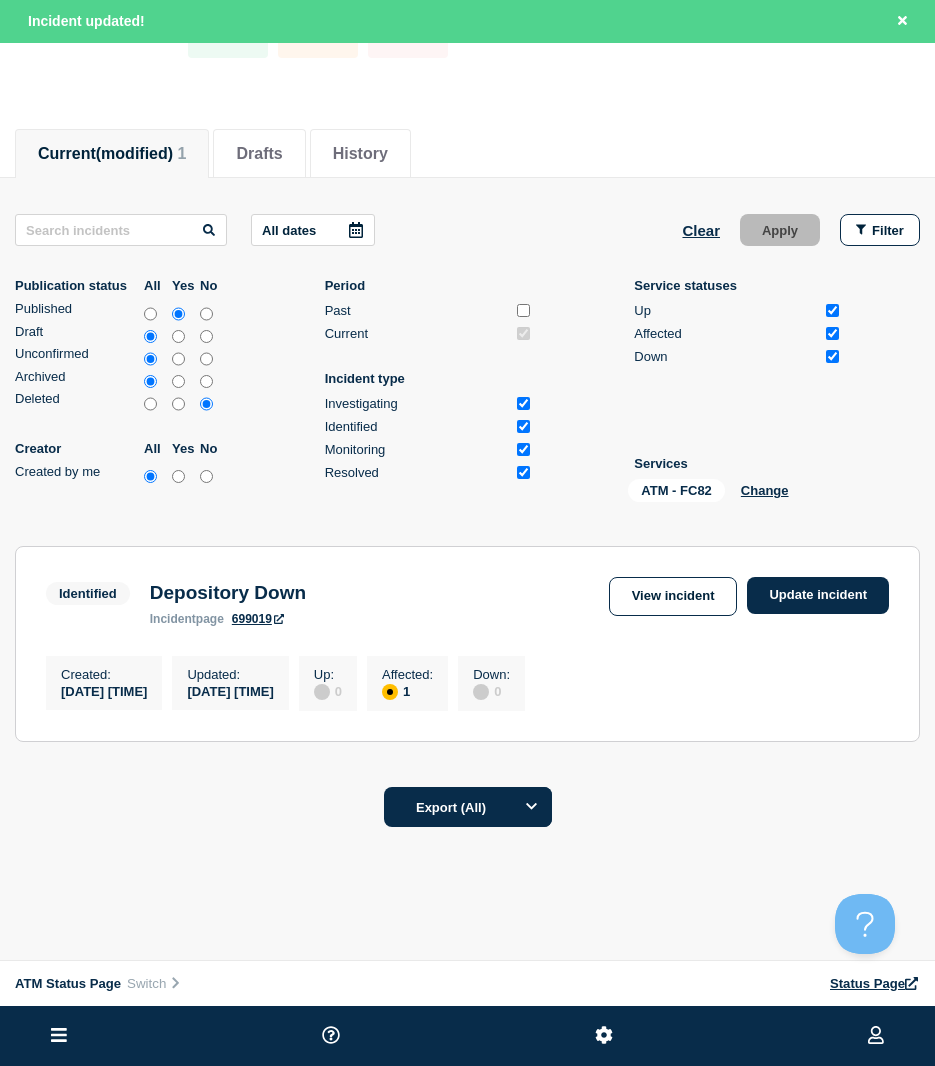 scroll, scrollTop: 142, scrollLeft: 0, axis: vertical 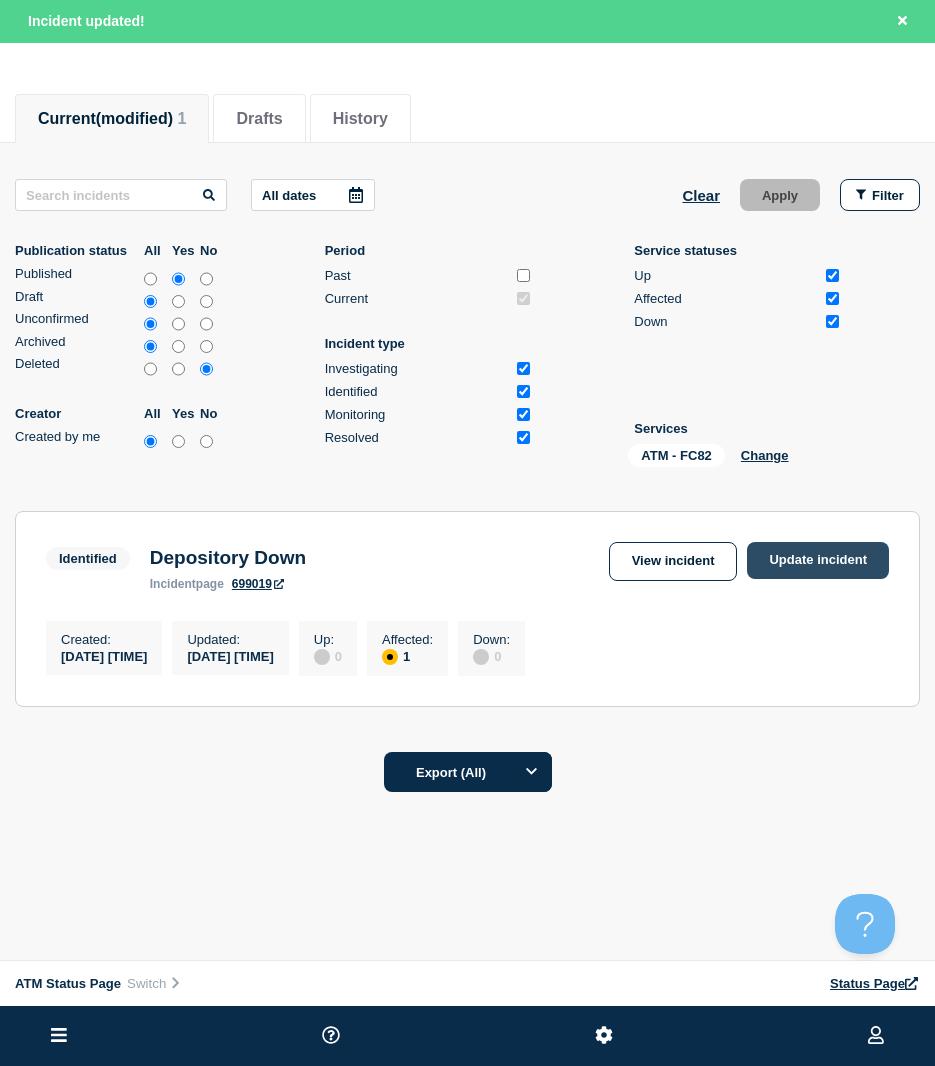 click on "Update incident" at bounding box center [818, 560] 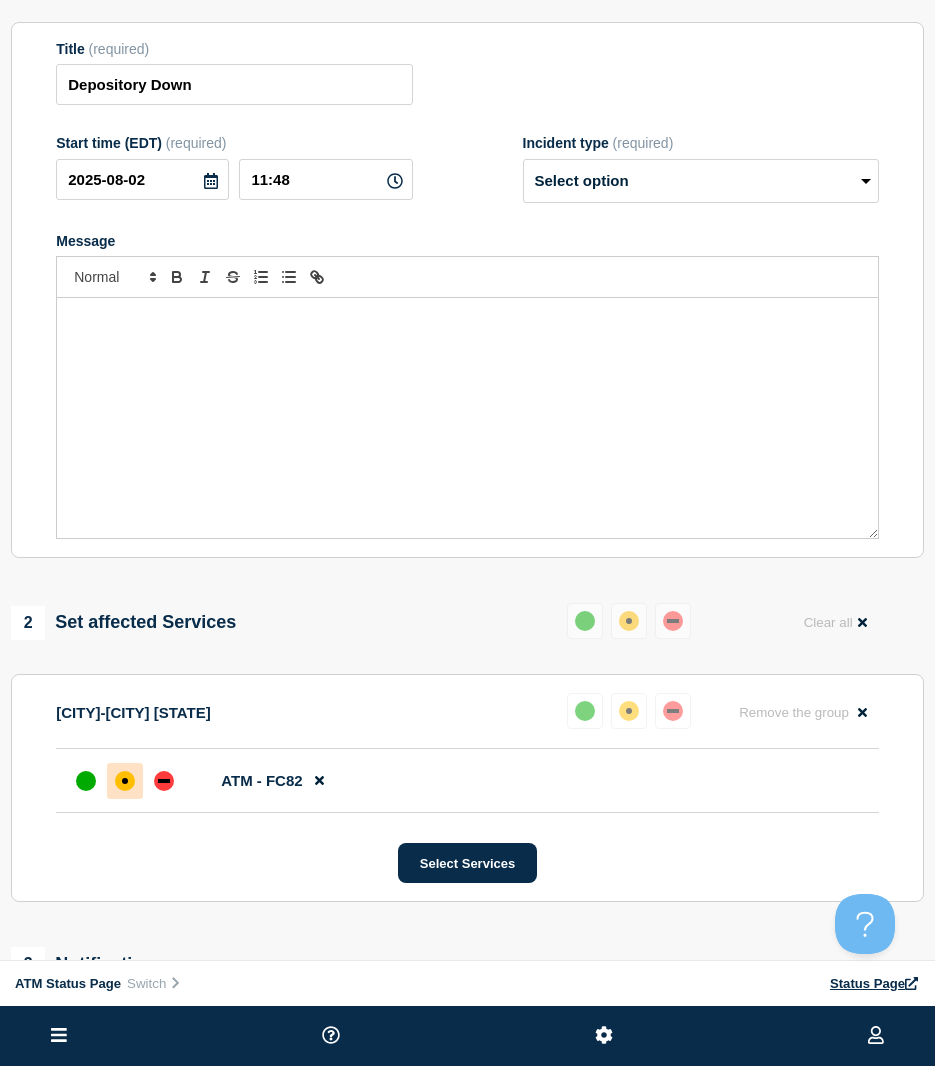 scroll, scrollTop: 0, scrollLeft: 0, axis: both 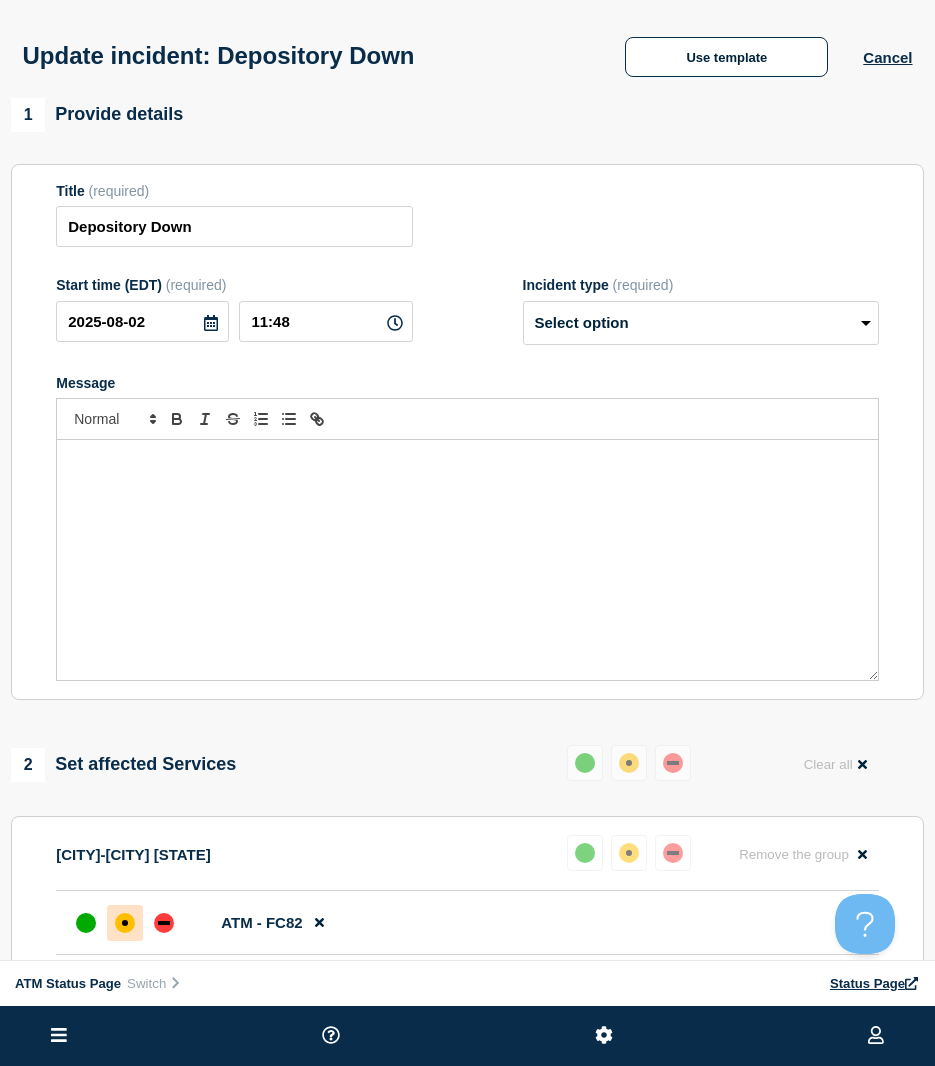 click on "Update incident: Depository Down Use template Cancel" at bounding box center [467, 49] 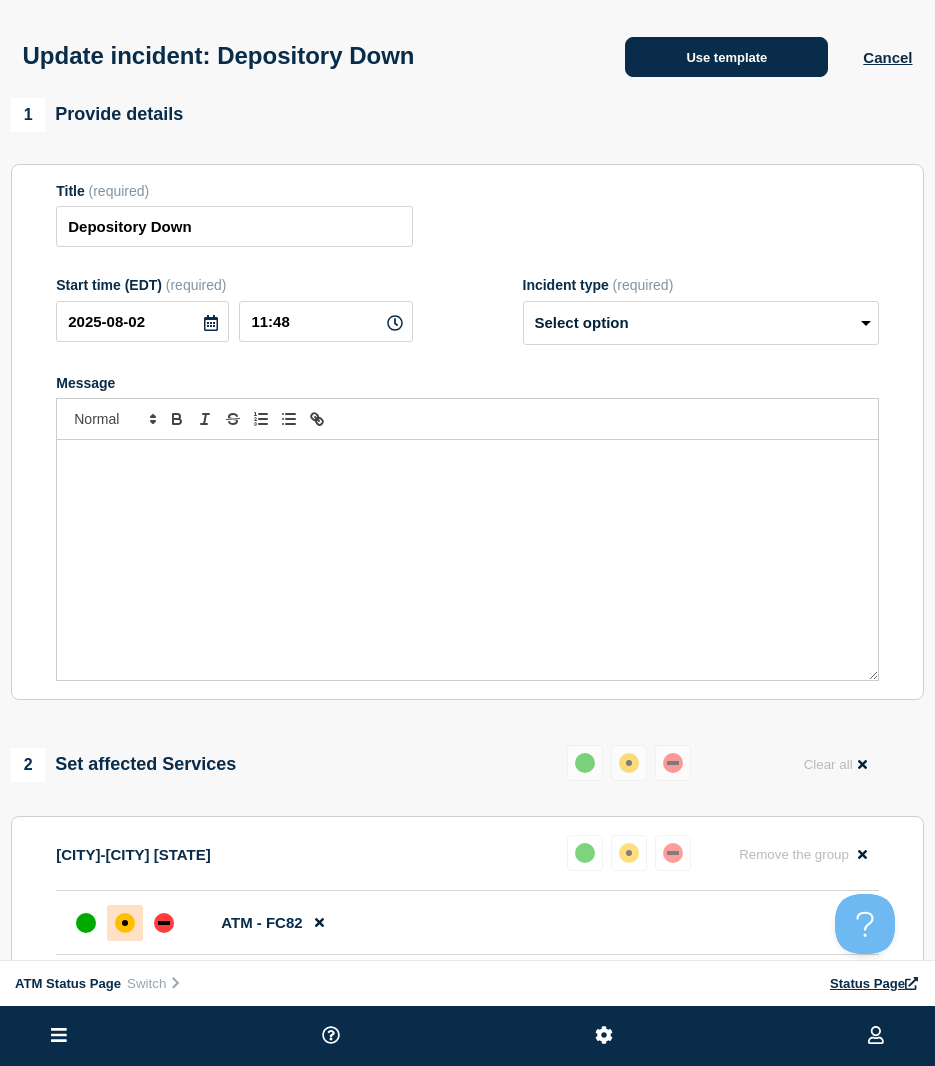 click on "Use template" at bounding box center [726, 57] 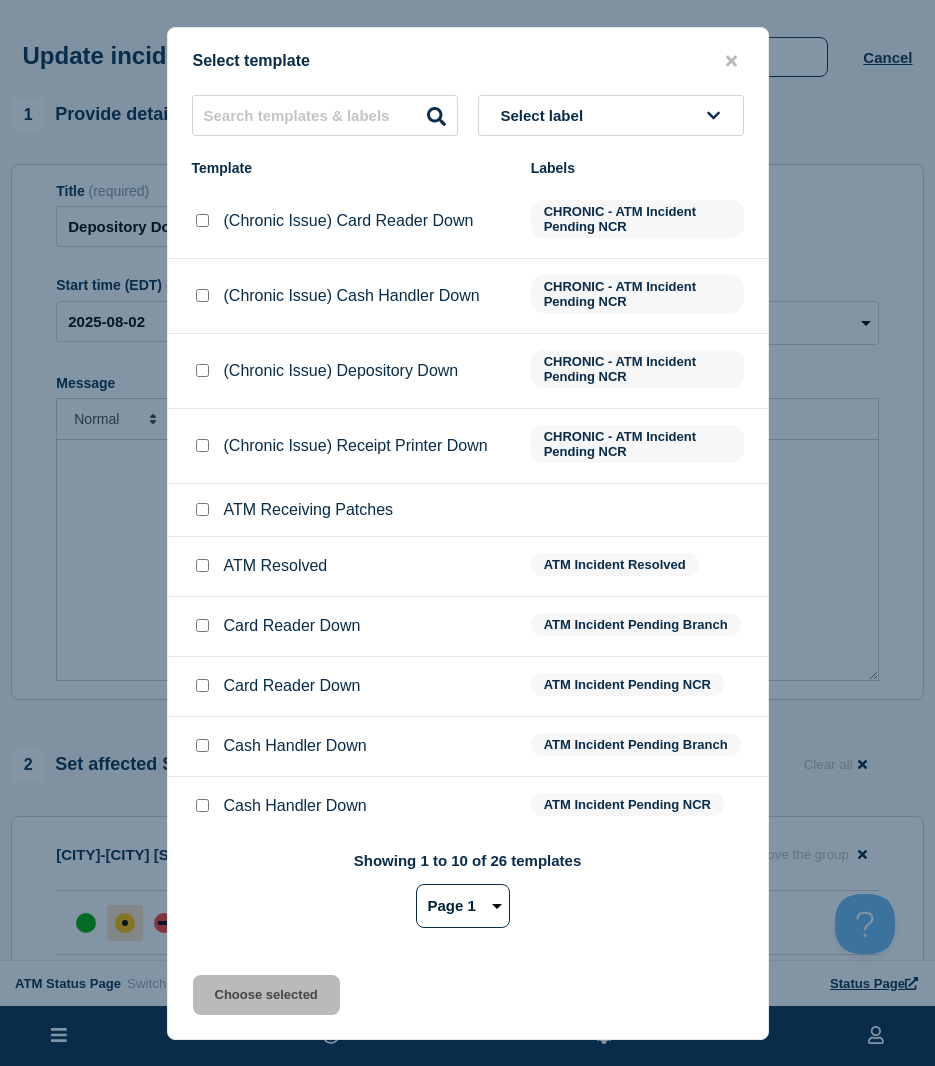 click at bounding box center (202, 565) 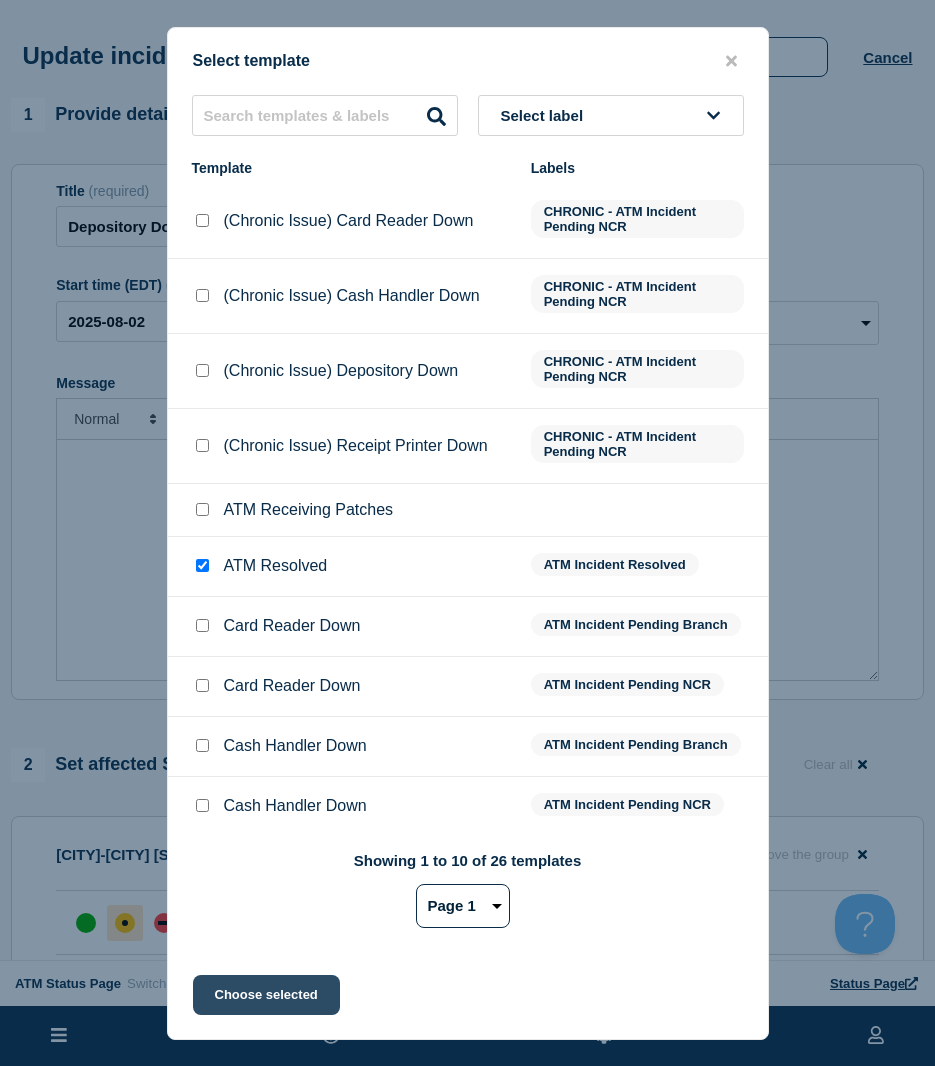 click on "Choose selected" 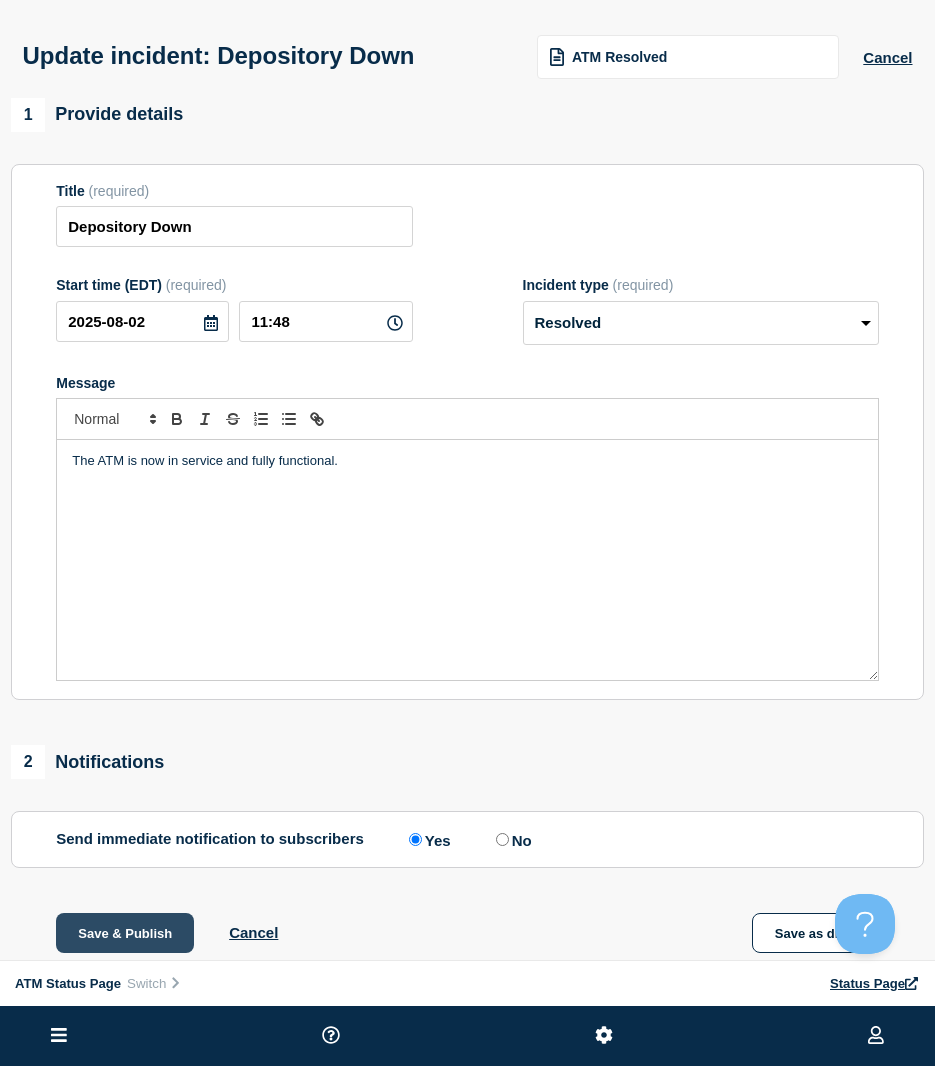 scroll, scrollTop: 100, scrollLeft: 0, axis: vertical 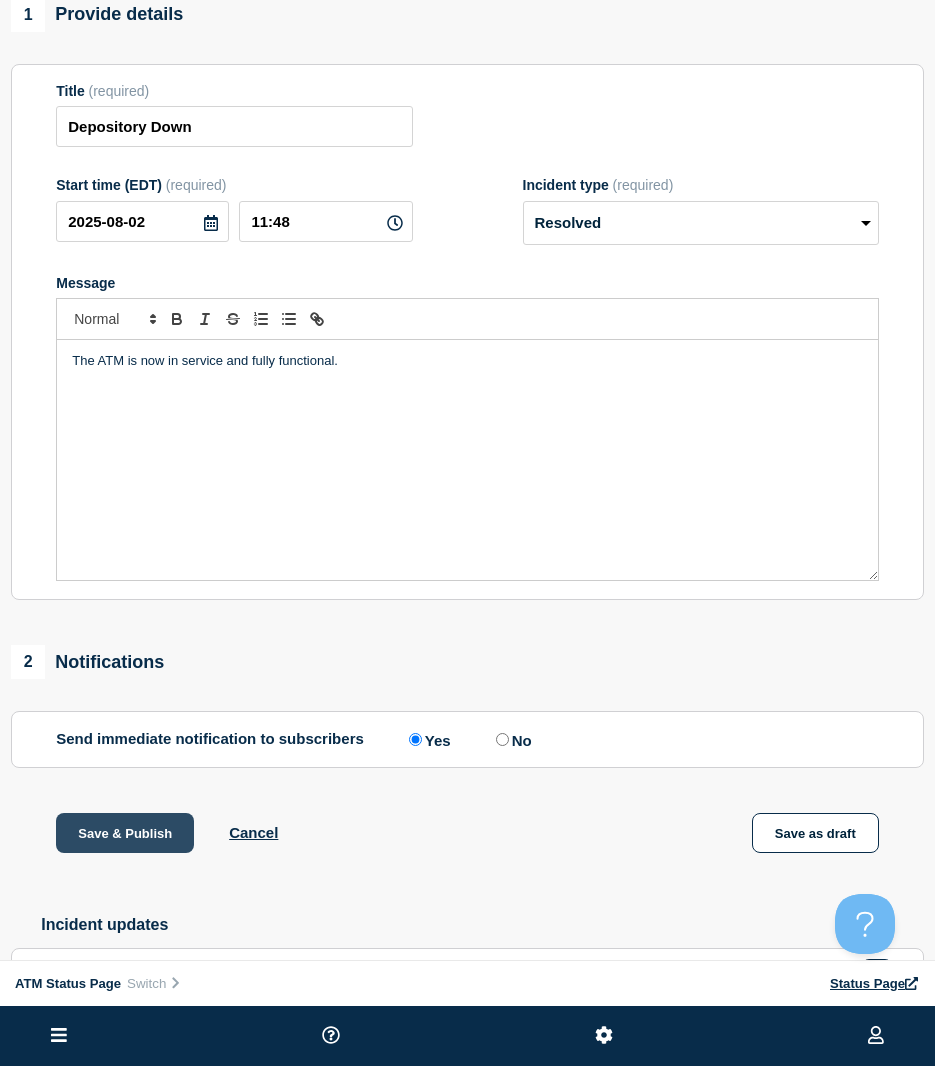 click on "Save & Publish" at bounding box center [125, 833] 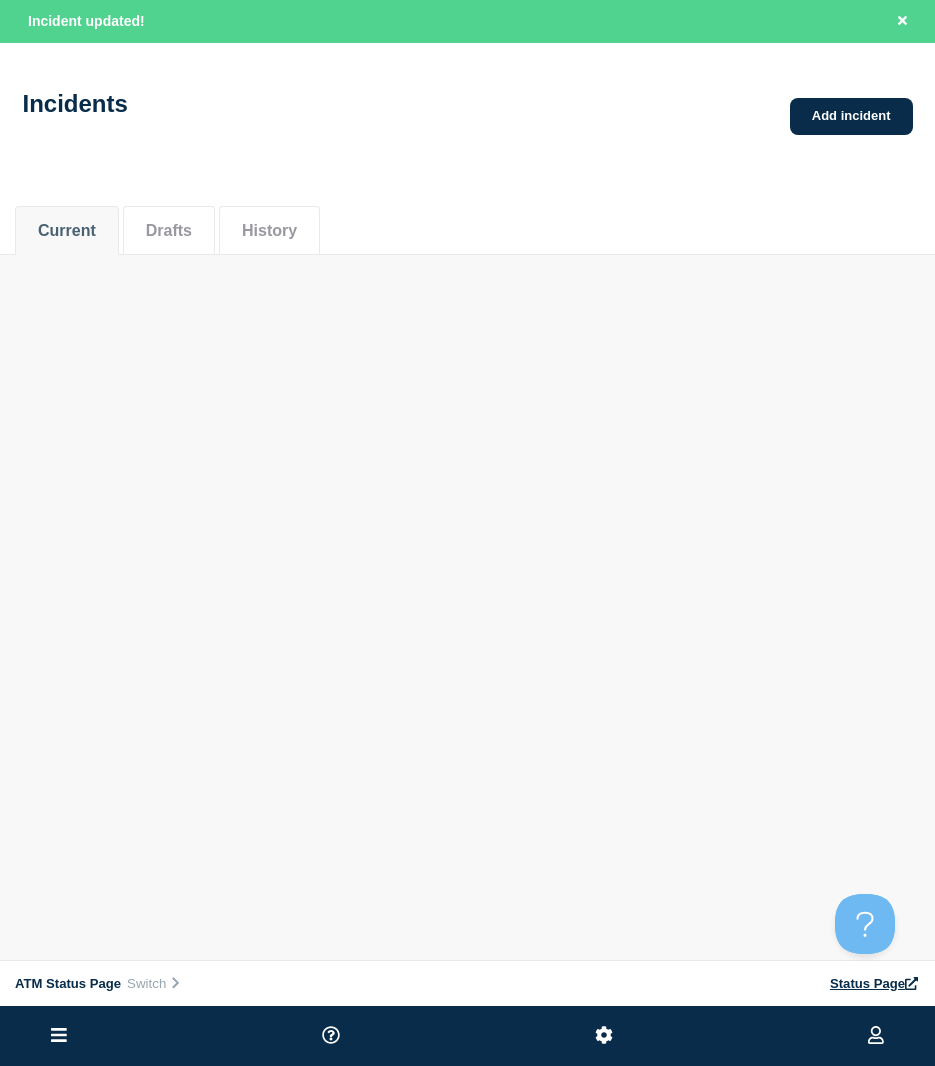 scroll, scrollTop: 0, scrollLeft: 0, axis: both 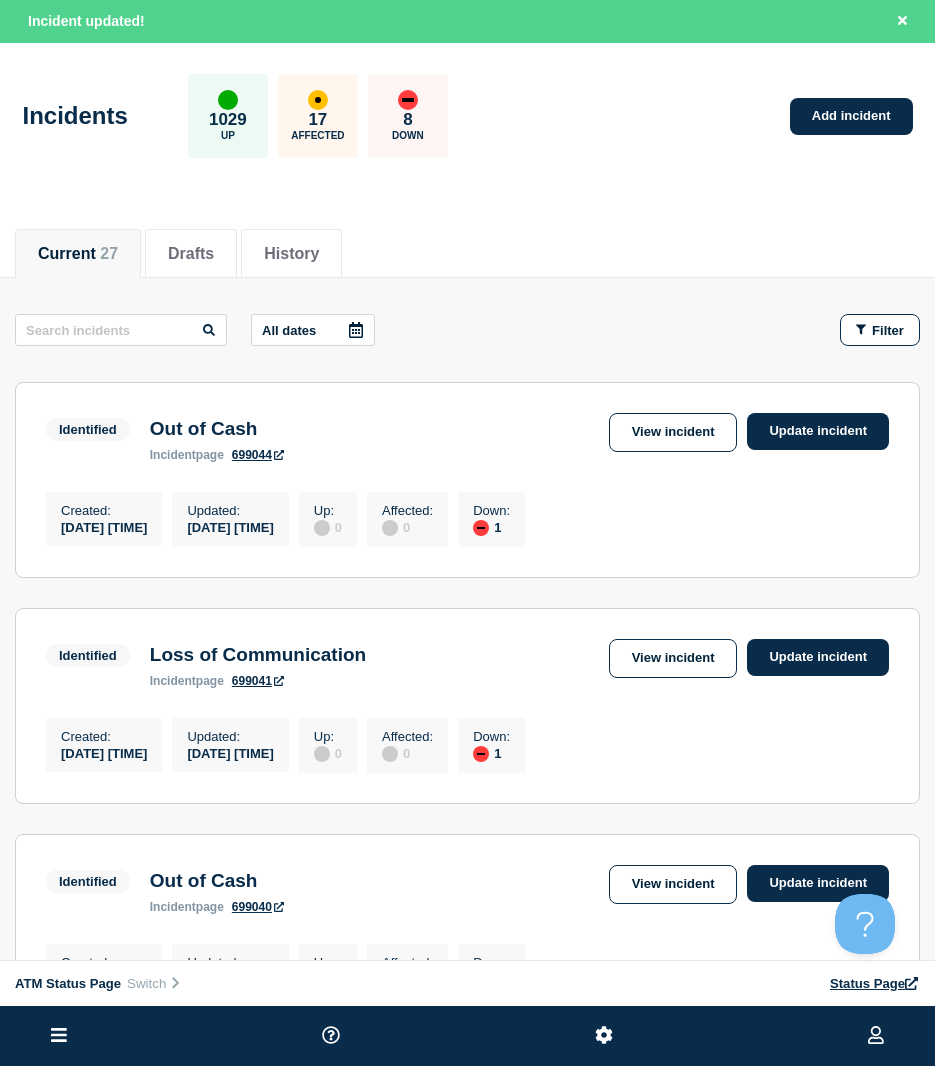 click on "All dates Filter Identified 1 Down Out of Cash Created  [DATE] [TIME] ([TIMEZONE]) Updated  [DATE] [TIME] ([TIMEZONE]) Identified Out of Cash incident  page 699044  View incident Update incident Created :  [DATE] [TIME] ([TIMEZONE]) Updated :  [DATE] [TIME] ([TIMEZONE]) Up :  0 Affected :  0 Down :  1 Identified 1 Down Loss of Communication Created  [DATE] [TIME] ([TIMEZONE]) Updated  [DATE] [TIME] ([TIMEZONE]) Identified Loss of Communication incident  page 699041  View incident Update incident Created :  [DATE] [TIME] ([TIMEZONE]) Updated :  [DATE] [TIME] ([TIMEZONE]) Up :  0 Affected :  0 Down :  1 Identified 1 Down Out of Cash Created  [DATE] [TIME] ([TIMEZONE]) Updated  [DATE] [TIME] ([TIMEZONE]) Identified Out of Cash incident  page 699040  View incident Update incident Created :  [DATE] [TIME] ([TIMEZONE]) Updated :  [DATE] [TIME] ([TIMEZONE]) Up :  0 Affected :  0 Down :  1 Identified 1 Down Card Reader Down Created  [DATE] [TIME] ([TIMEZONE]) Updated  [DATE] [TIME] ([TIMEZONE]) Identified Card Reader Down incident  page 699039  View incident Created : : :" at bounding box center [467, 1478] 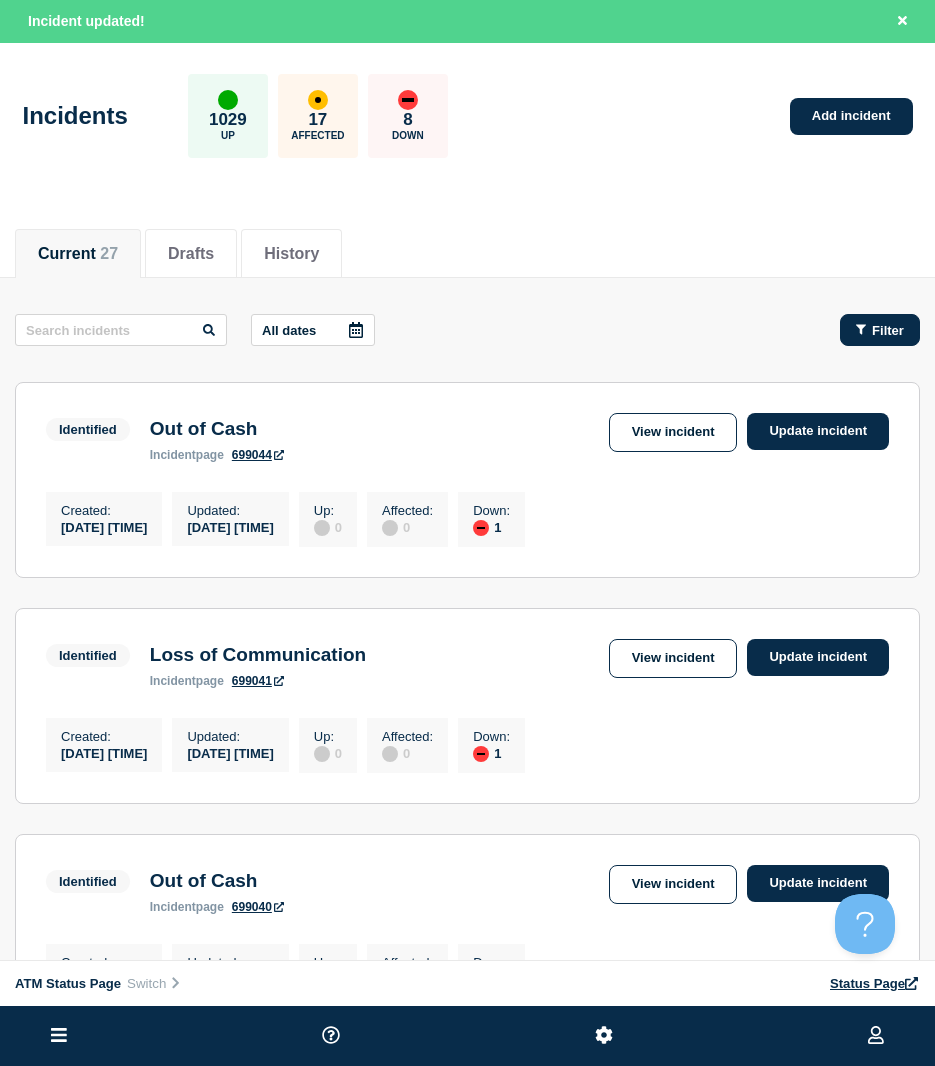 click on "Filter" at bounding box center (888, 330) 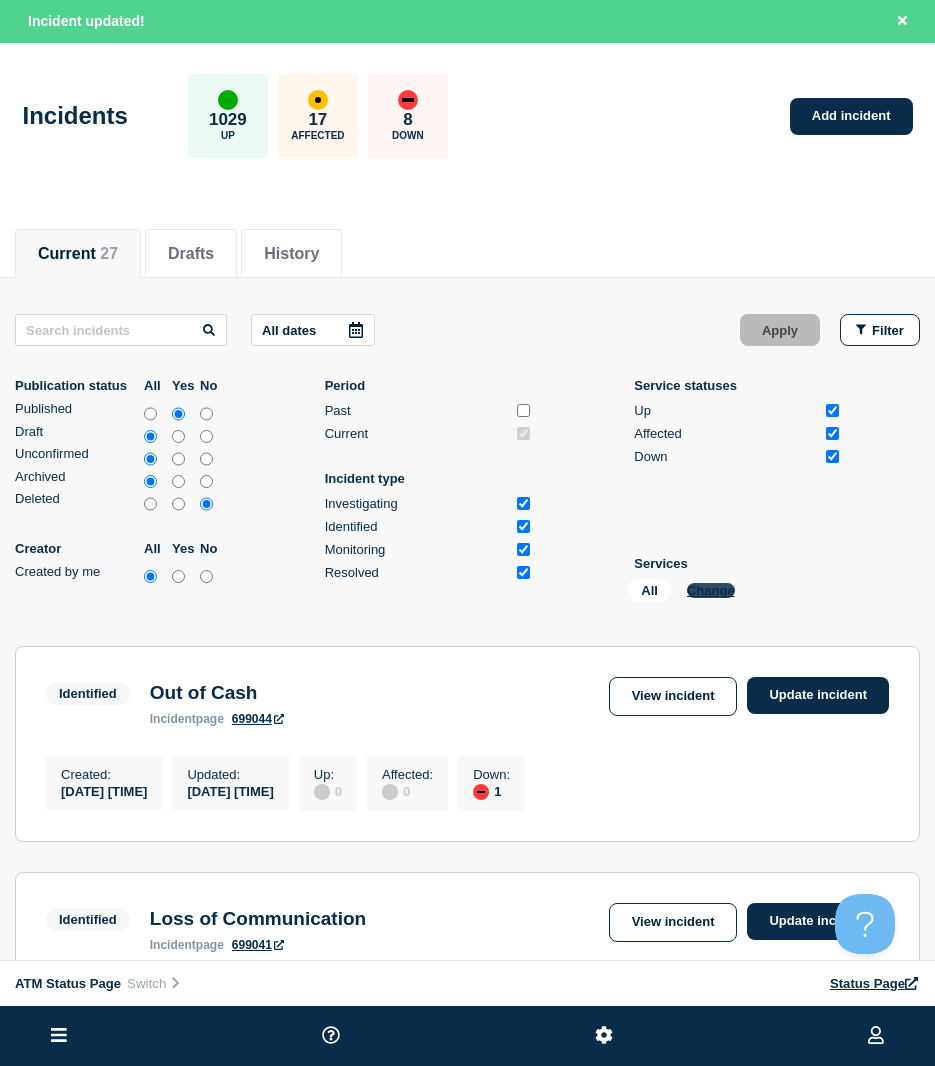 click on "All Change" at bounding box center [728, 594] 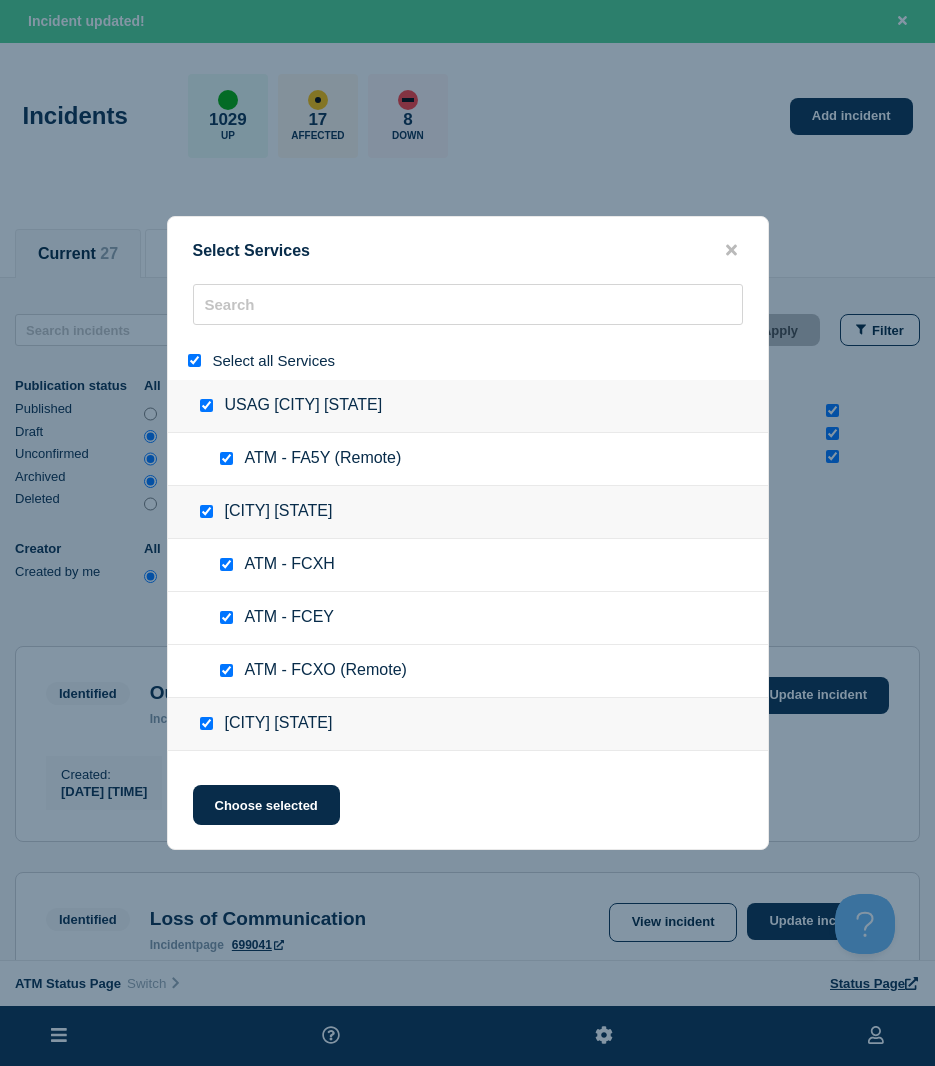 click at bounding box center [194, 360] 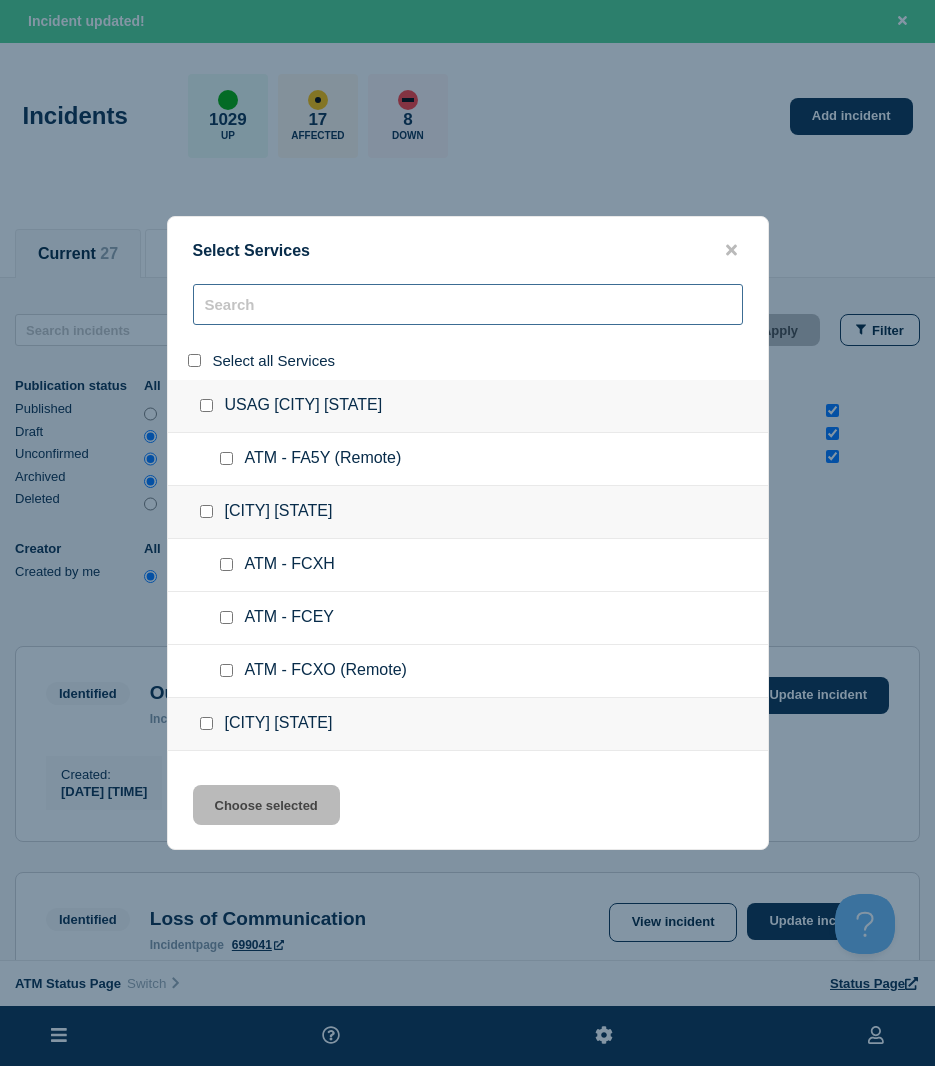click at bounding box center [468, 304] 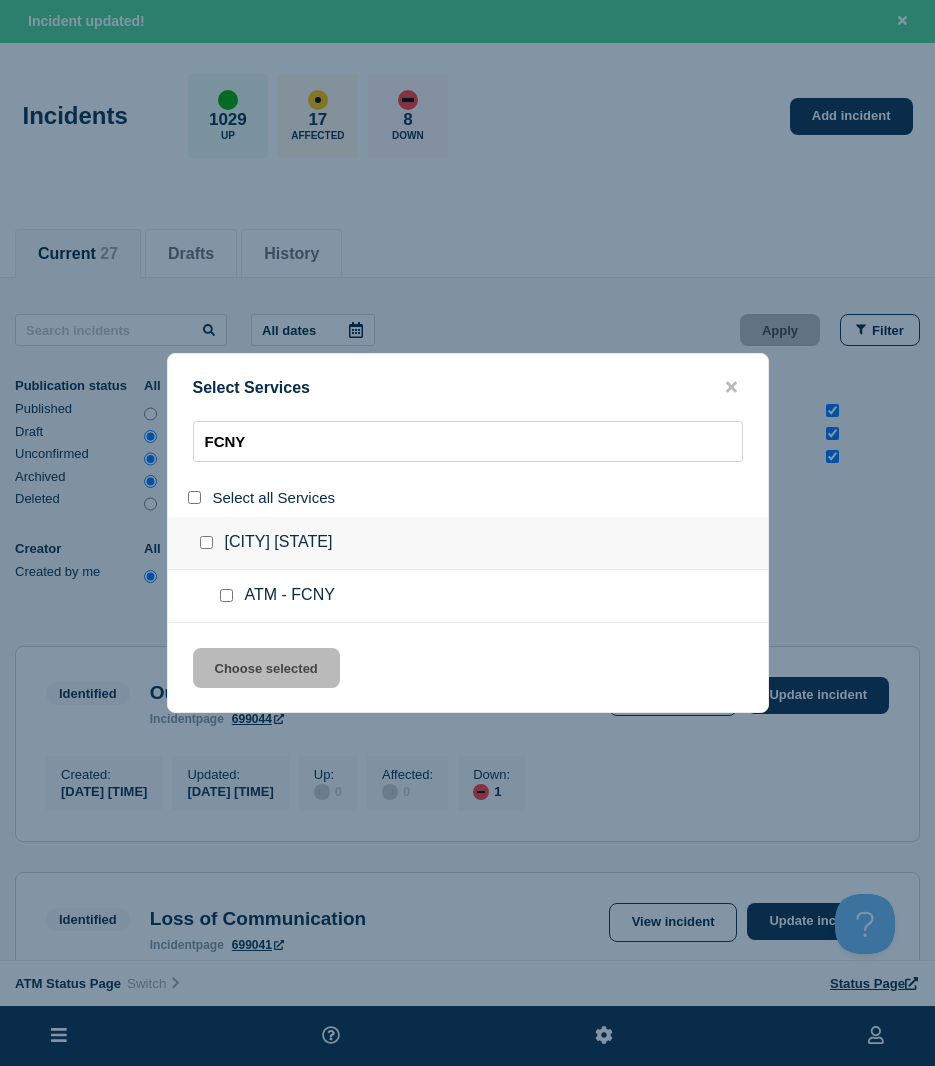 click at bounding box center (226, 595) 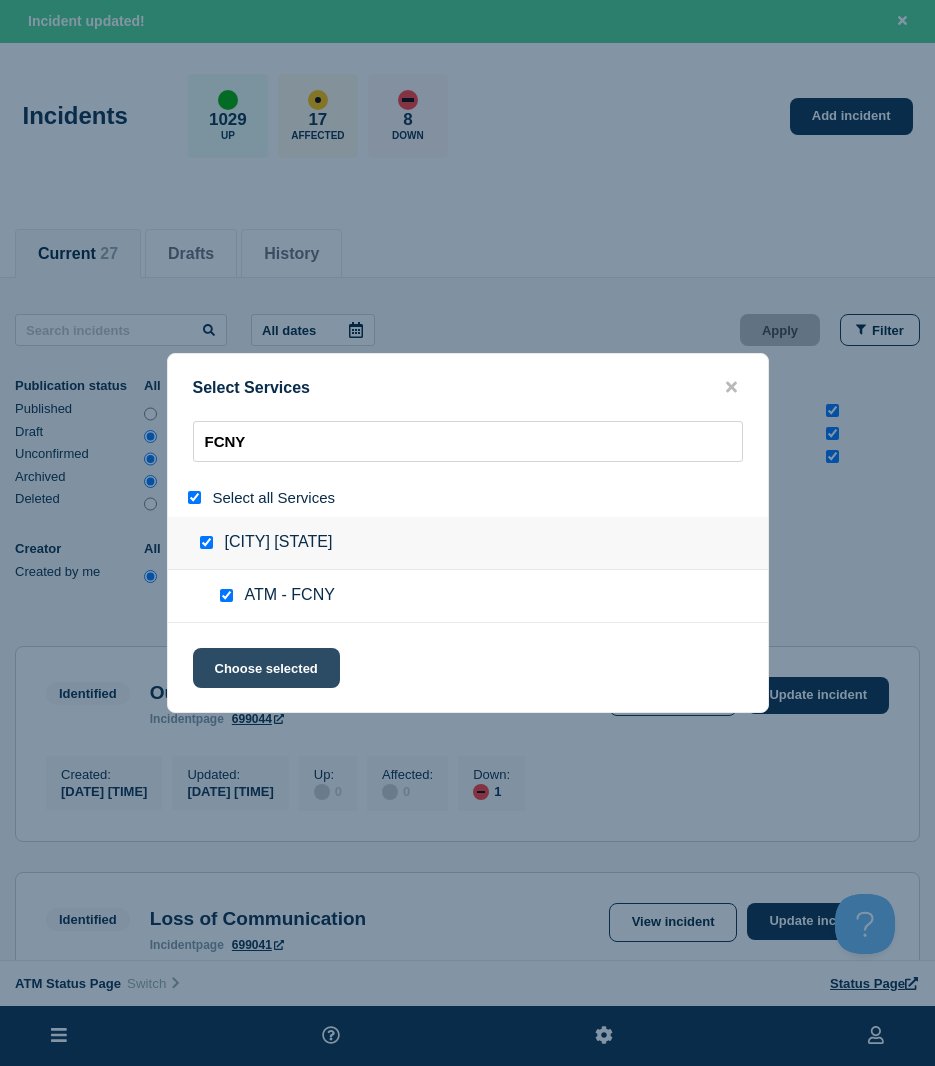click on "Choose selected" 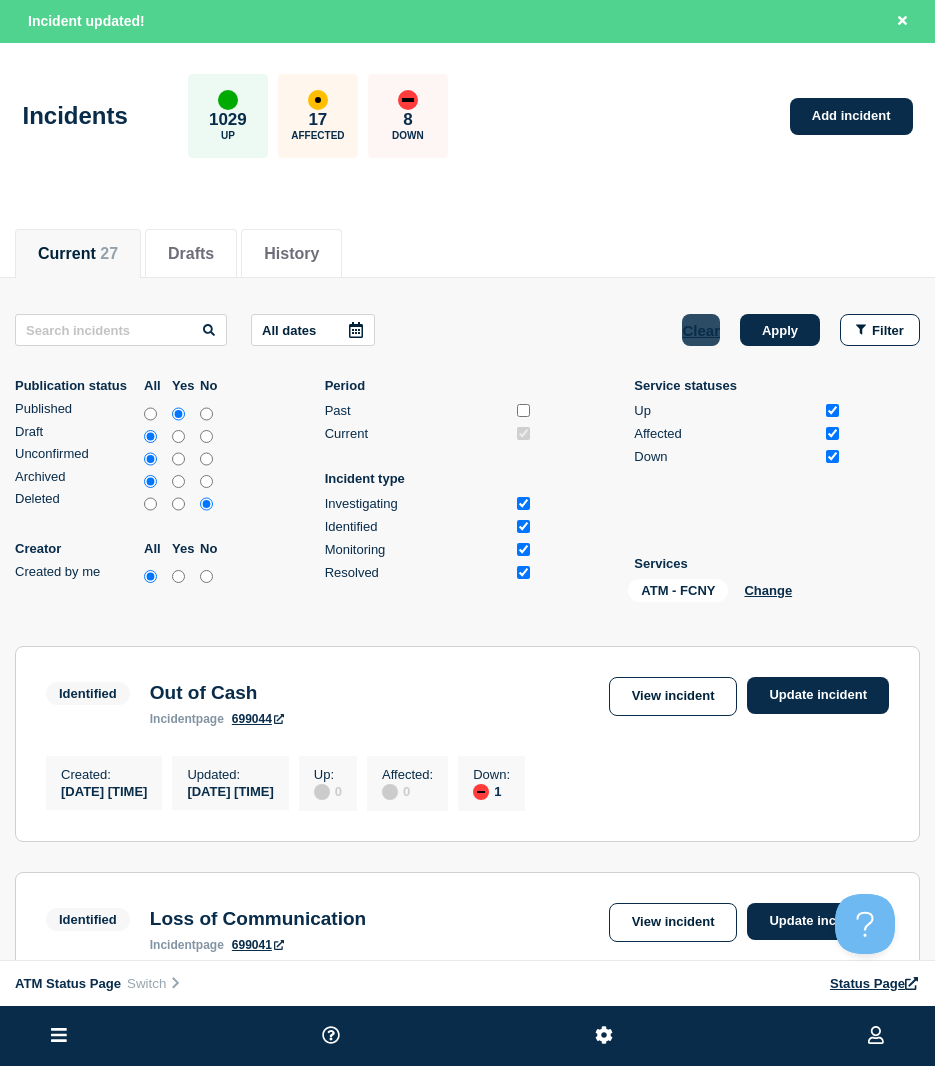 click on "Clear" 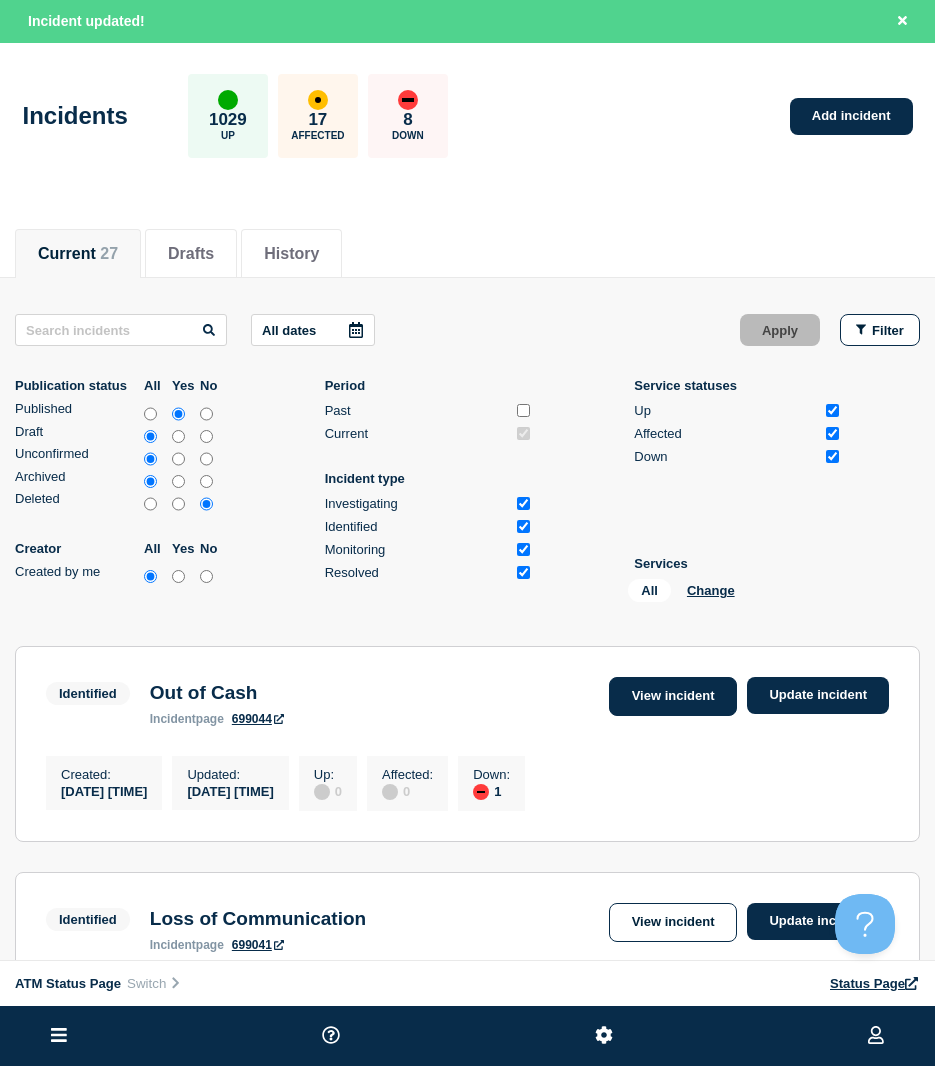 scroll, scrollTop: 100, scrollLeft: 0, axis: vertical 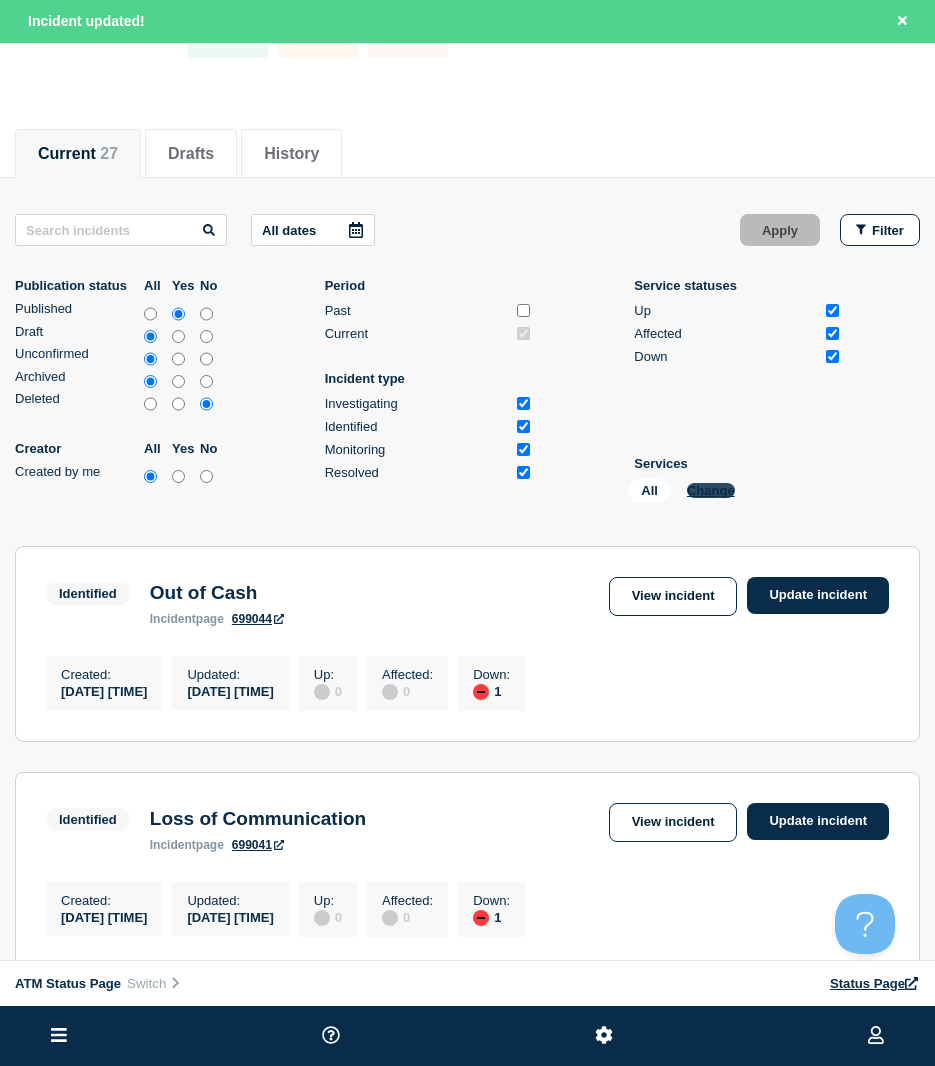 click on "Change" at bounding box center [711, 490] 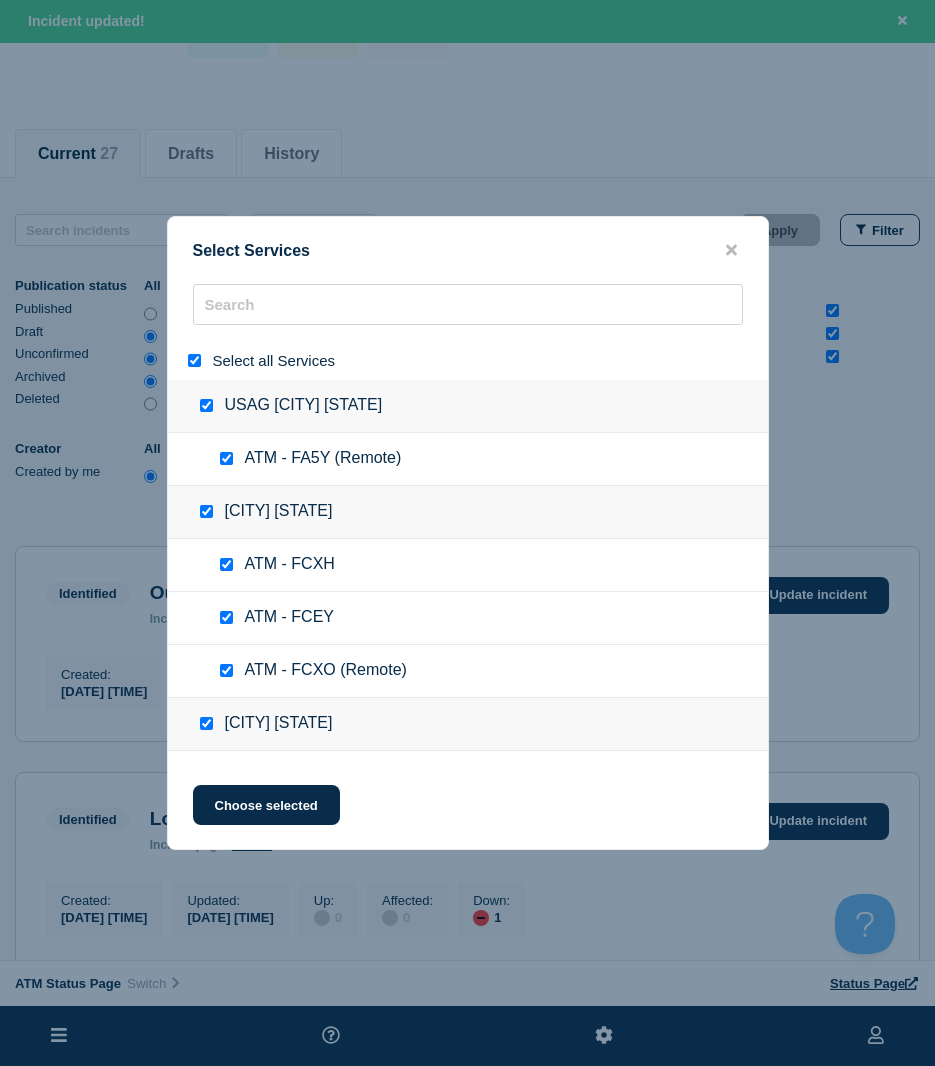 click at bounding box center [194, 360] 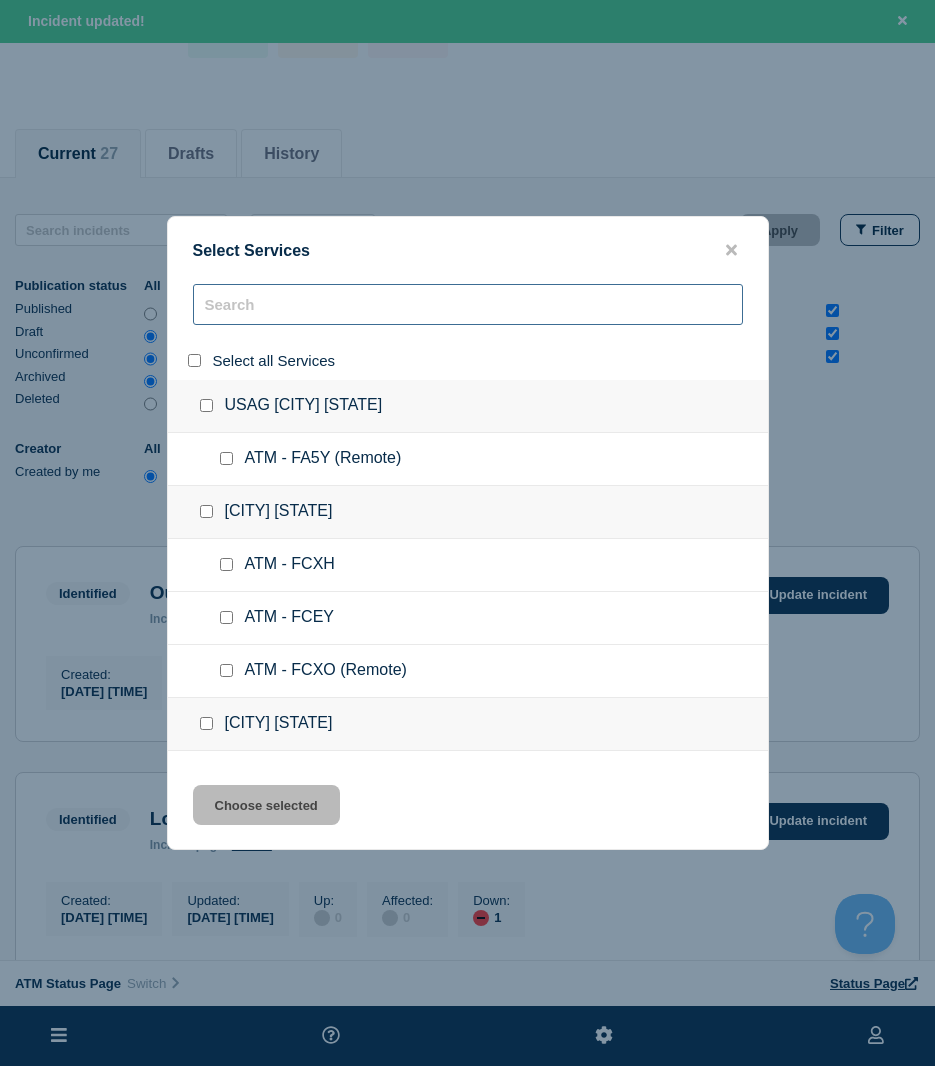 click at bounding box center (468, 304) 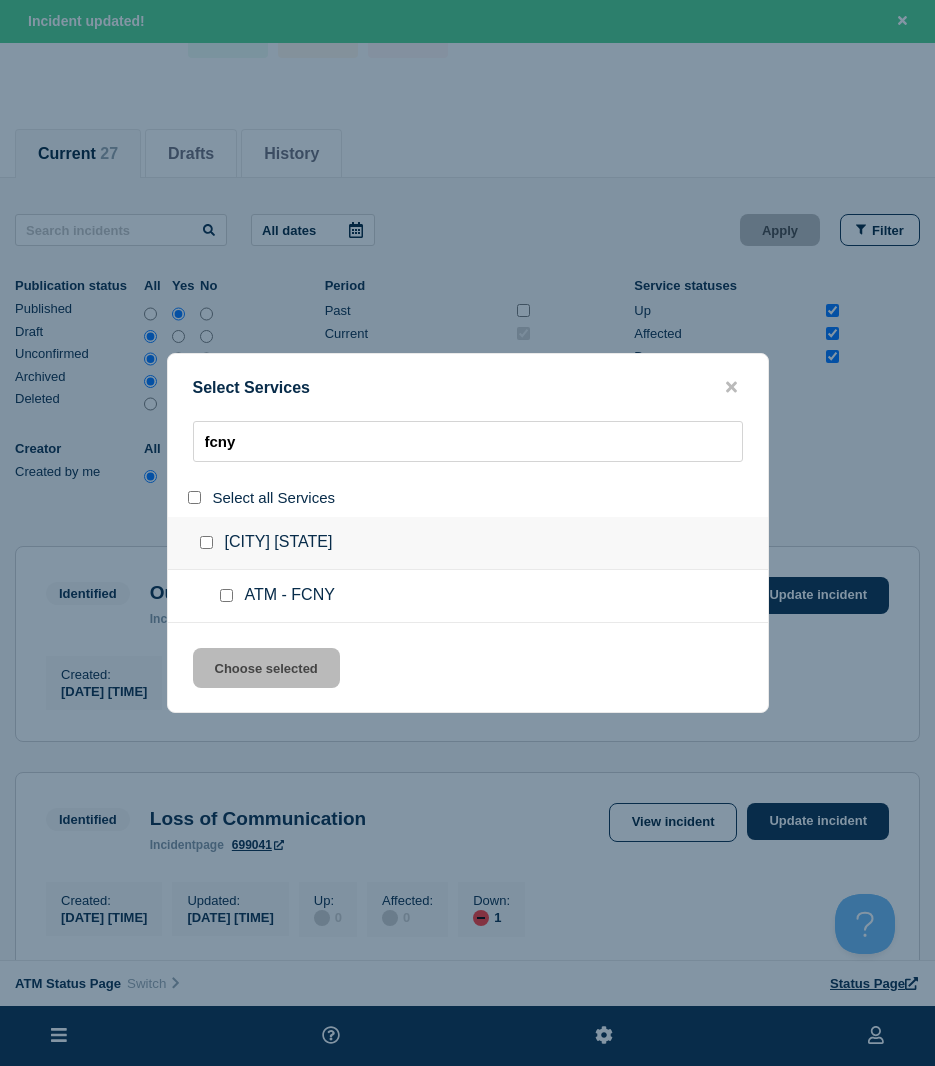 click at bounding box center [226, 595] 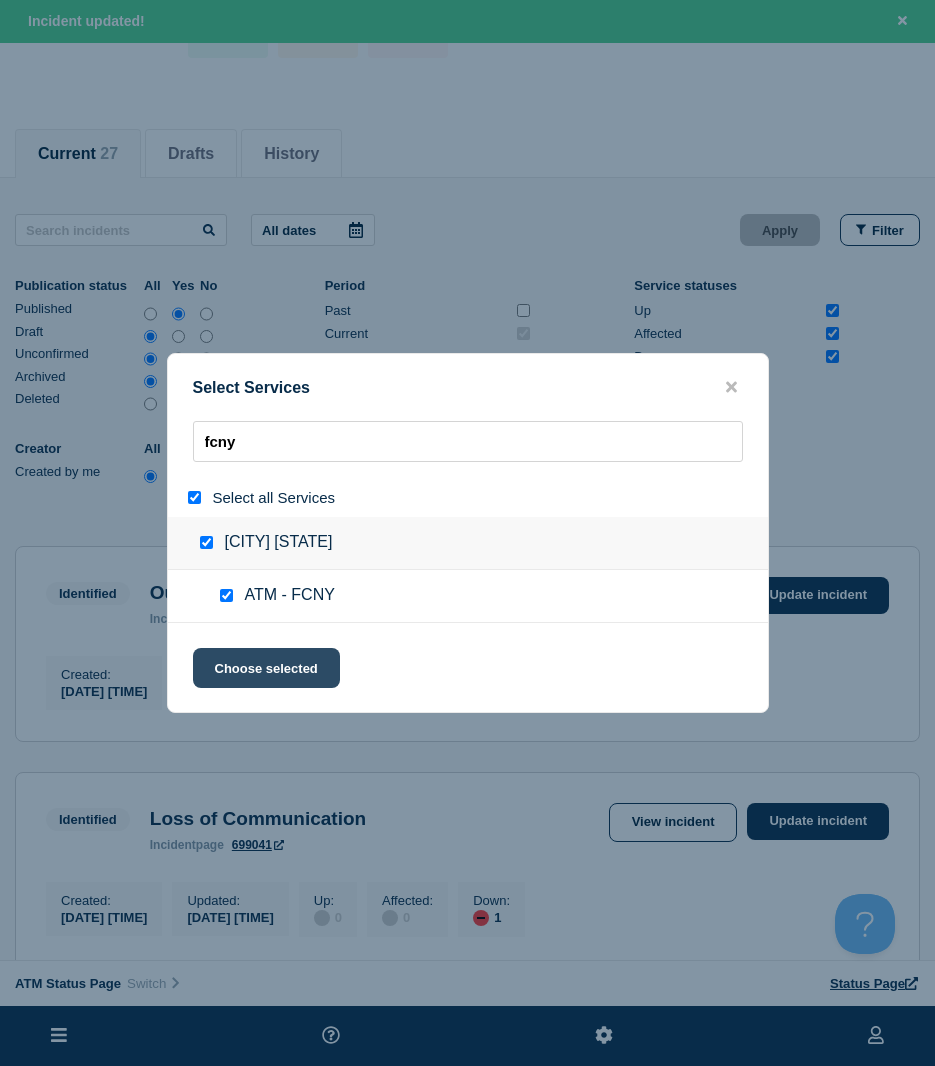 click on "Choose selected" 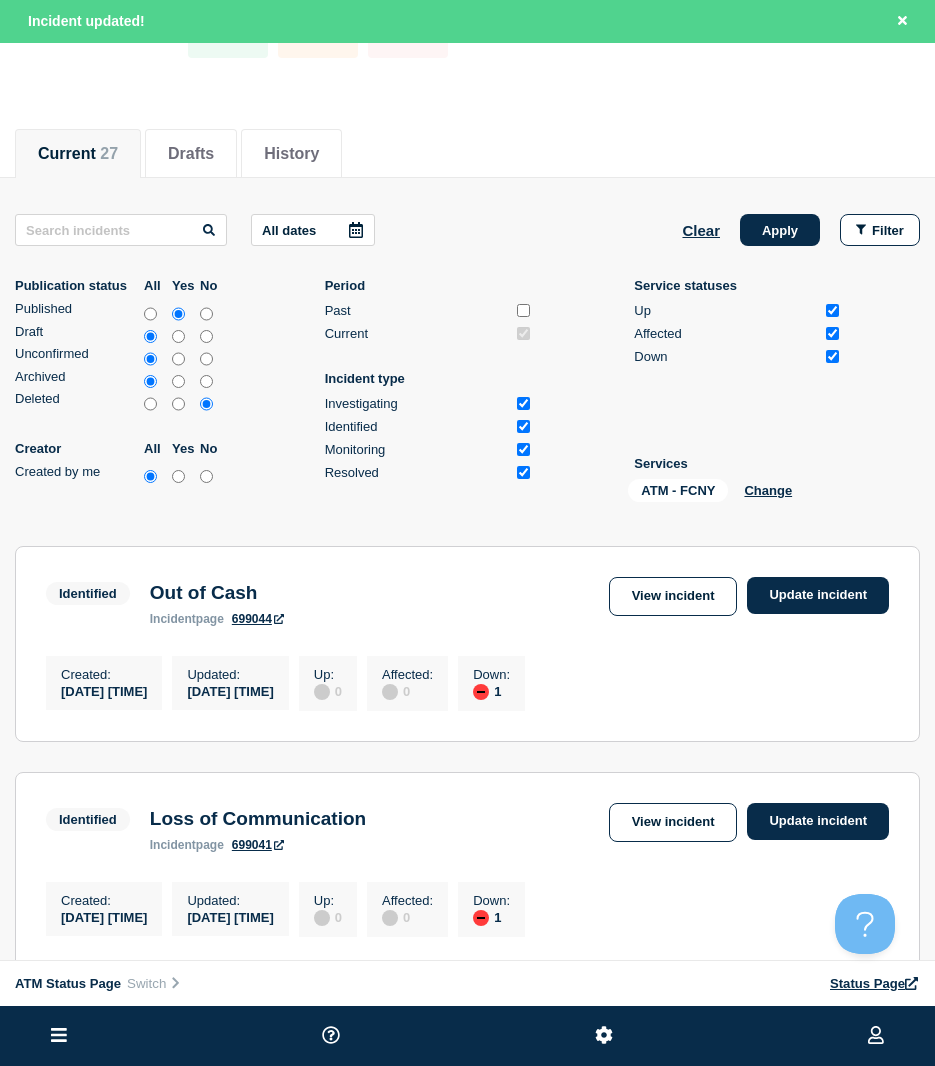 click on "All dates Clear Apply Filter Publication status All Yes No Published Draft Unconfirmed Archived Deleted Creator All Yes No Created by me Period Past Current Incident type Investigating Identified Monitoring Resolved Service statuses Up Affected Down Services ATM - FCNY Change" at bounding box center [467, 362] 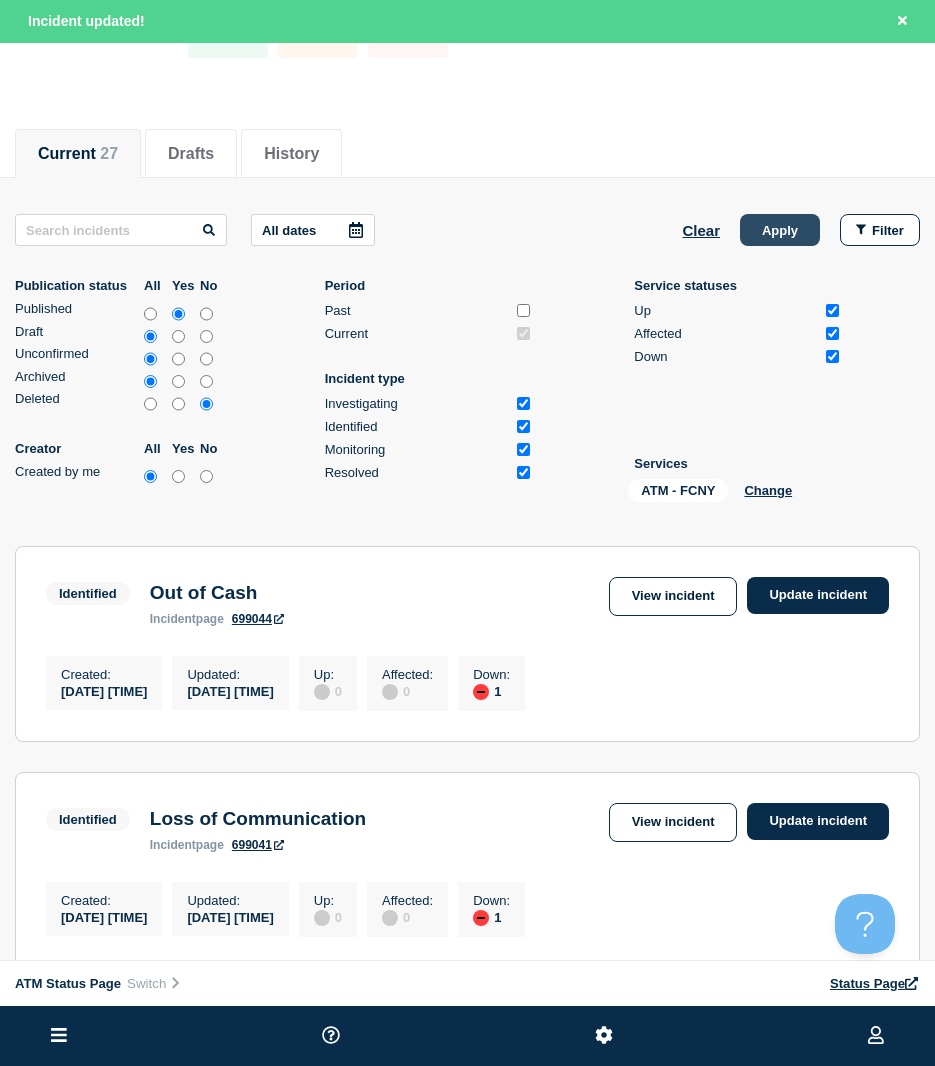 click on "Apply" 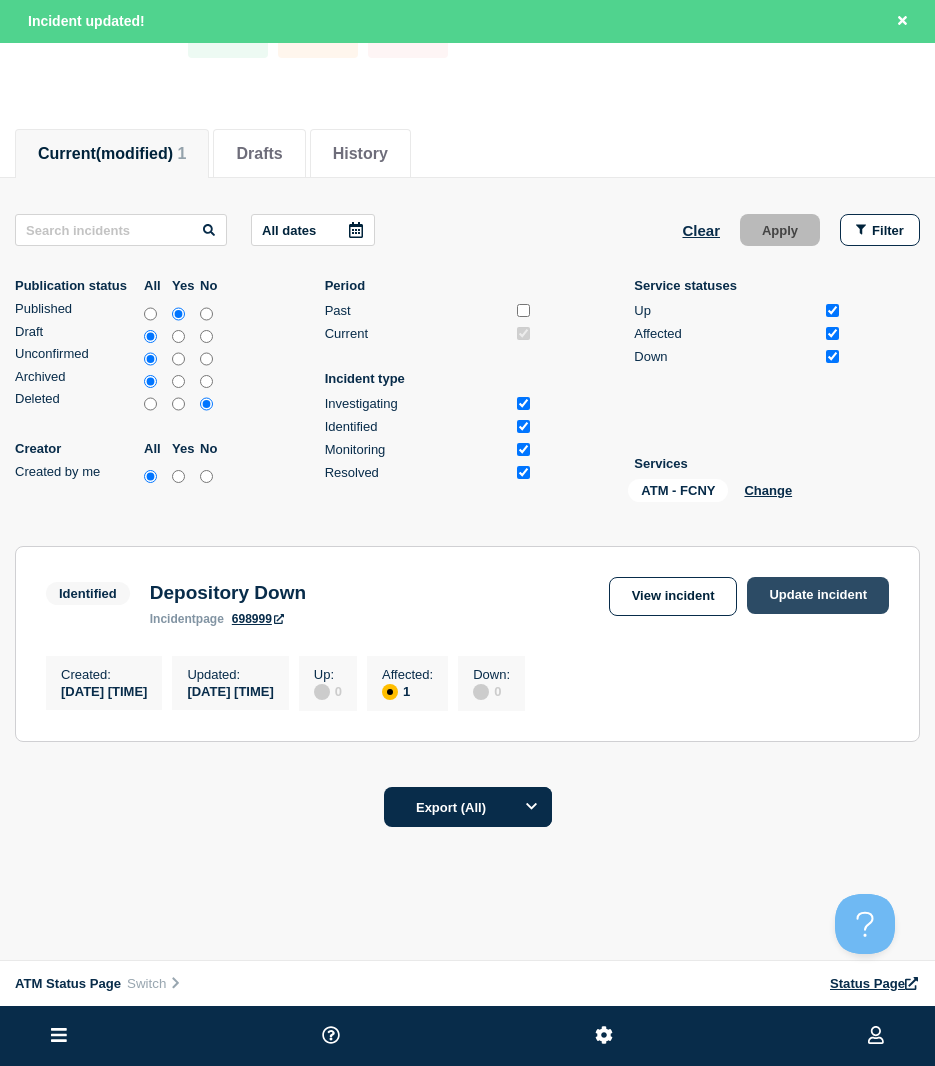 click on "Update incident" at bounding box center (818, 595) 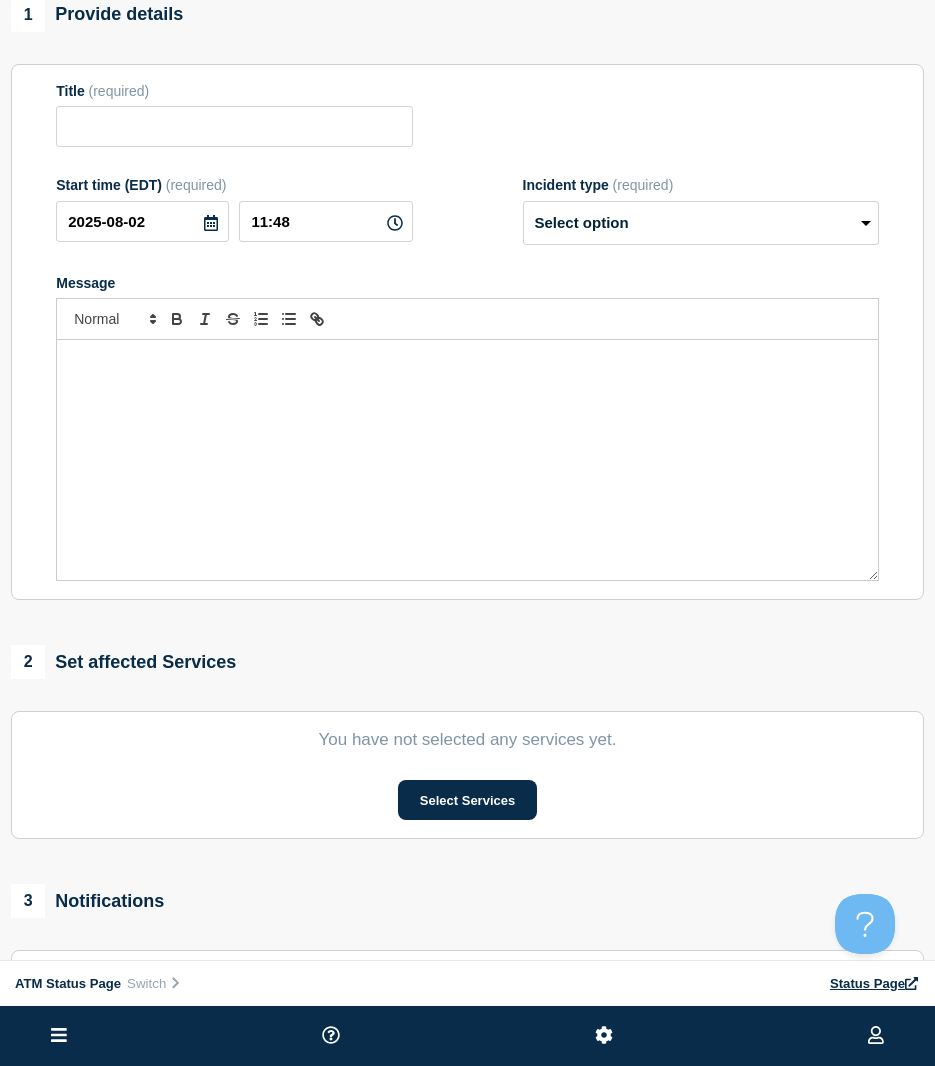 scroll, scrollTop: 0, scrollLeft: 0, axis: both 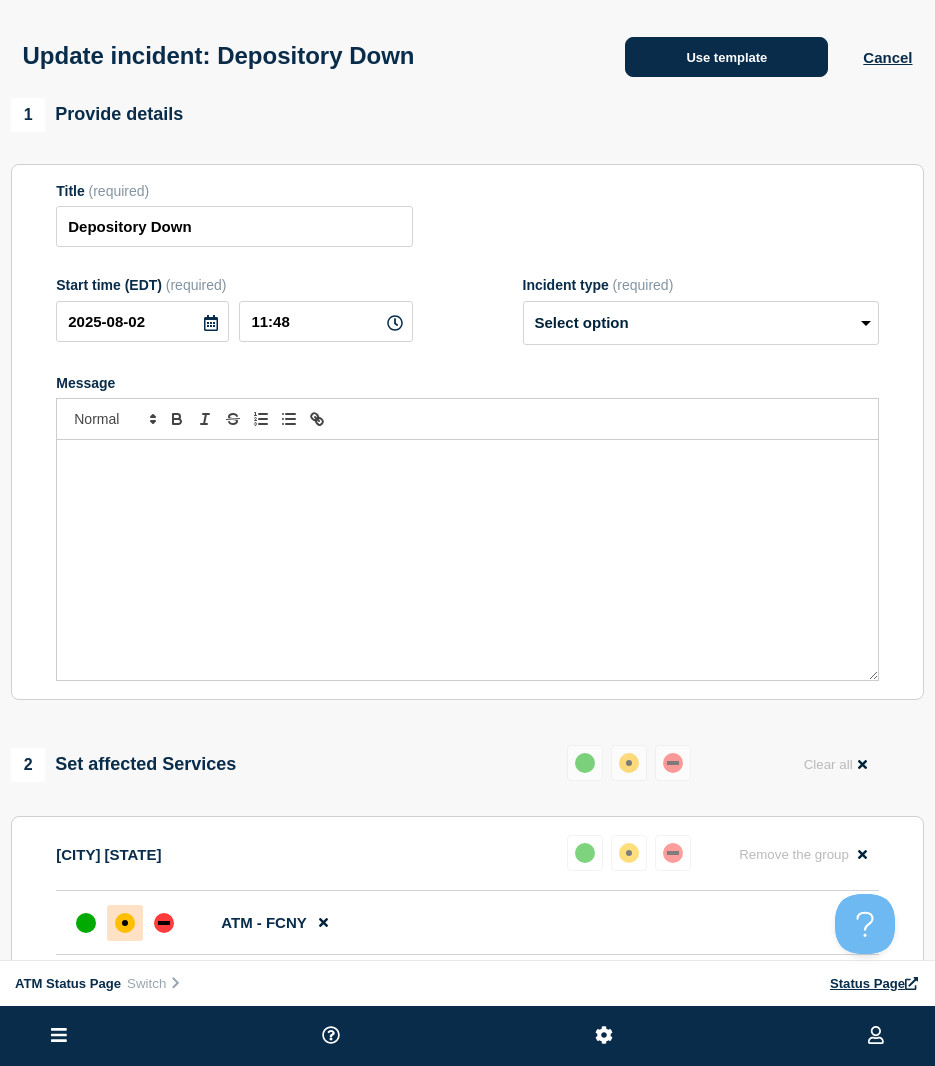 click on "Use template" at bounding box center (726, 57) 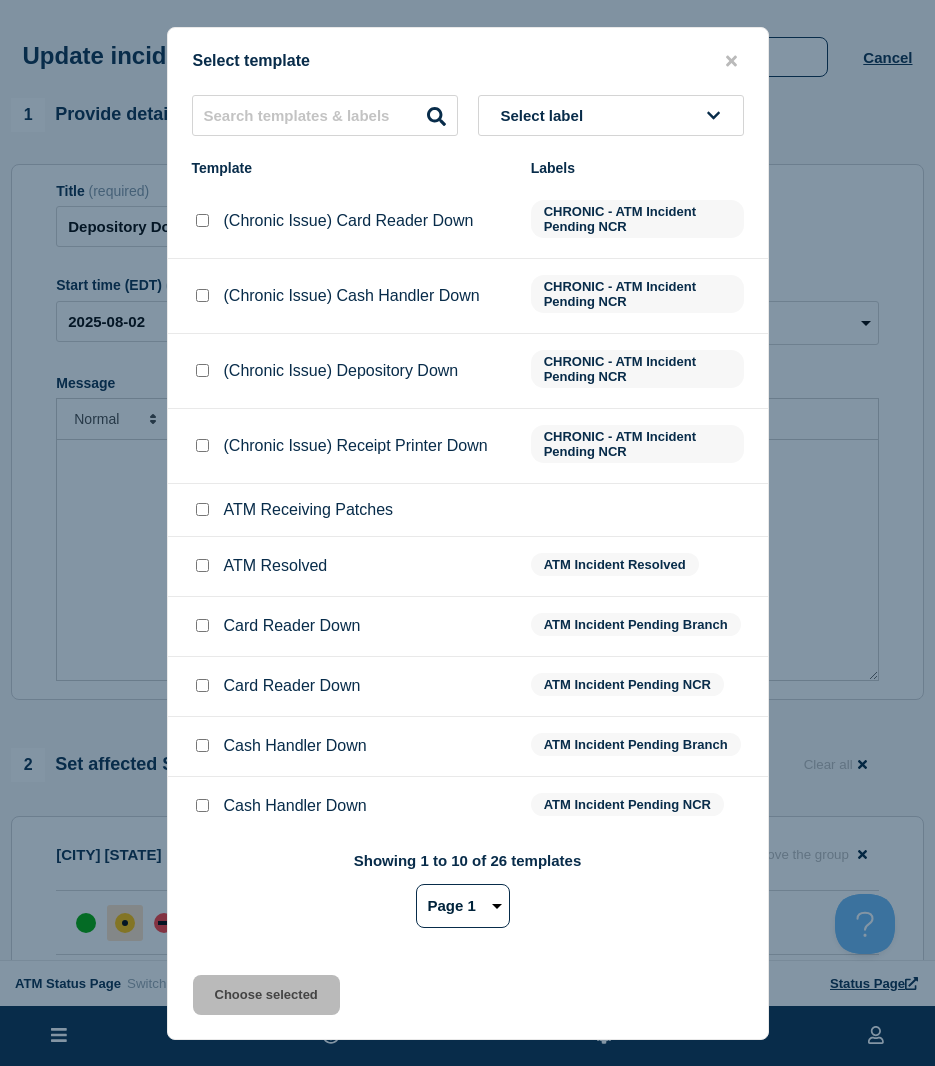 click at bounding box center [202, 565] 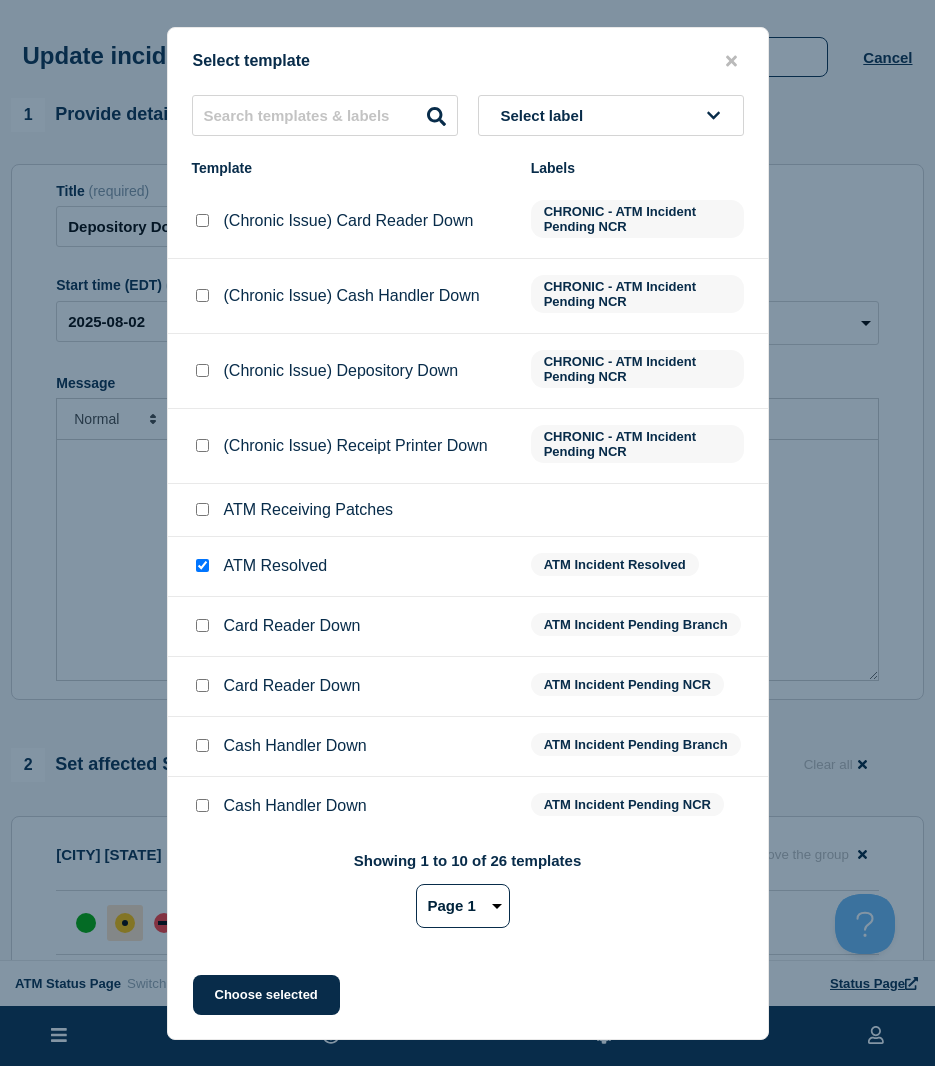 click on "Select template Select label  Template Labels (Chronic Issue) Card Reader Down CHRONIC - ATM Incident Pending NCR (Chronic Issue) Cash Handler Down CHRONIC - ATM Incident Pending NCR (Chronic Issue) Depository Down CHRONIC - ATM Incident Pending NCR (Chronic Issue) Receipt Printer Down CHRONIC - ATM Incident Pending NCR ATM Receiving Patches ATM Resolved ATM Incident Resolved Card Reader Down ATM Incident Pending Branch Card Reader Down ATM Incident Pending NCR Cash Handler Down ATM Incident Pending Branch Cash Handler Down ATM Incident Pending NCR Showing 1 to 10 of 26 templates Page 1 Page 2 Page 3 1 2 3 Choose selected" at bounding box center [468, 533] 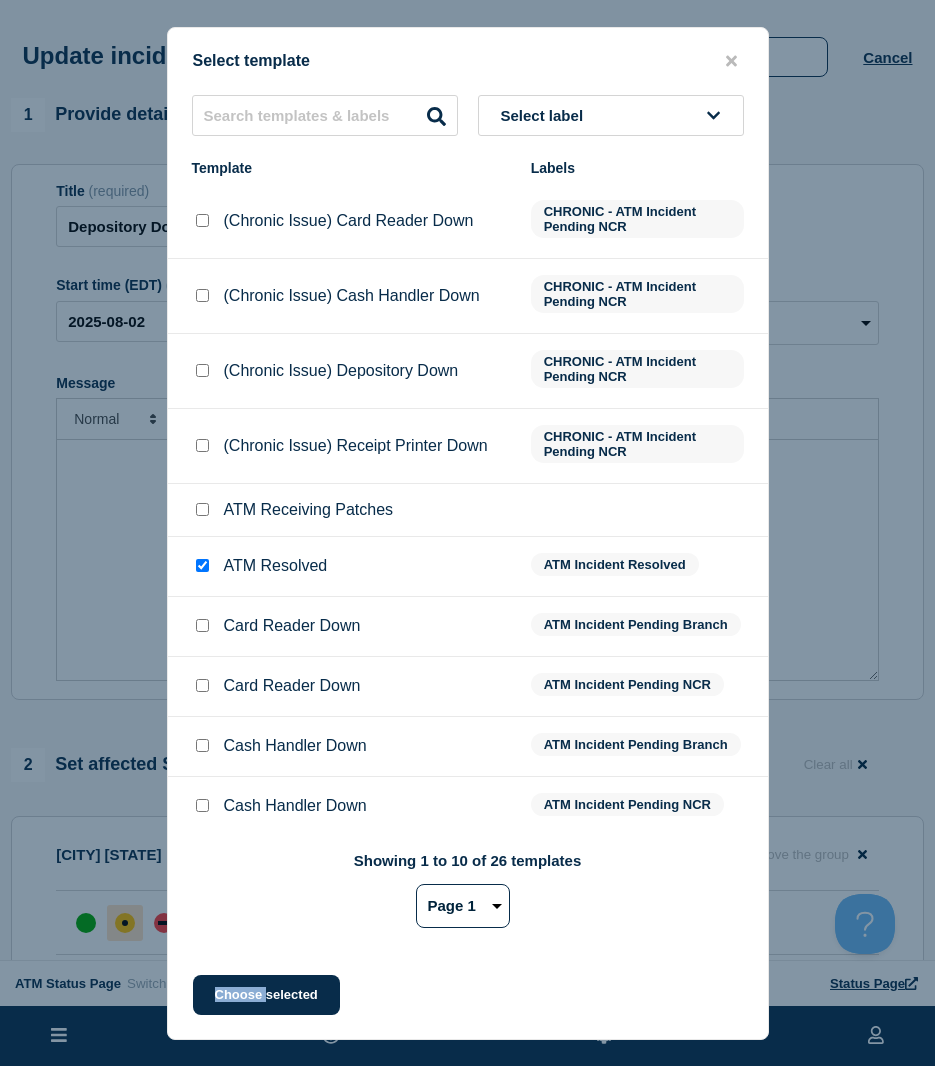 click on "Select template Select label  Template Labels (Chronic Issue) Card Reader Down CHRONIC - ATM Incident Pending NCR (Chronic Issue) Cash Handler Down CHRONIC - ATM Incident Pending NCR (Chronic Issue) Depository Down CHRONIC - ATM Incident Pending NCR (Chronic Issue) Receipt Printer Down CHRONIC - ATM Incident Pending NCR ATM Receiving Patches ATM Resolved ATM Incident Resolved Card Reader Down ATM Incident Pending Branch Card Reader Down ATM Incident Pending NCR Cash Handler Down ATM Incident Pending Branch Cash Handler Down ATM Incident Pending NCR Showing 1 to 10 of 26 templates Page 1 Page 2 Page 3 1 2 3 Choose selected" at bounding box center (468, 533) 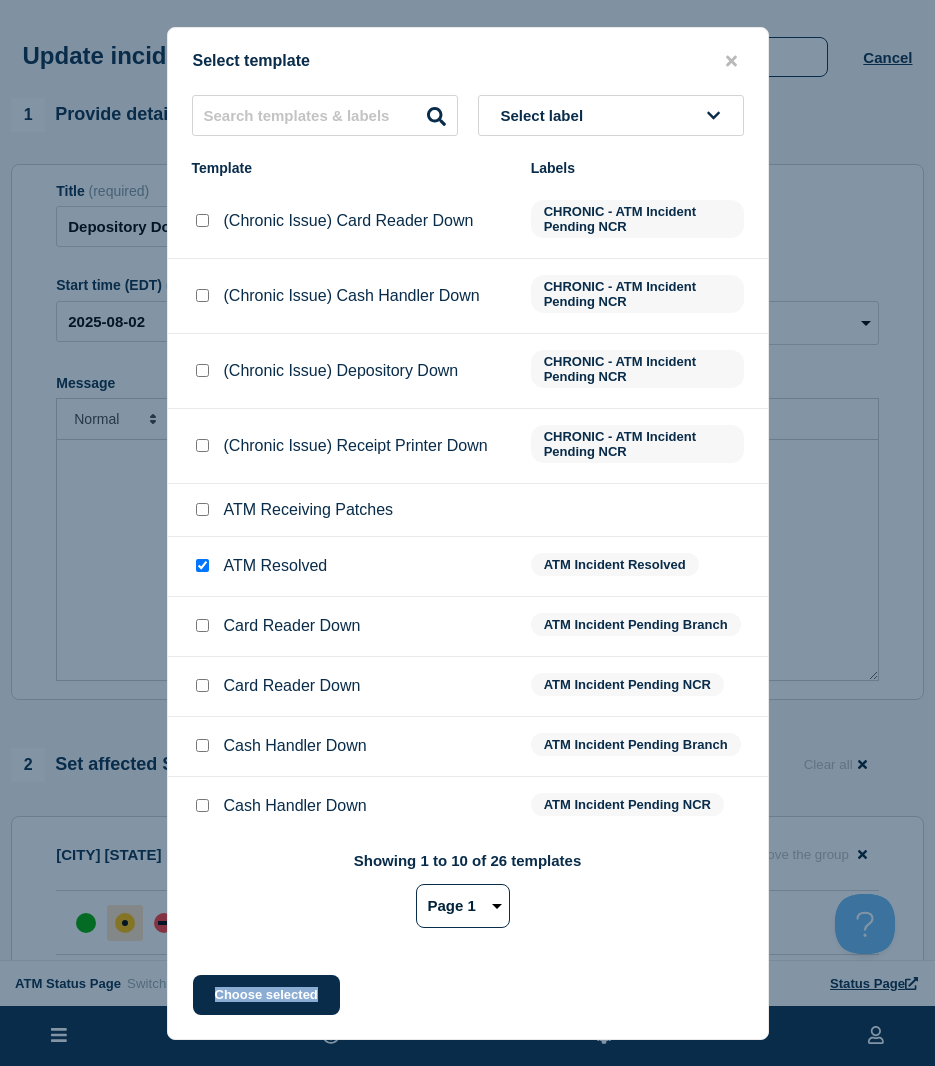 click on "Select template Select label  Template Labels (Chronic Issue) Card Reader Down CHRONIC - ATM Incident Pending NCR (Chronic Issue) Cash Handler Down CHRONIC - ATM Incident Pending NCR (Chronic Issue) Depository Down CHRONIC - ATM Incident Pending NCR (Chronic Issue) Receipt Printer Down CHRONIC - ATM Incident Pending NCR ATM Receiving Patches ATM Resolved ATM Incident Resolved Card Reader Down ATM Incident Pending Branch Card Reader Down ATM Incident Pending NCR Cash Handler Down ATM Incident Pending Branch Cash Handler Down ATM Incident Pending NCR Showing 1 to 10 of 26 templates Page 1 Page 2 Page 3 1 2 3 Choose selected" at bounding box center [468, 533] 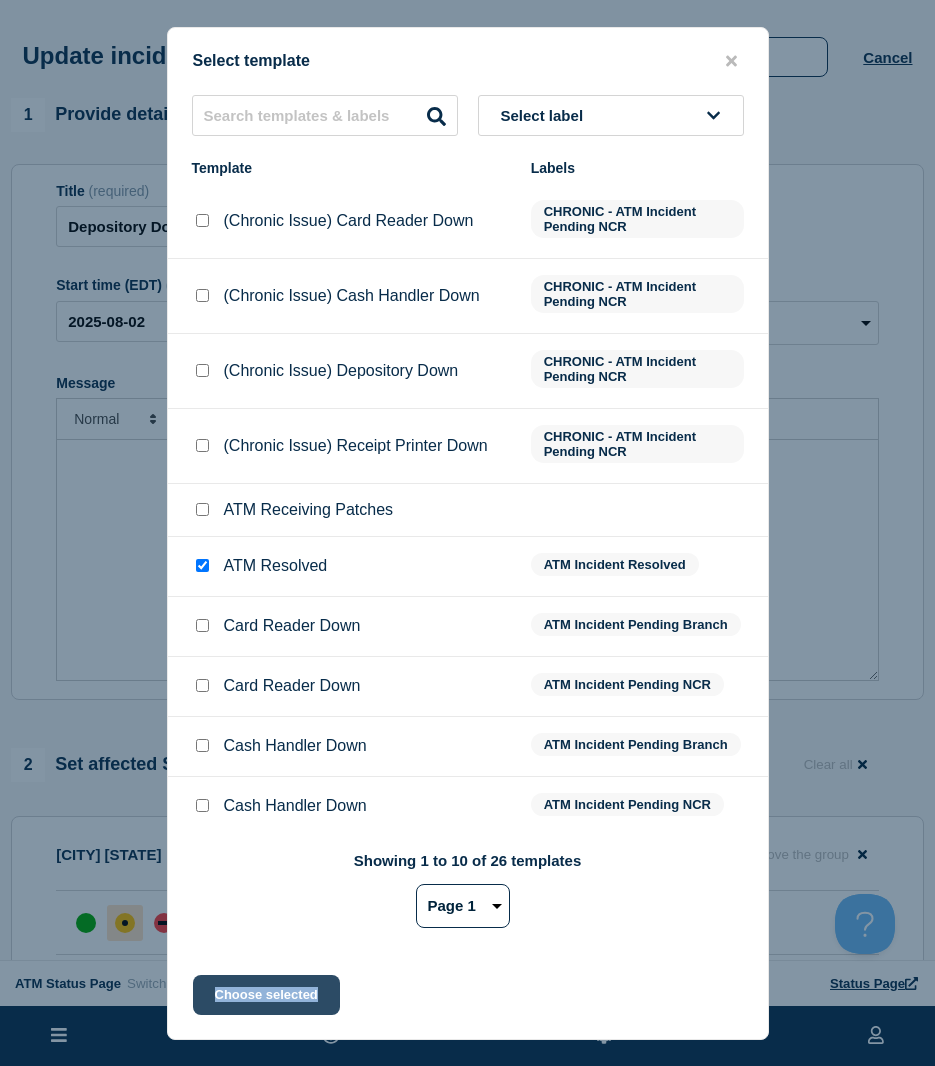 drag, startPoint x: 247, startPoint y: 977, endPoint x: 238, endPoint y: 990, distance: 15.811388 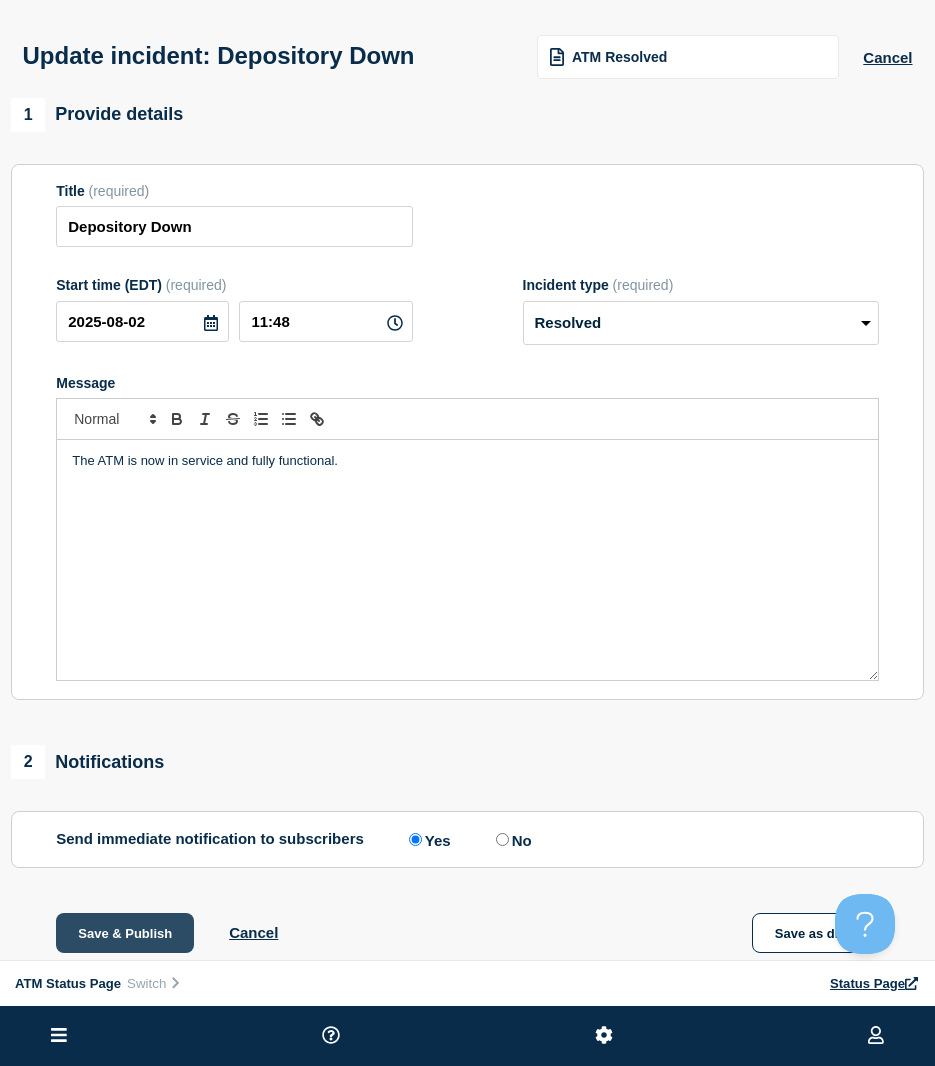 click on "Save & Publish" at bounding box center [125, 933] 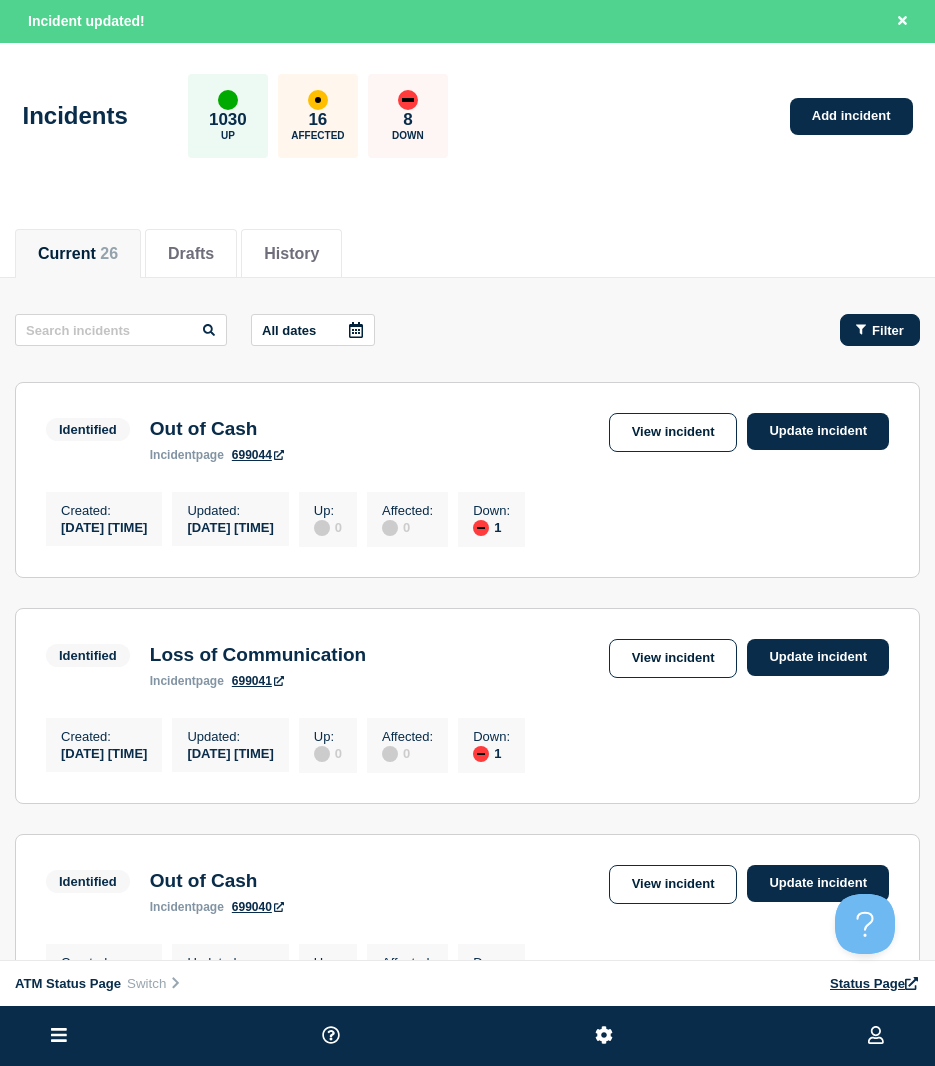 click on "Filter" at bounding box center [888, 330] 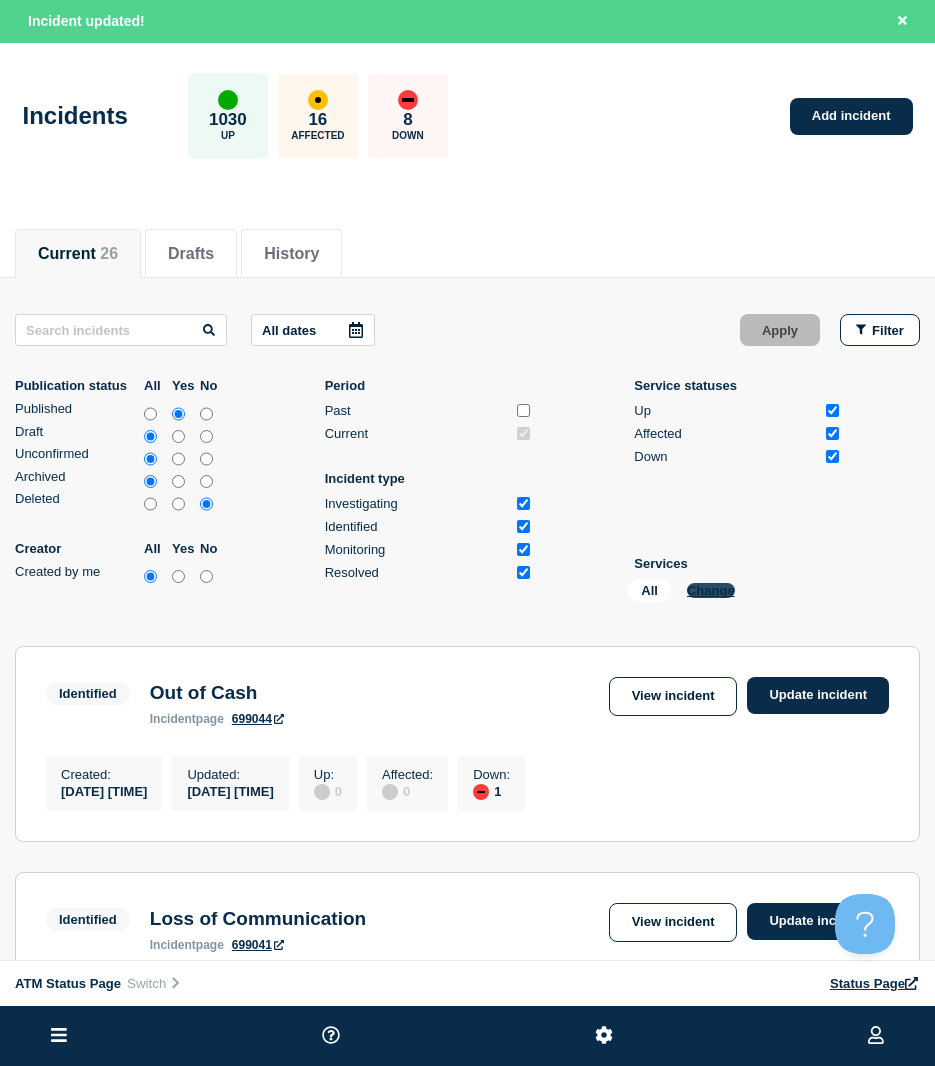 click on "Change" at bounding box center (711, 590) 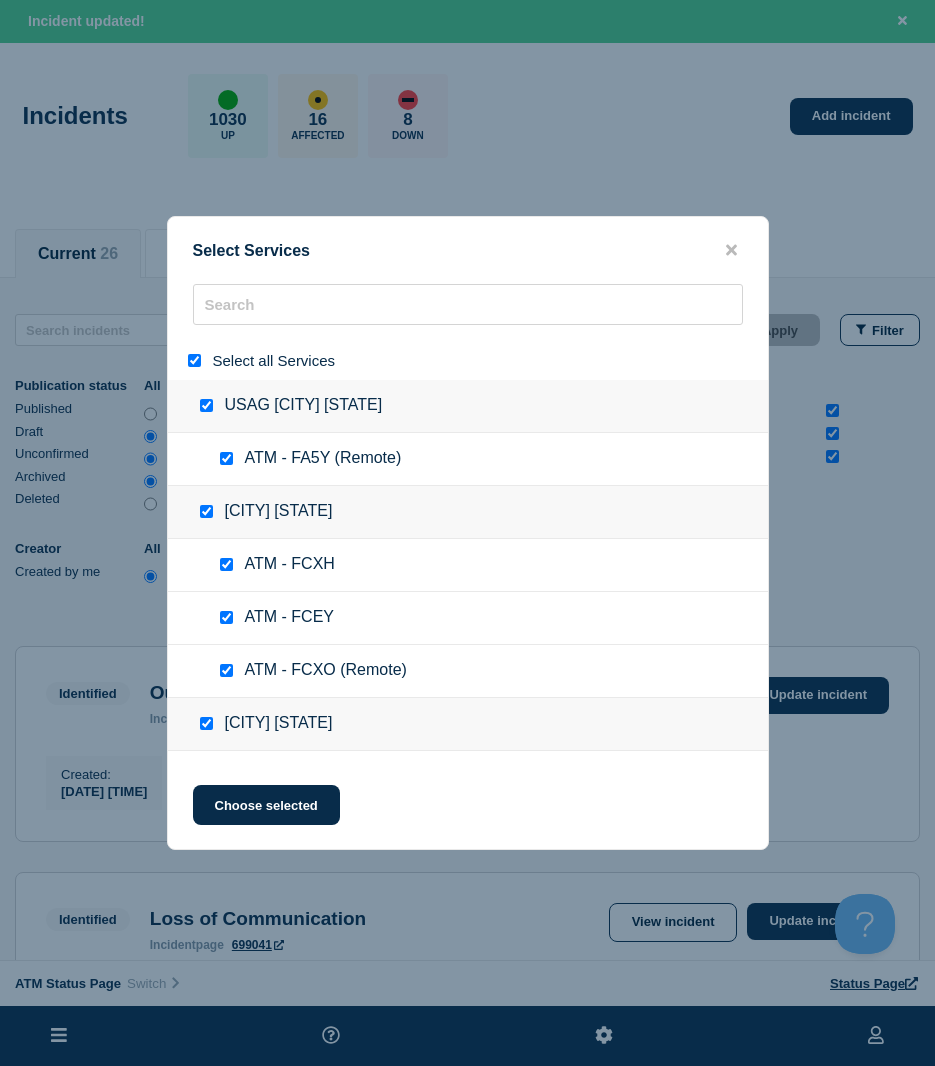 click at bounding box center (194, 360) 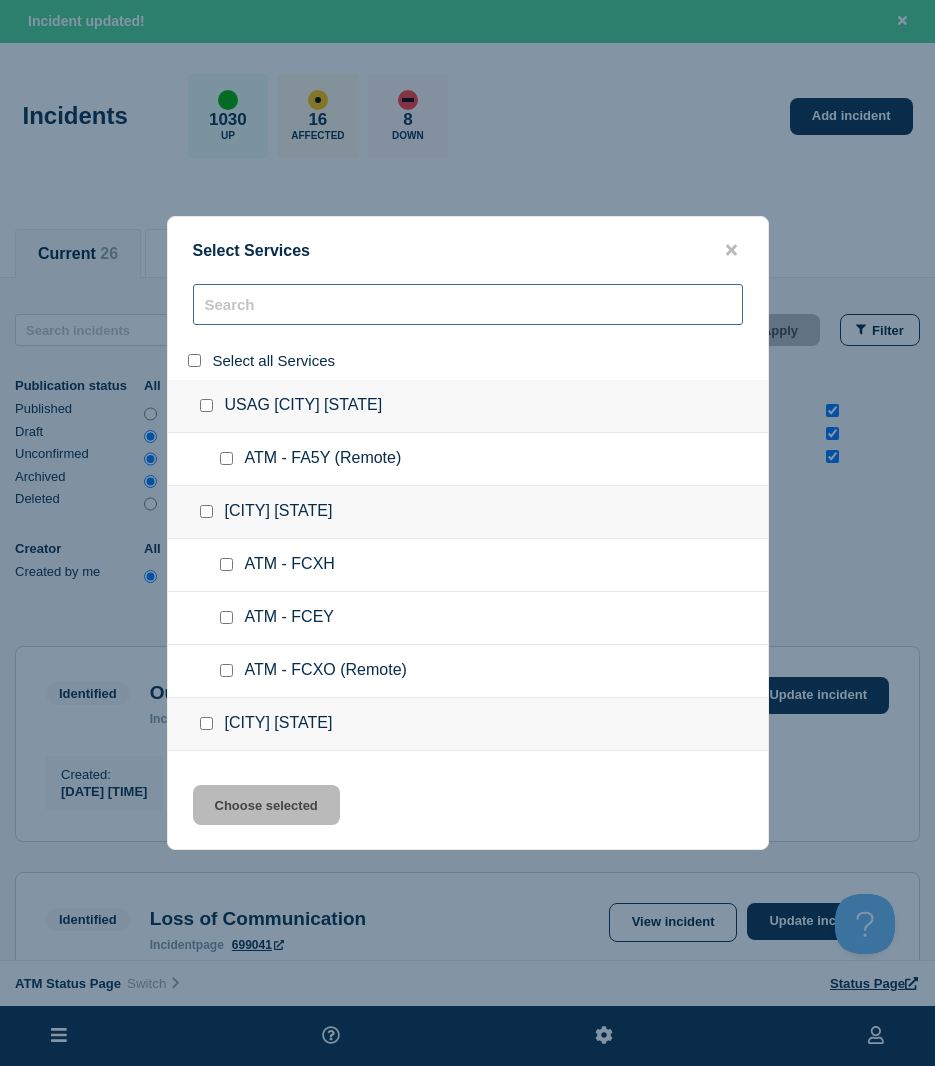 click at bounding box center [468, 304] 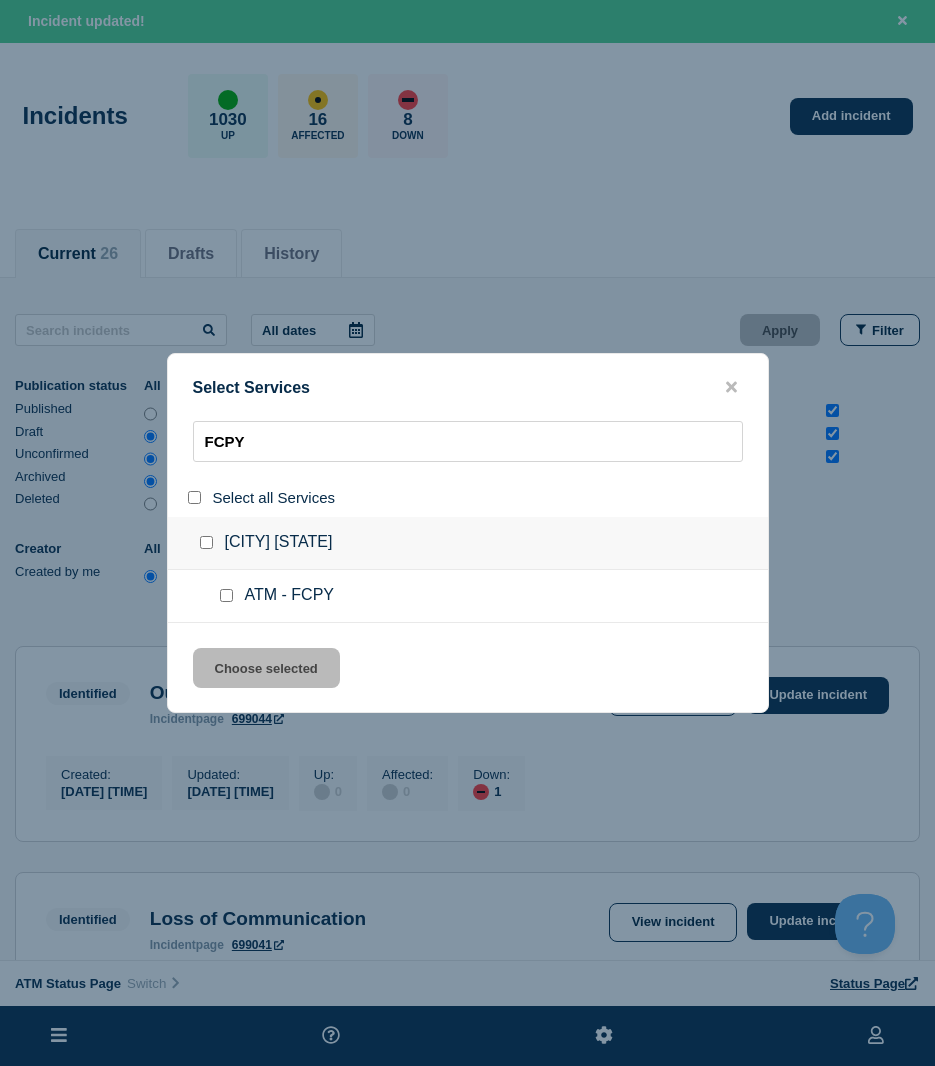 click at bounding box center (226, 595) 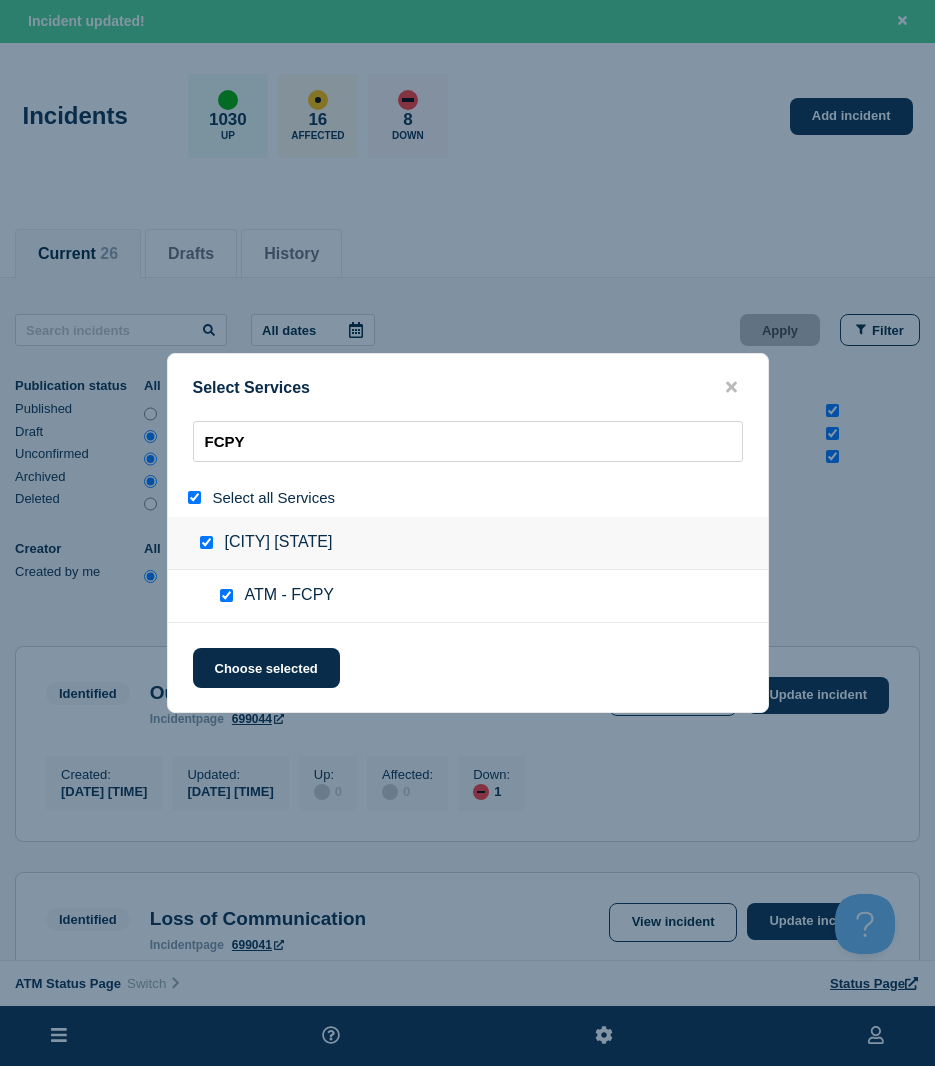drag, startPoint x: 237, startPoint y: 674, endPoint x: 471, endPoint y: 604, distance: 244.24577 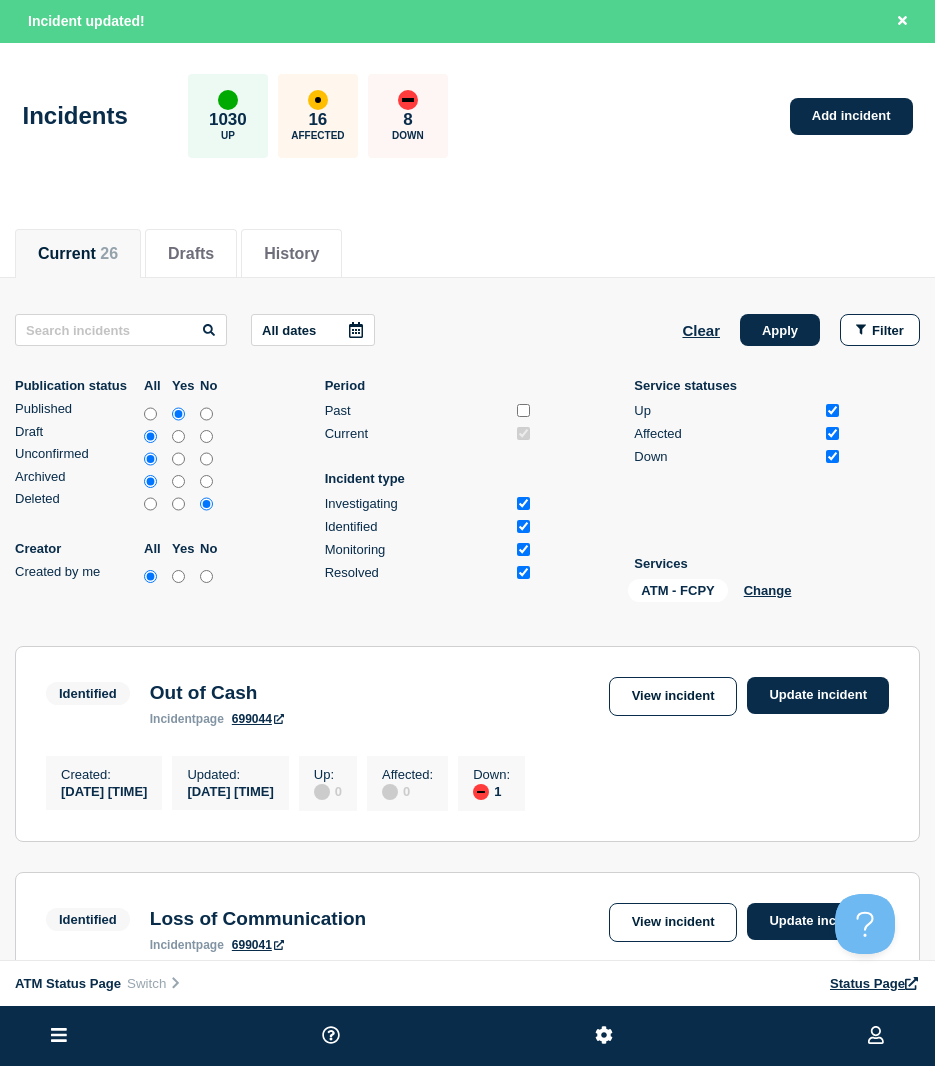click on "Services ATM - FCPL  ATM - FCPY  Change" at bounding box center (467, 462) 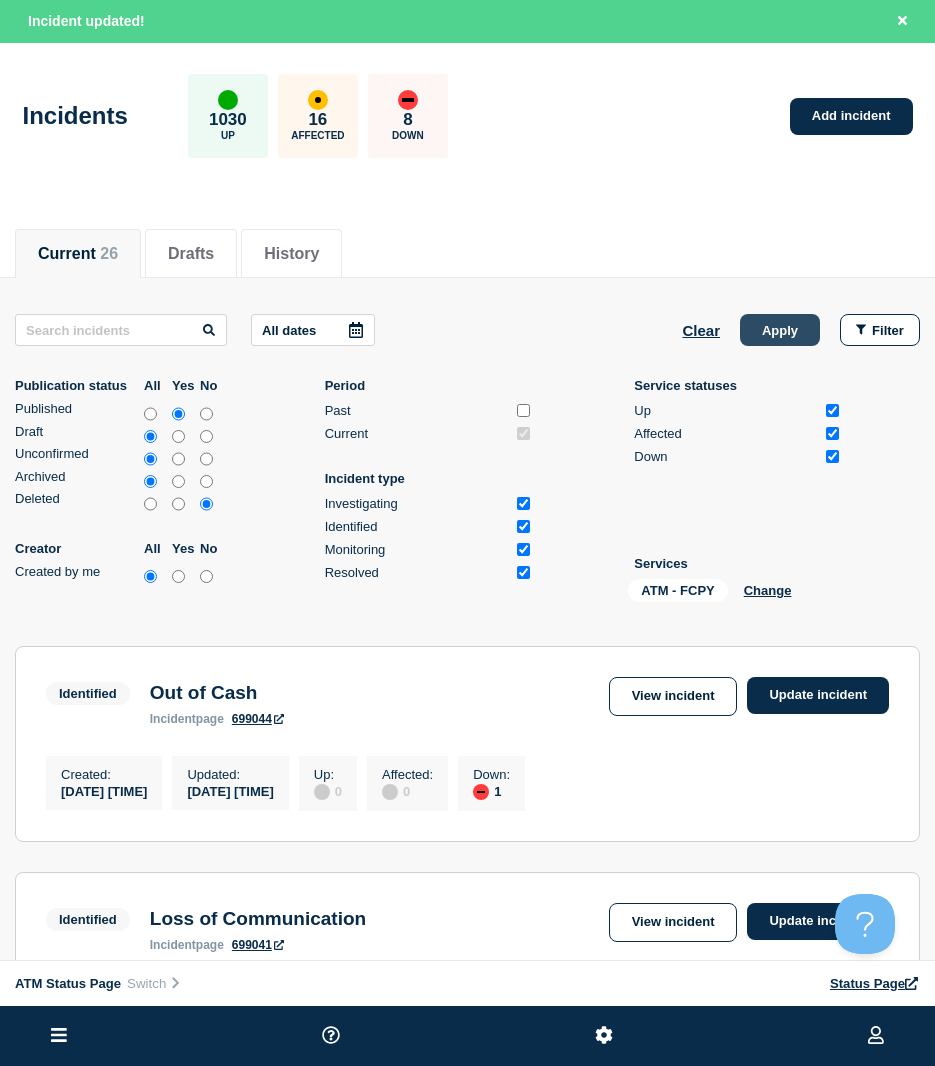 click on "Apply" 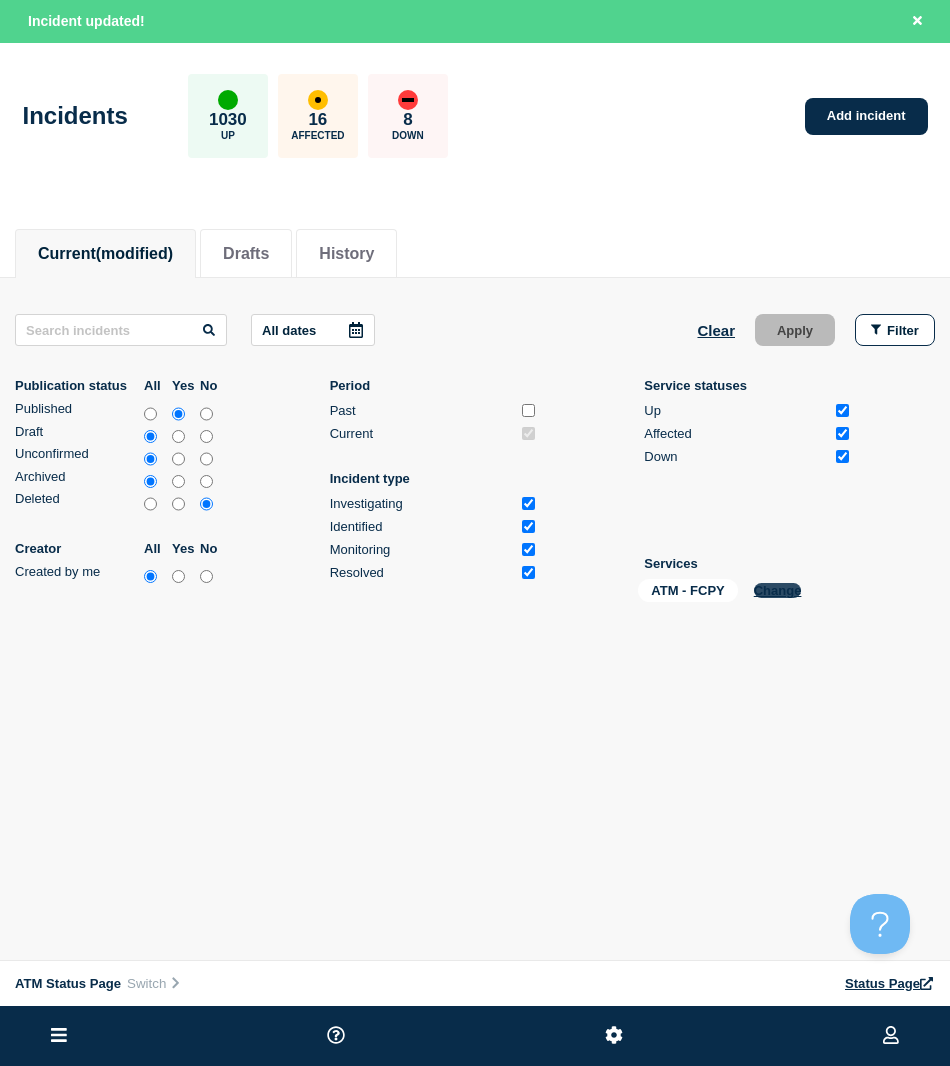 click on "Change" 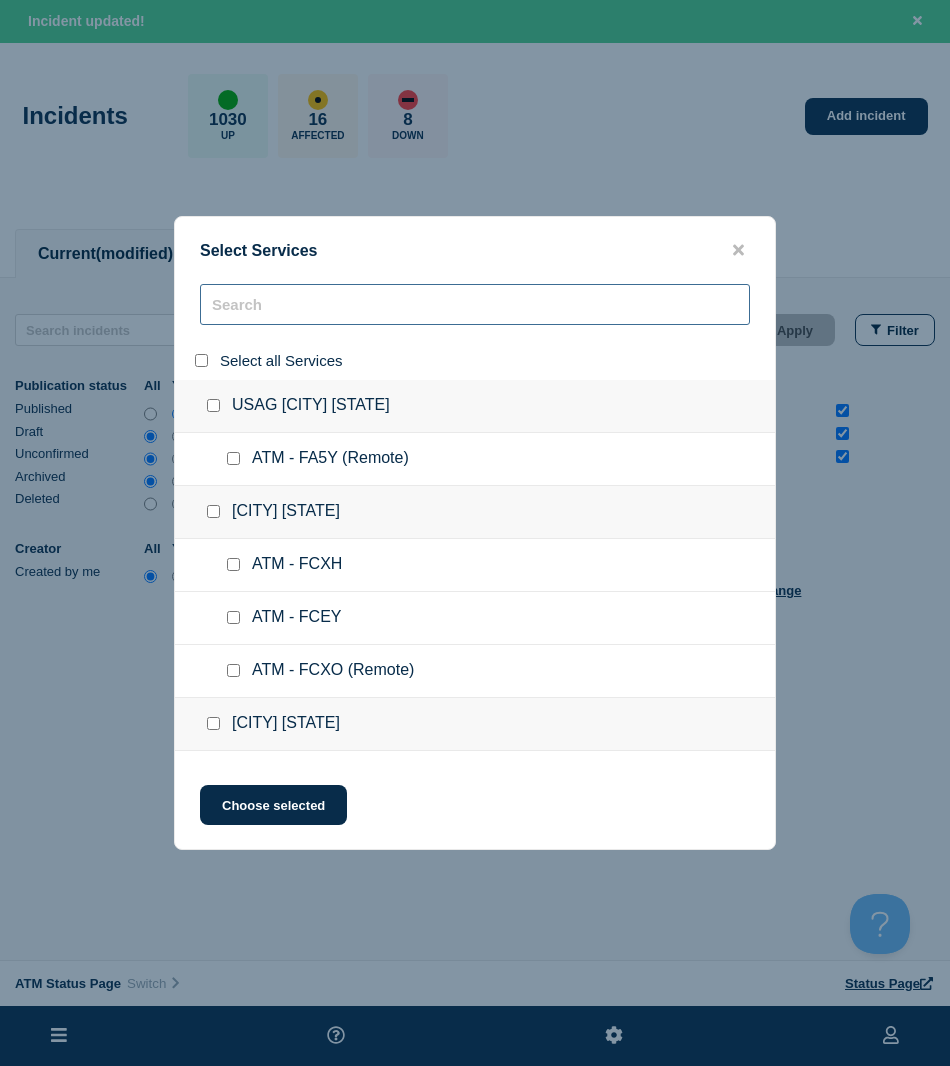 click at bounding box center (475, 304) 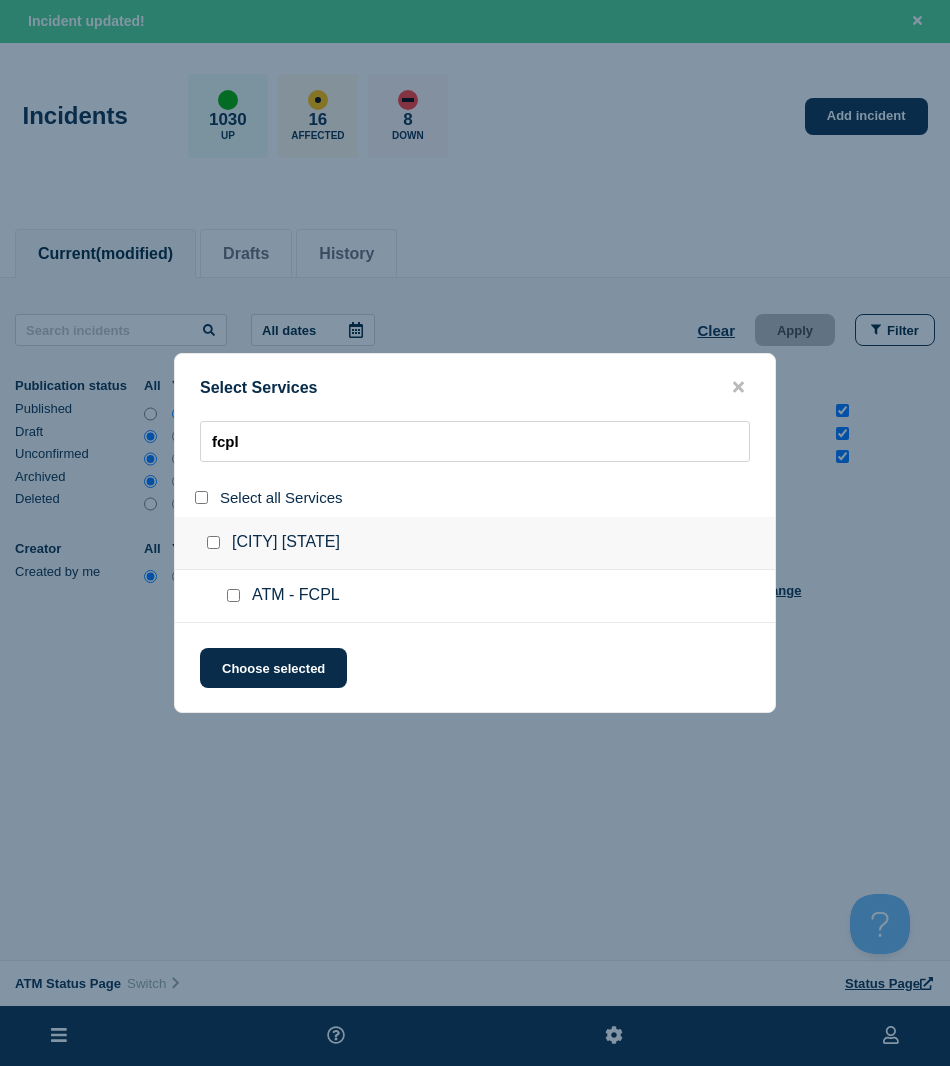 click at bounding box center [233, 595] 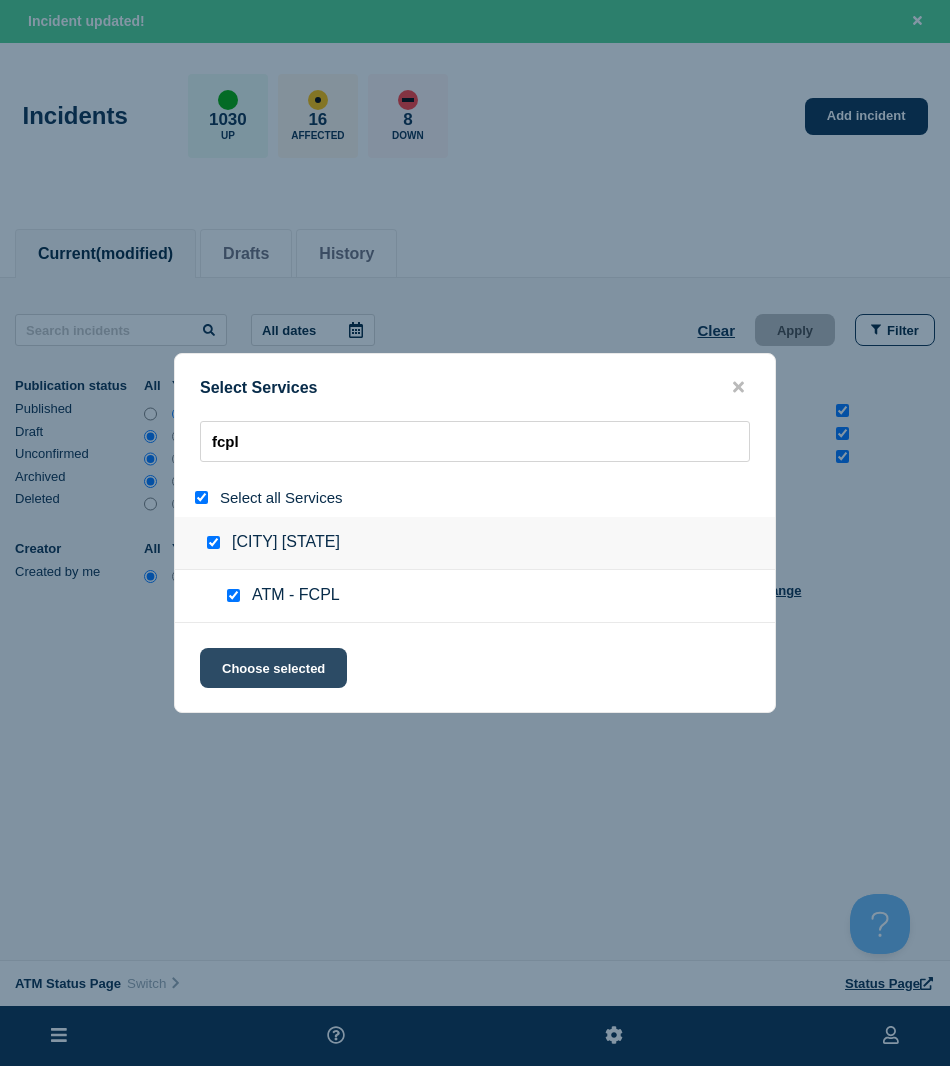 click on "Choose selected" 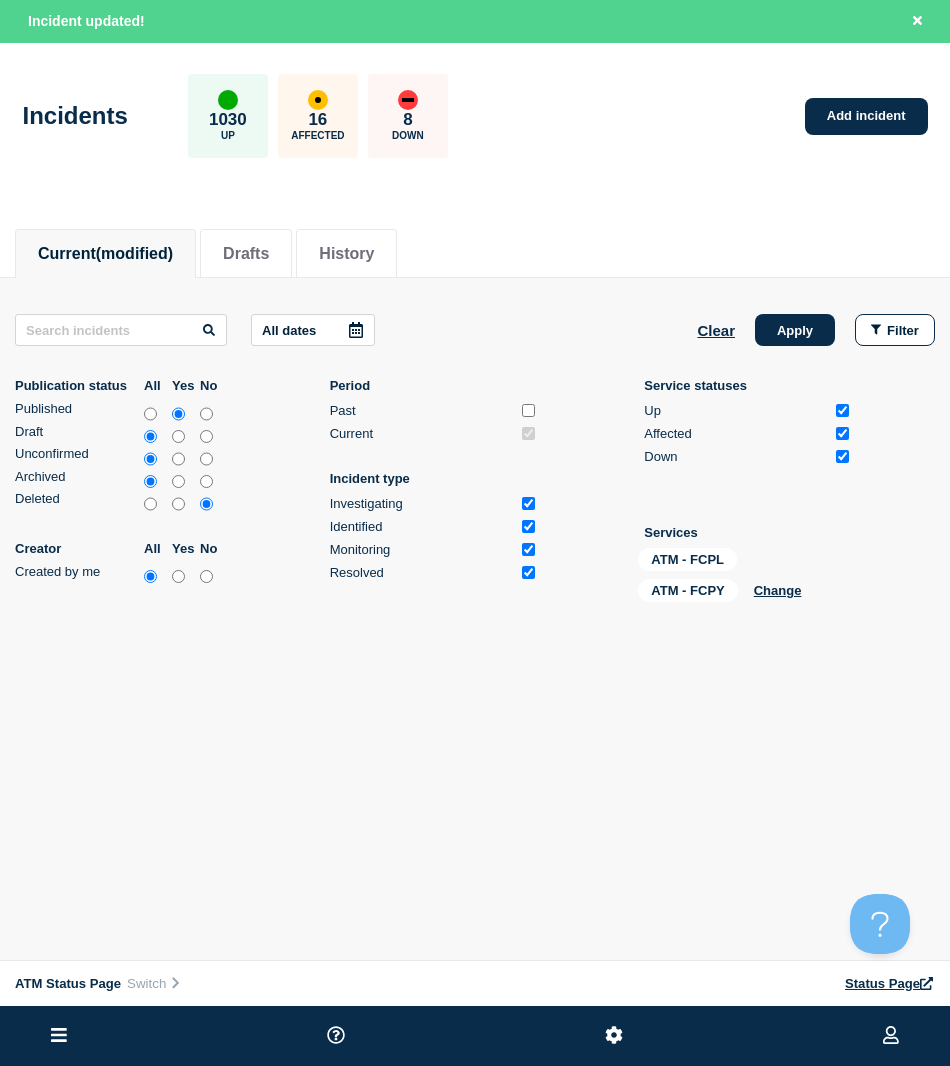 click on "Services ATM - FCPL  ATM - FCPY  Change" at bounding box center (475, 462) 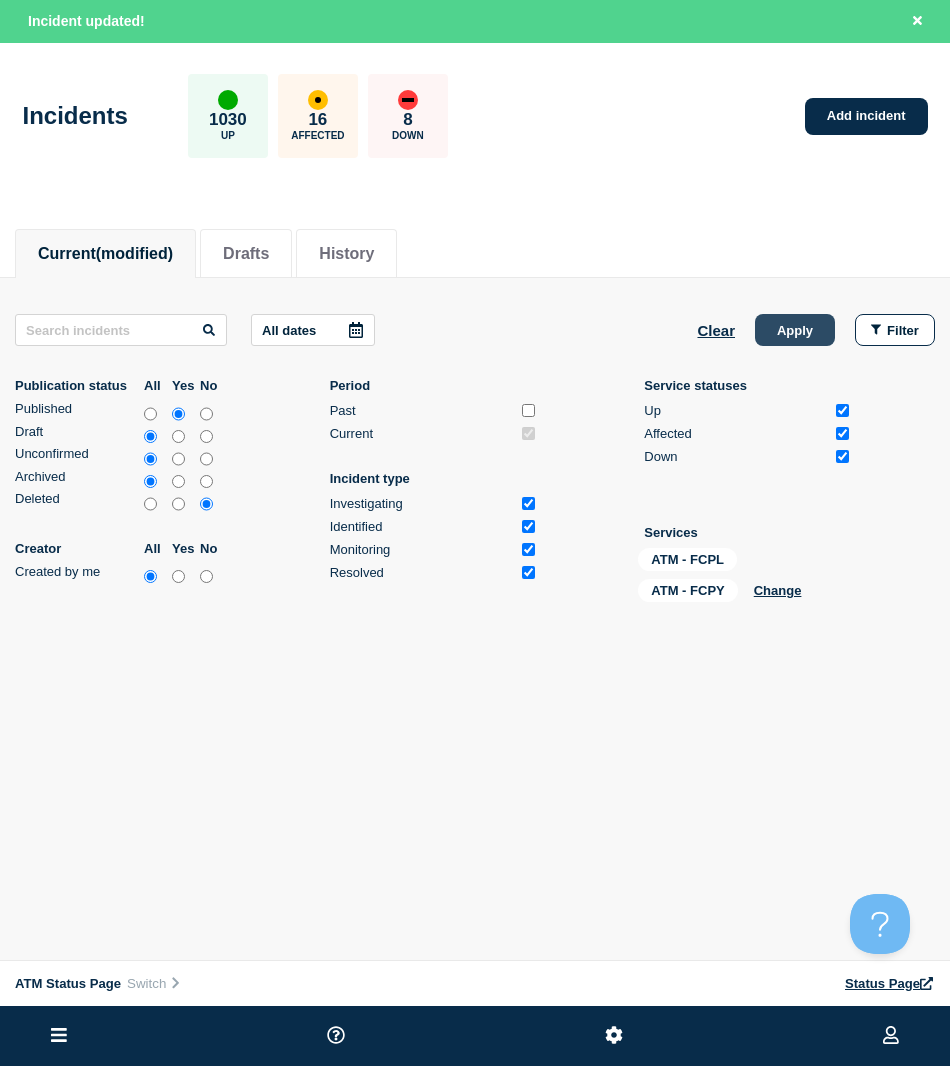 click on "Apply" 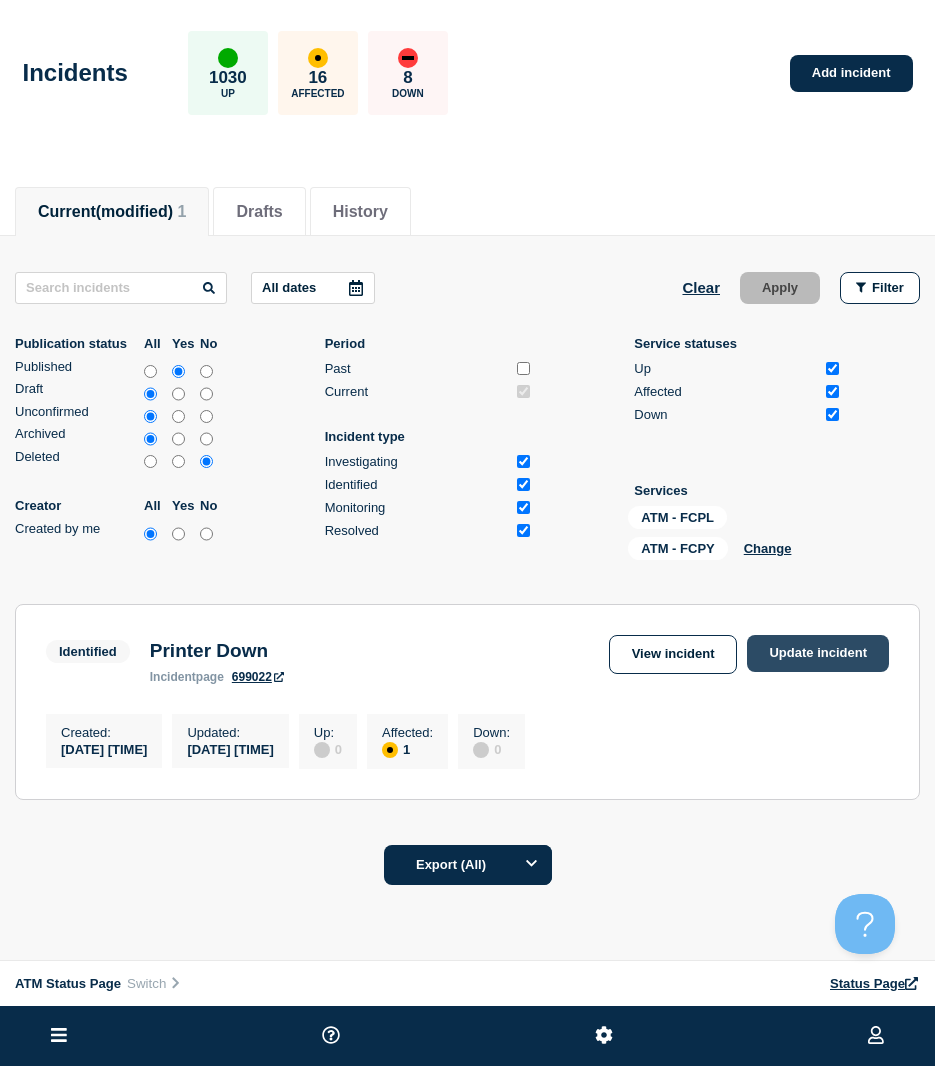 click on "Update incident" at bounding box center [818, 653] 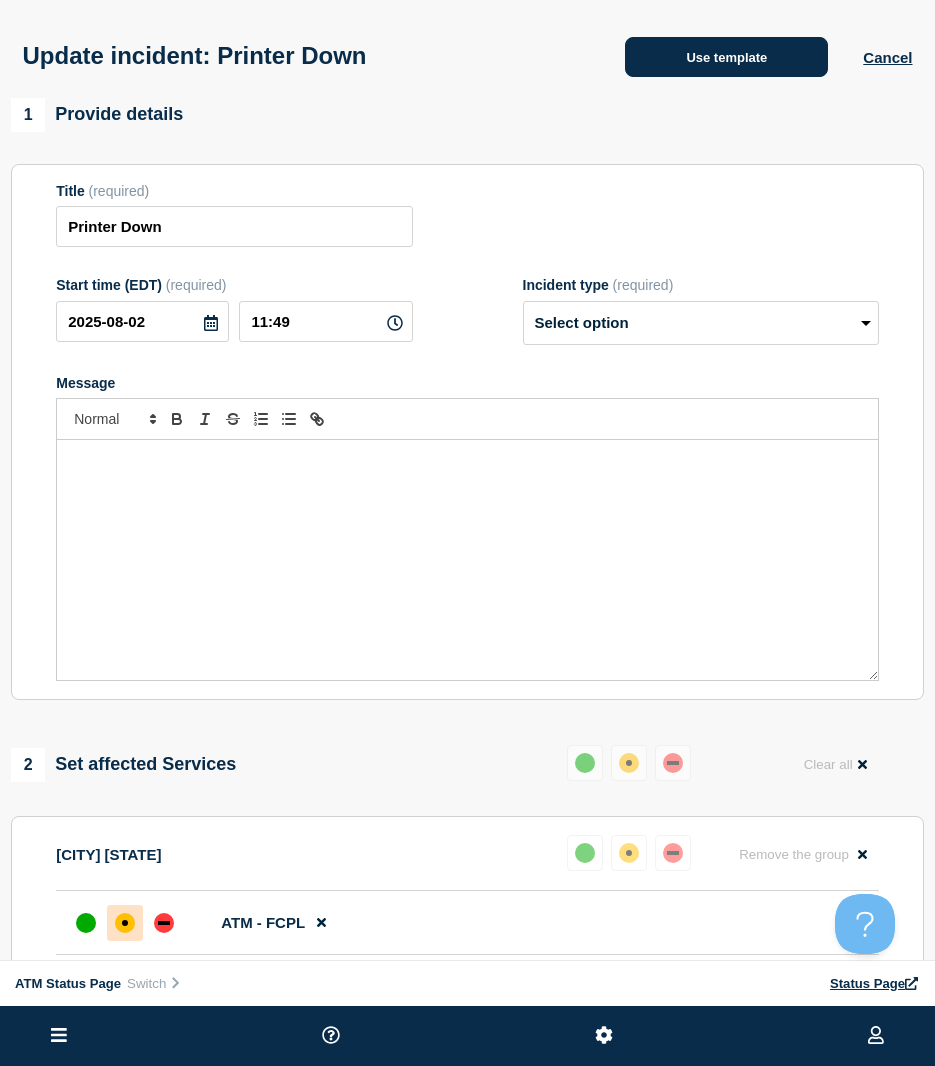 click on "Use template" at bounding box center [726, 57] 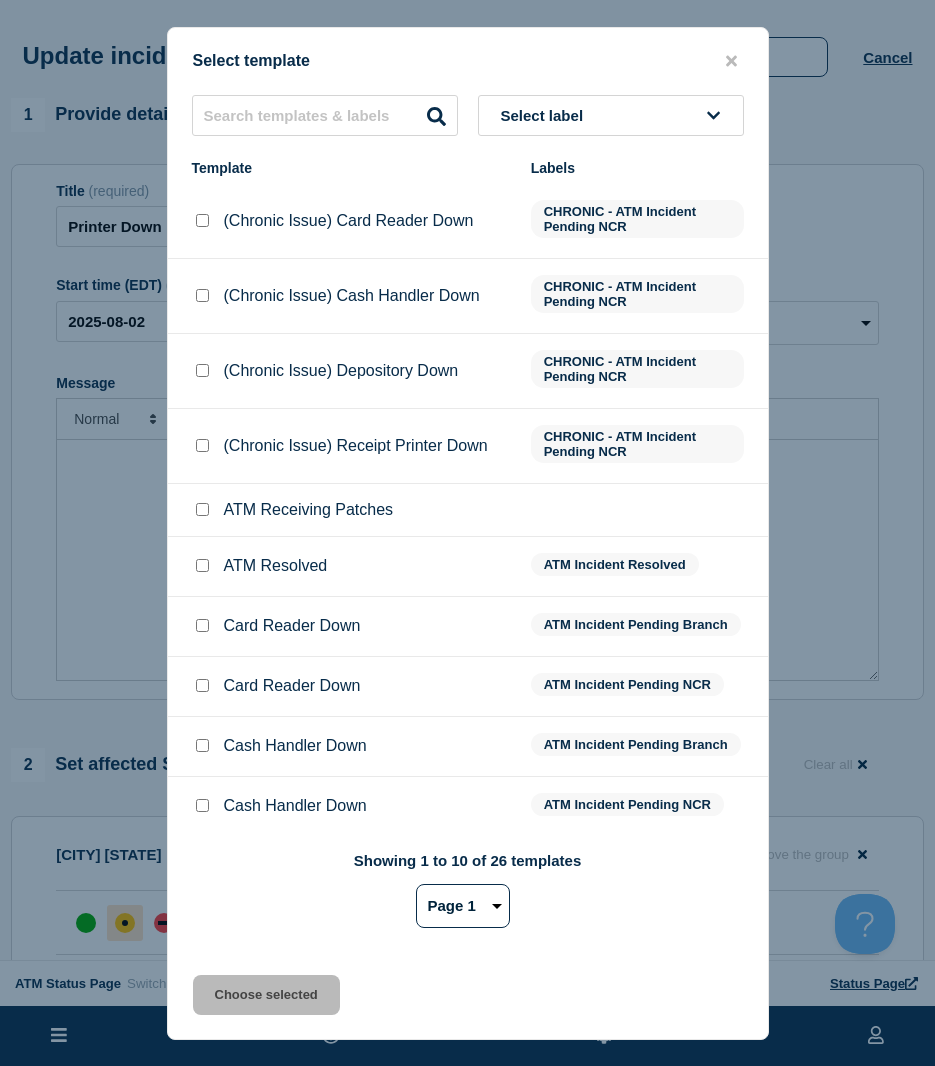 click at bounding box center (202, 565) 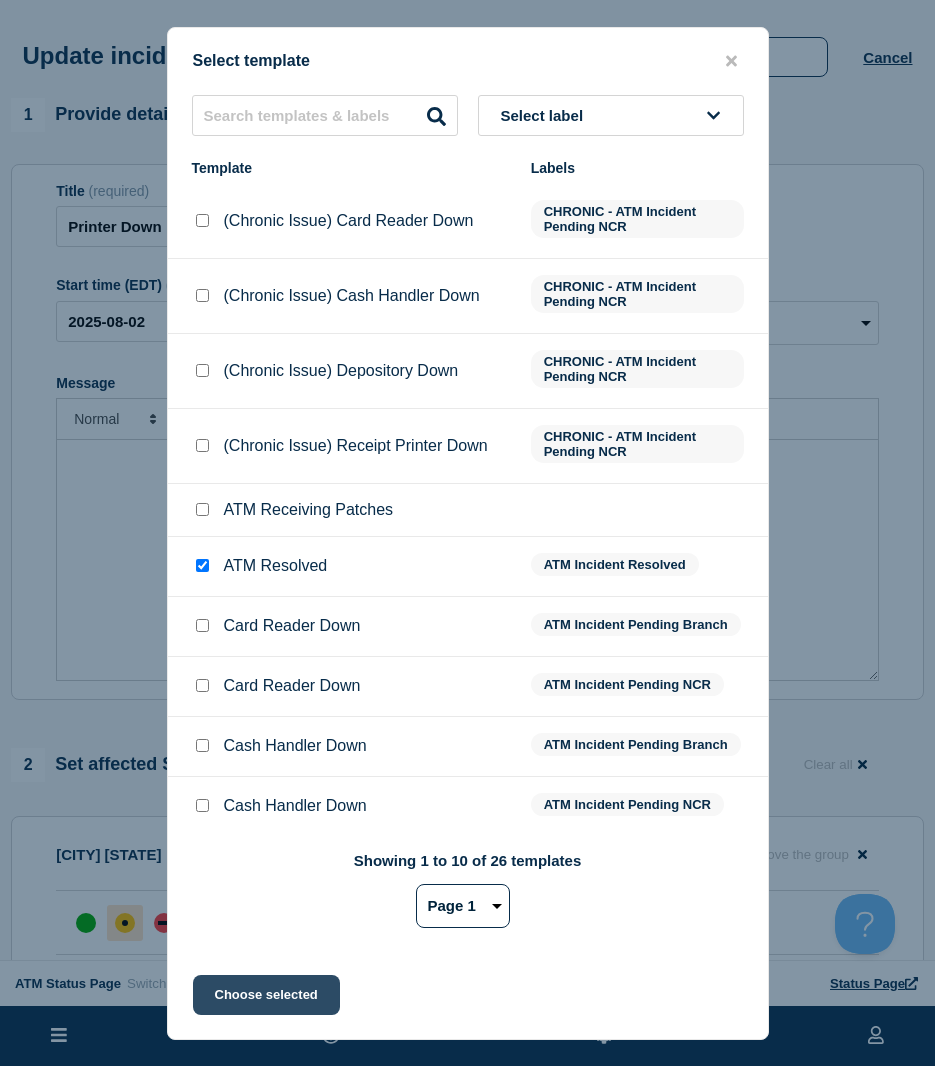 click on "Choose selected" 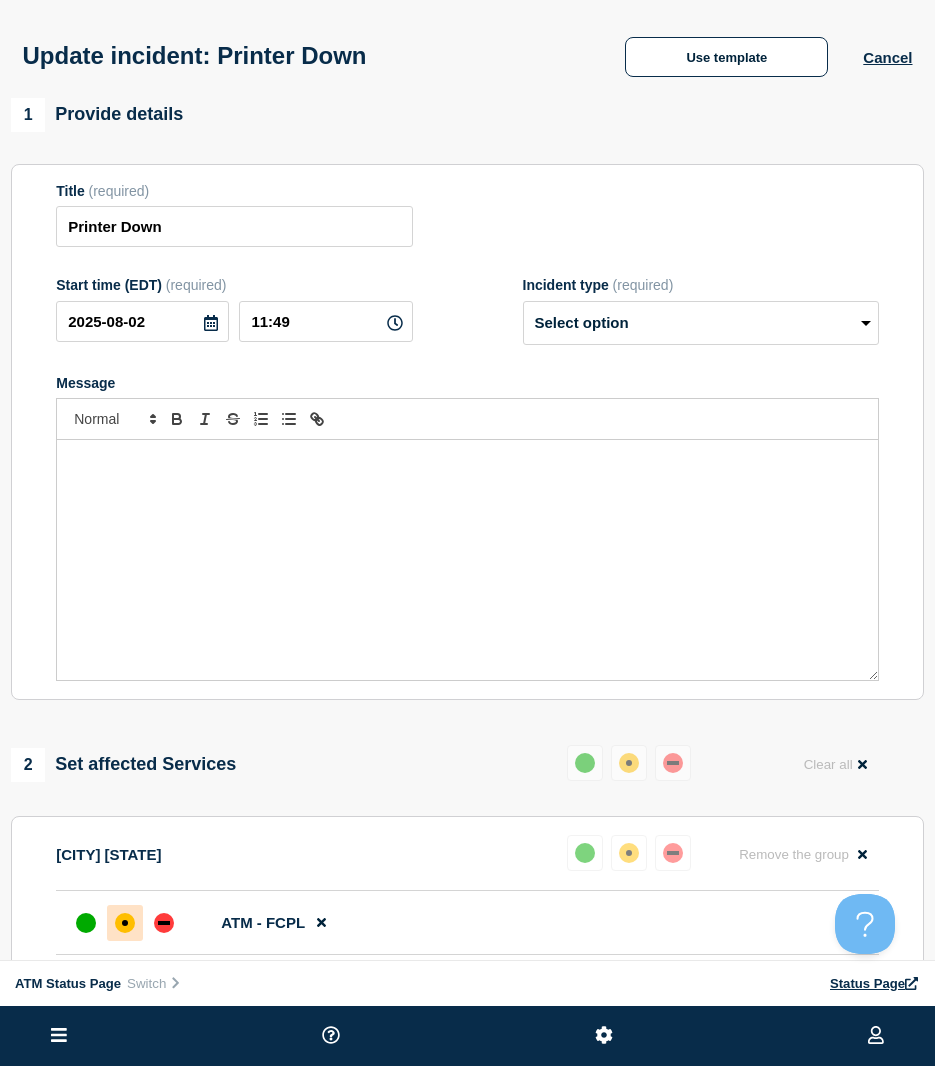 scroll, scrollTop: 100, scrollLeft: 0, axis: vertical 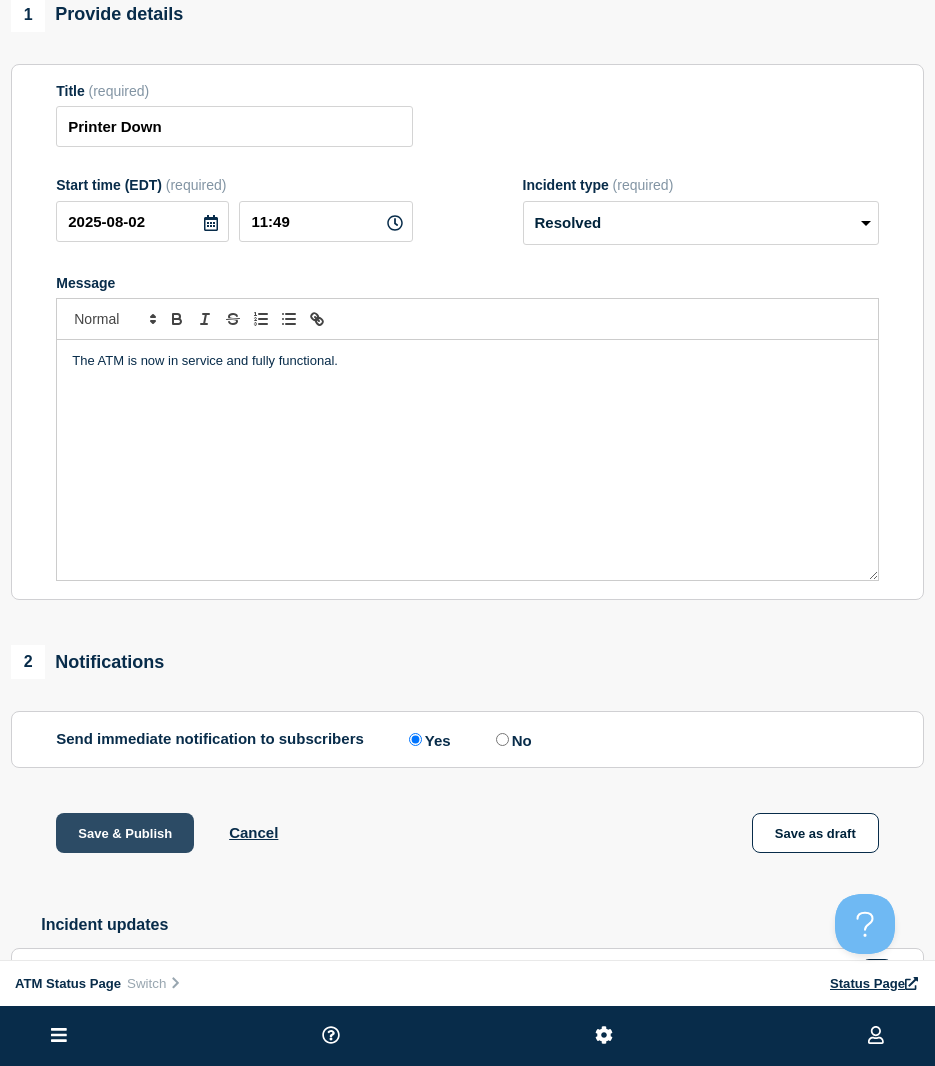 click on "Save & Publish" at bounding box center [125, 833] 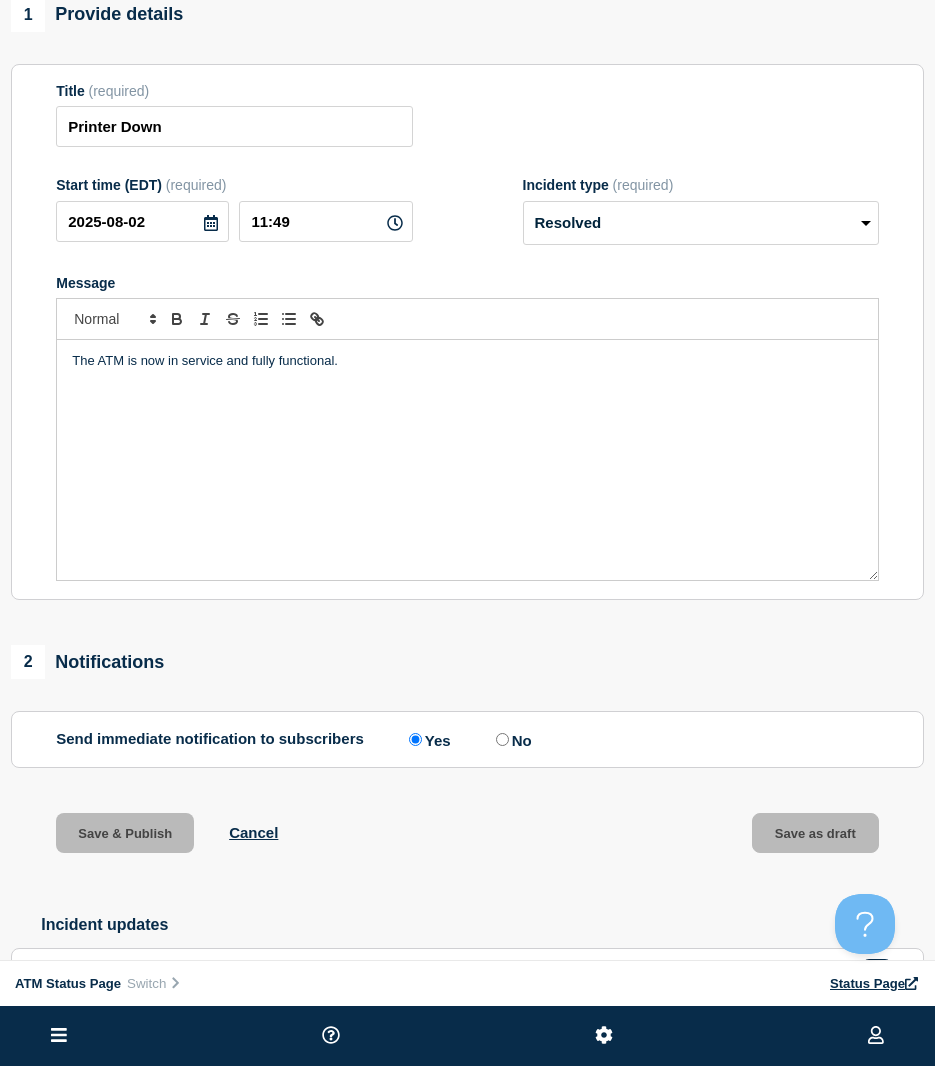 scroll, scrollTop: 0, scrollLeft: 0, axis: both 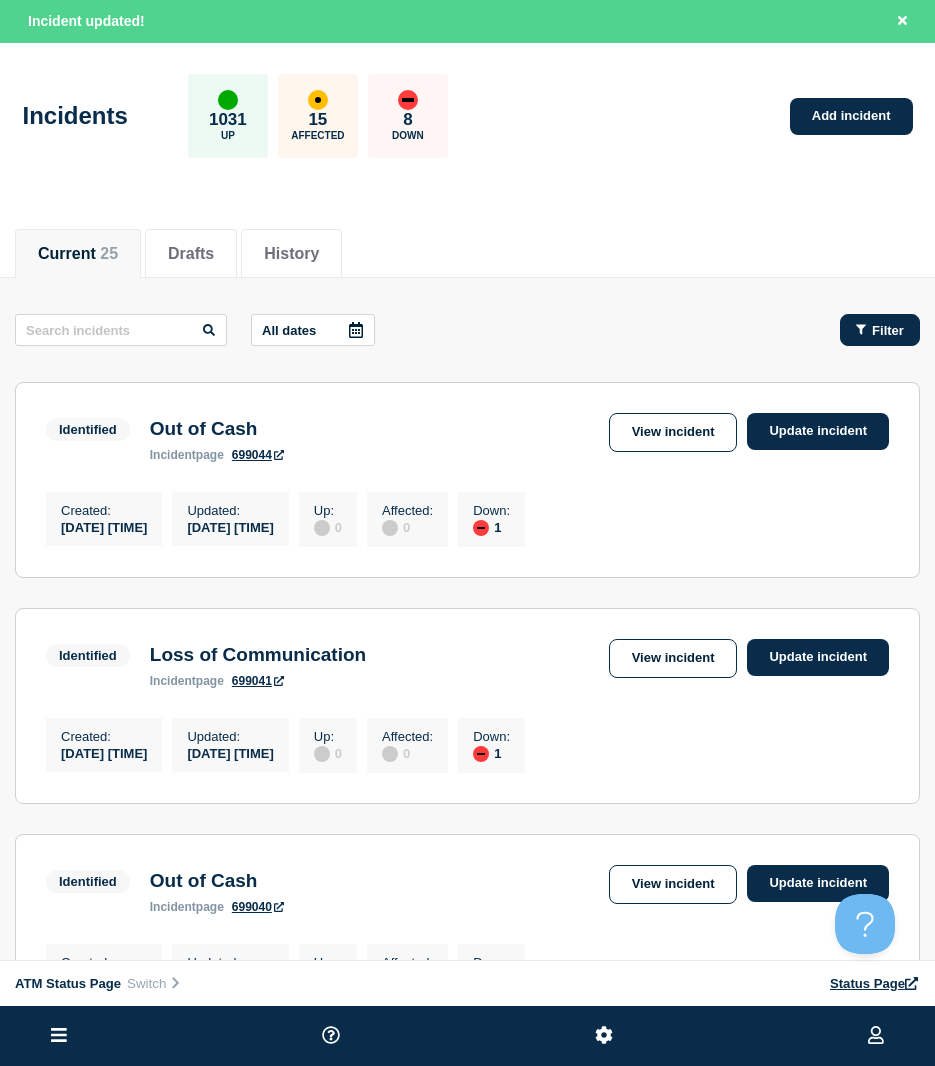 click on "Filter" at bounding box center (880, 330) 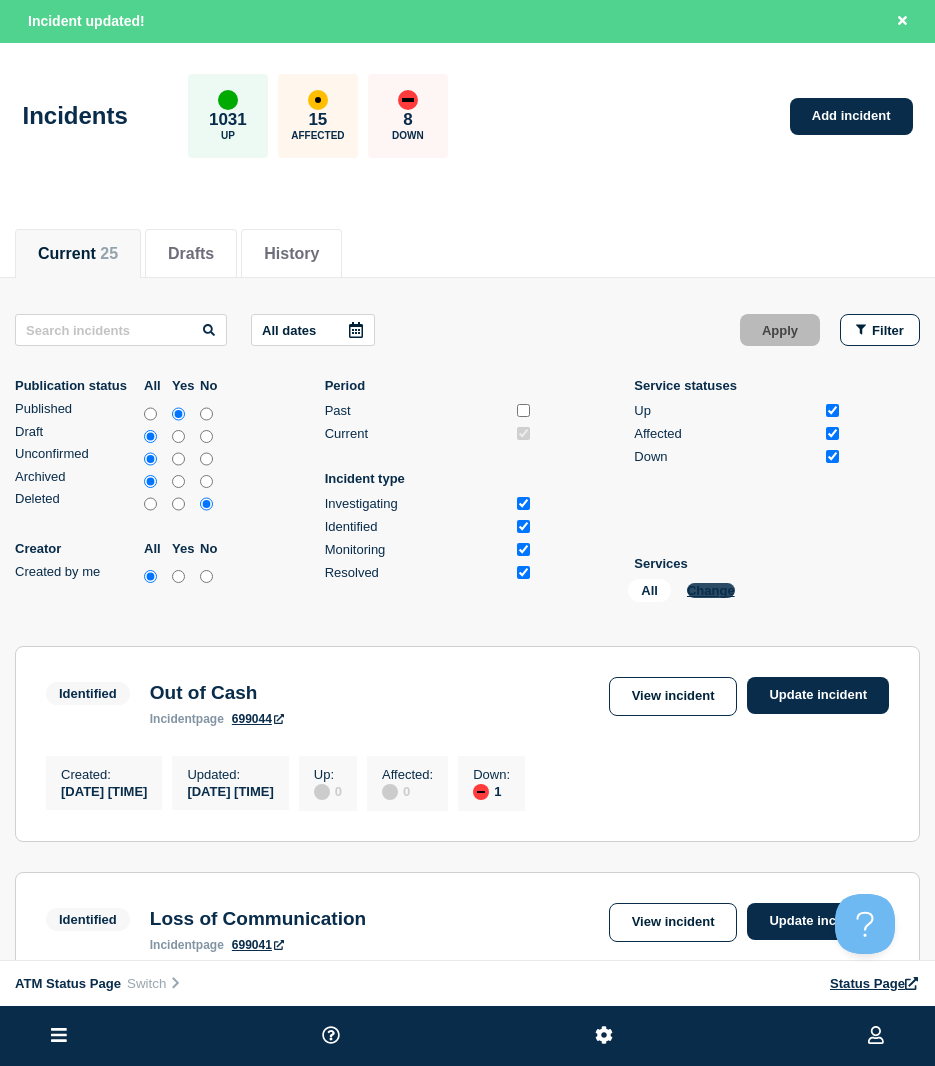 click on "Change" at bounding box center [711, 590] 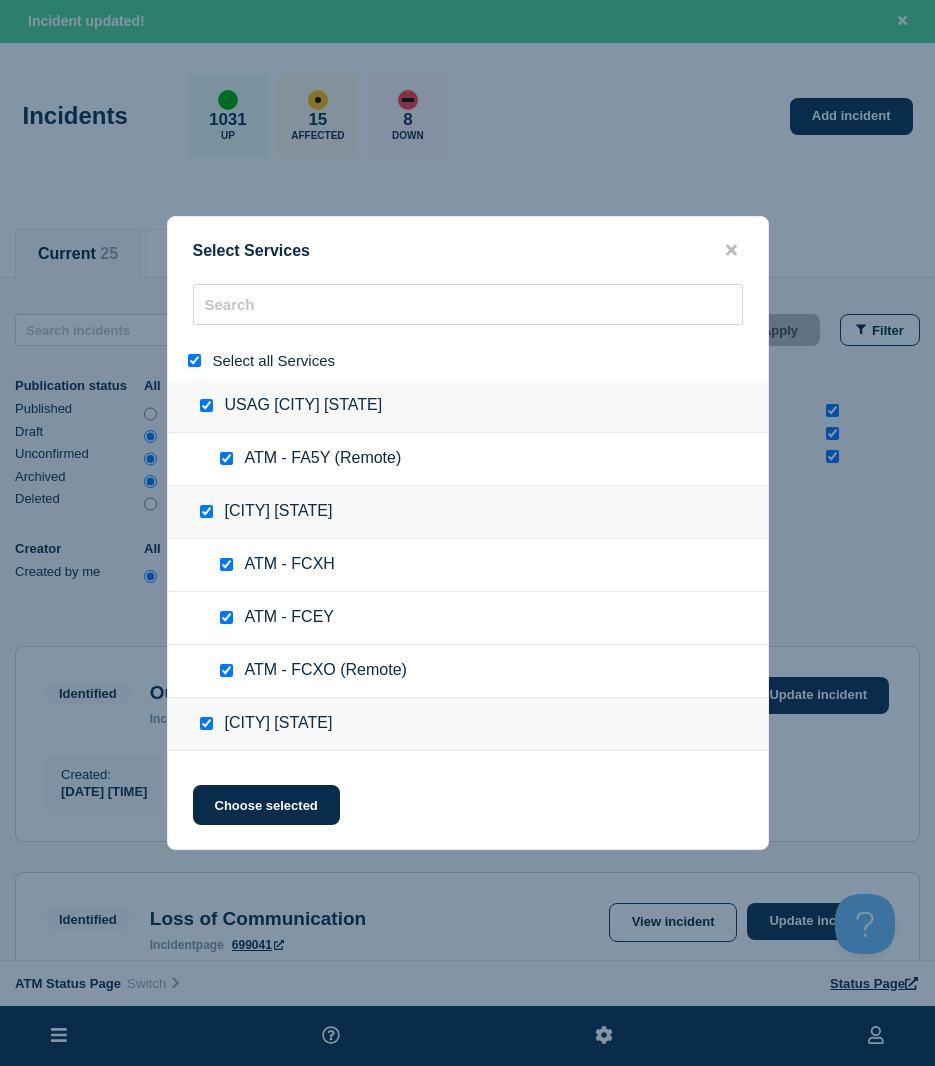 drag, startPoint x: 193, startPoint y: 368, endPoint x: 253, endPoint y: 300, distance: 90.68627 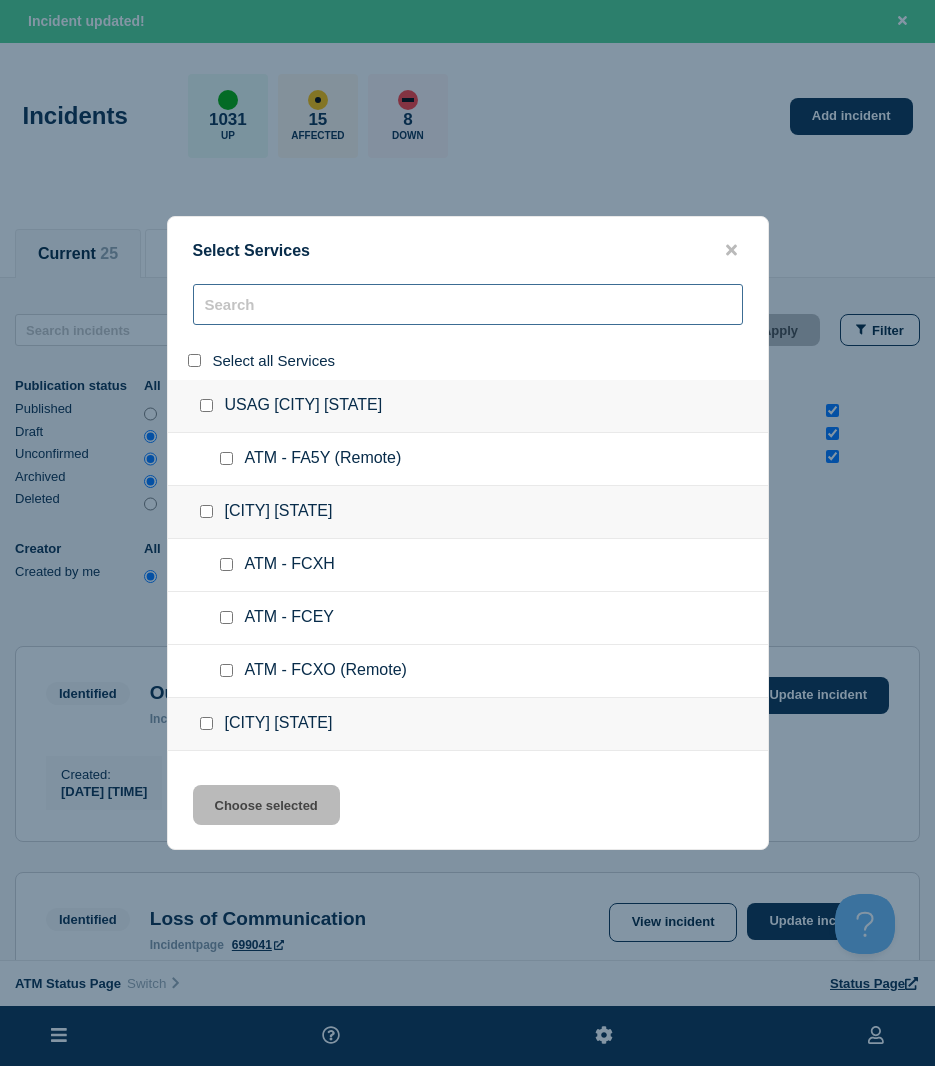 click at bounding box center (468, 304) 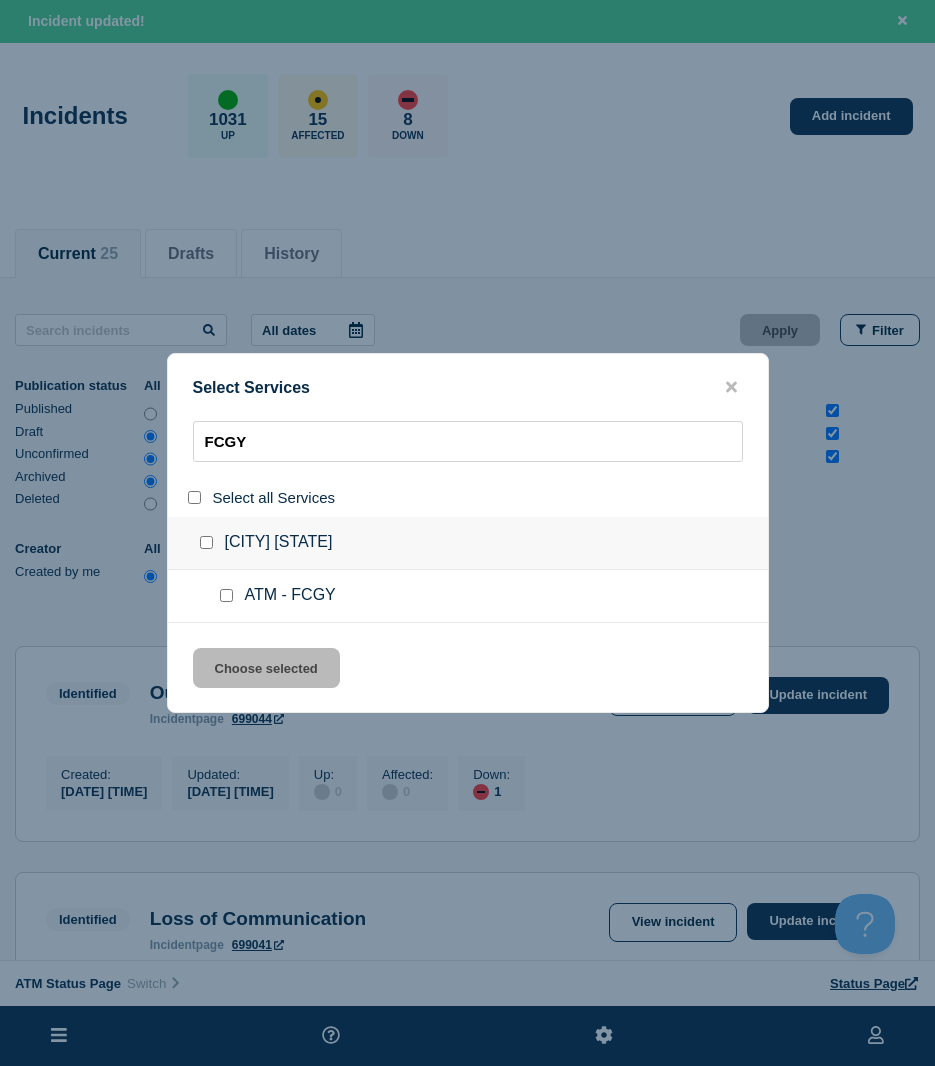 click at bounding box center (230, 596) 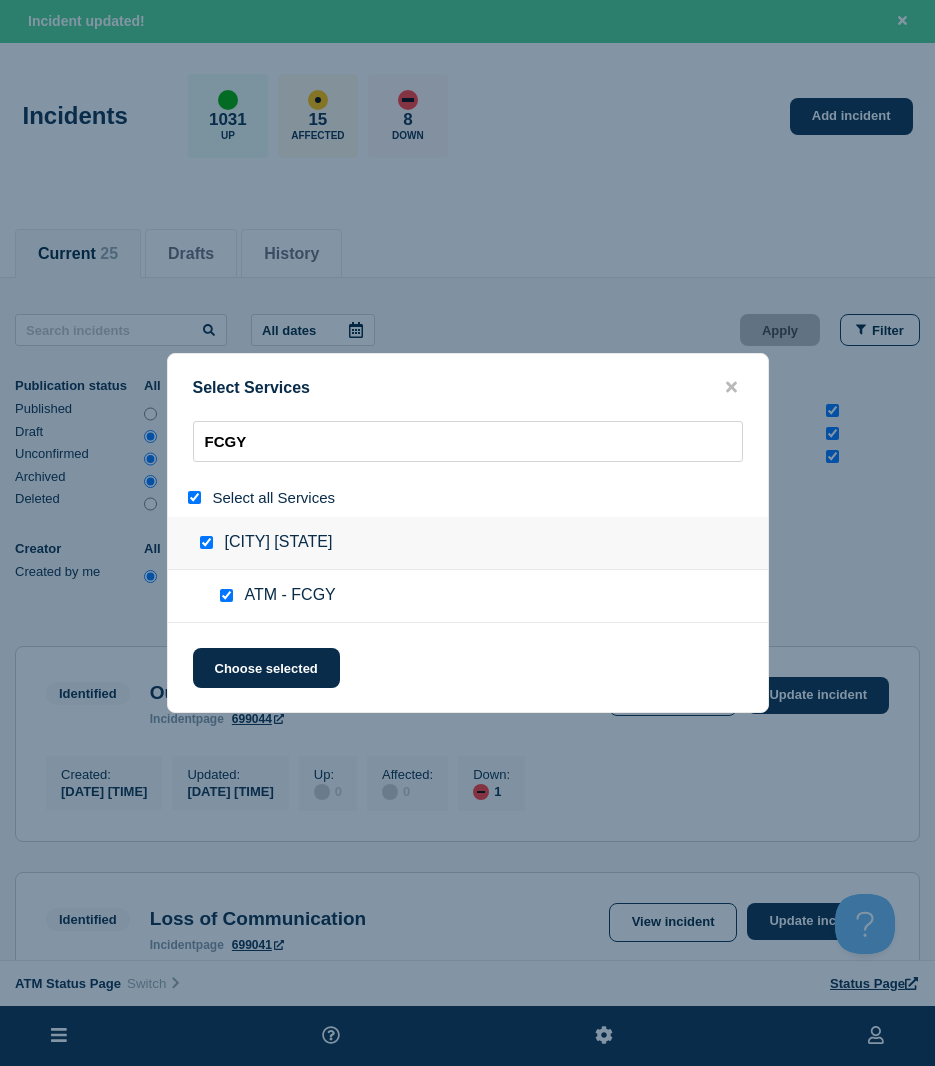click on "Select Services FCGY Select all Services [CITY] [STATE] ATM - FCGY Choose selected" at bounding box center (468, 533) 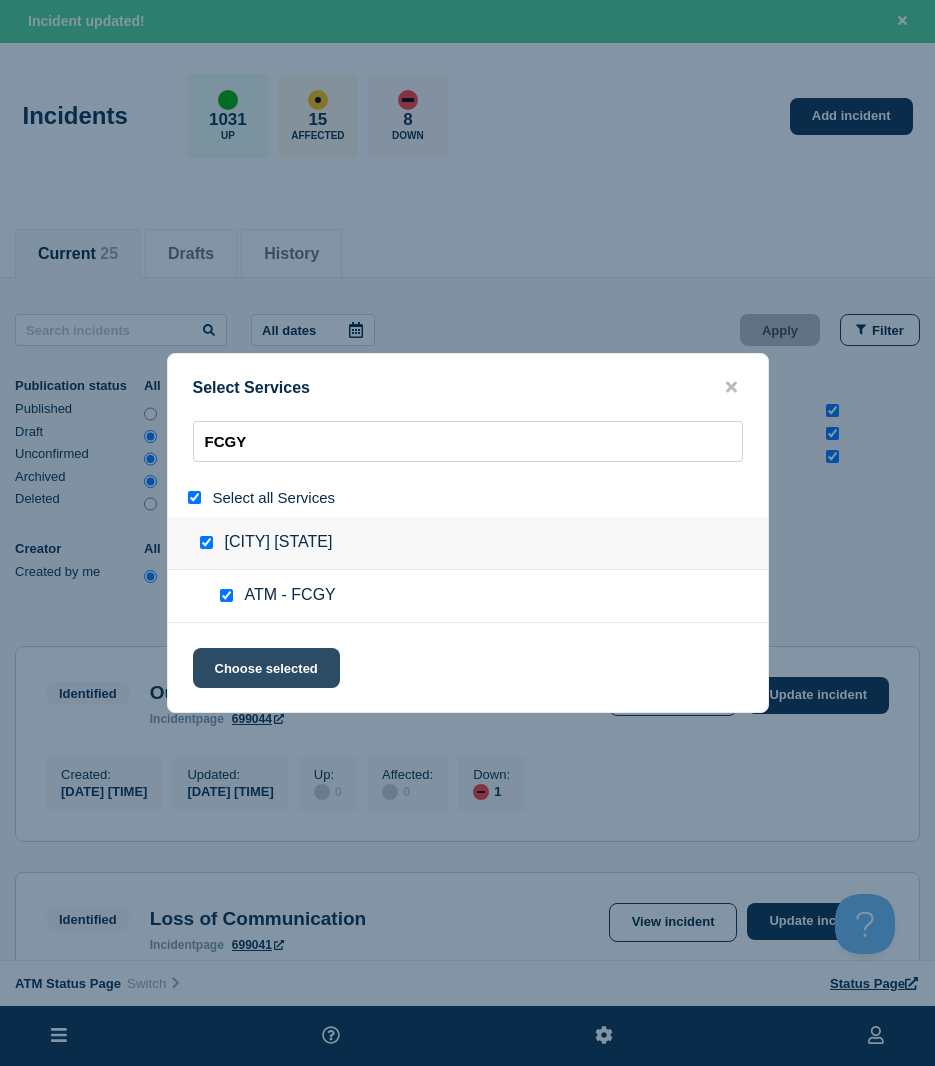 click on "Choose selected" 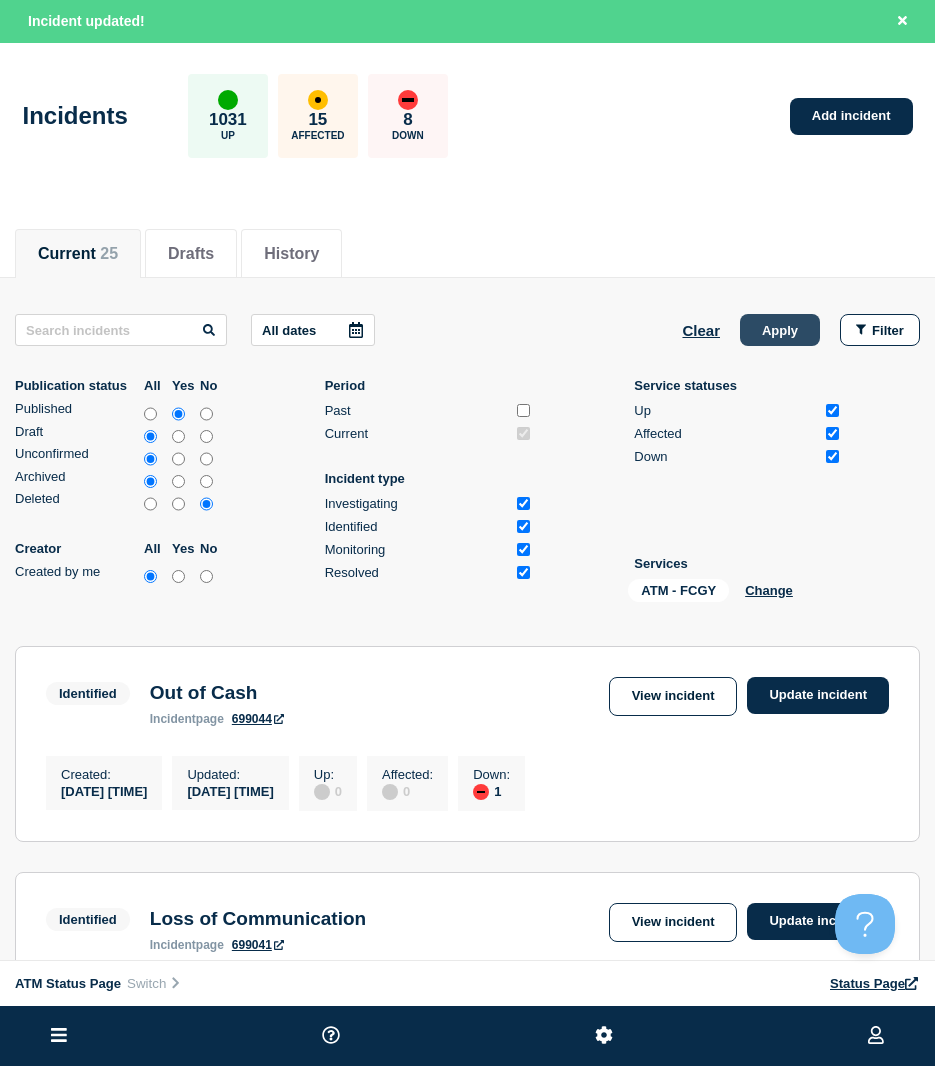 click on "Apply" 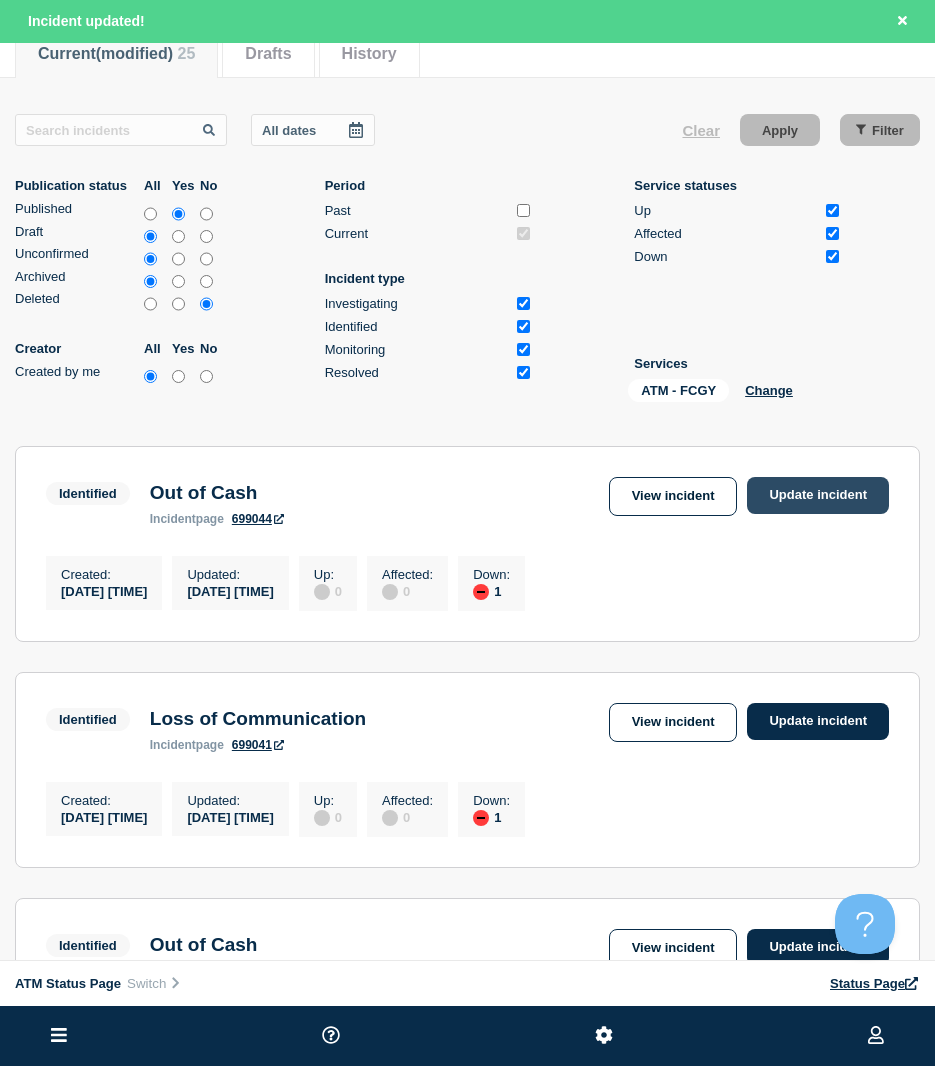 scroll, scrollTop: 142, scrollLeft: 0, axis: vertical 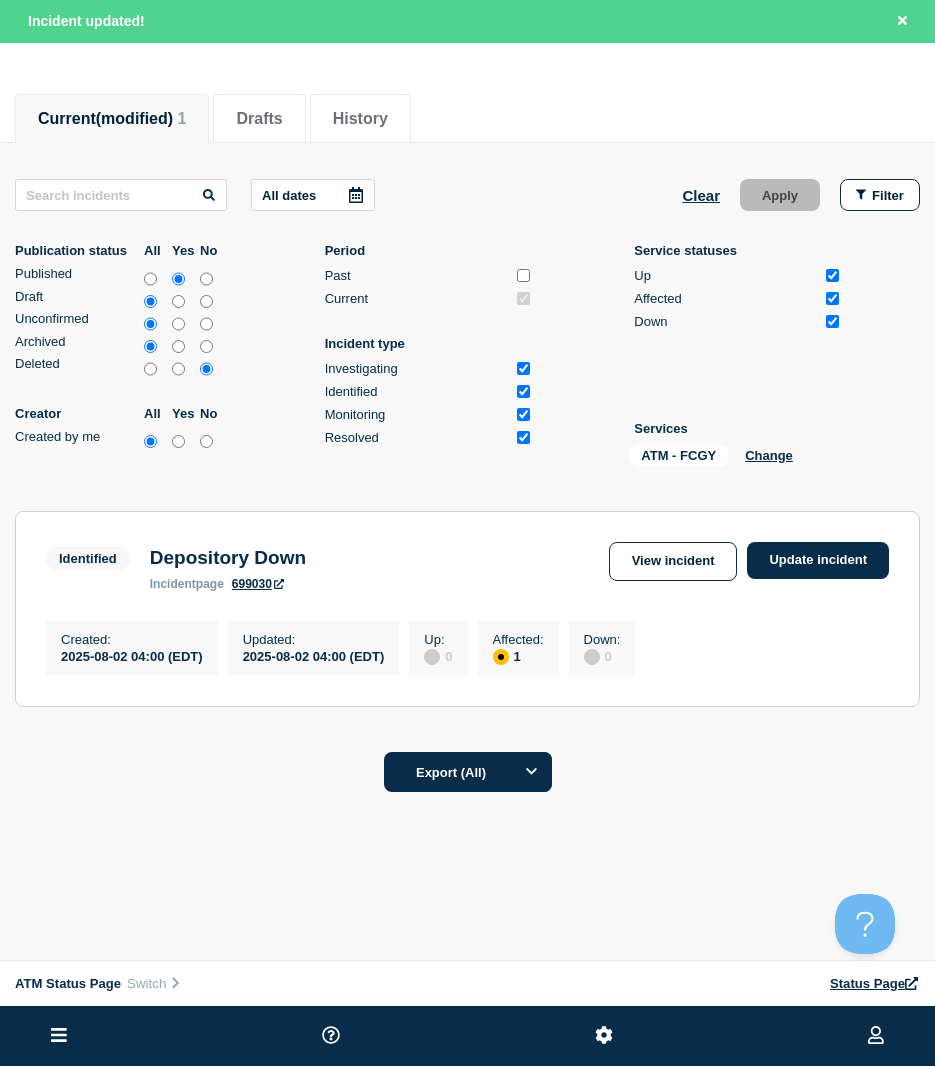 click on "Identified Depository Down incident  page 699030  View incident Update incident Created :  [DATE] [TIME] ([TIMEZONE]) Updated :  [DATE] [TIME] ([TIMEZONE]) Up :  0 Affected :  1 Down :  0" at bounding box center [467, 609] 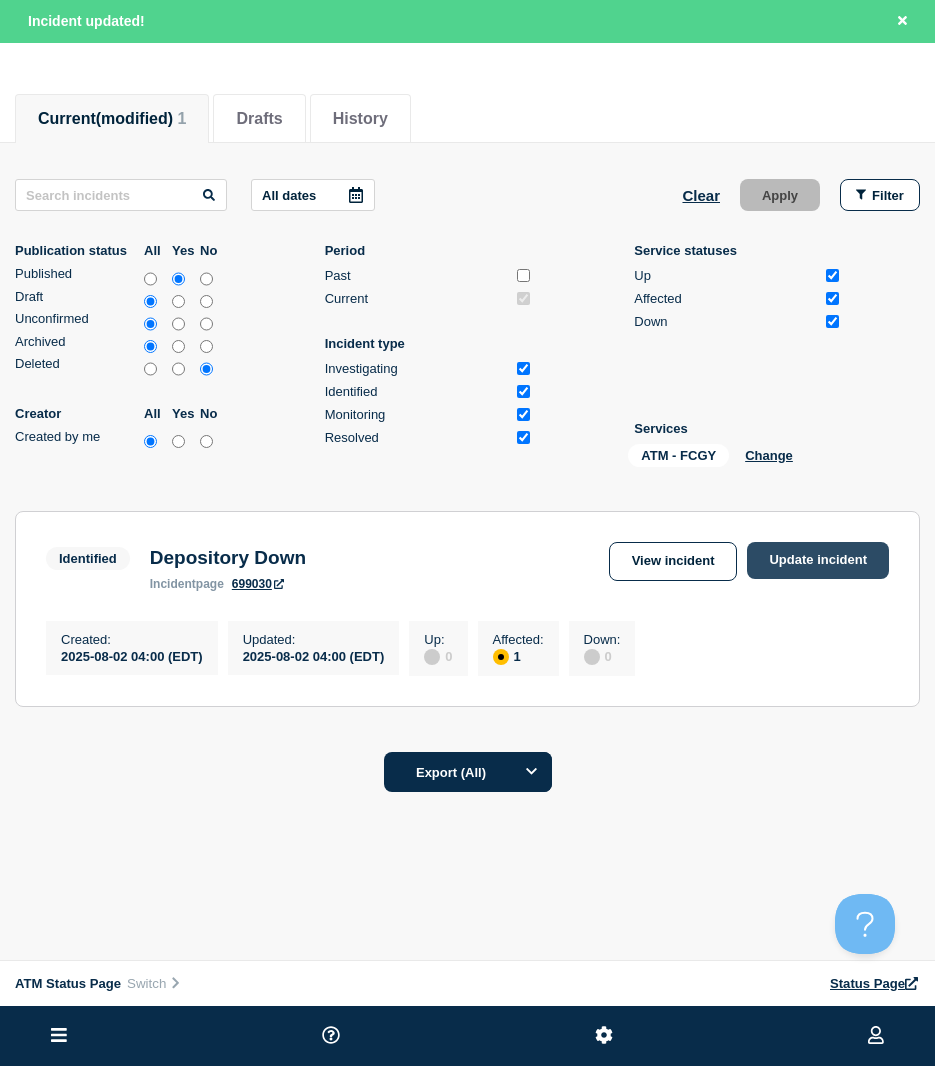 click on "Update incident" at bounding box center (818, 560) 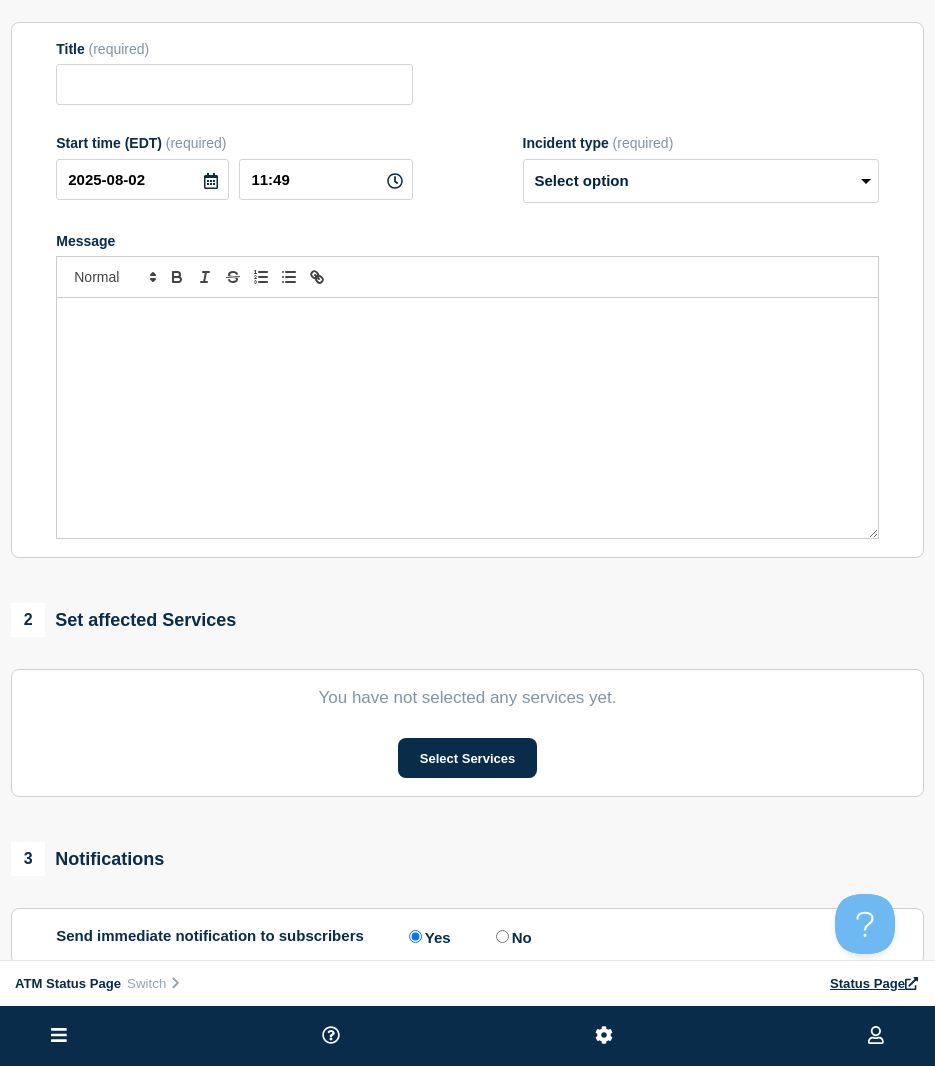 scroll, scrollTop: 42, scrollLeft: 0, axis: vertical 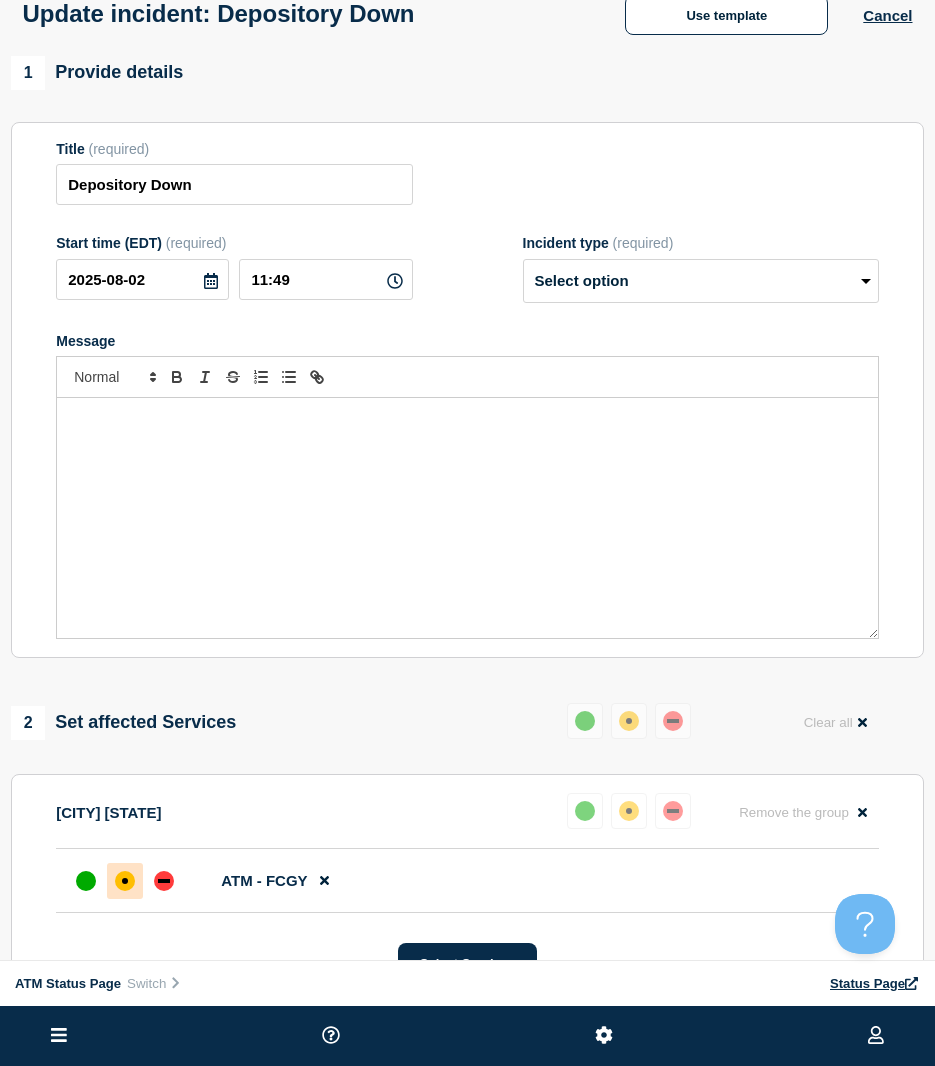 click on "Update incident: Depository Down Use template Cancel" at bounding box center [467, 7] 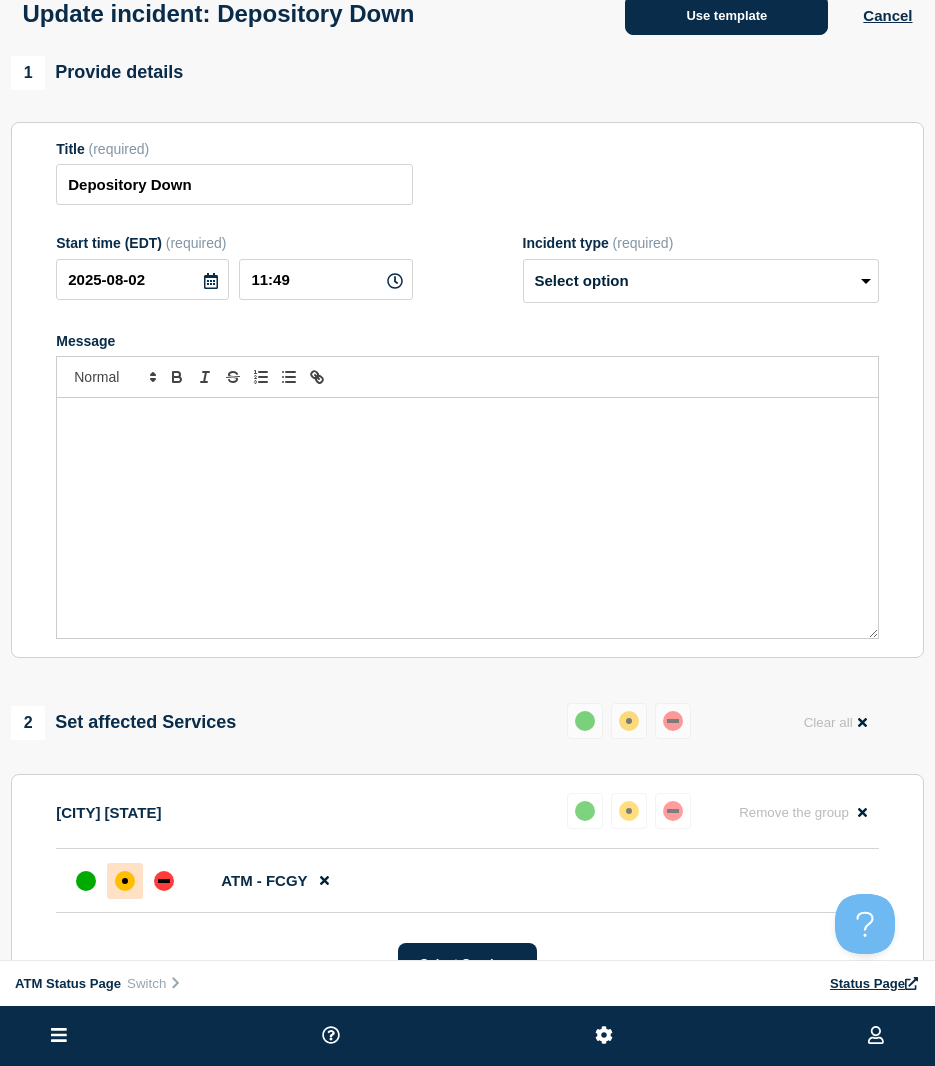 click on "Use template" at bounding box center (726, 15) 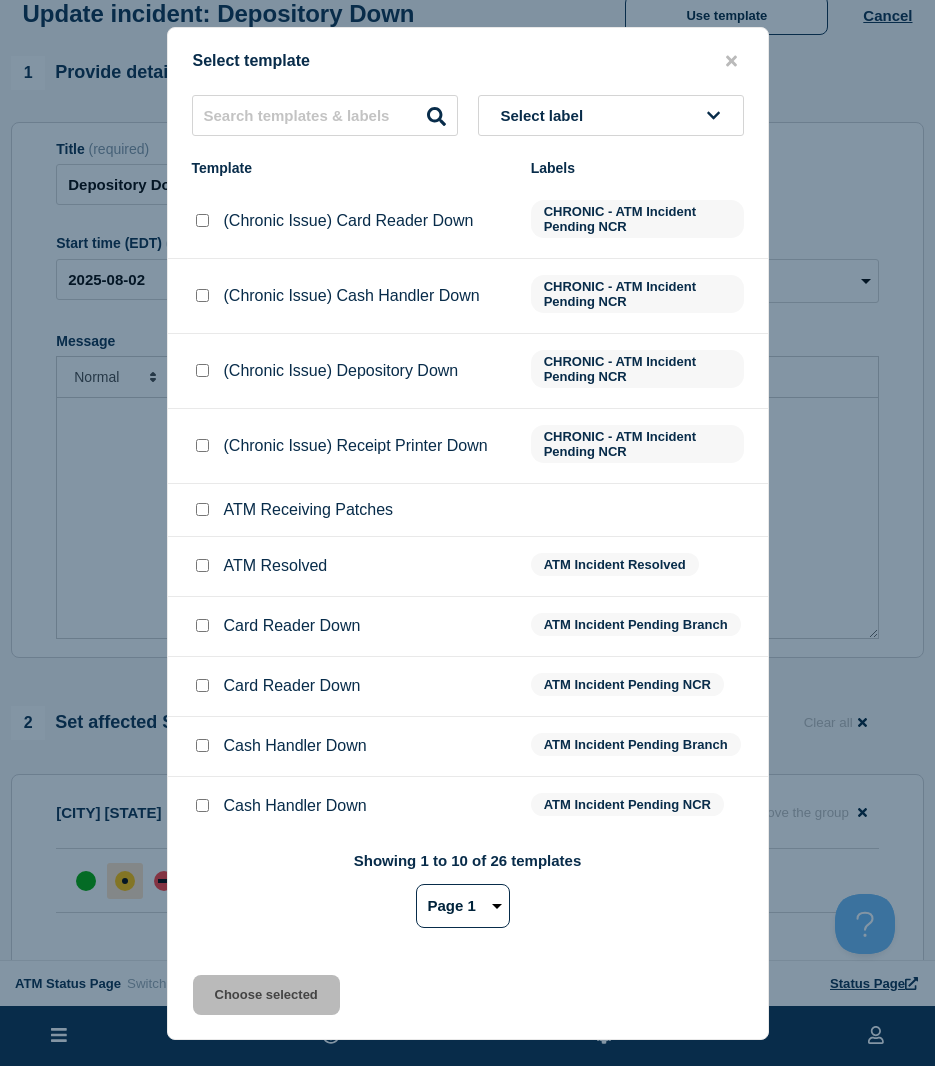click at bounding box center [202, 565] 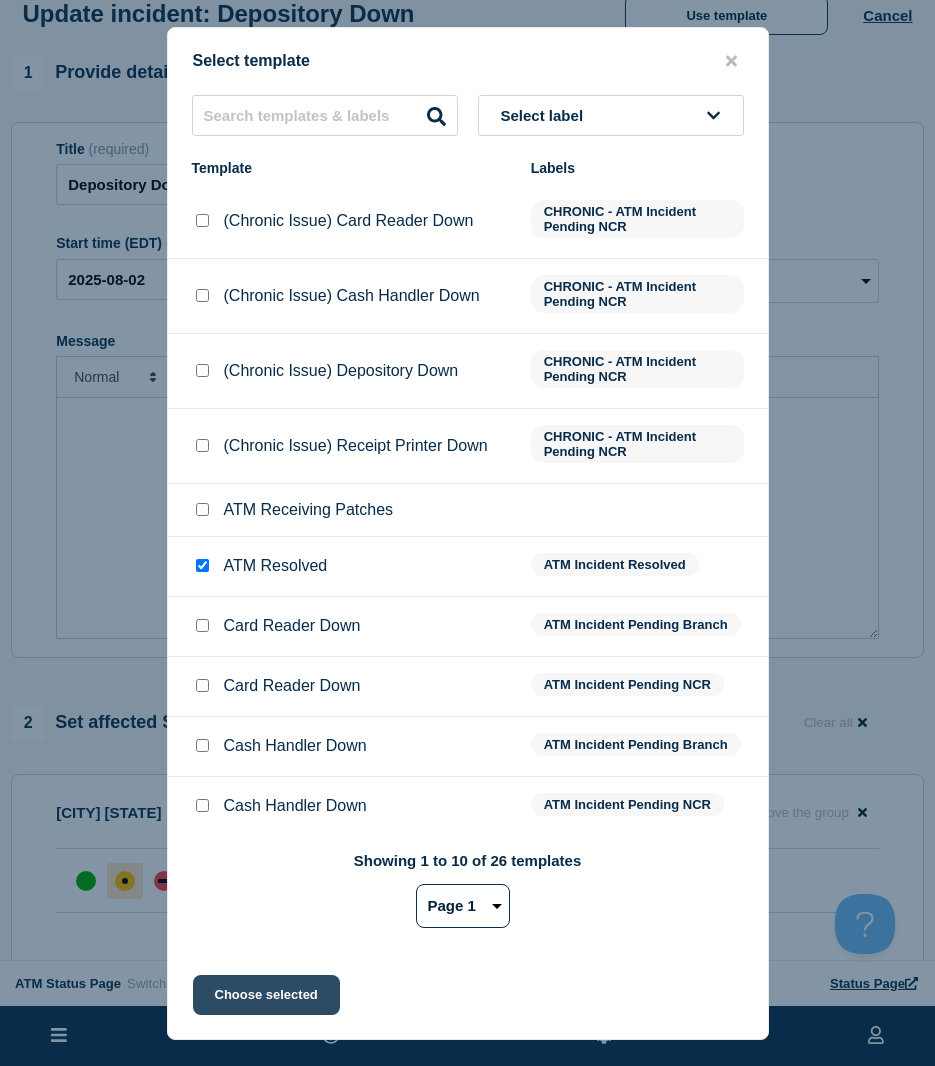 click on "Select template Select label  Template Labels (Chronic Issue) Card Reader Down CHRONIC - ATM Incident Pending NCR (Chronic Issue) Cash Handler Down CHRONIC - ATM Incident Pending NCR (Chronic Issue) Depository Down CHRONIC - ATM Incident Pending NCR (Chronic Issue) Receipt Printer Down CHRONIC - ATM Incident Pending NCR ATM Receiving Patches ATM Resolved ATM Incident Resolved Card Reader Down ATM Incident Pending Branch Card Reader Down ATM Incident Pending NCR Cash Handler Down ATM Incident Pending Branch Cash Handler Down ATM Incident Pending NCR Showing 1 to 10 of 26 templates Page 1 Page 2 Page 3 1 2 3 Choose selected" at bounding box center [468, 533] 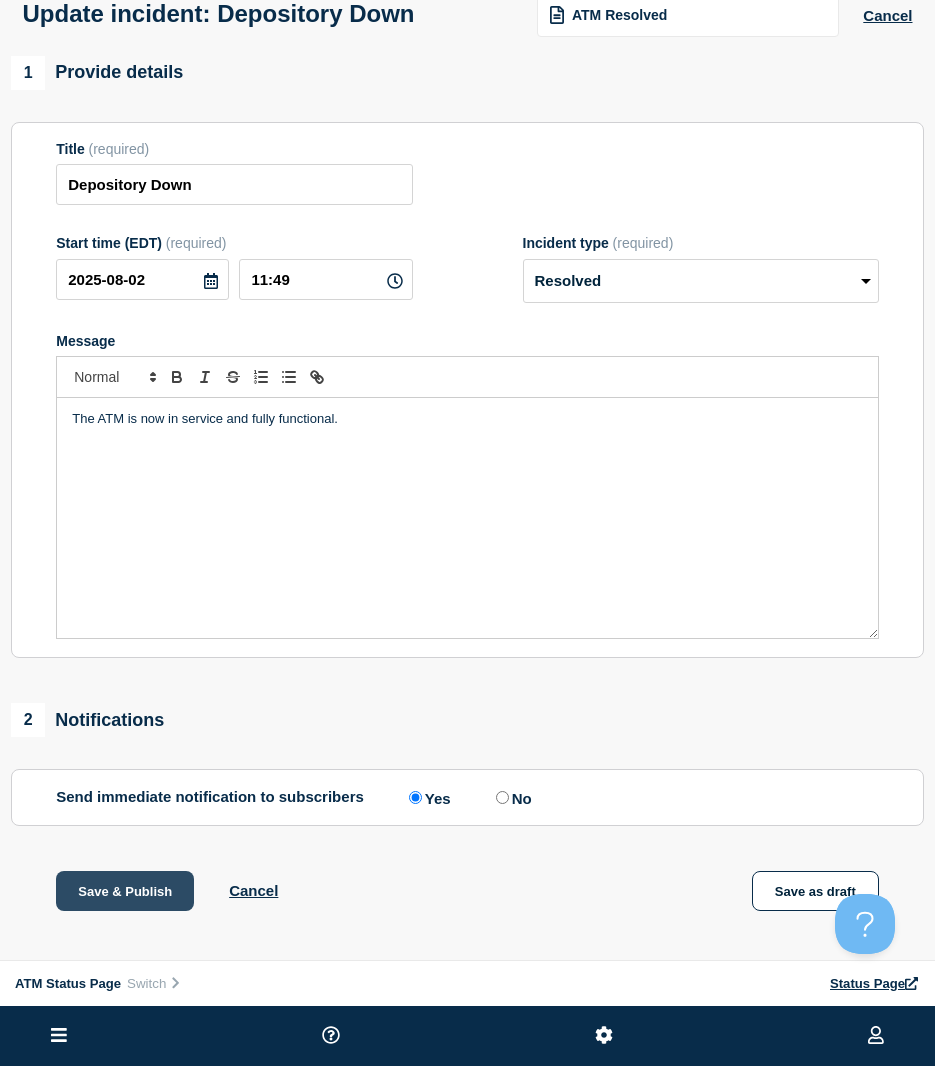 click on "Save & Publish" at bounding box center (125, 891) 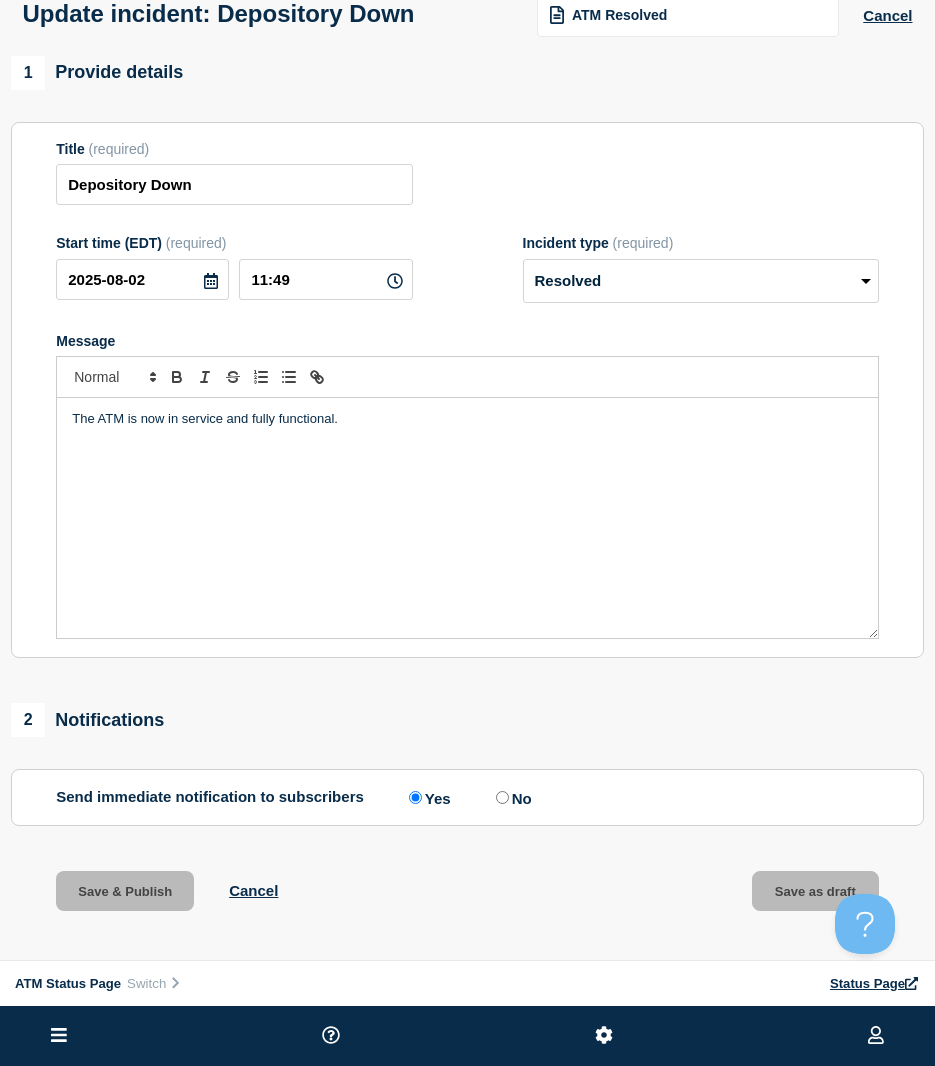 scroll, scrollTop: 0, scrollLeft: 0, axis: both 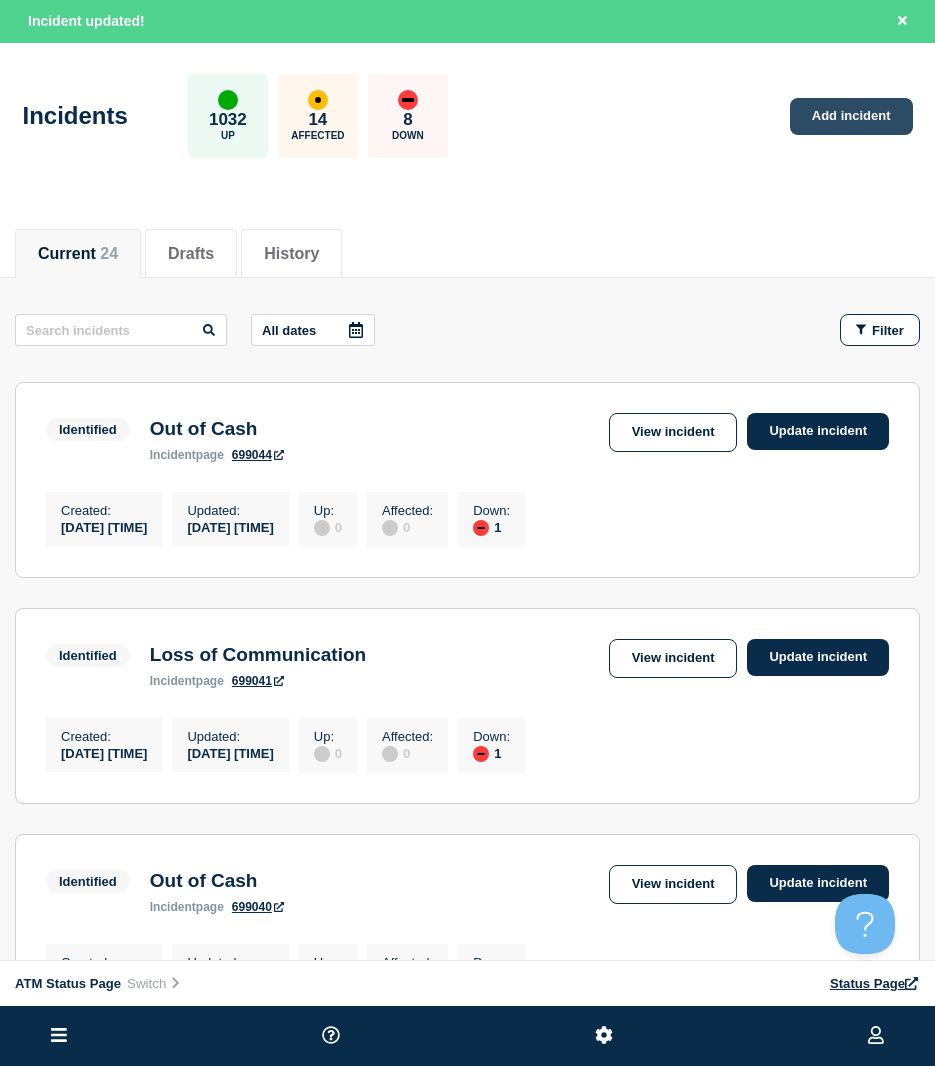 click on "Add incident" 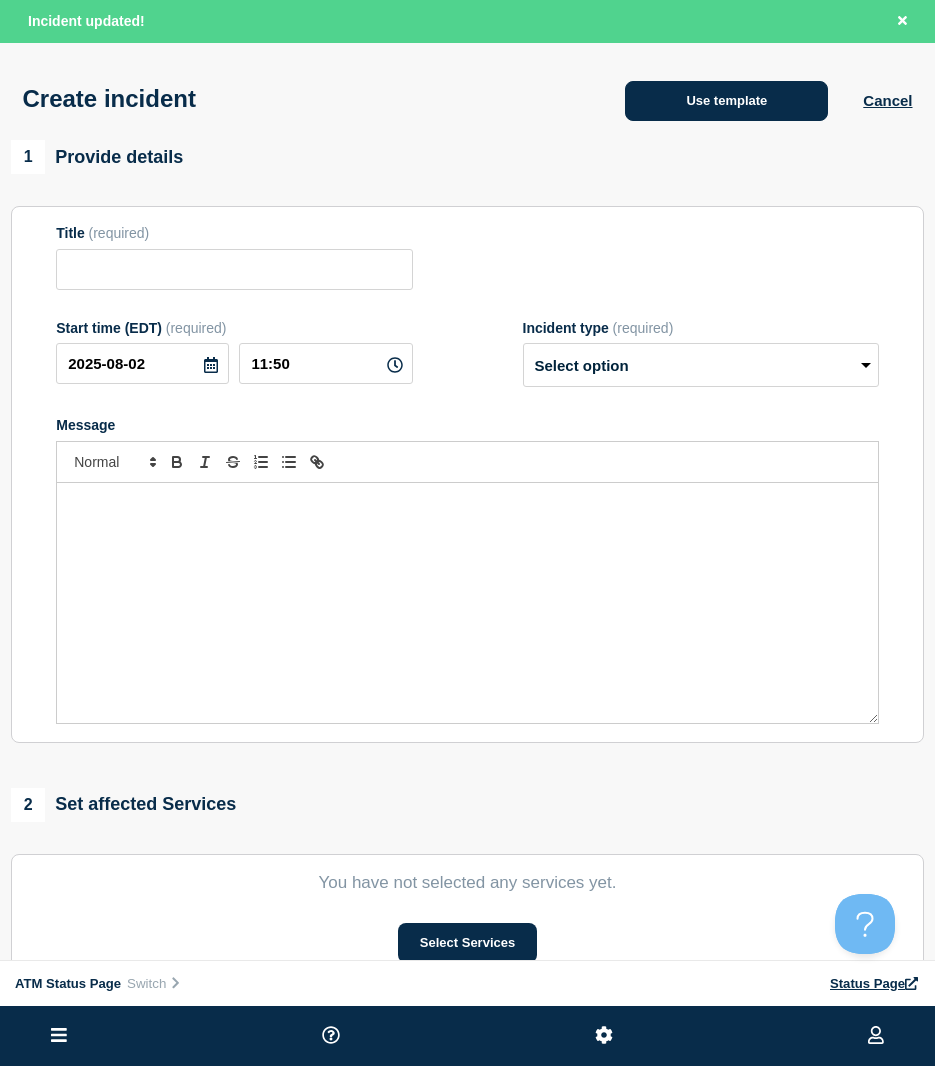 click on "Use template" at bounding box center (726, 101) 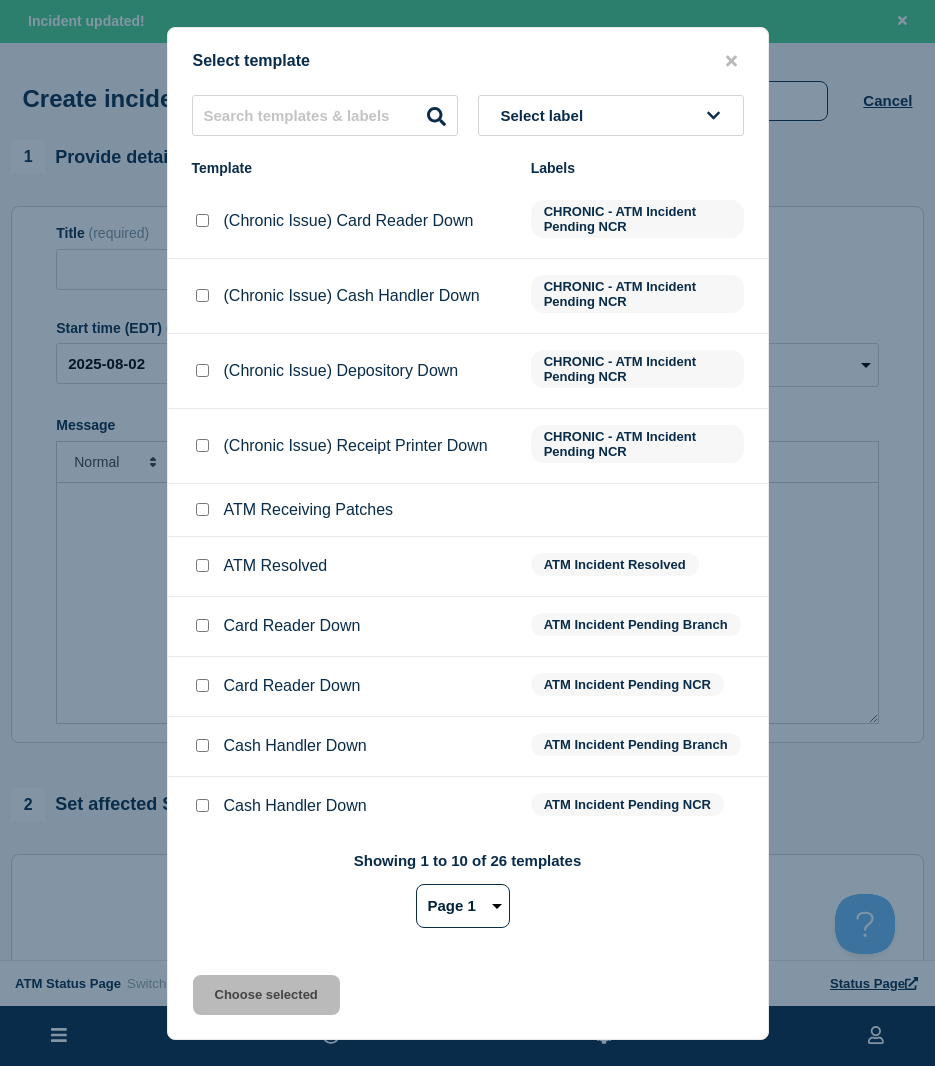 click on "Select label  Template Labels (Chronic Issue) Card Reader Down CHRONIC - ATM Incident Pending NCR (Chronic Issue) Cash Handler Down CHRONIC - ATM Incident Pending NCR (Chronic Issue) Depository Down CHRONIC - ATM Incident Pending NCR (Chronic Issue) Receipt Printer Down CHRONIC - ATM Incident Pending NCR ATM Receiving Patches ATM Resolved ATM Incident Resolved Card Reader Down ATM Incident Pending Branch Card Reader Down ATM Incident Pending NCR Cash Handler Down ATM Incident Pending Branch Cash Handler Down ATM Incident Pending NCR Showing 1 to 10 of 26 templates Page 1 Page 2 Page 3 1 2 3" 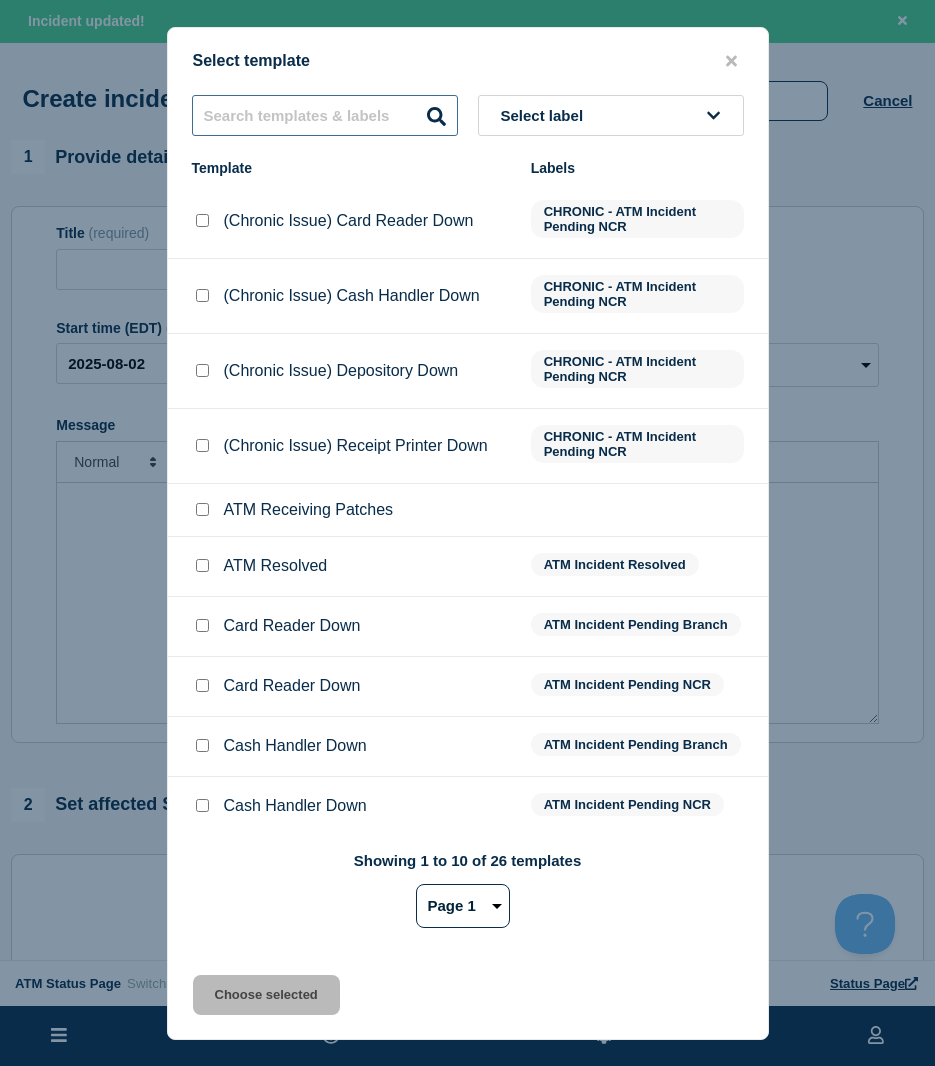 click at bounding box center [325, 115] 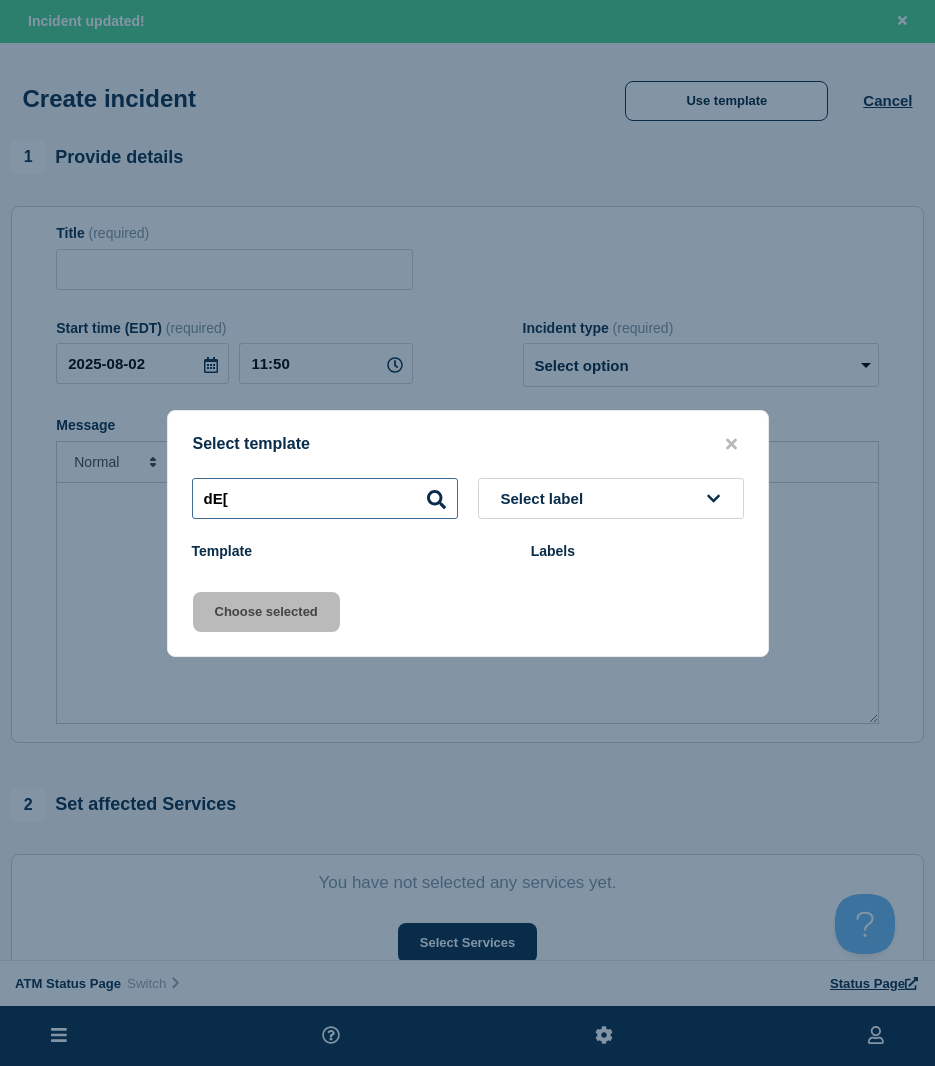 click on "dE[" at bounding box center (325, 498) 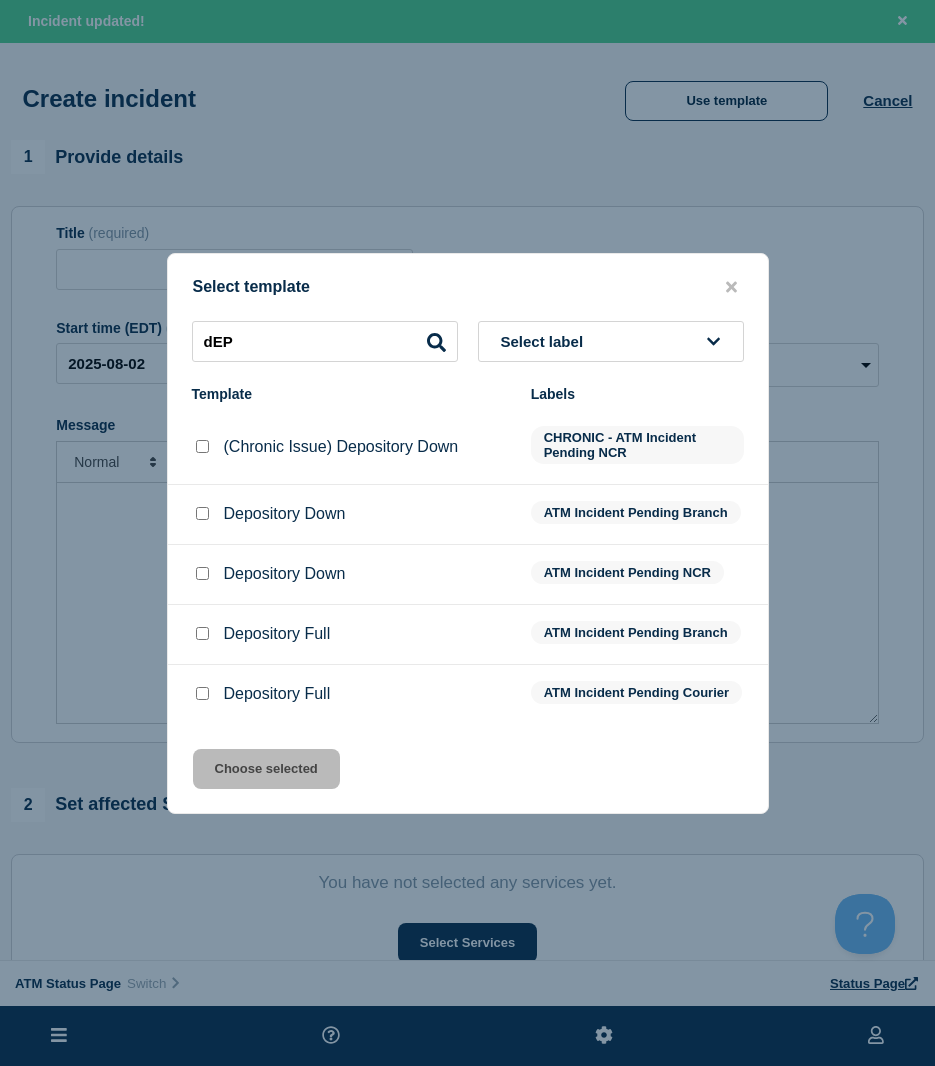 click on "Depository Down" at bounding box center (351, 514) 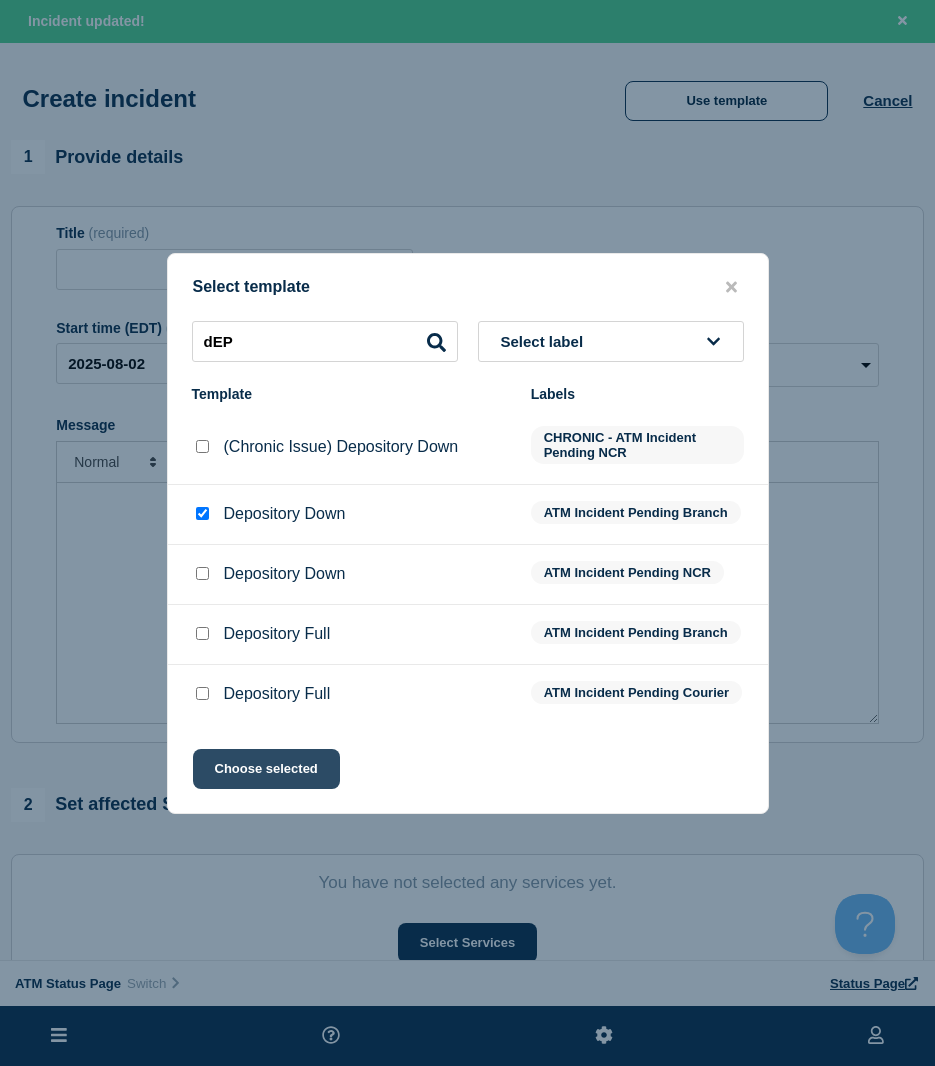click on "Choose selected" 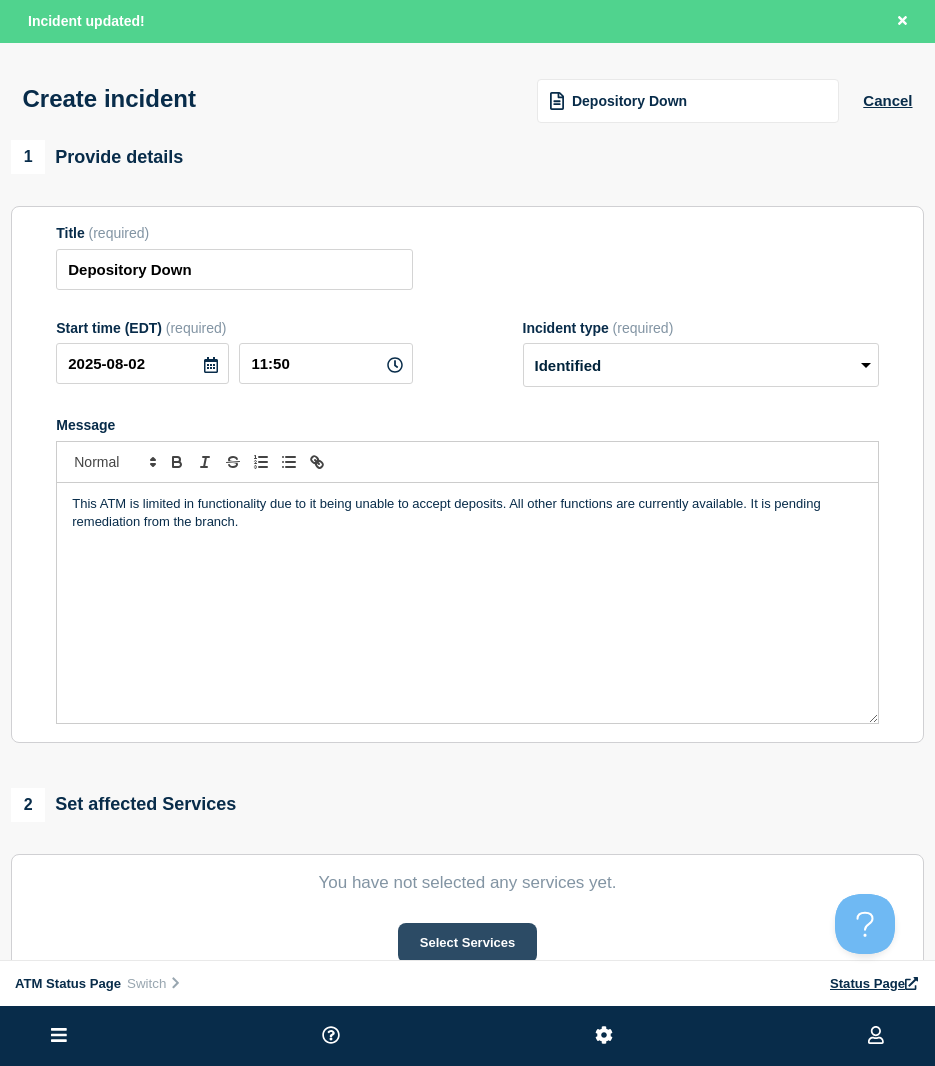 click on "Select Services" at bounding box center (467, 943) 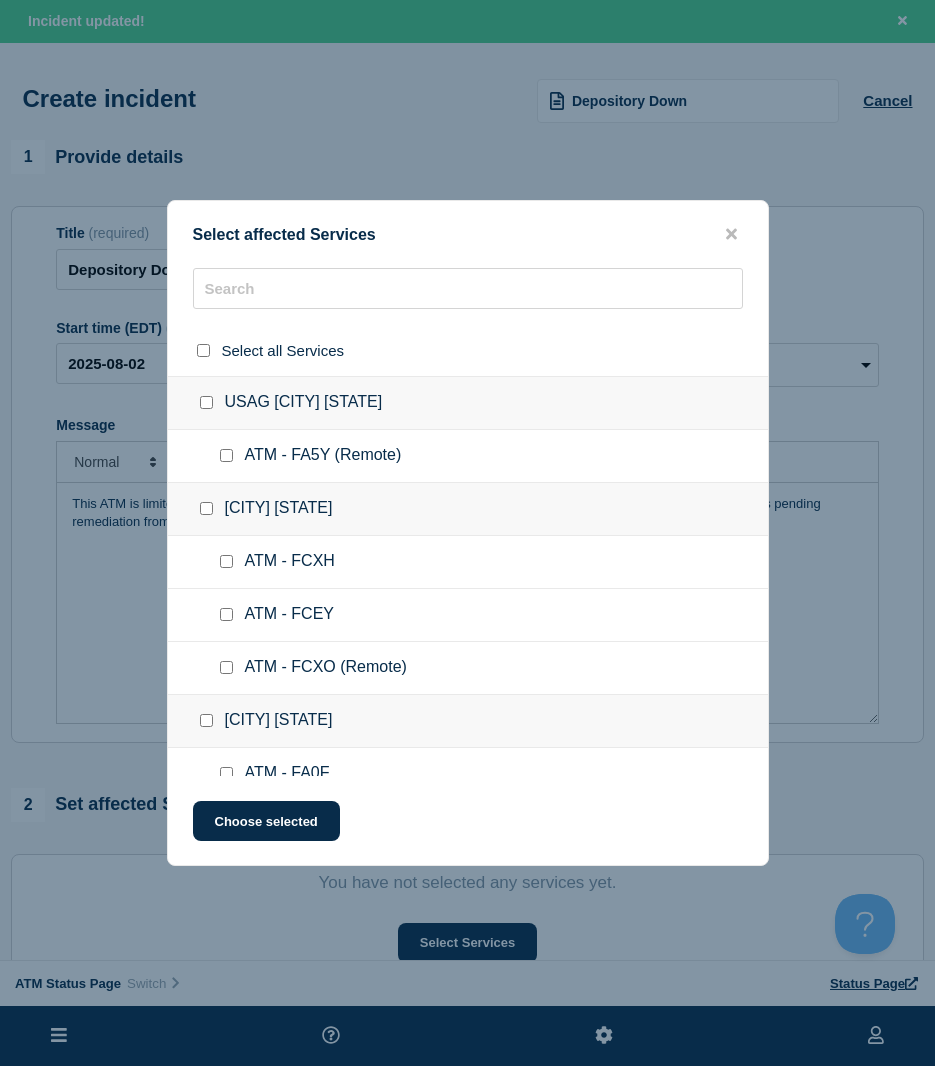 click 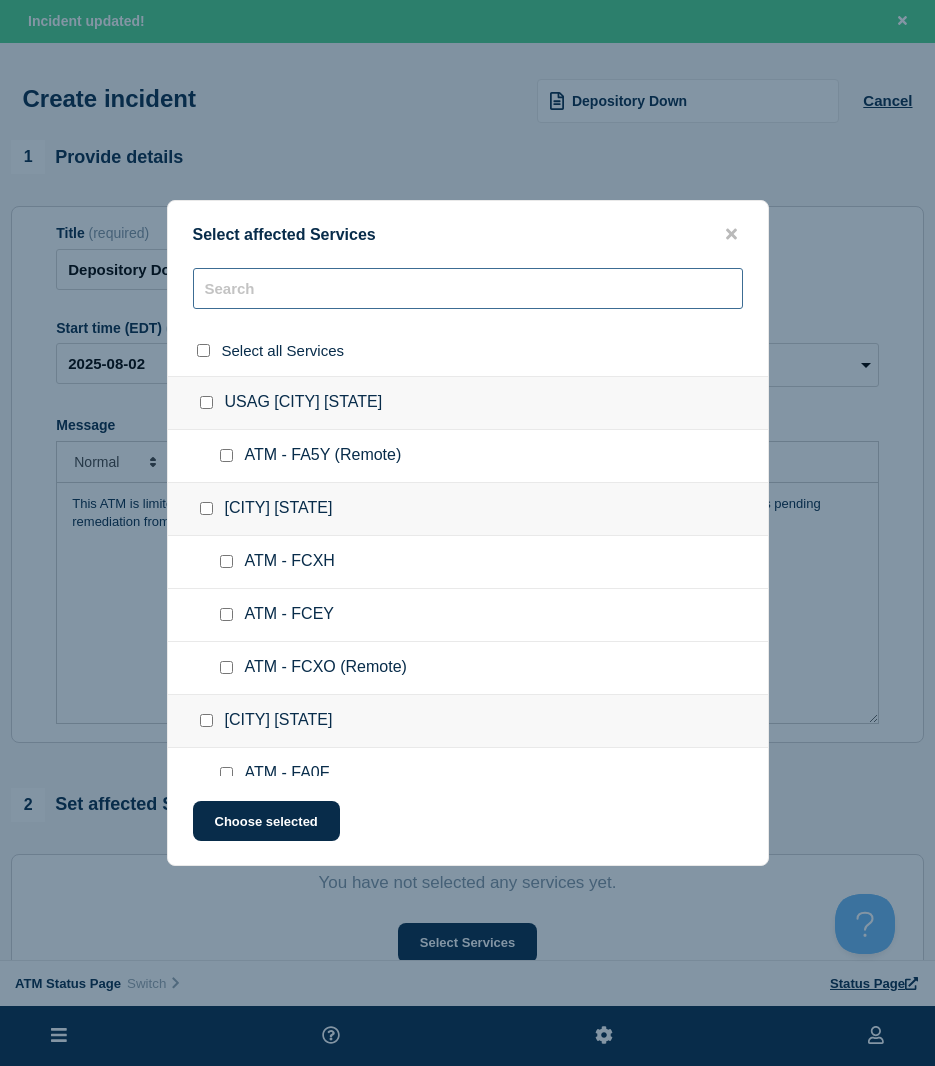 click at bounding box center (468, 288) 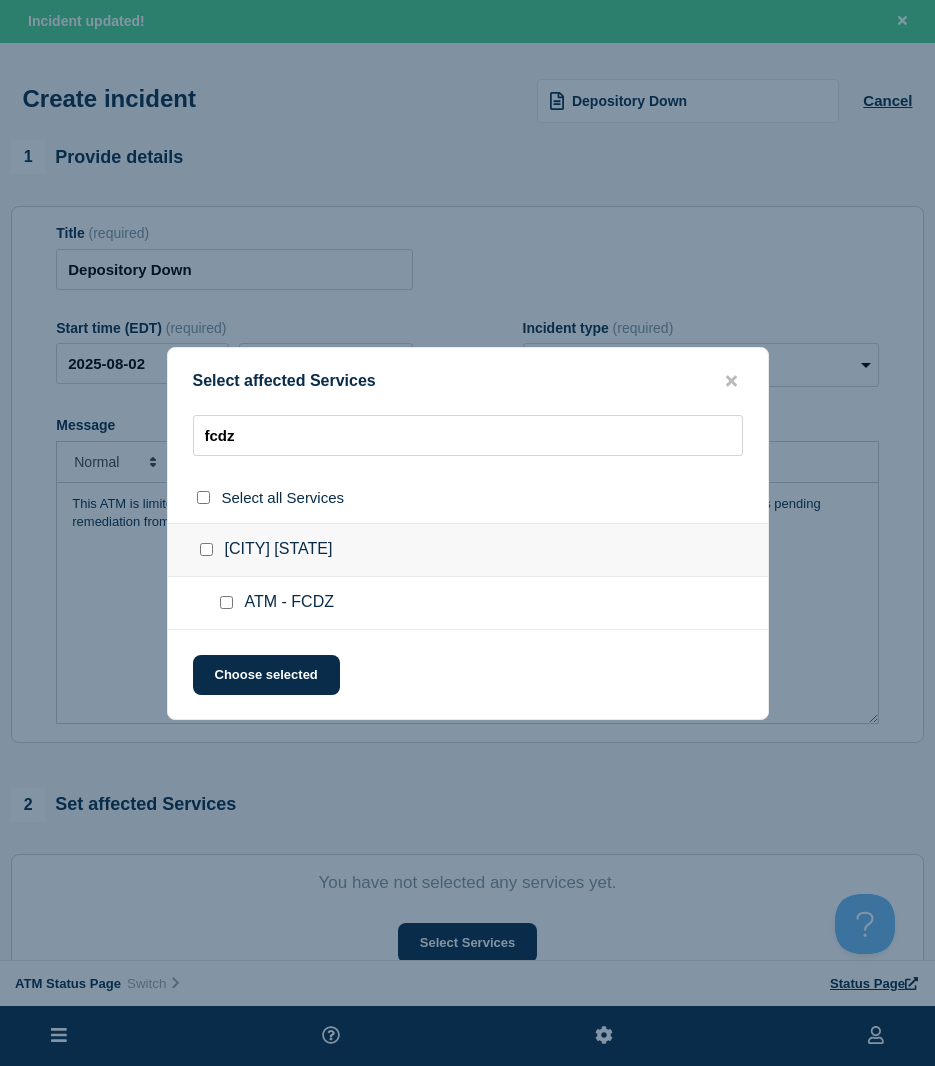 click at bounding box center (226, 602) 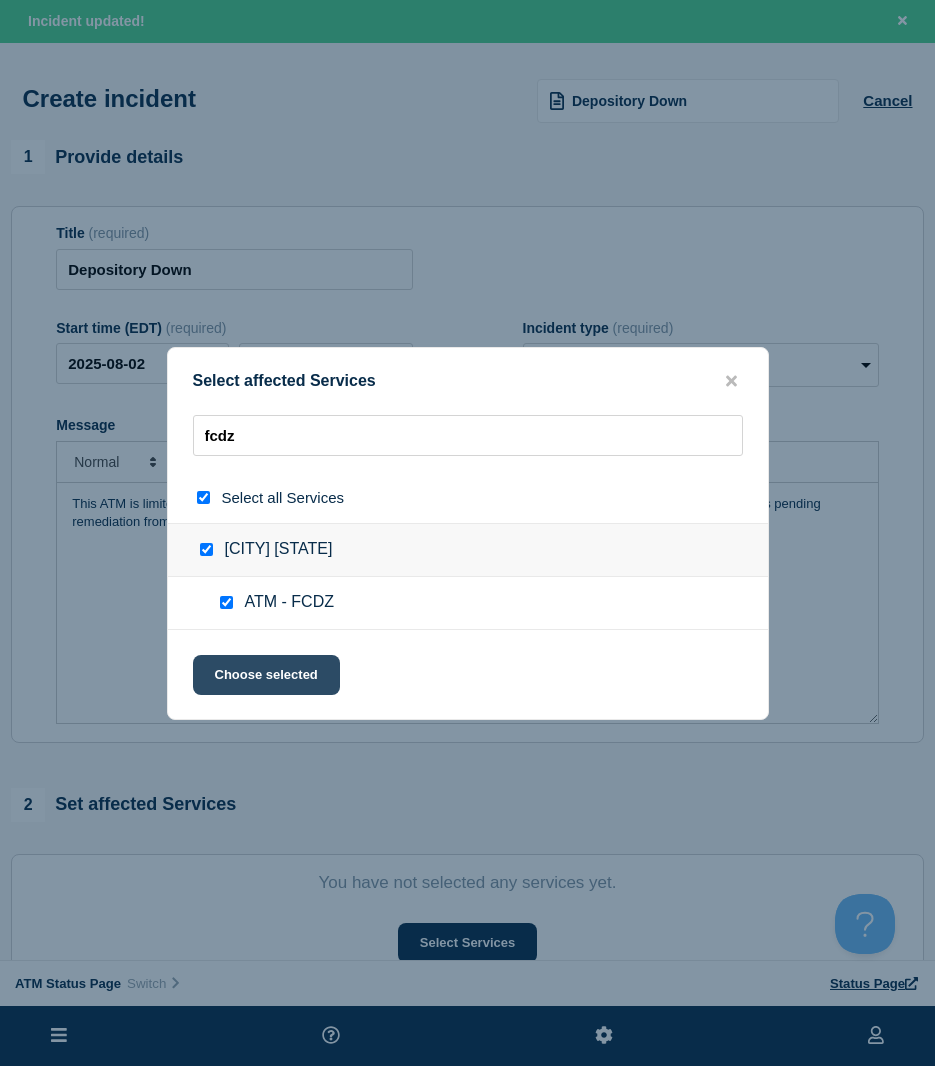 click on "Choose selected" 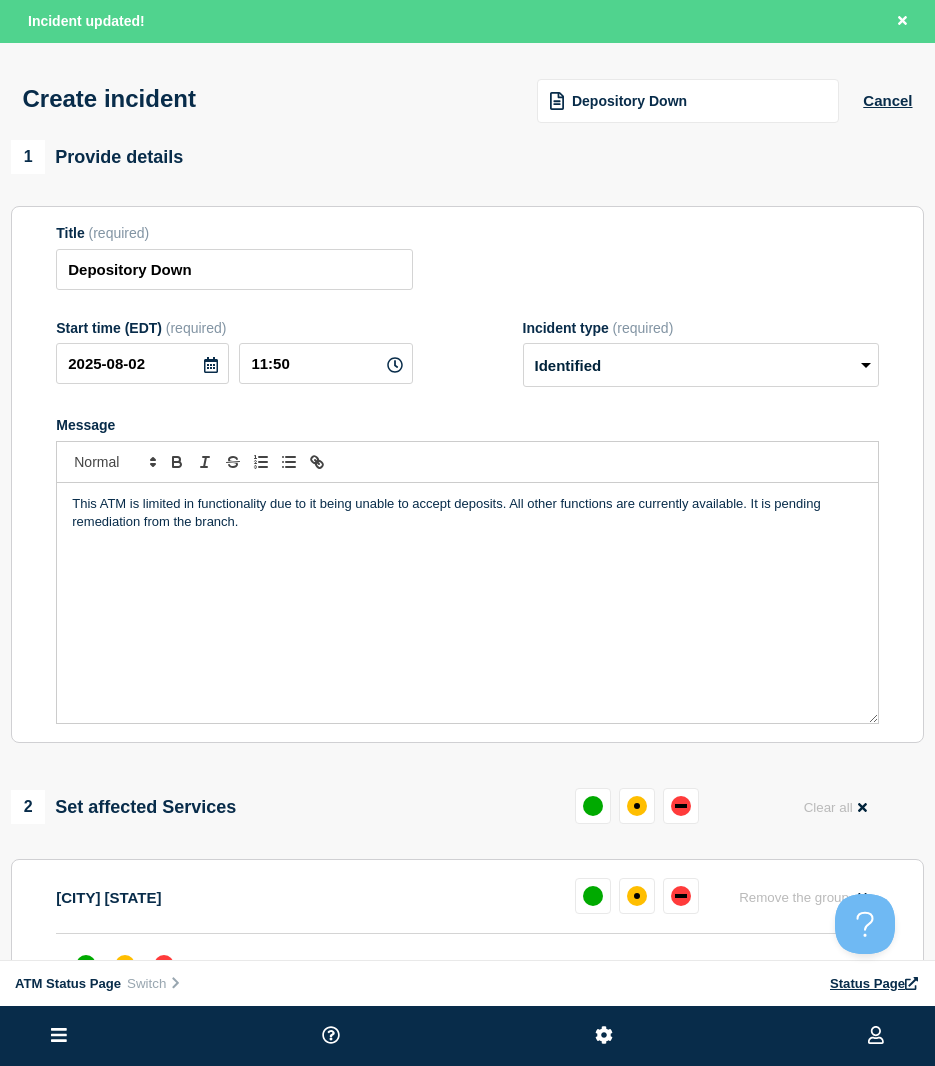 scroll, scrollTop: 100, scrollLeft: 0, axis: vertical 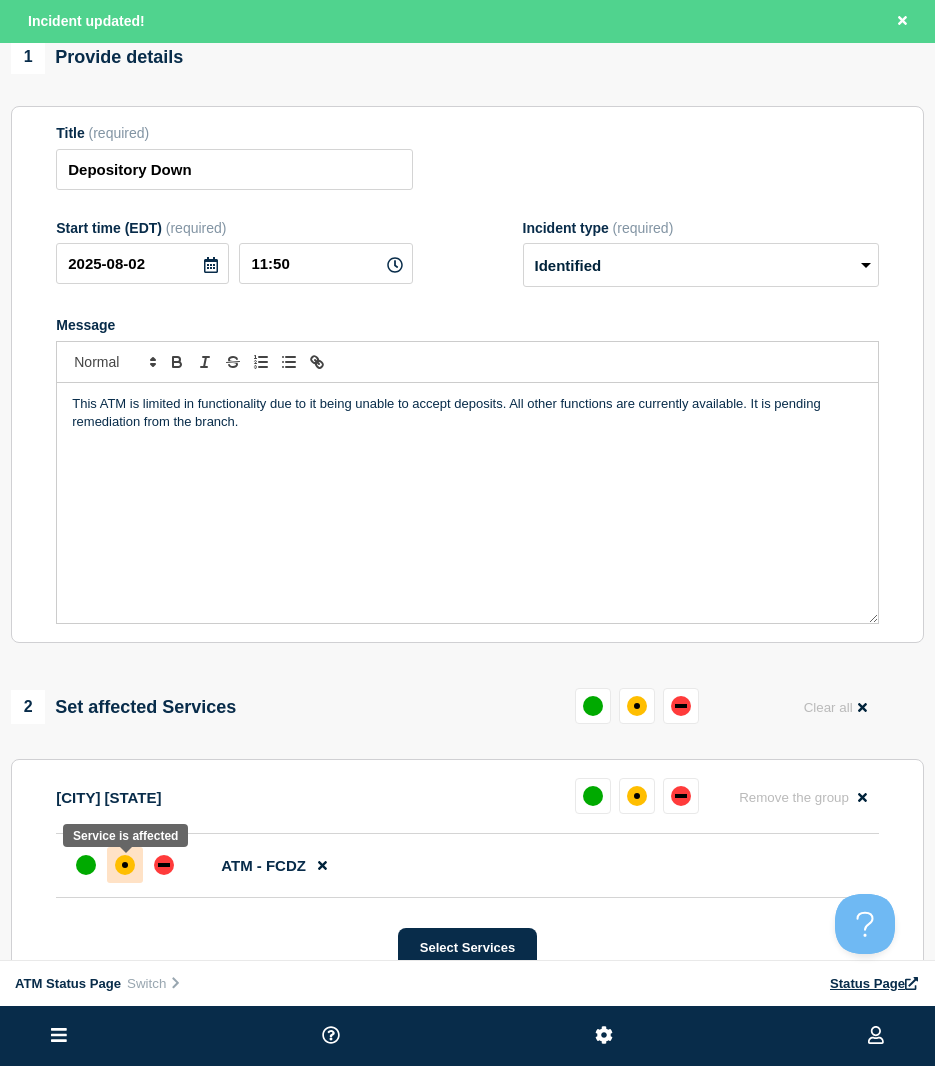 click at bounding box center (125, 865) 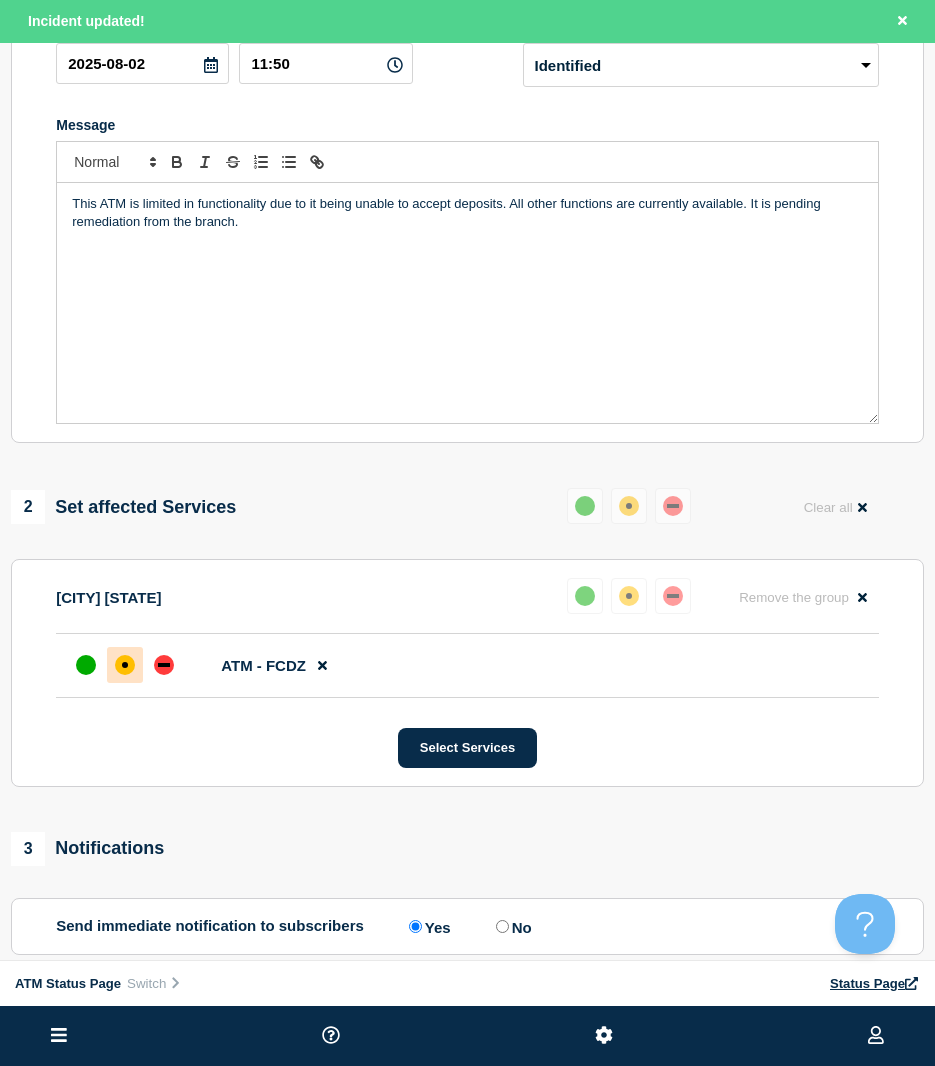 scroll, scrollTop: 400, scrollLeft: 0, axis: vertical 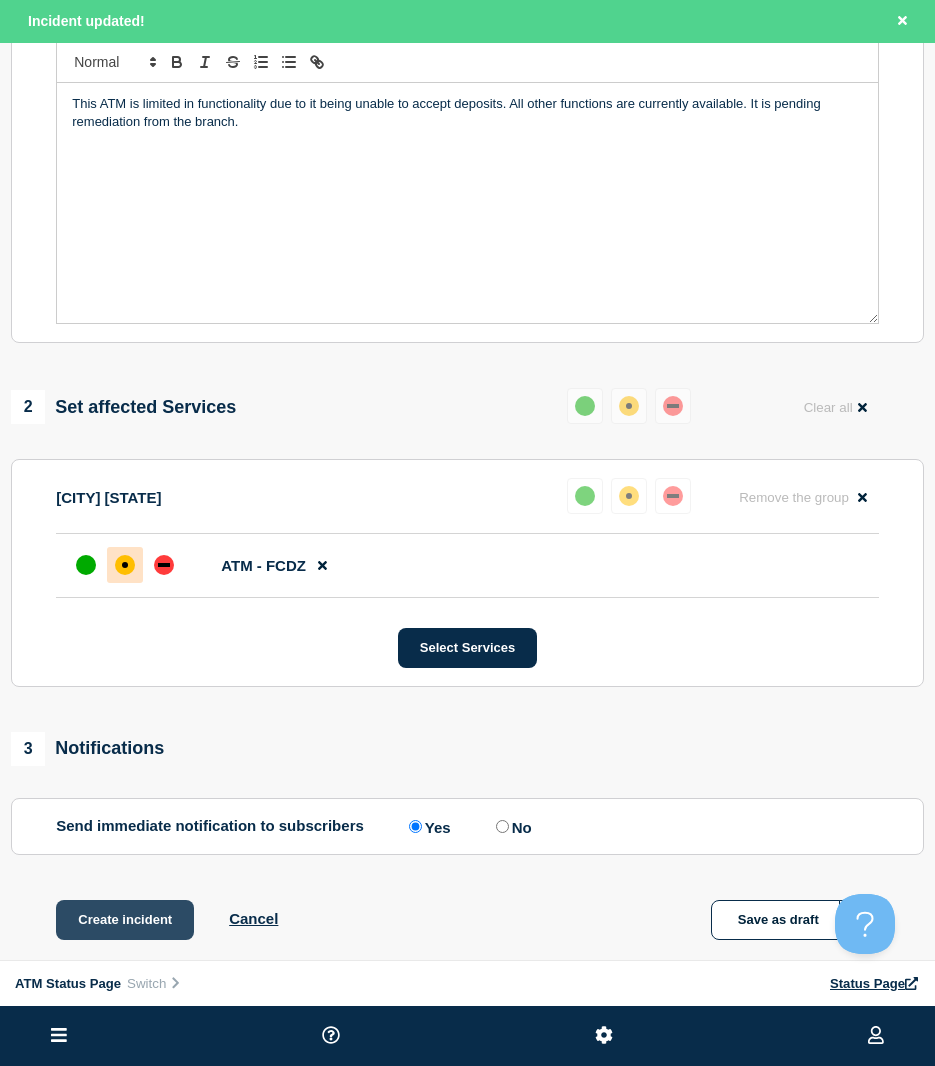click on "Create incident" at bounding box center (125, 920) 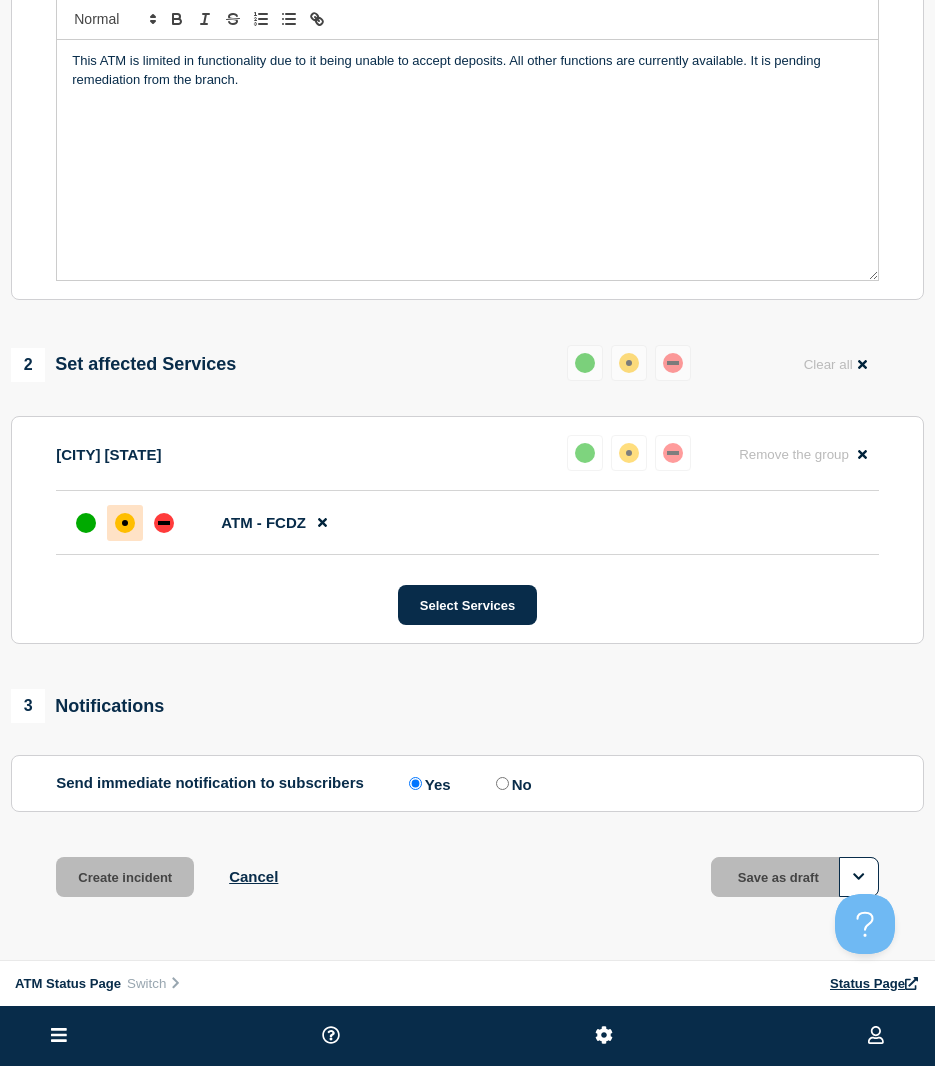 scroll, scrollTop: 358, scrollLeft: 0, axis: vertical 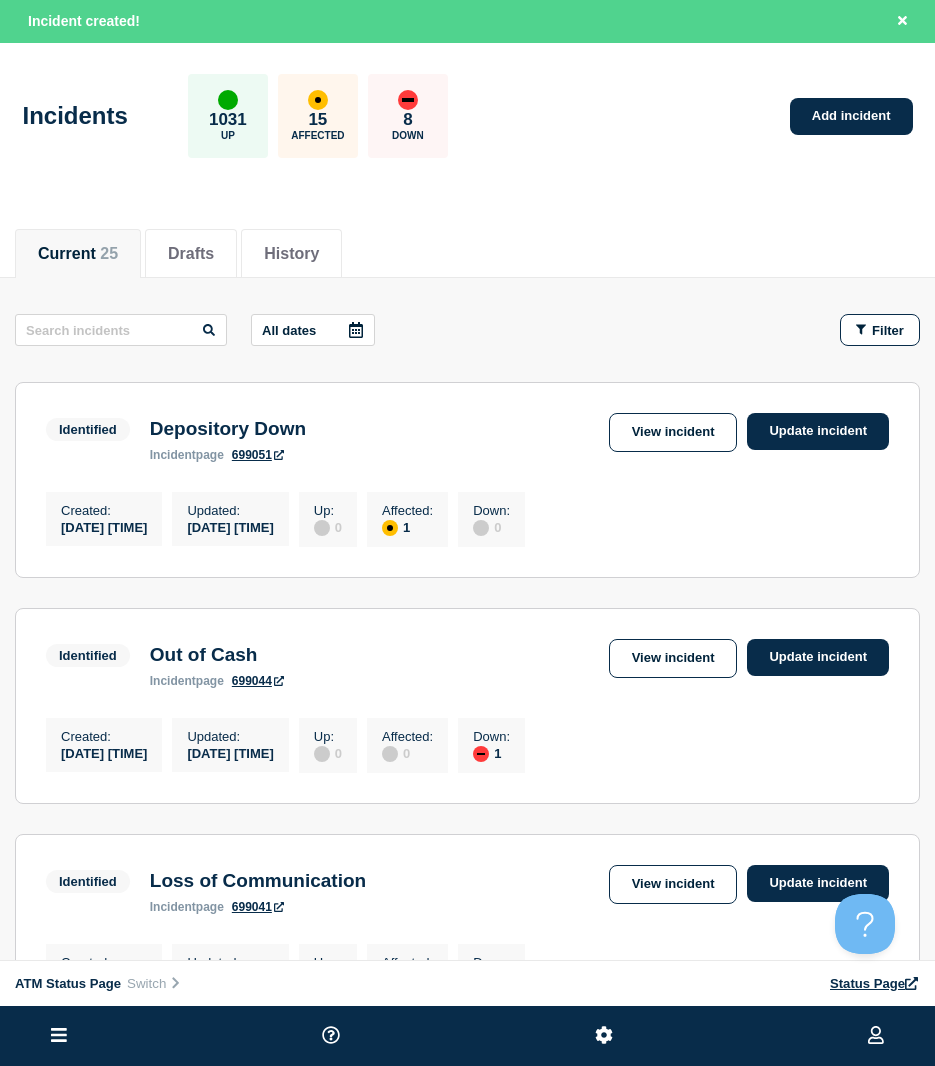click on "Incidents 1031 Up 15 Affected 8 Down Add incident" at bounding box center [467, 109] 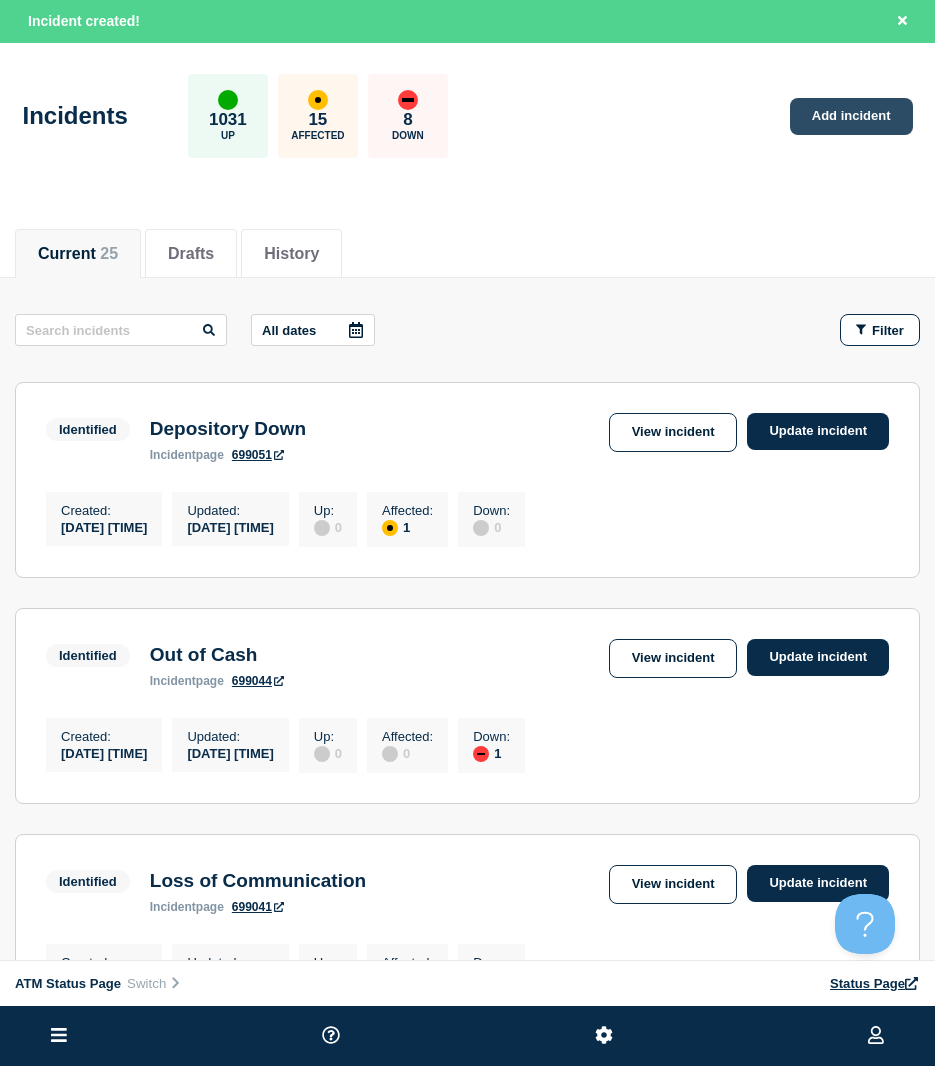 click on "Add incident" 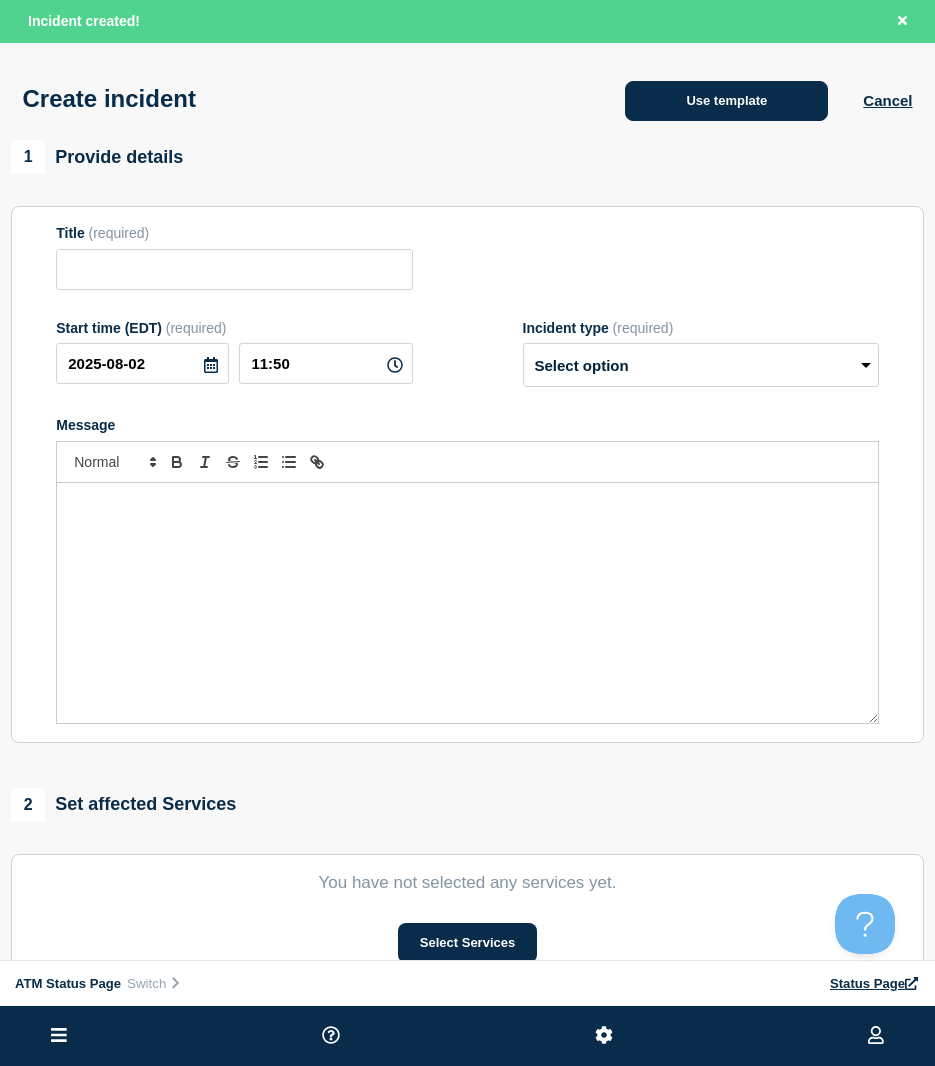 click on "Use template" at bounding box center (726, 101) 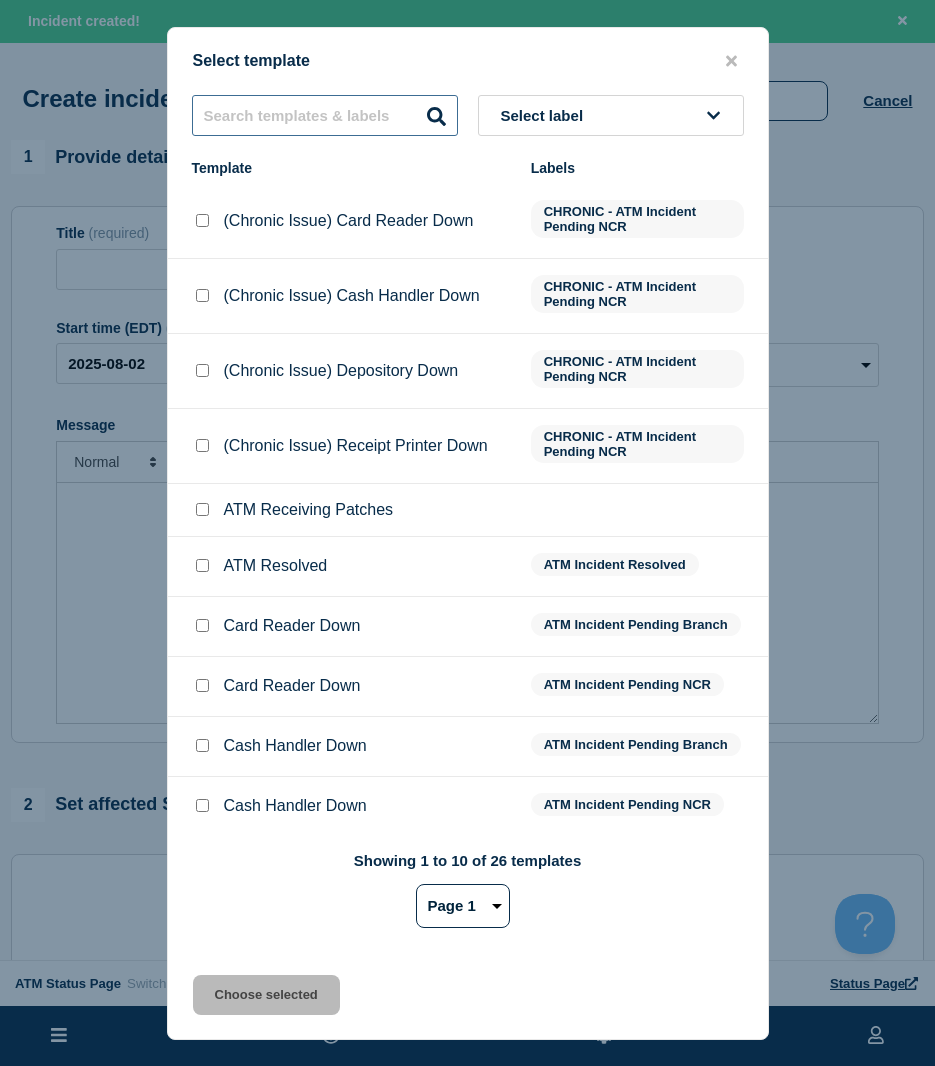 click at bounding box center (325, 115) 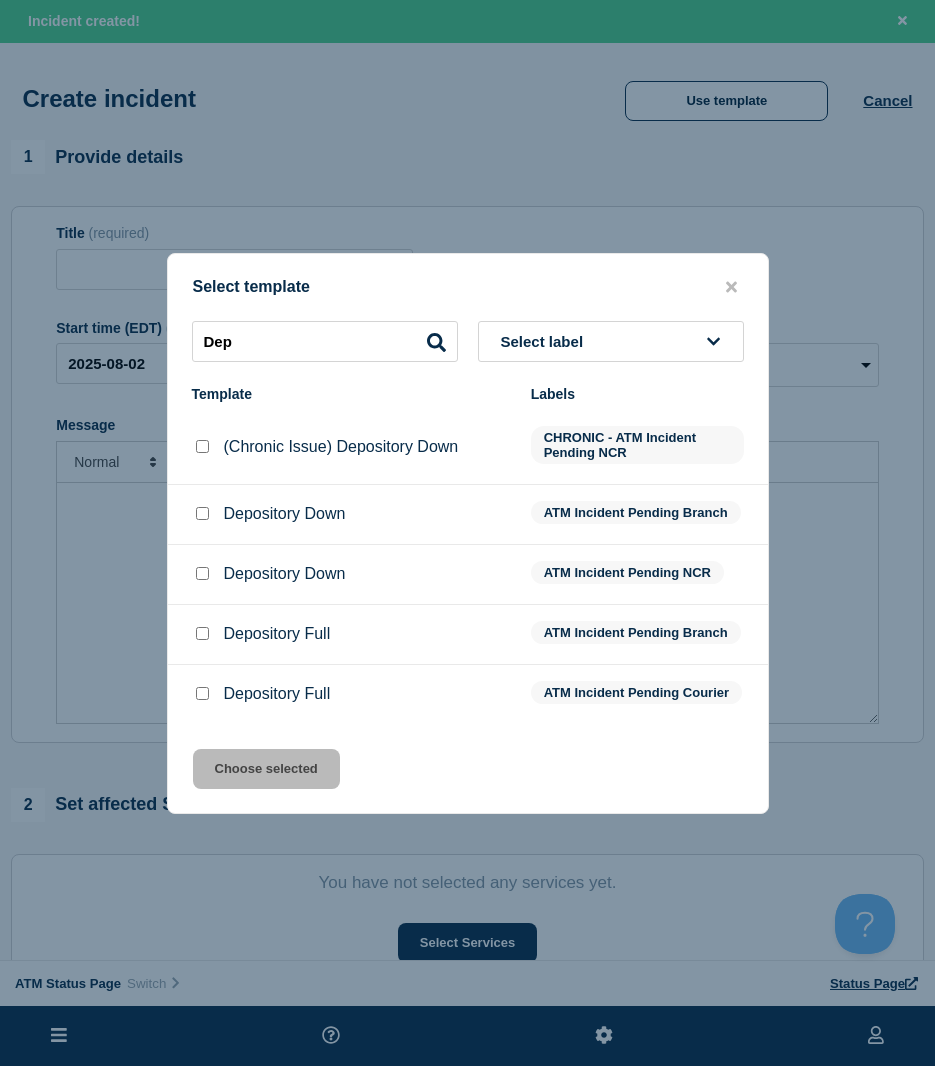 click at bounding box center [202, 514] 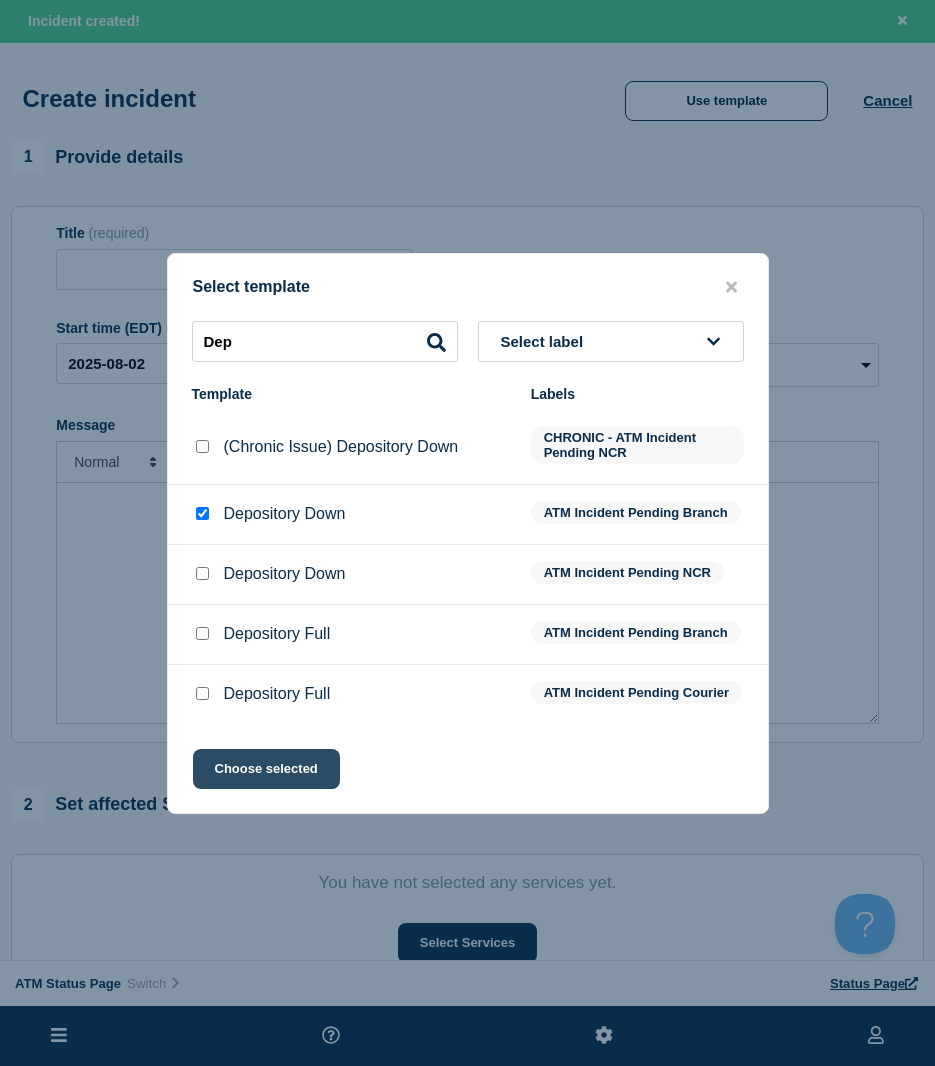click on "Choose selected" 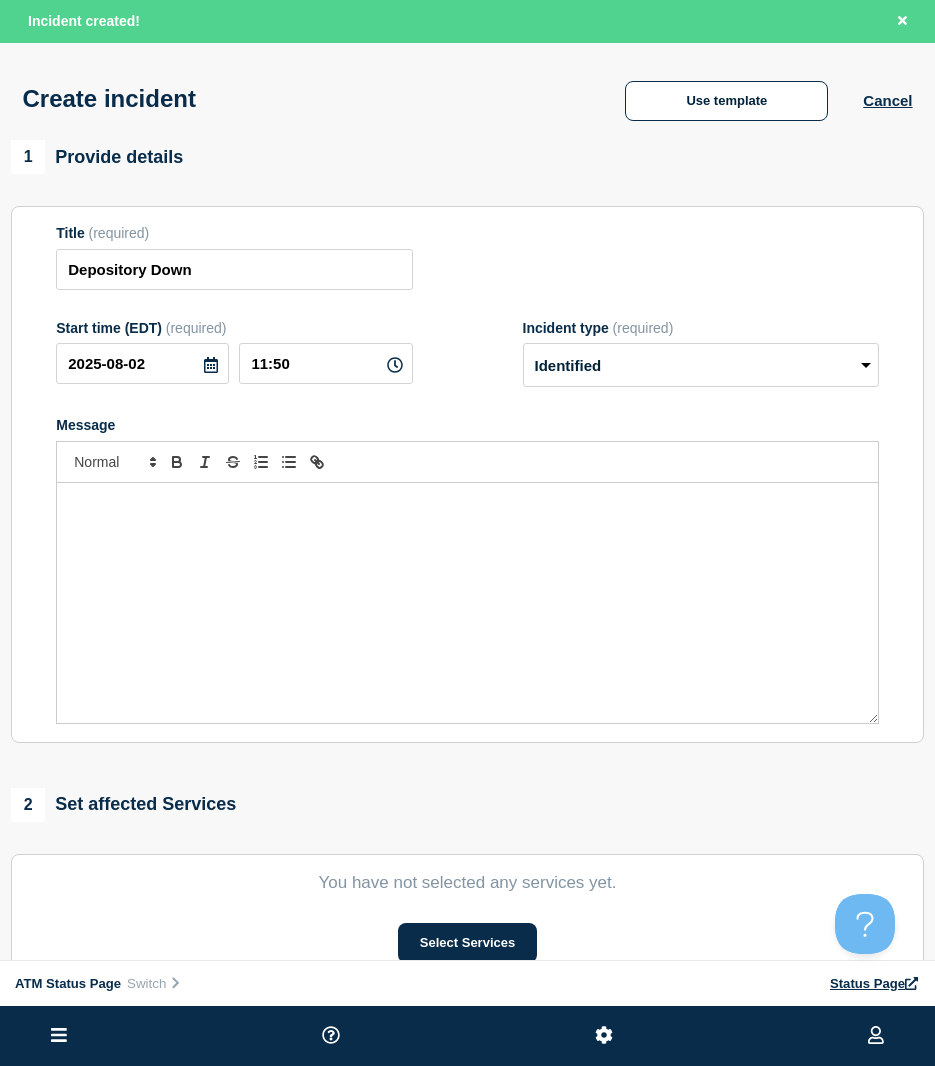 scroll, scrollTop: 100, scrollLeft: 0, axis: vertical 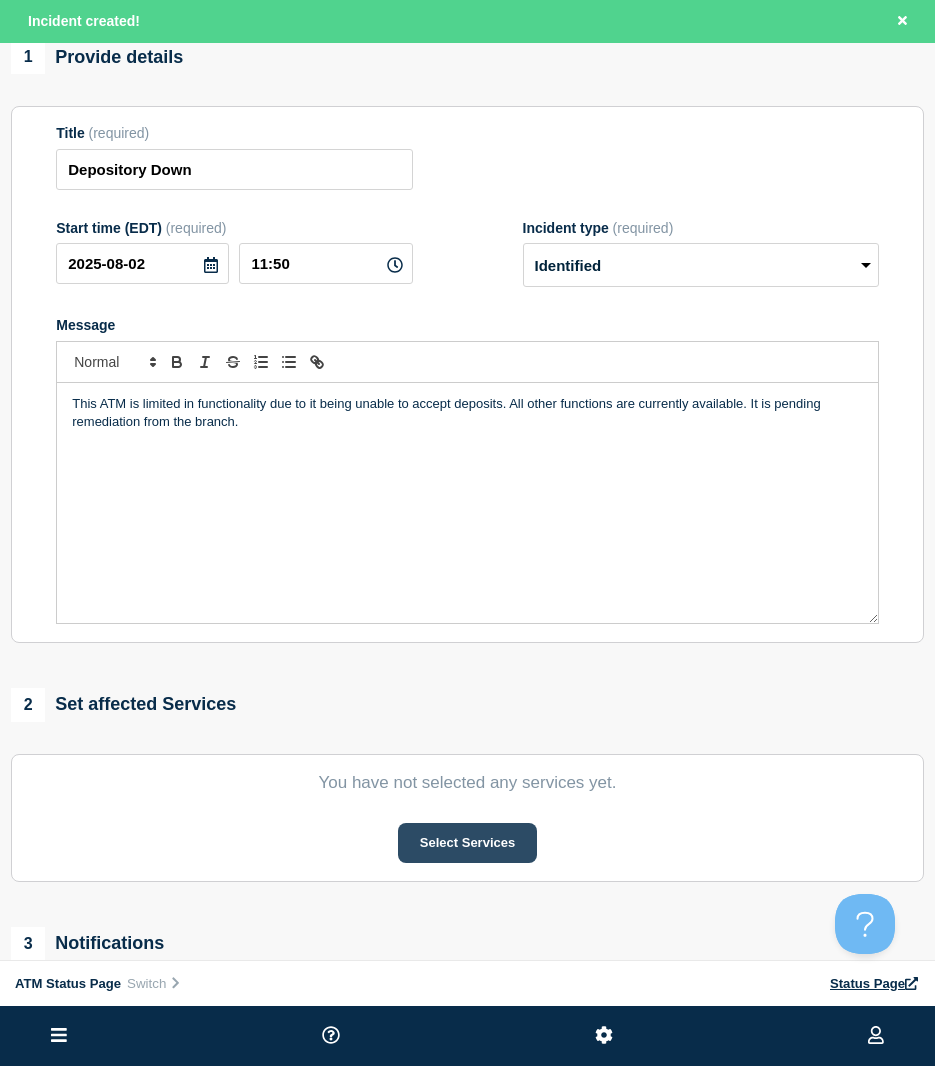 click on "Select Services" at bounding box center [467, 843] 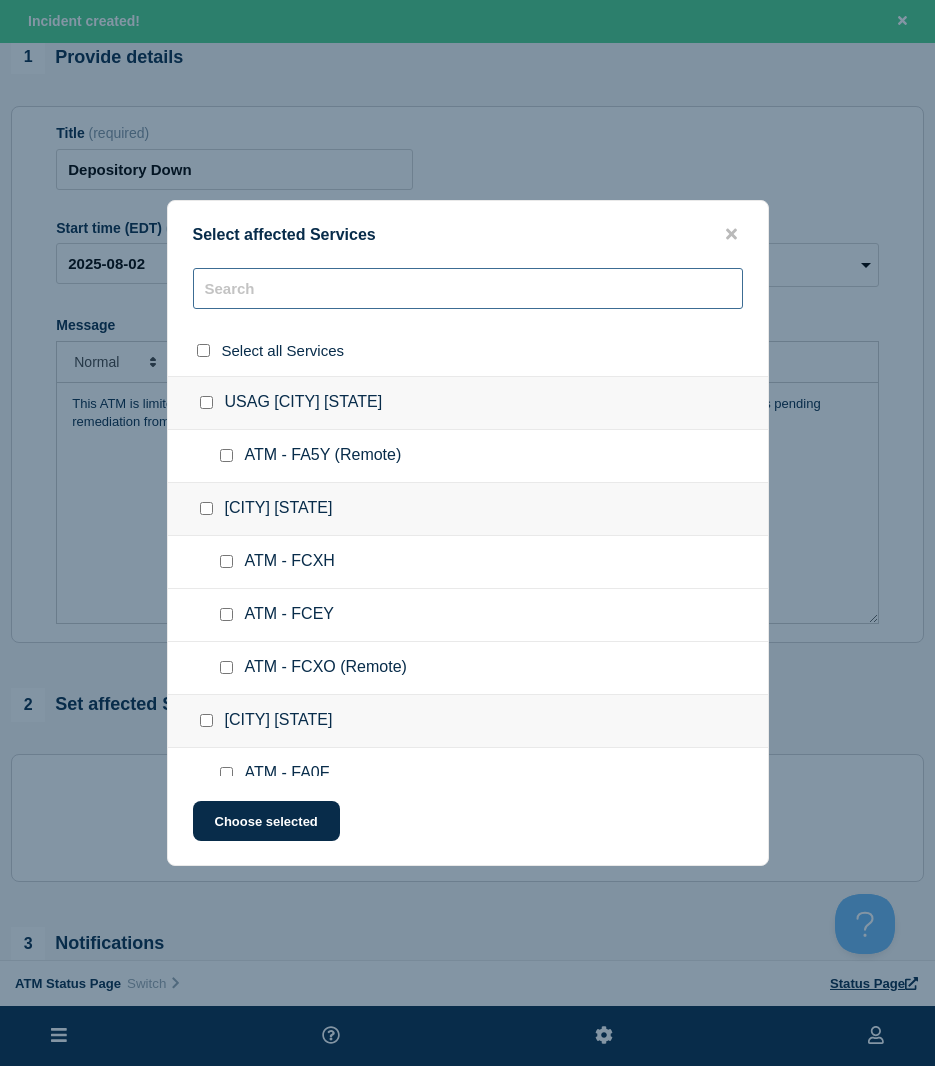 click at bounding box center (468, 288) 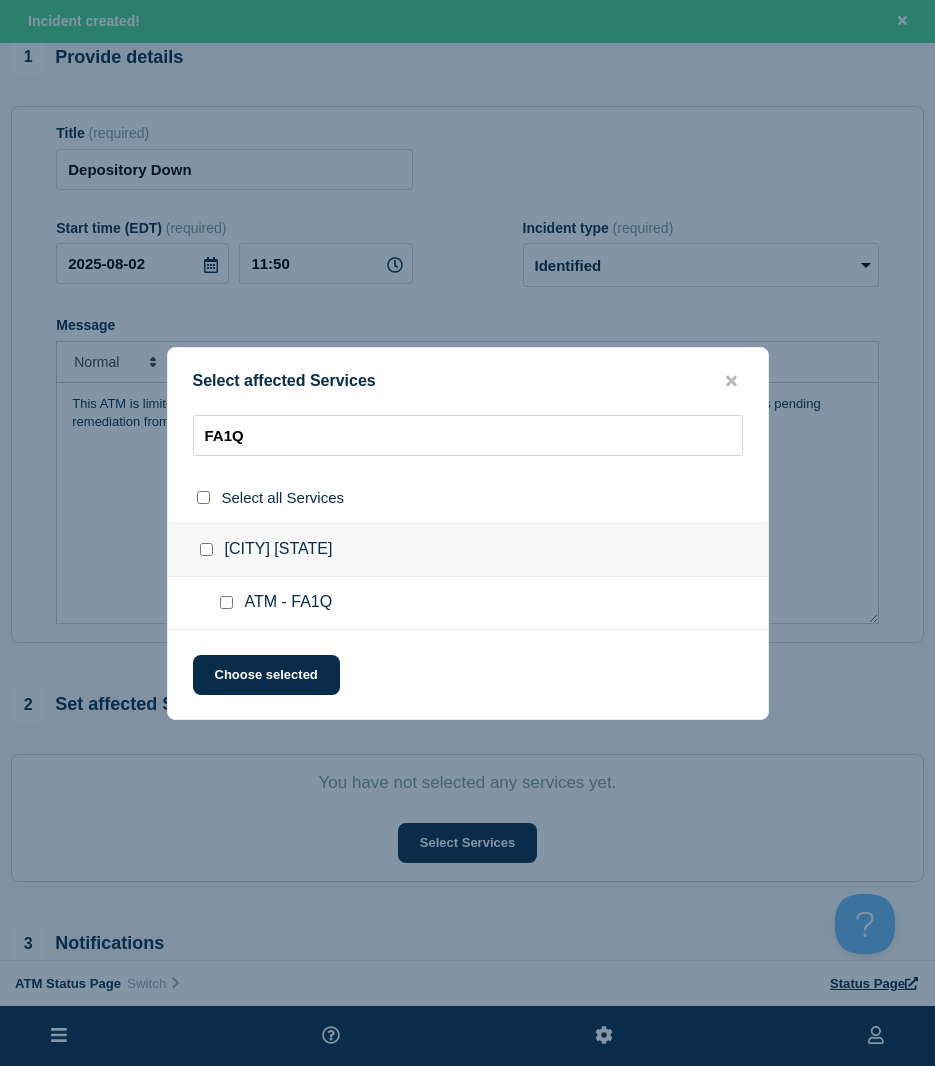 click at bounding box center [226, 602] 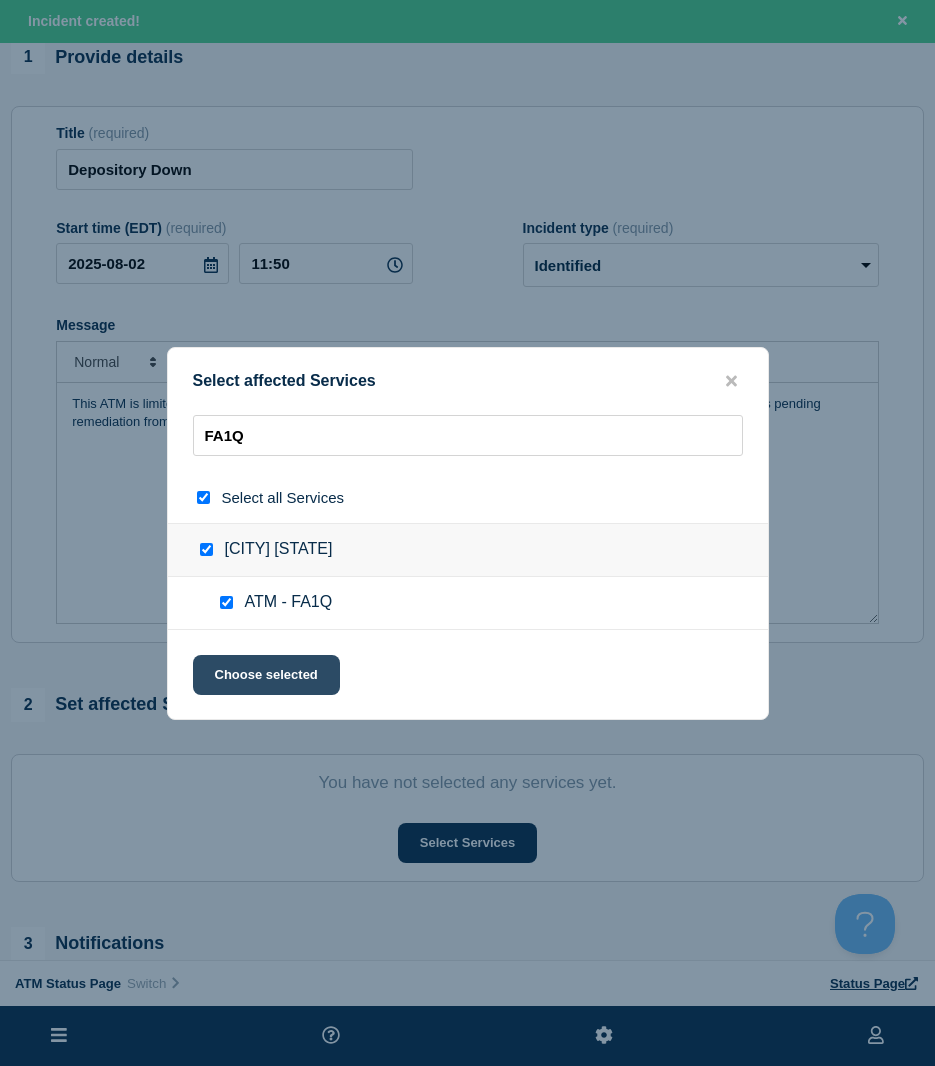 click on "Choose selected" 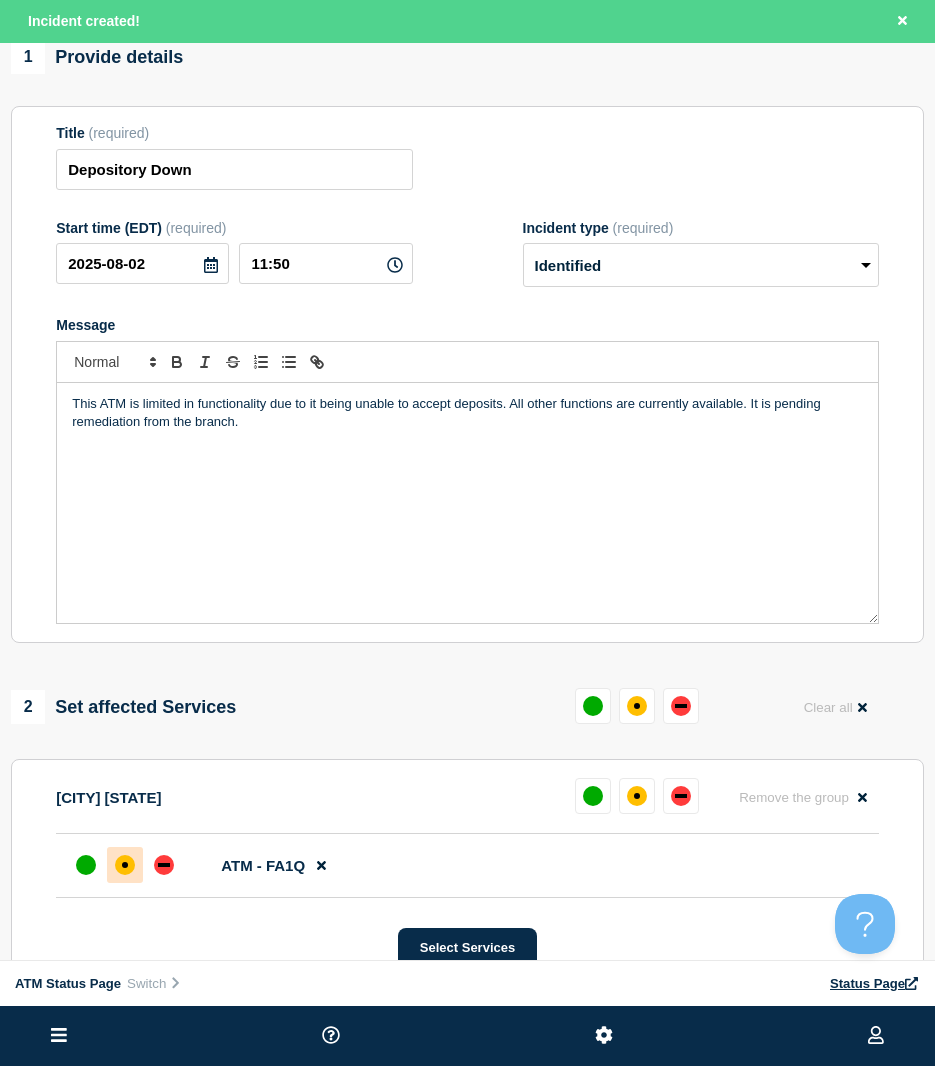 click at bounding box center (125, 865) 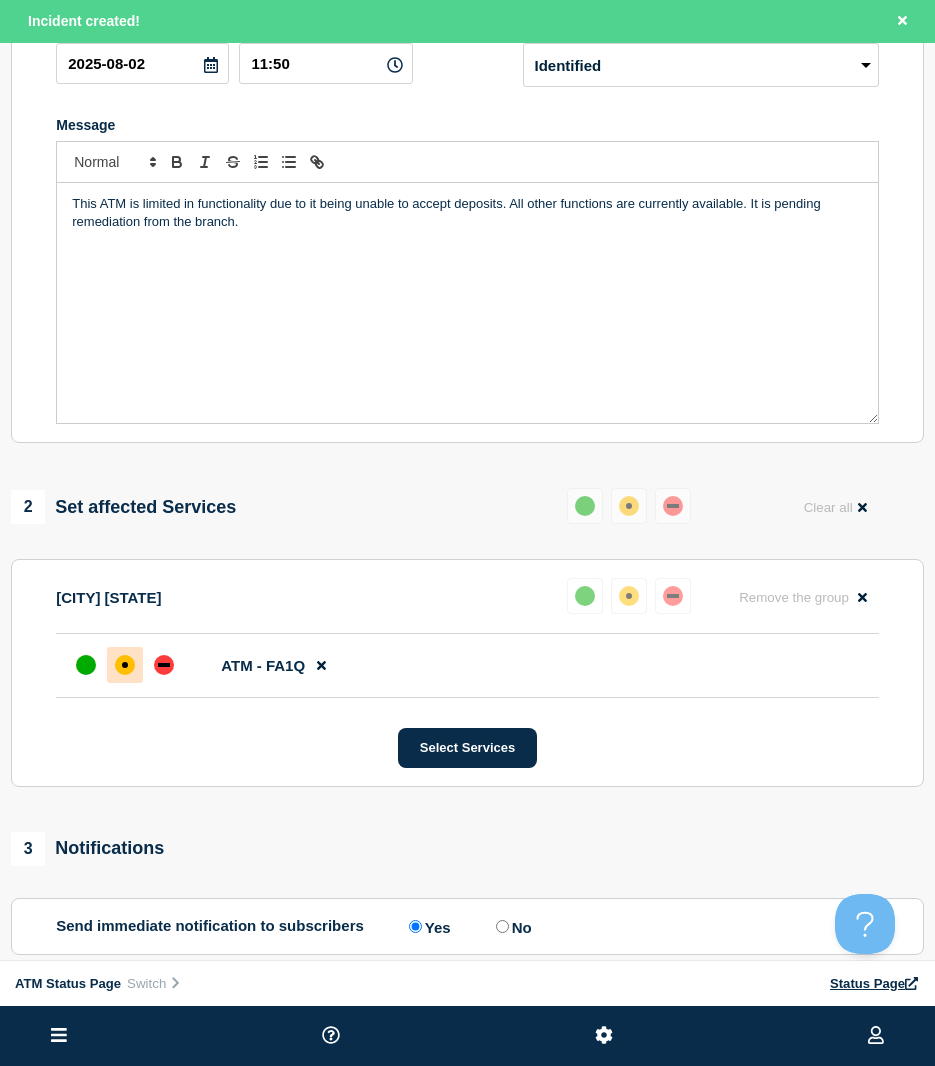 scroll, scrollTop: 400, scrollLeft: 0, axis: vertical 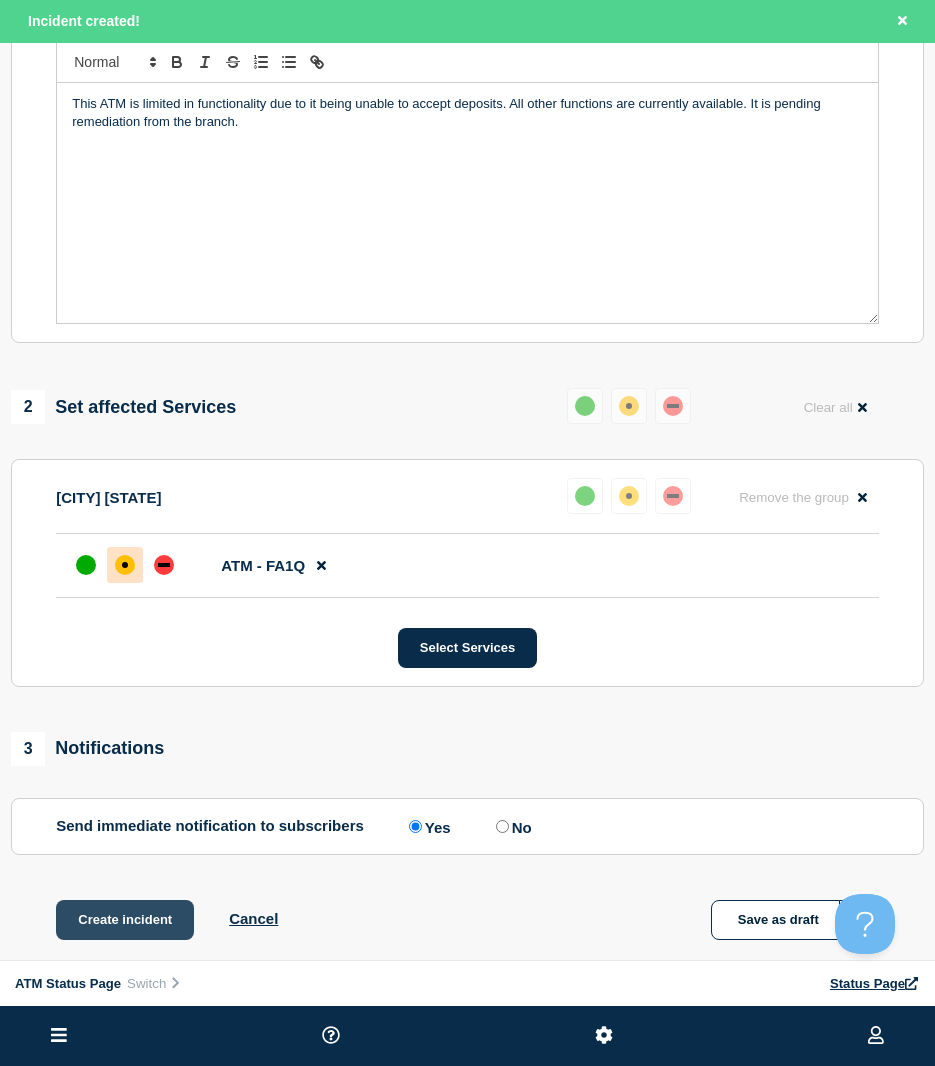 click on "Create incident" at bounding box center (125, 920) 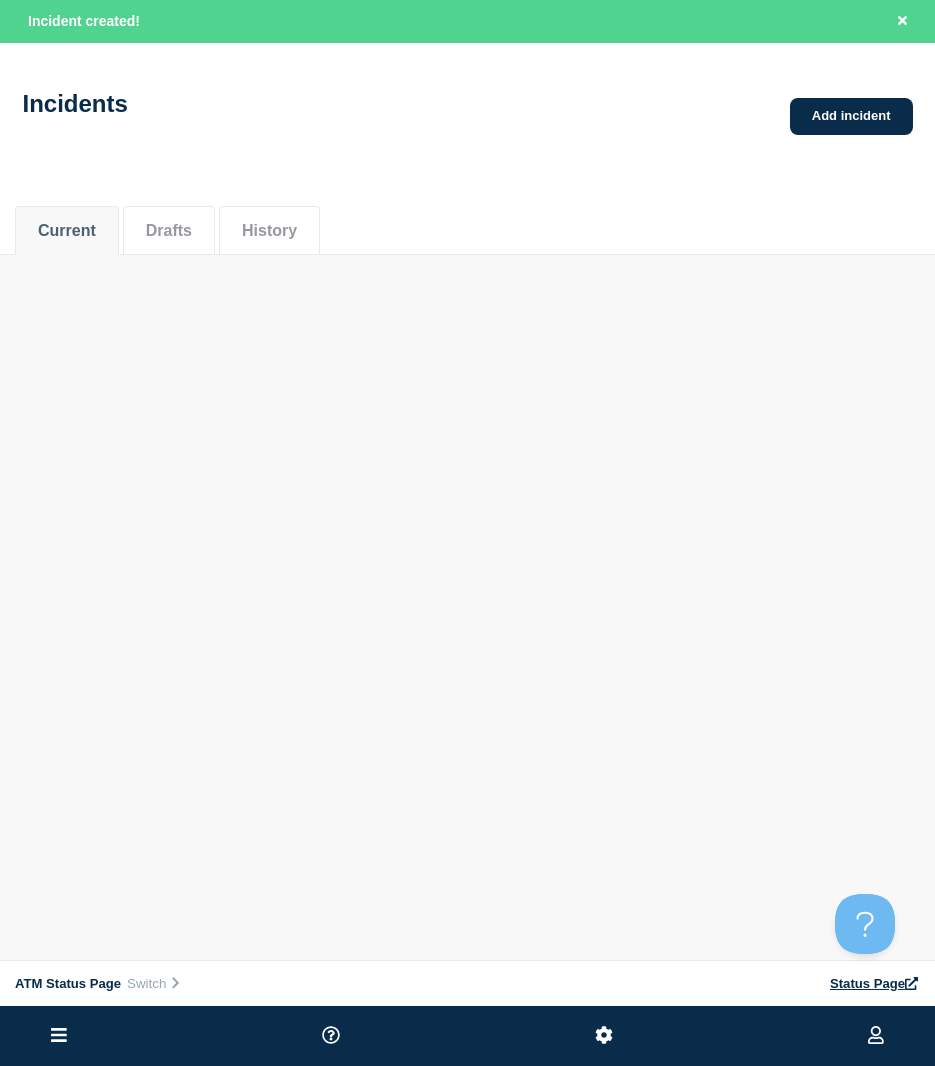 scroll, scrollTop: 0, scrollLeft: 0, axis: both 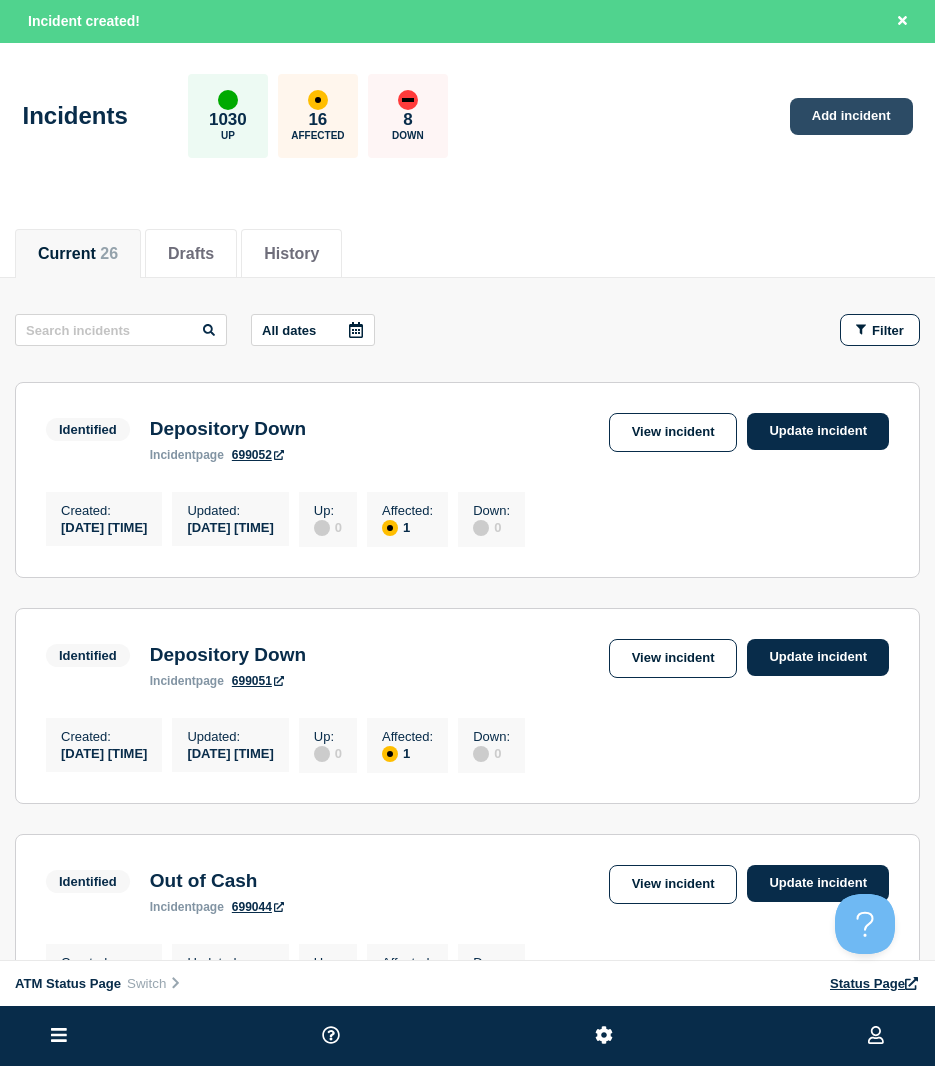 click on "Add incident" 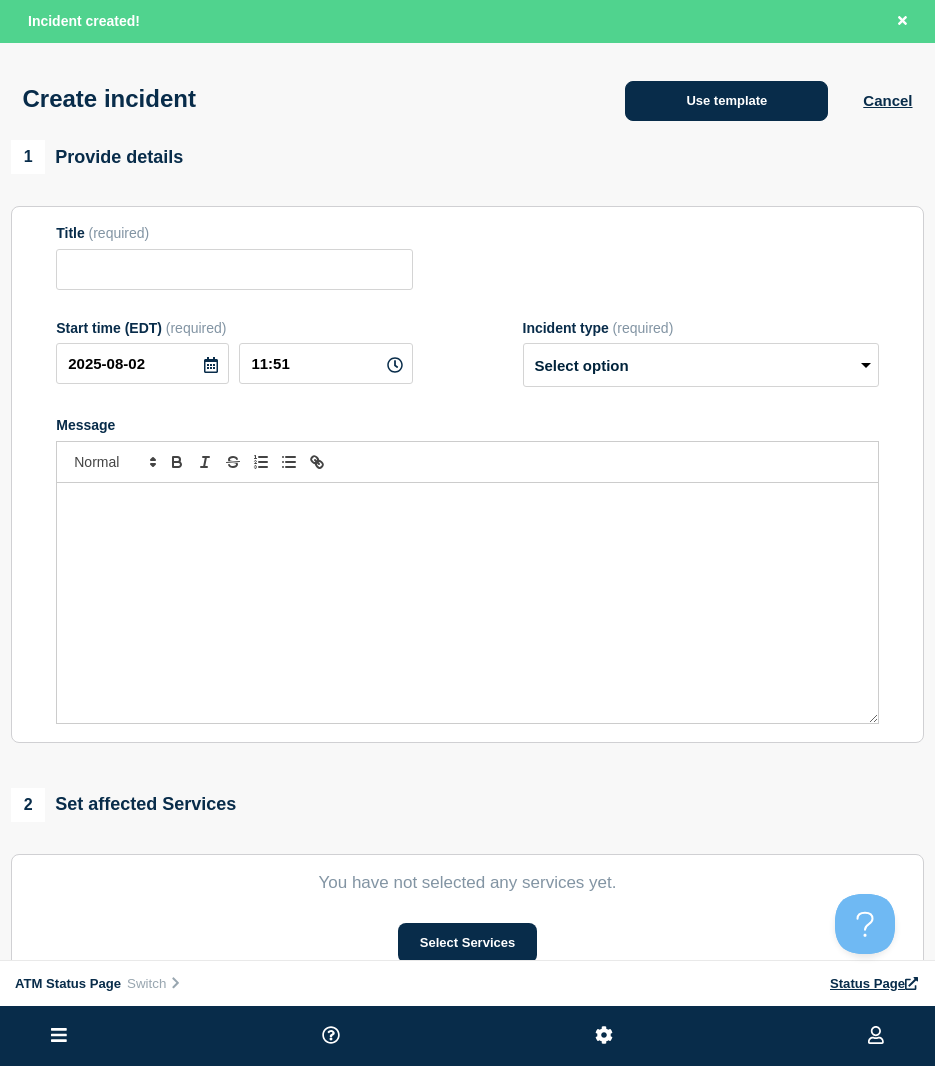 click on "Use template" at bounding box center (726, 101) 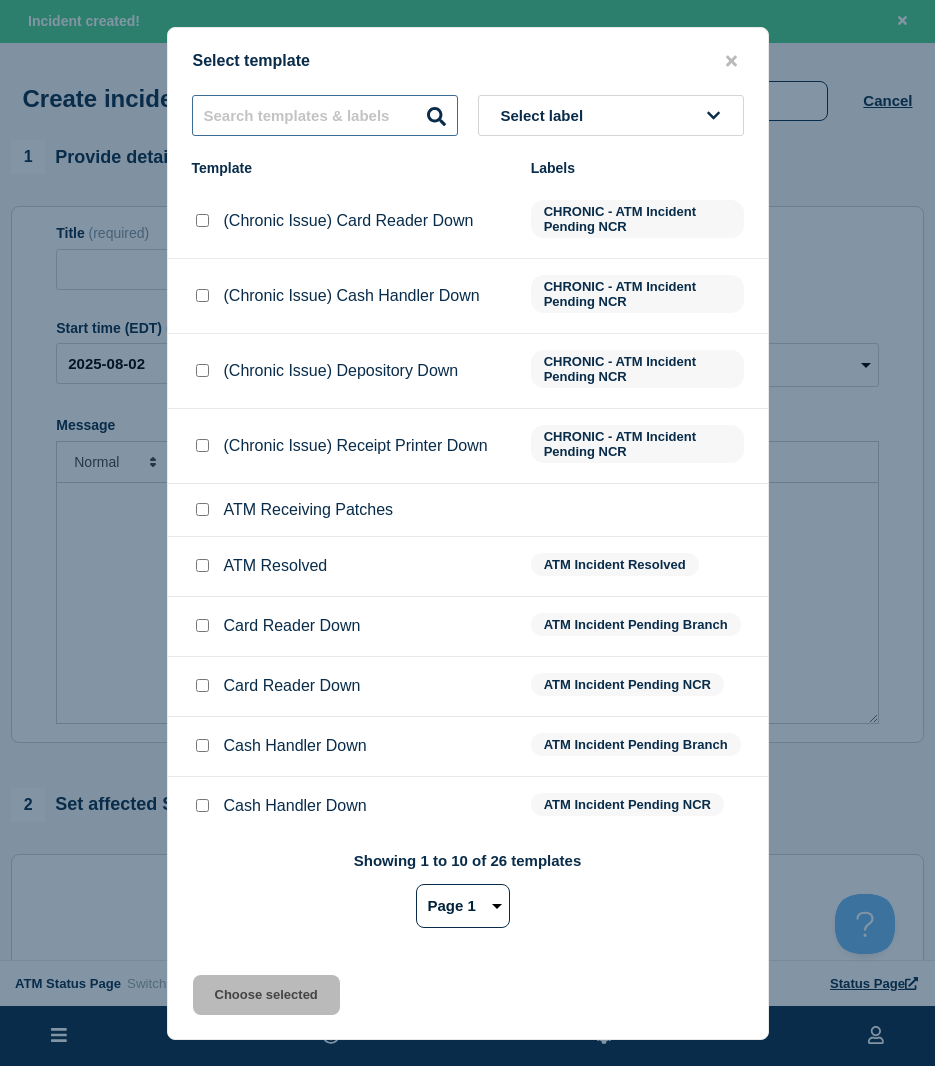 click at bounding box center [325, 115] 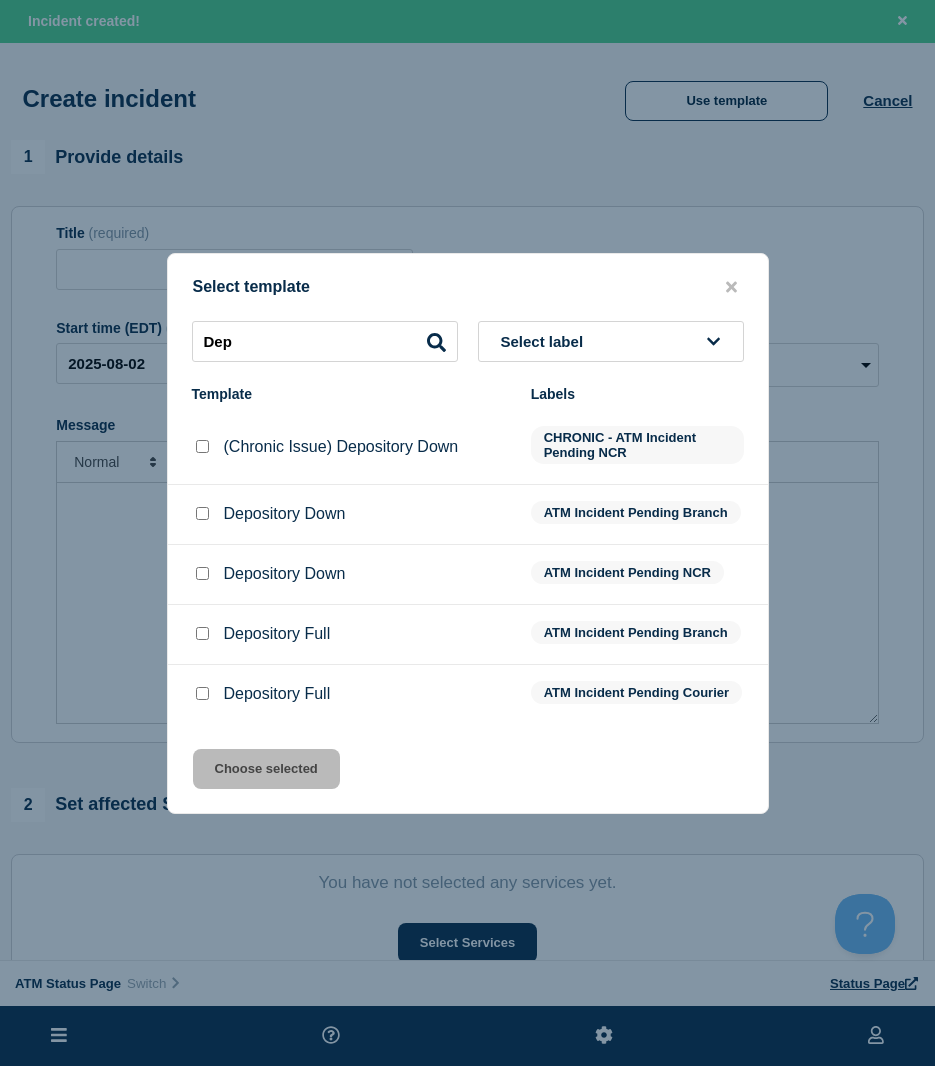 drag, startPoint x: 201, startPoint y: 571, endPoint x: 212, endPoint y: 701, distance: 130.46455 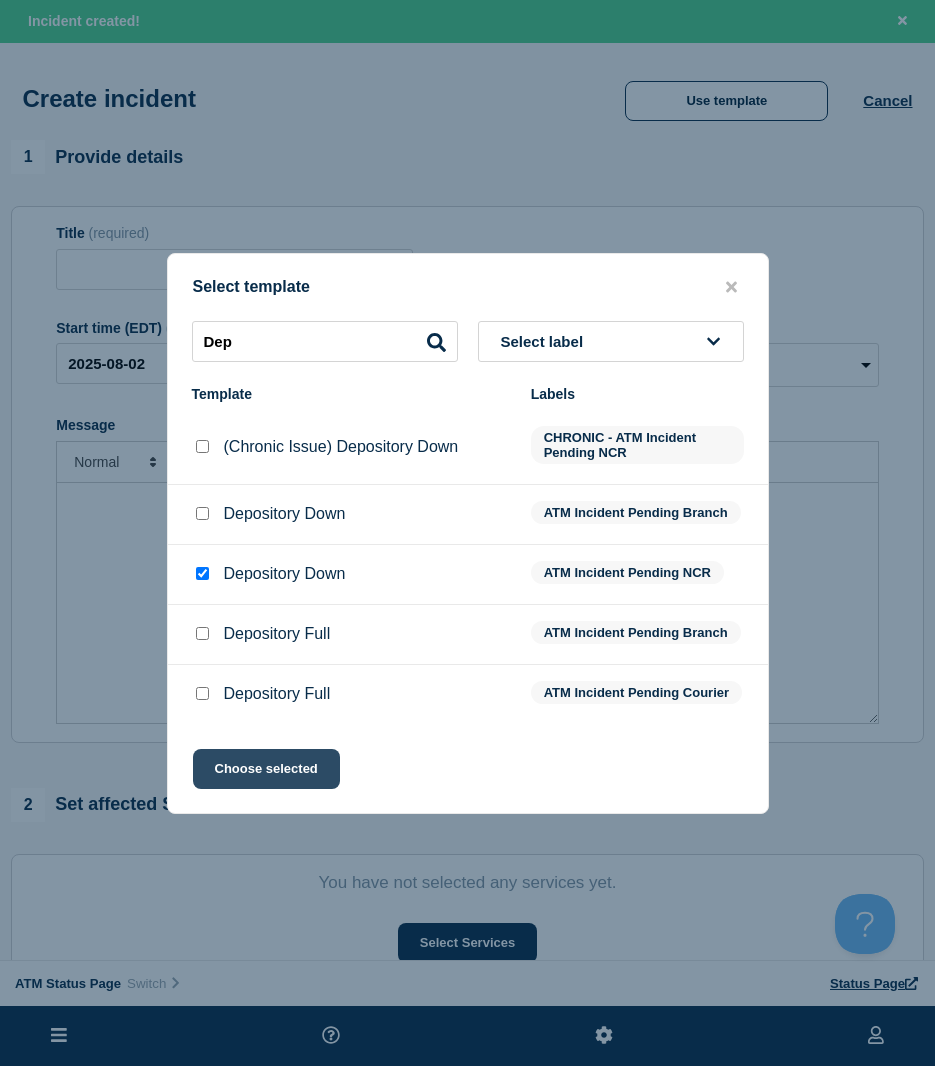 click on "Choose selected" 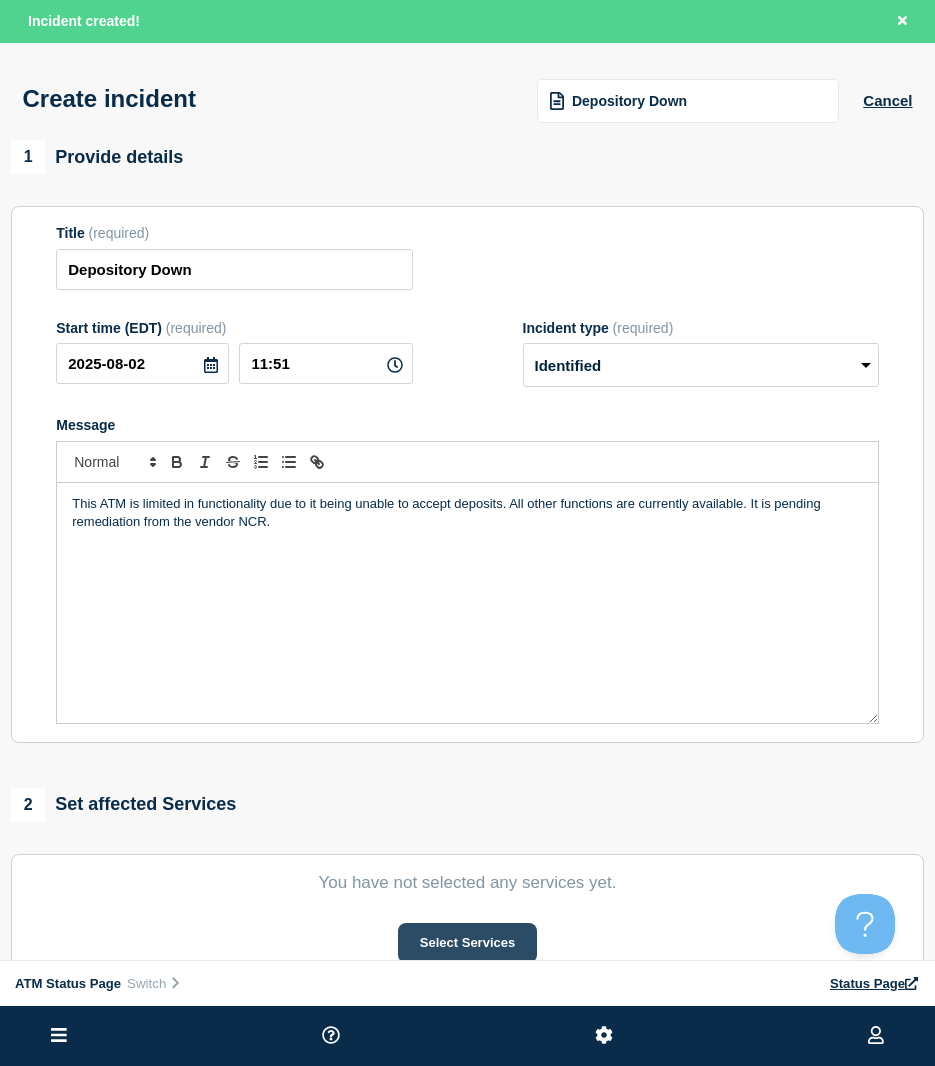 click on "Select Services" at bounding box center (467, 943) 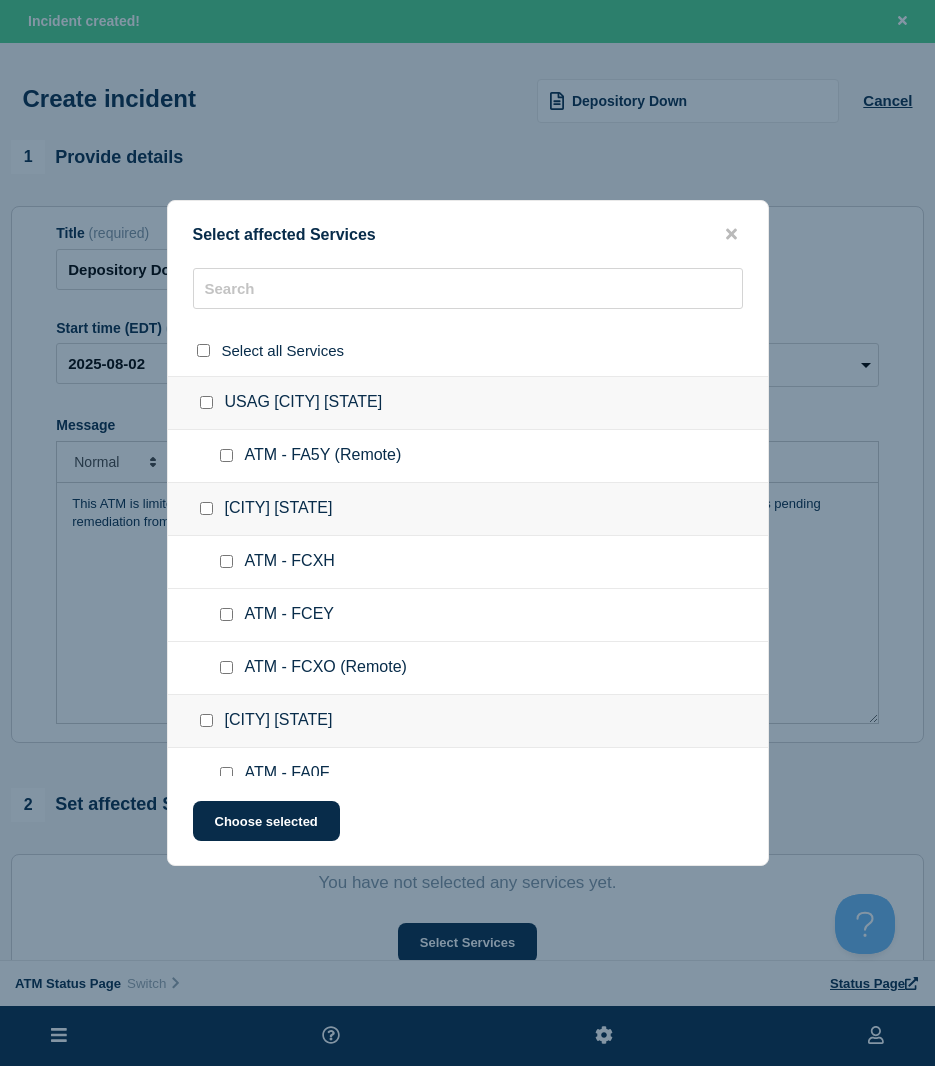 click 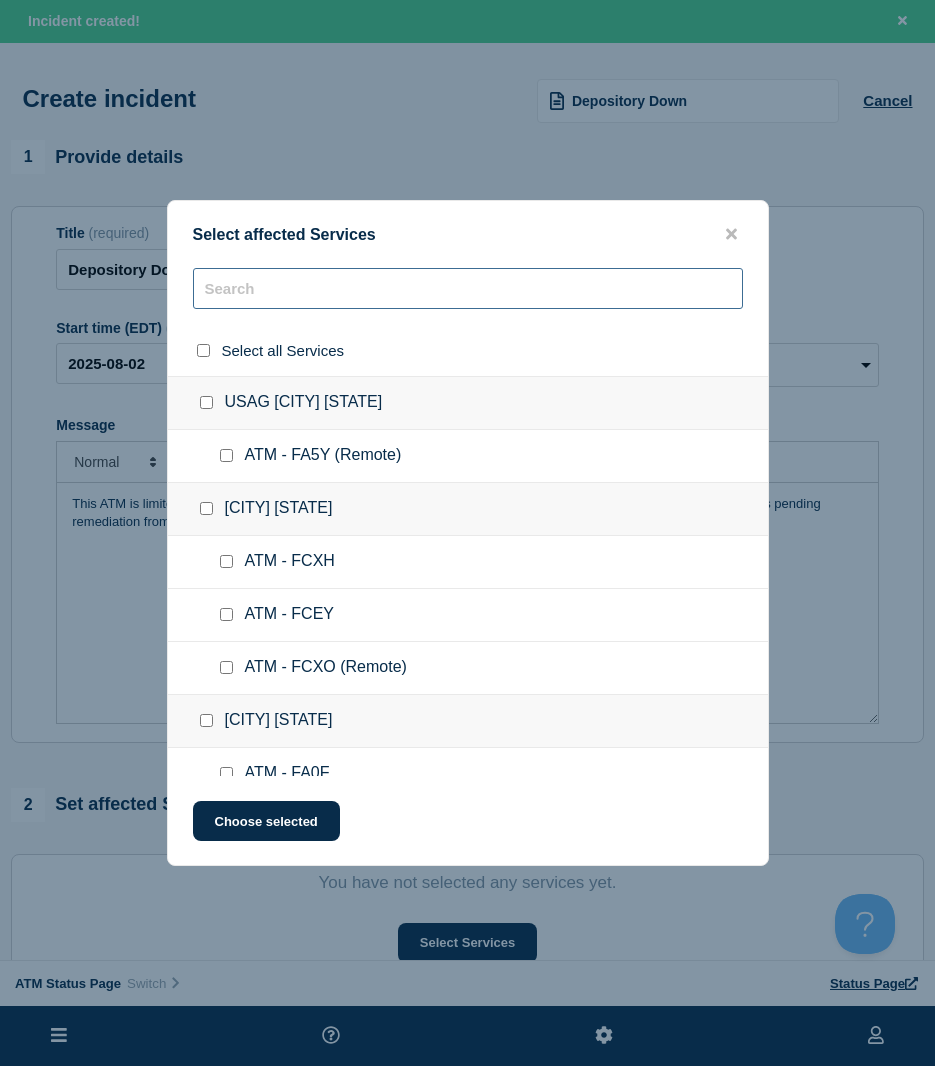 click at bounding box center (468, 288) 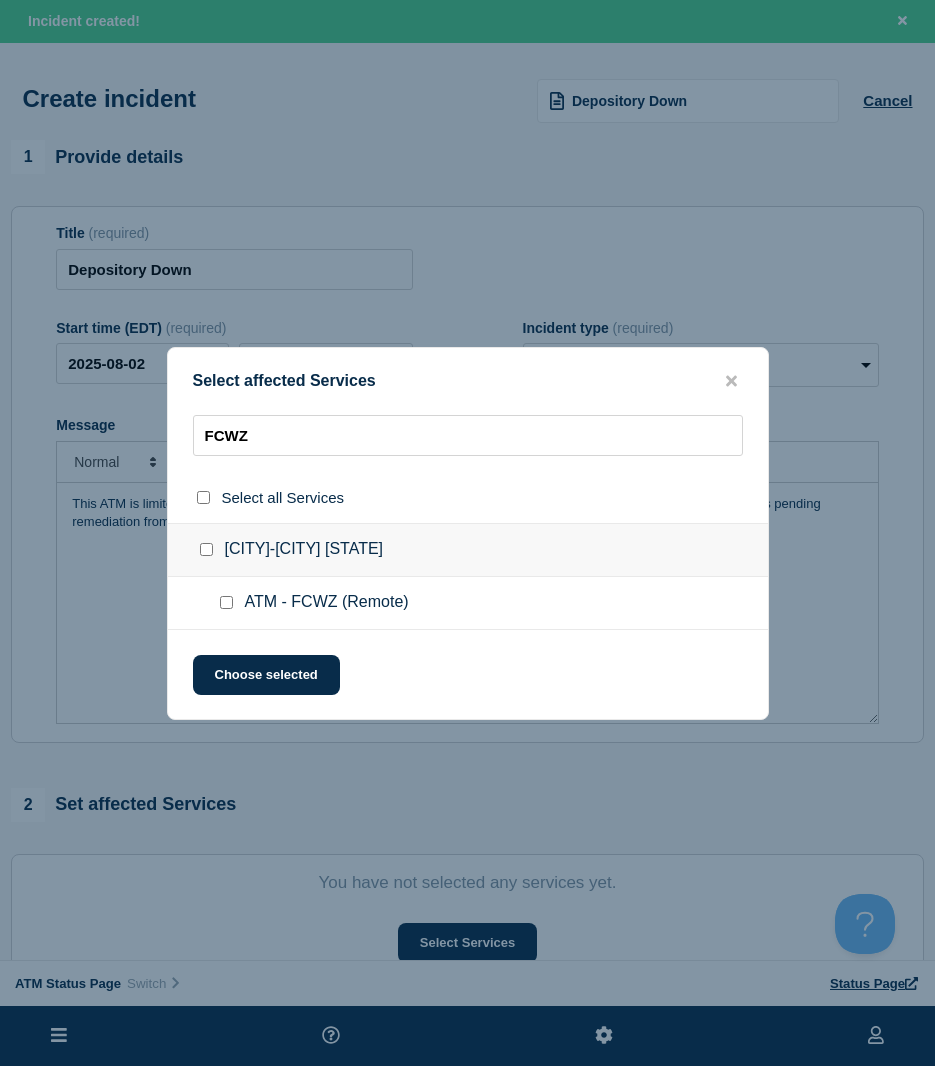 click at bounding box center [226, 602] 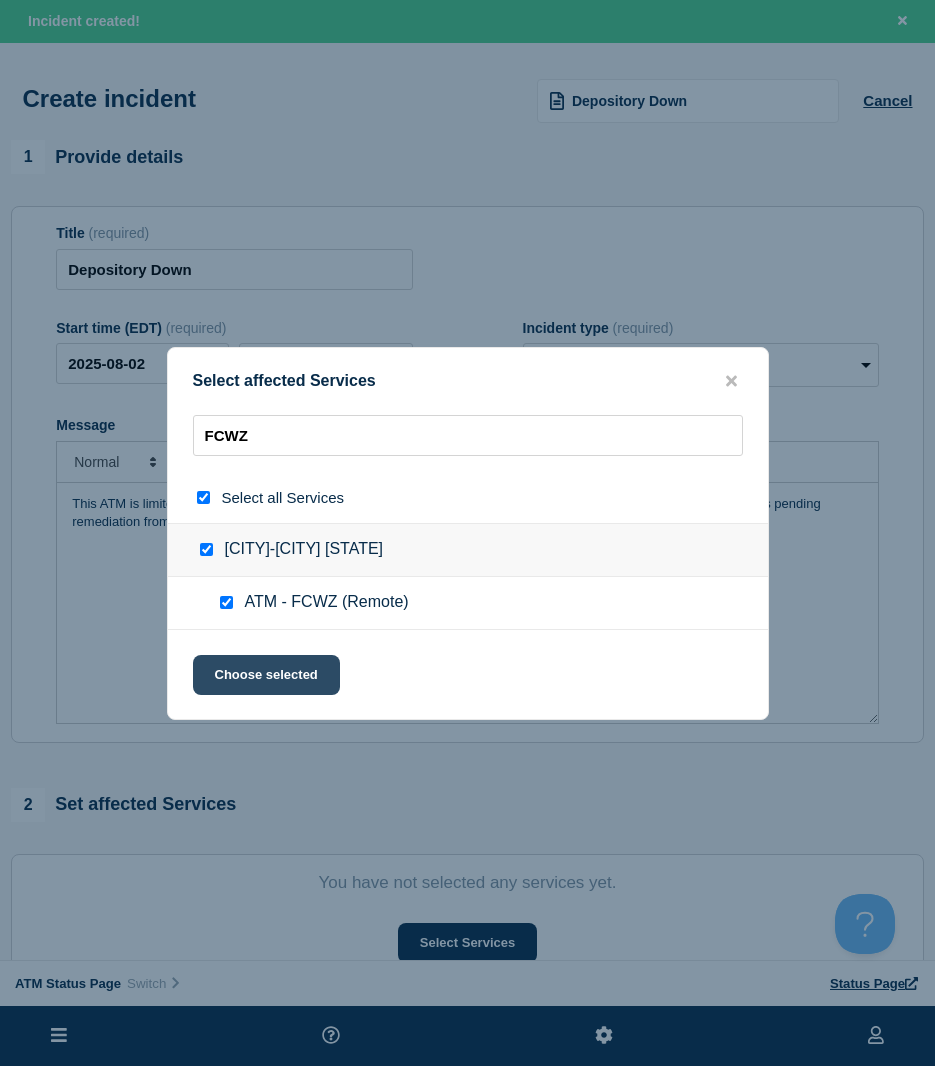 click on "Choose selected" 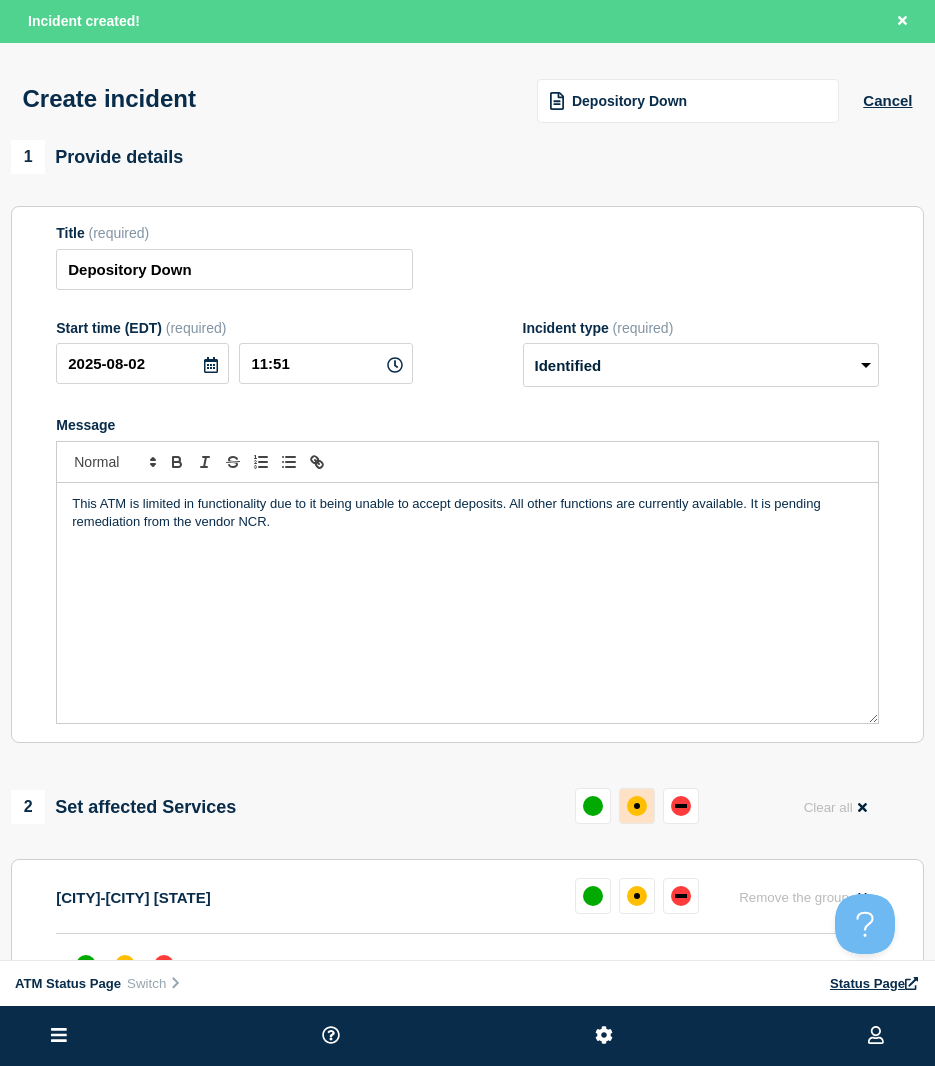 click at bounding box center (637, 806) 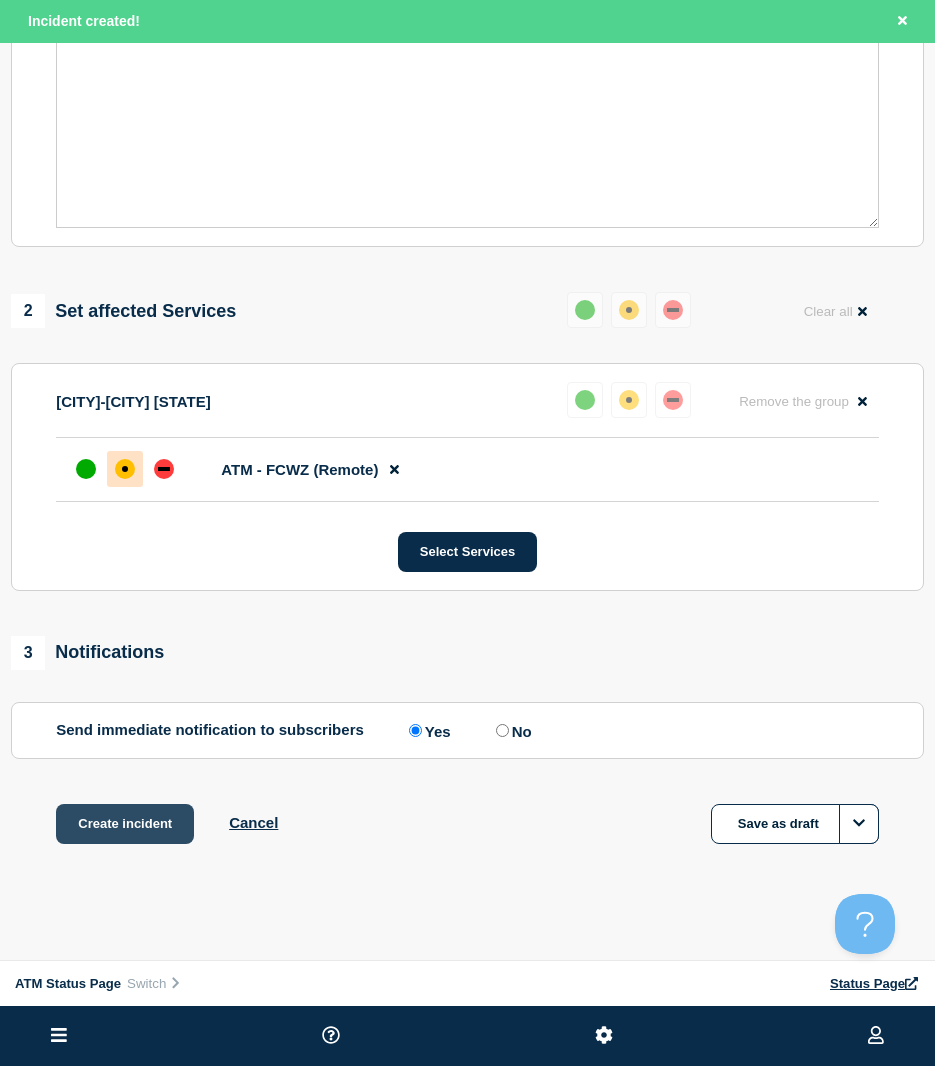 click on "Create incident" at bounding box center (125, 824) 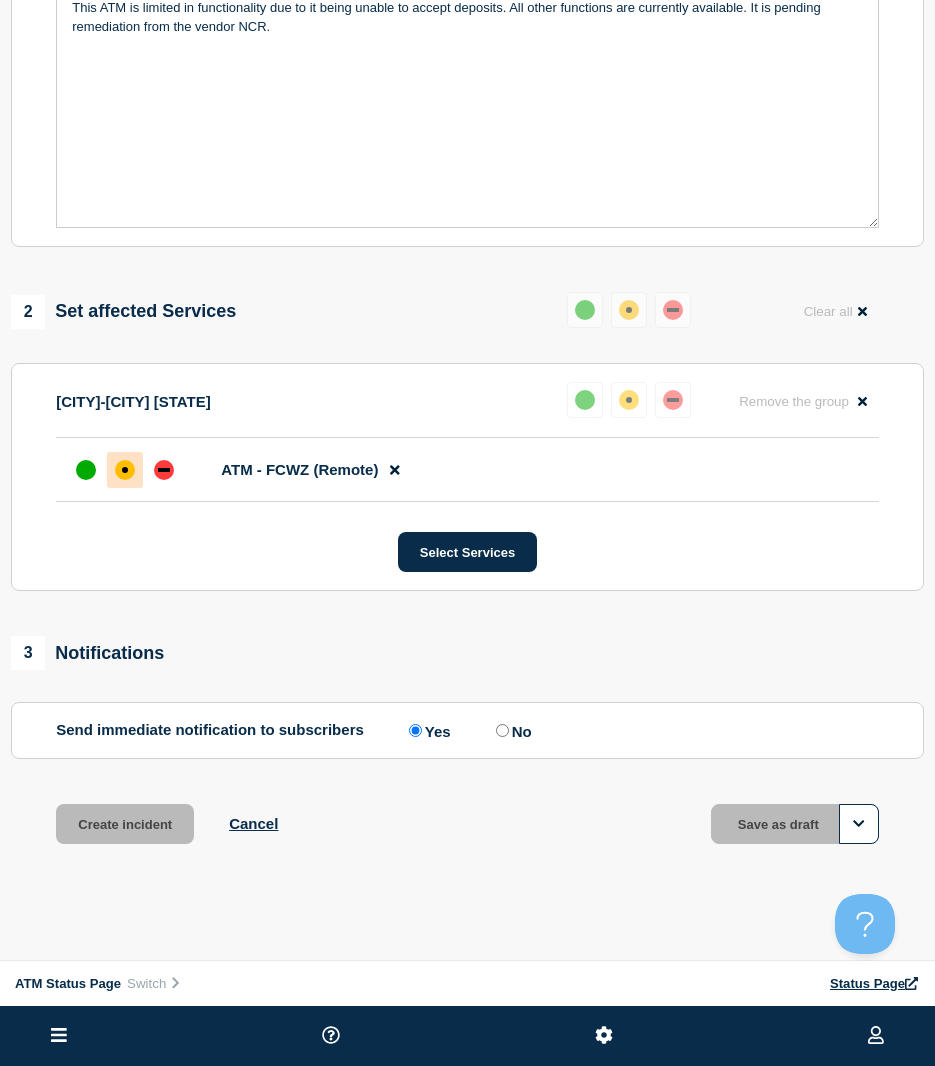scroll, scrollTop: 457, scrollLeft: 0, axis: vertical 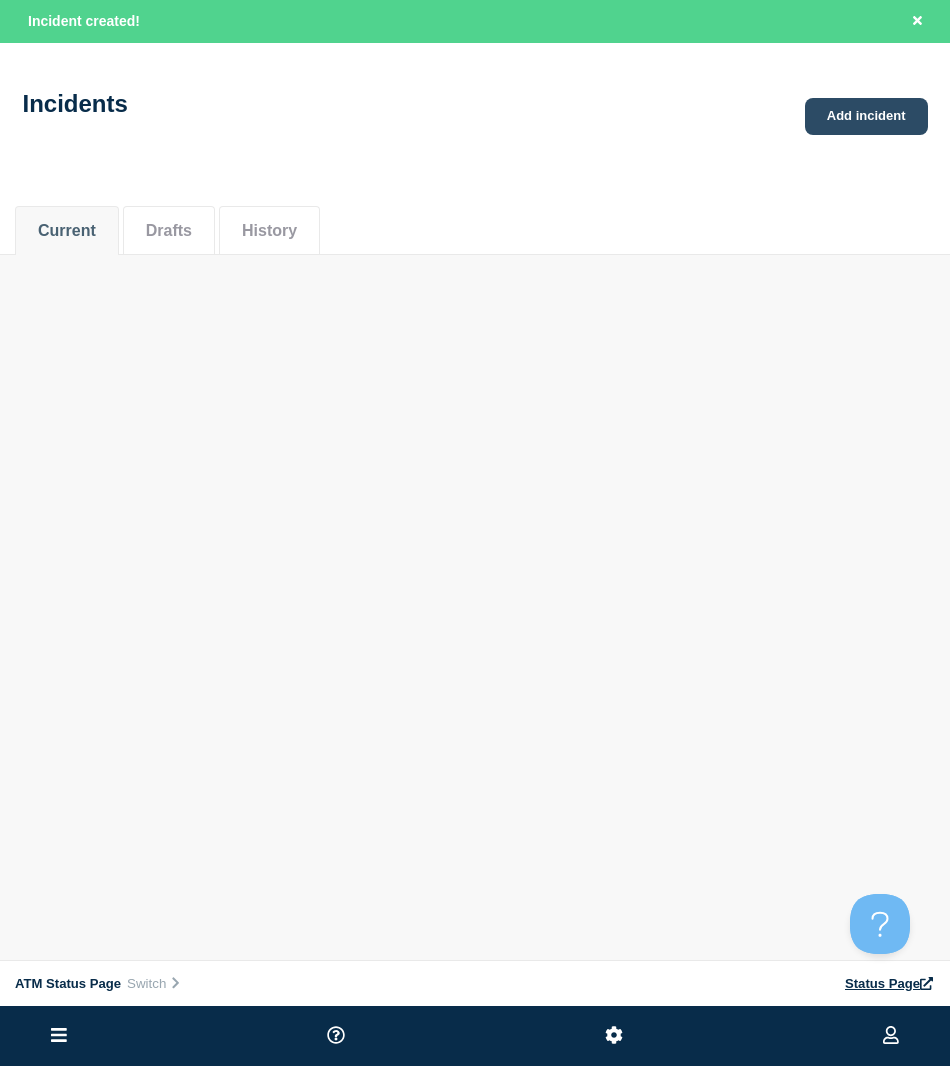 click on "Add incident" 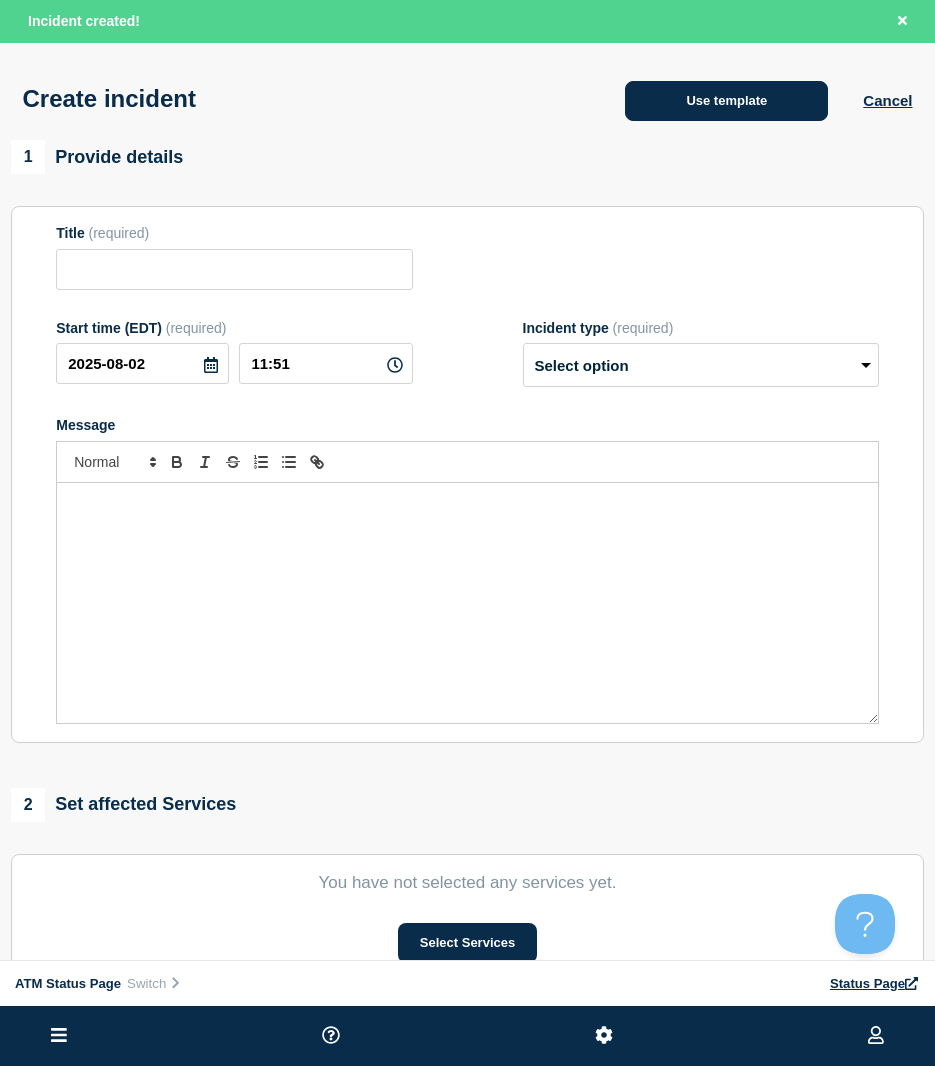 drag, startPoint x: 763, startPoint y: 129, endPoint x: 756, endPoint y: 113, distance: 17.464249 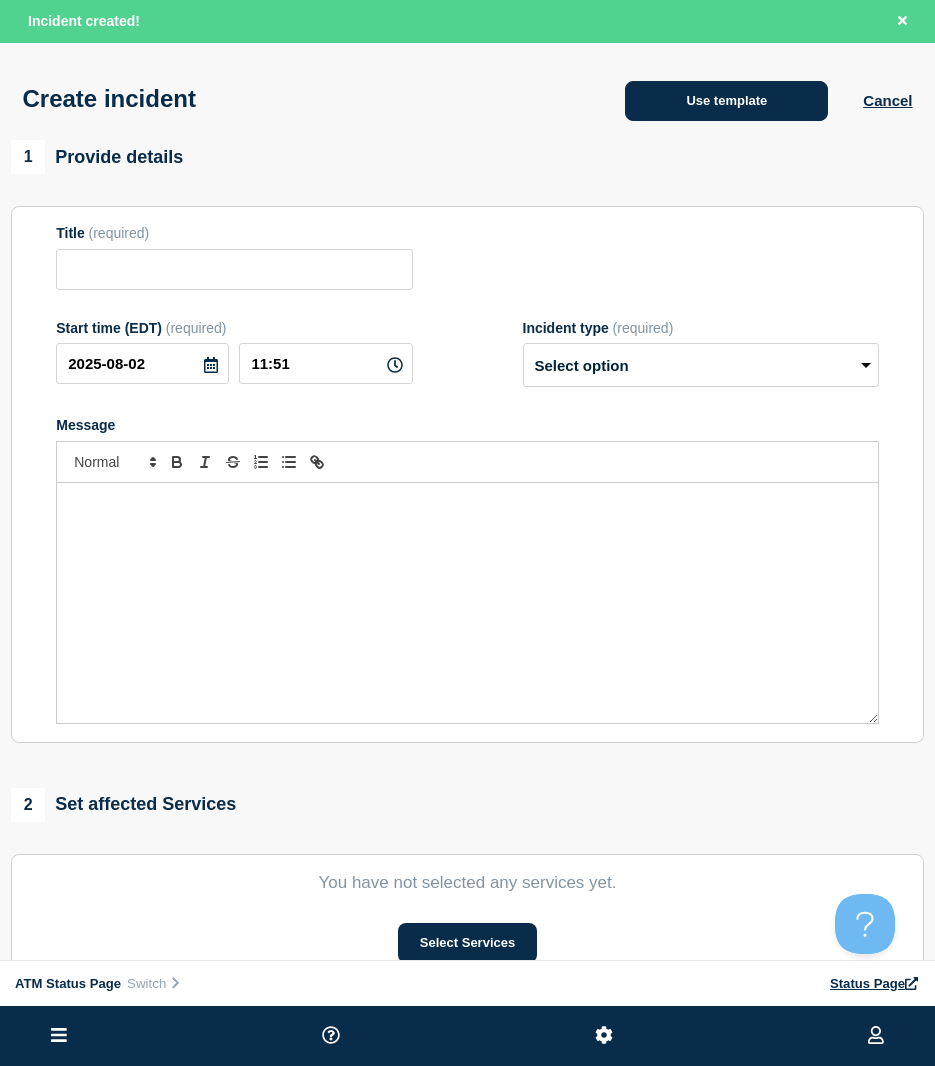 click on "Create incident Use template Cancel" at bounding box center (467, 92) 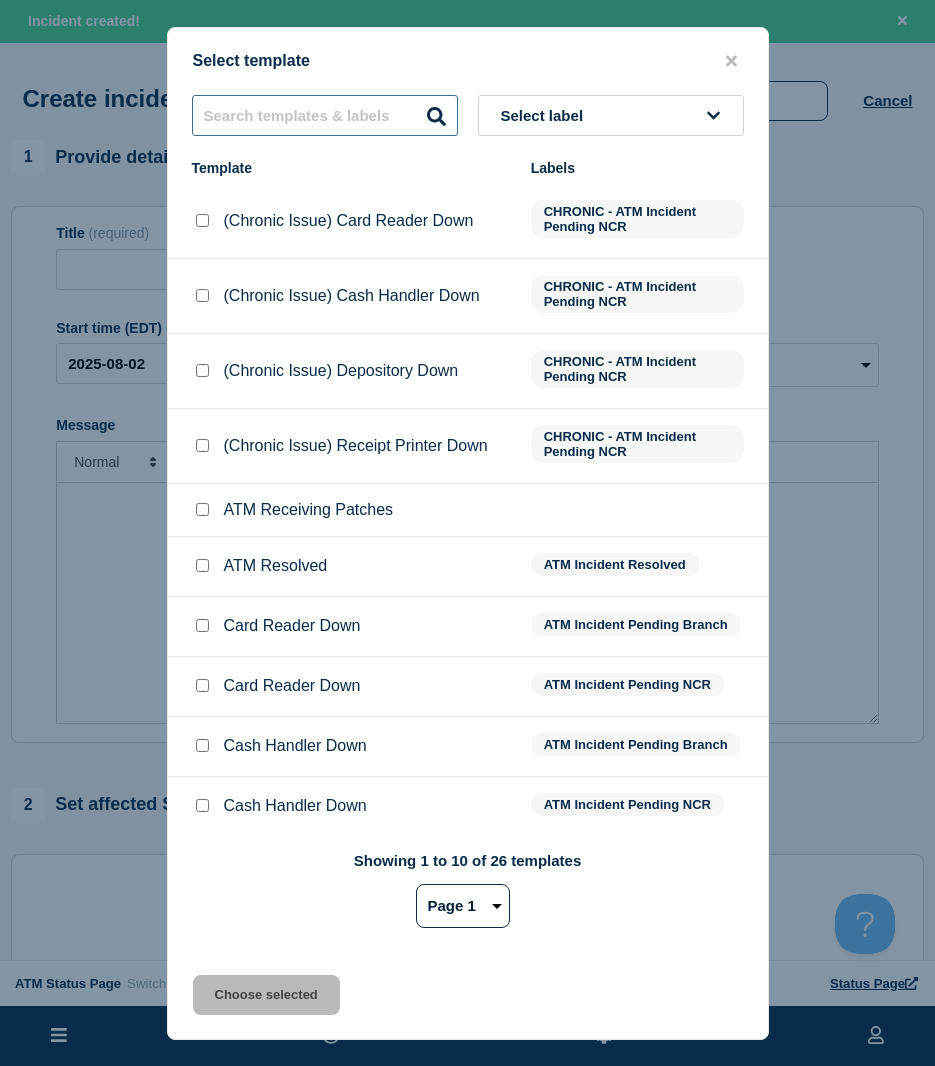 click at bounding box center (325, 115) 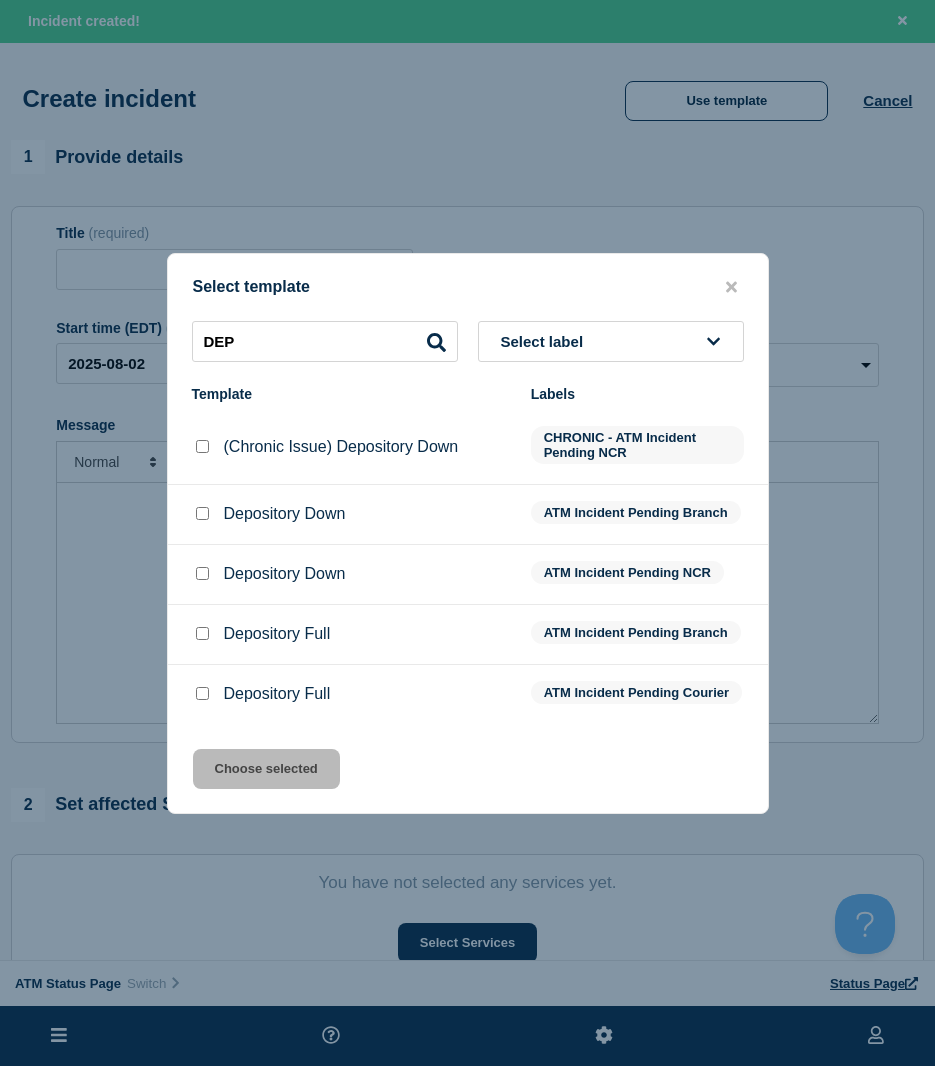 click at bounding box center [202, 513] 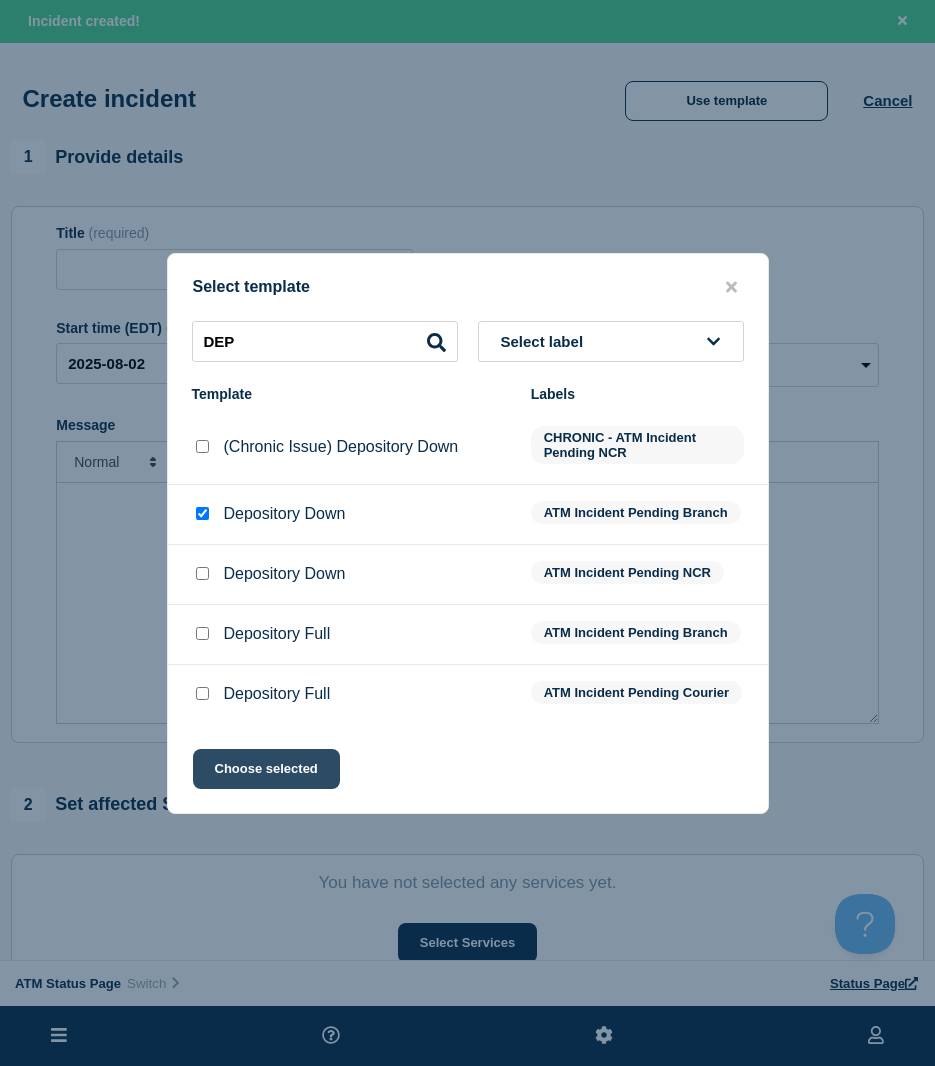click on "Choose selected" 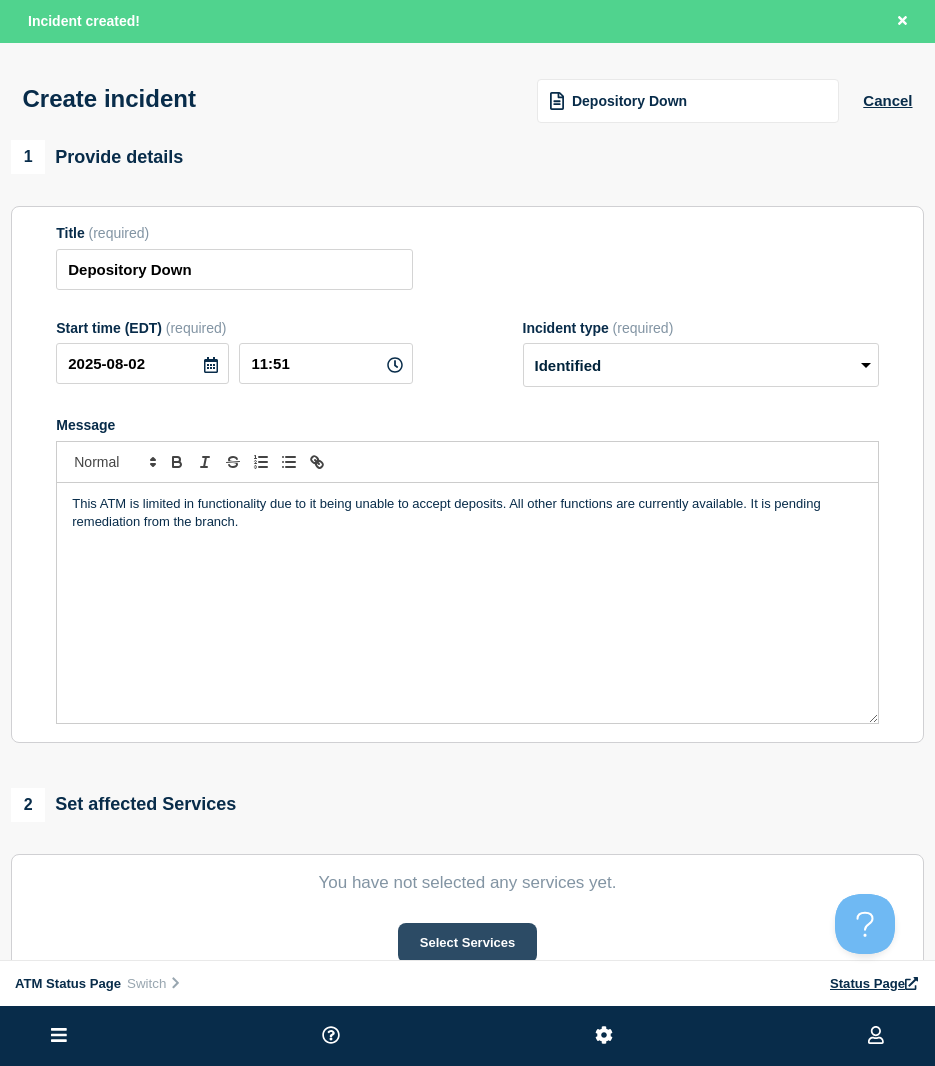 click on "Select Services" at bounding box center [467, 943] 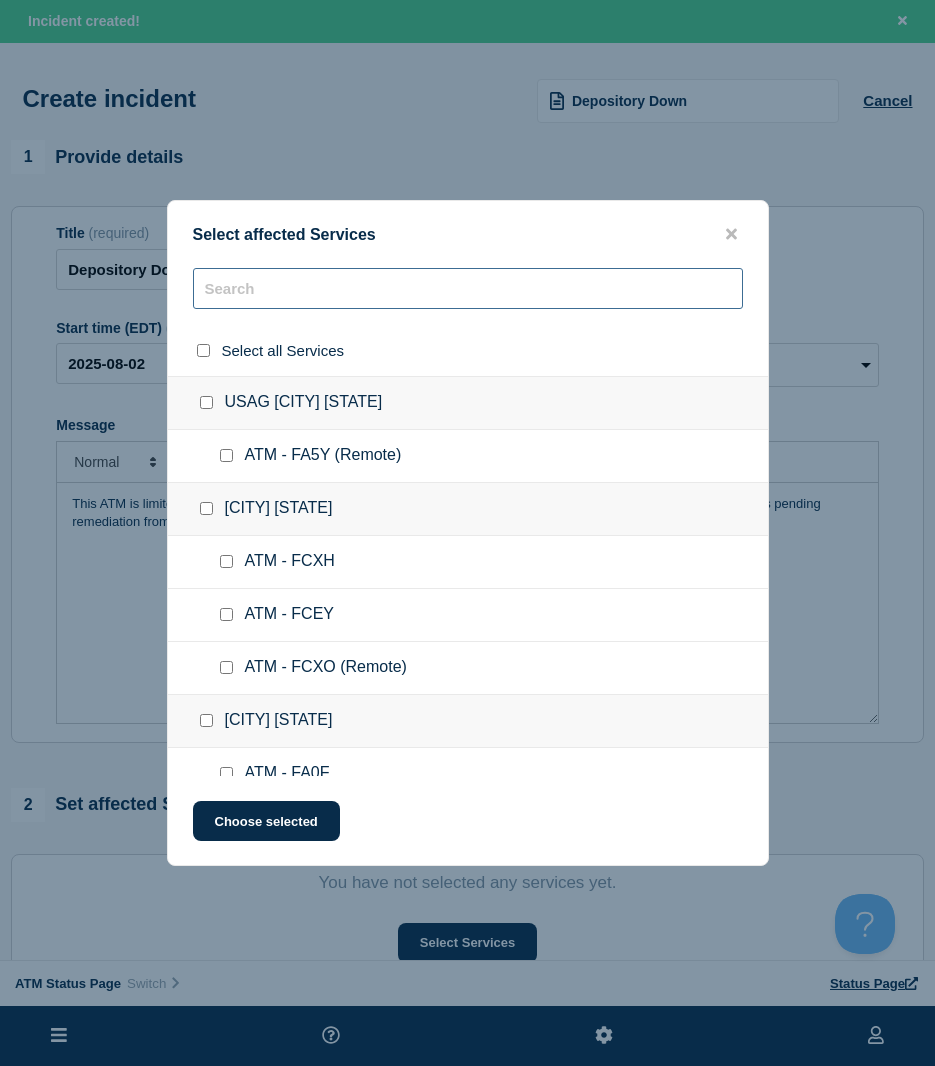 click at bounding box center [468, 288] 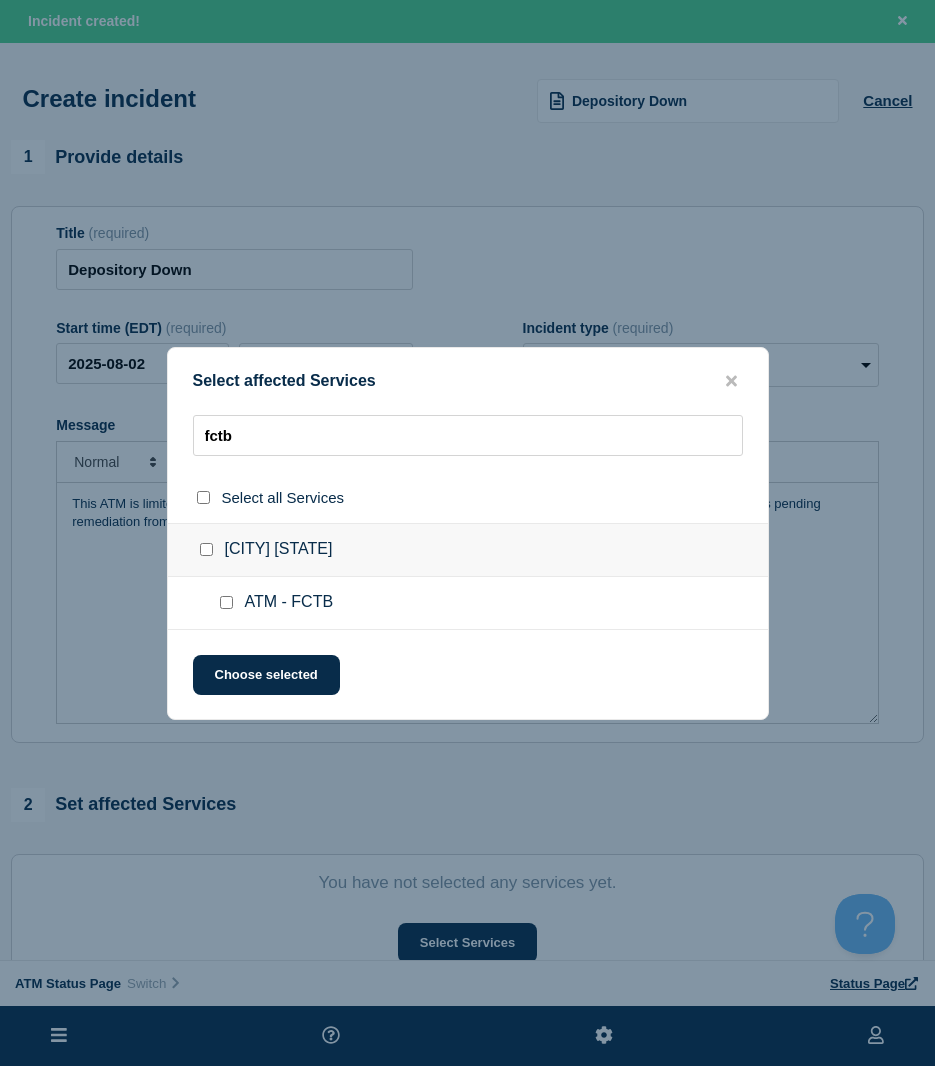 click at bounding box center (230, 603) 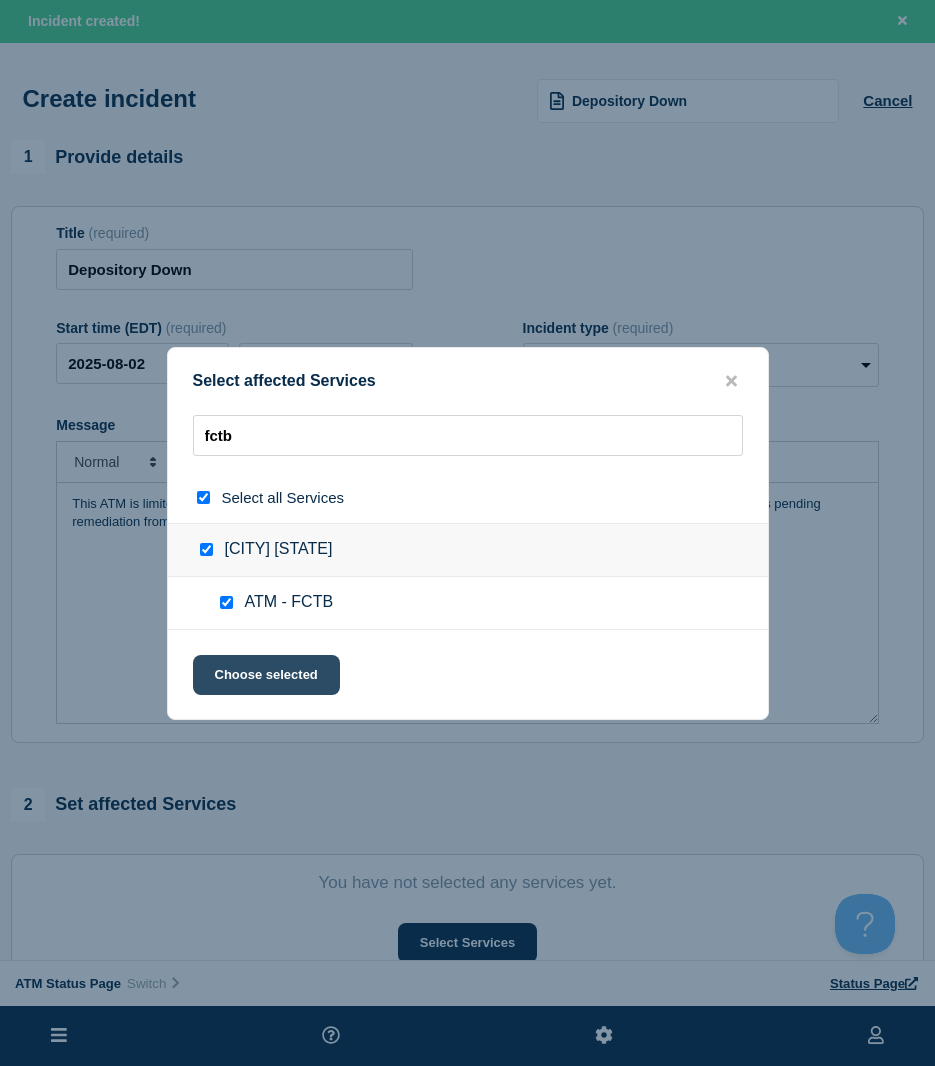 click on "Choose selected" 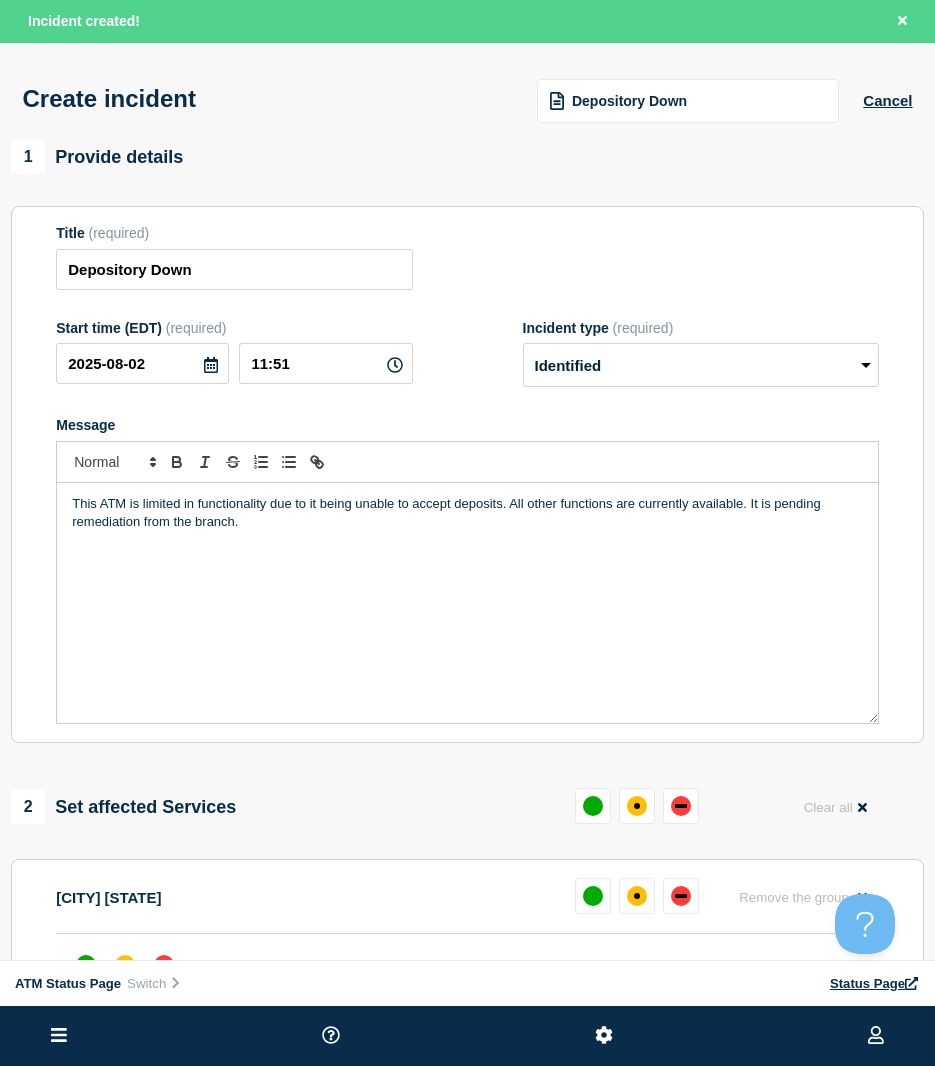 scroll, scrollTop: 100, scrollLeft: 0, axis: vertical 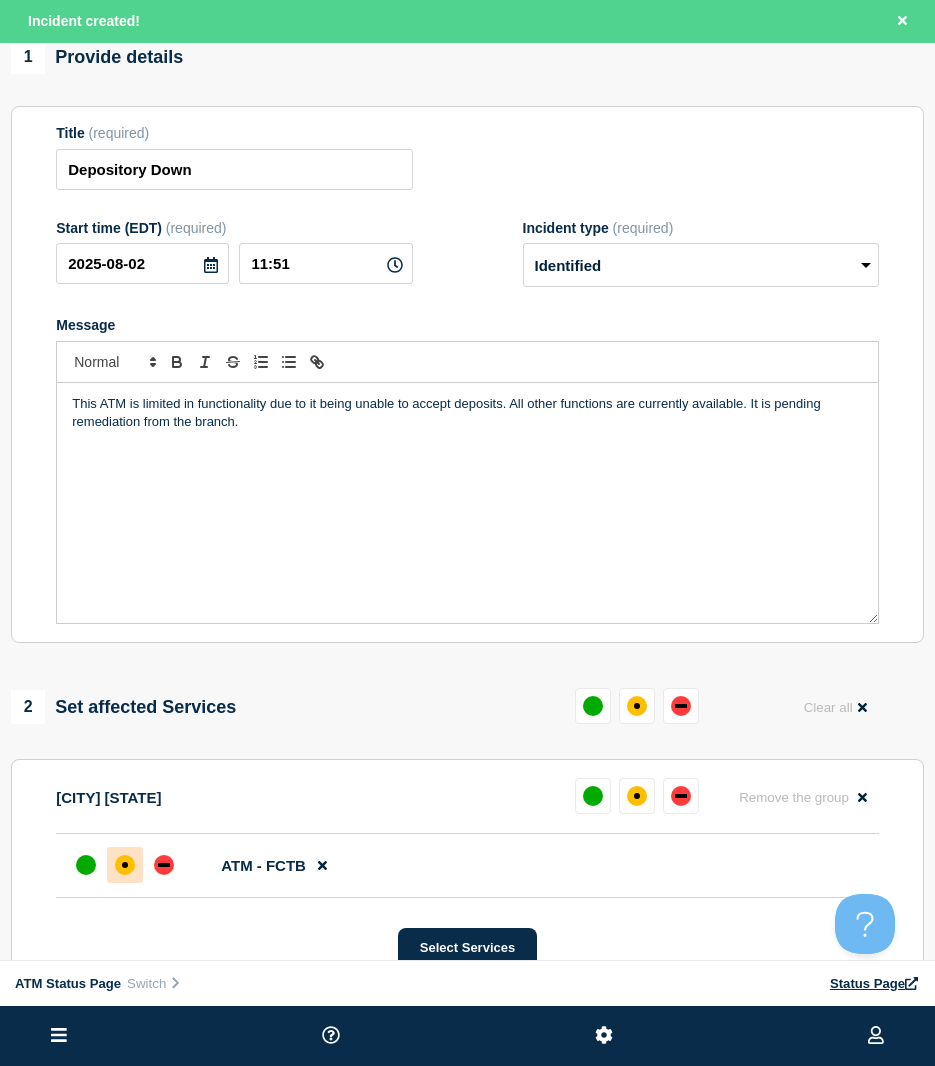click at bounding box center (125, 865) 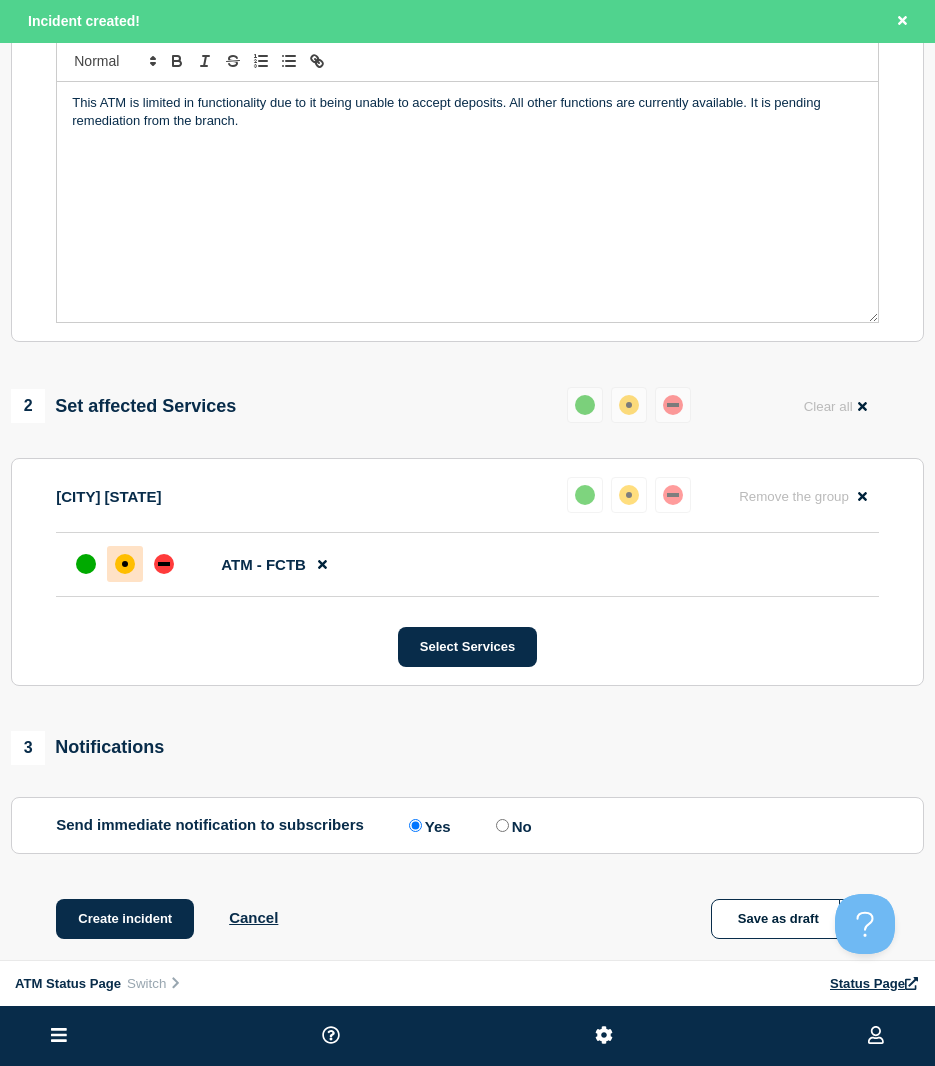 scroll, scrollTop: 501, scrollLeft: 0, axis: vertical 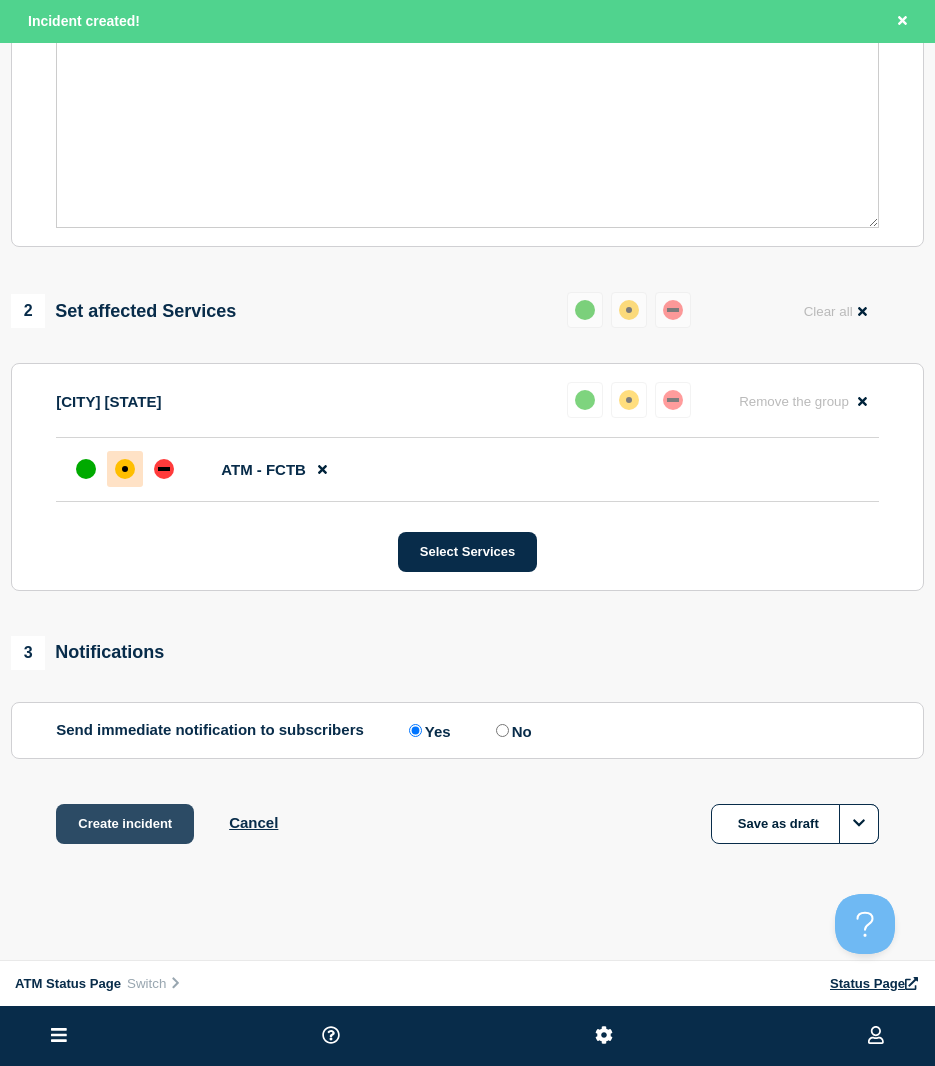 click on "Create incident" at bounding box center (125, 824) 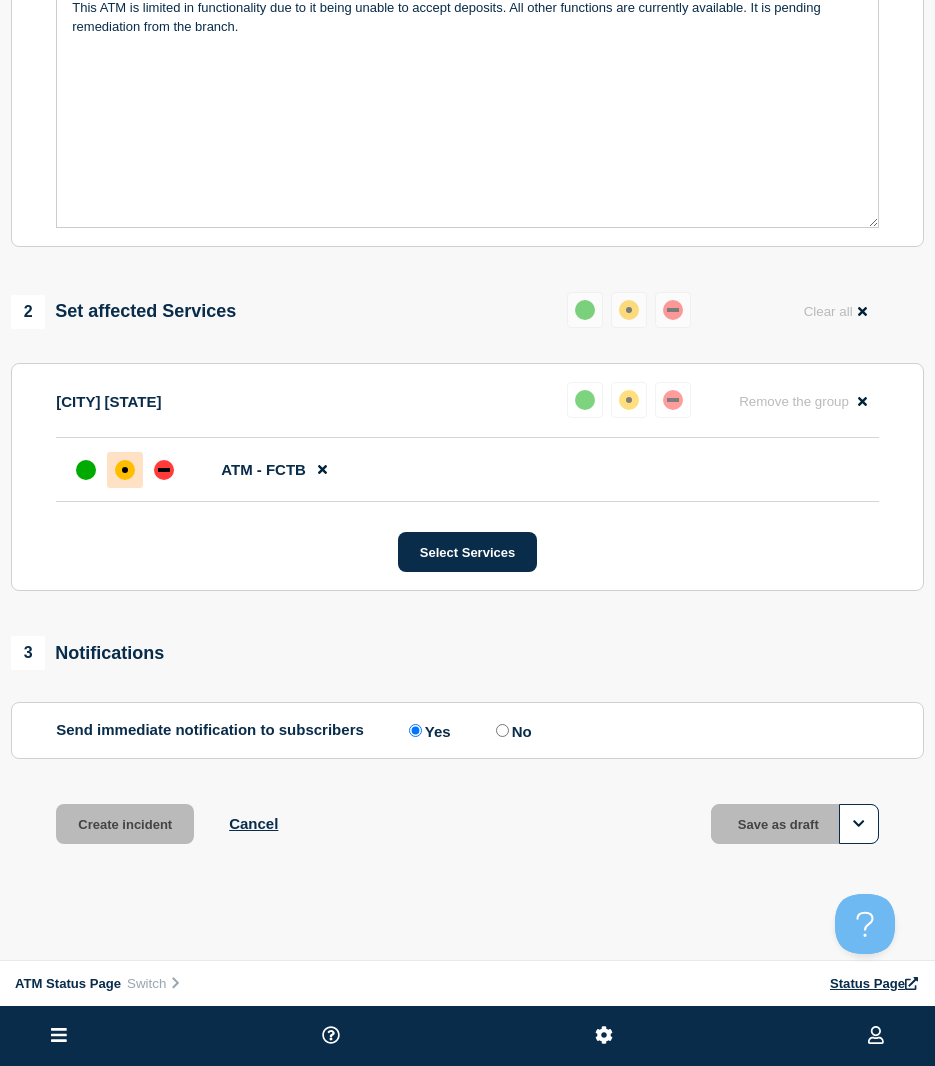 scroll, scrollTop: 458, scrollLeft: 0, axis: vertical 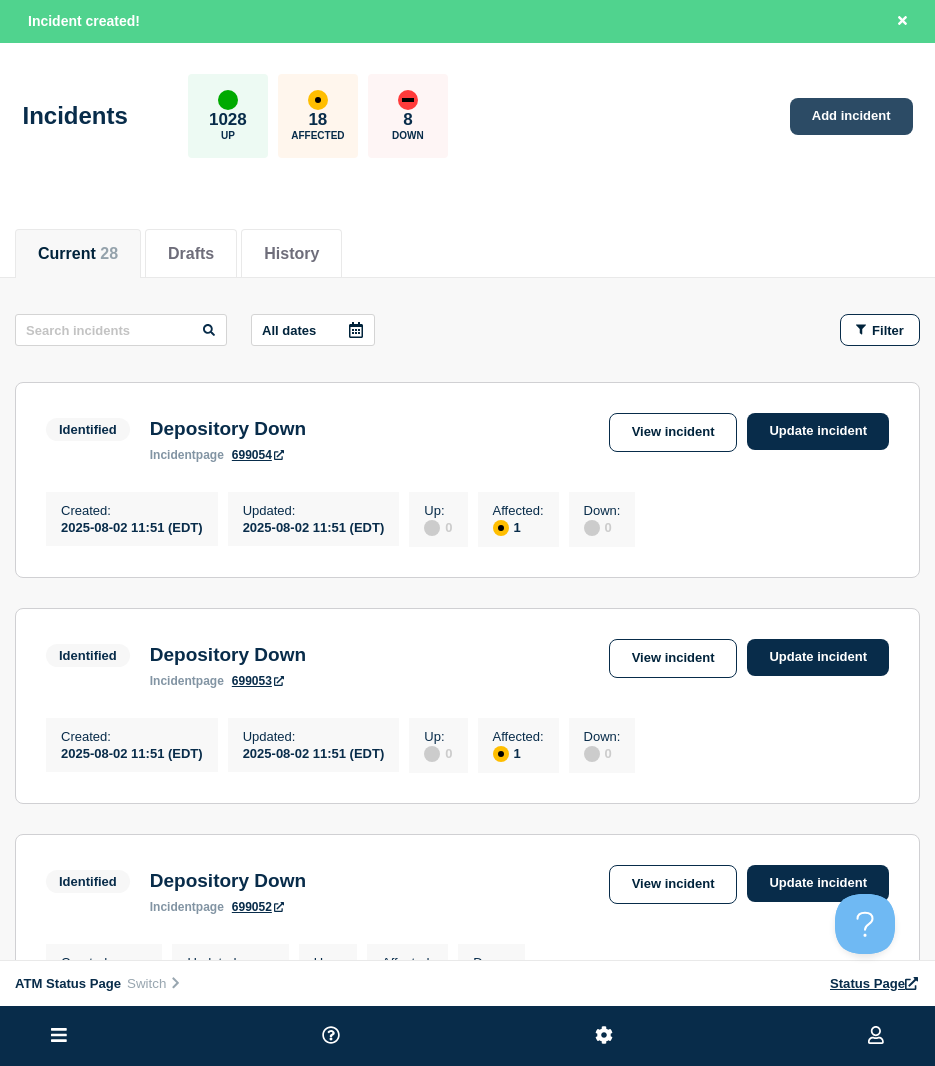 click on "Add incident" 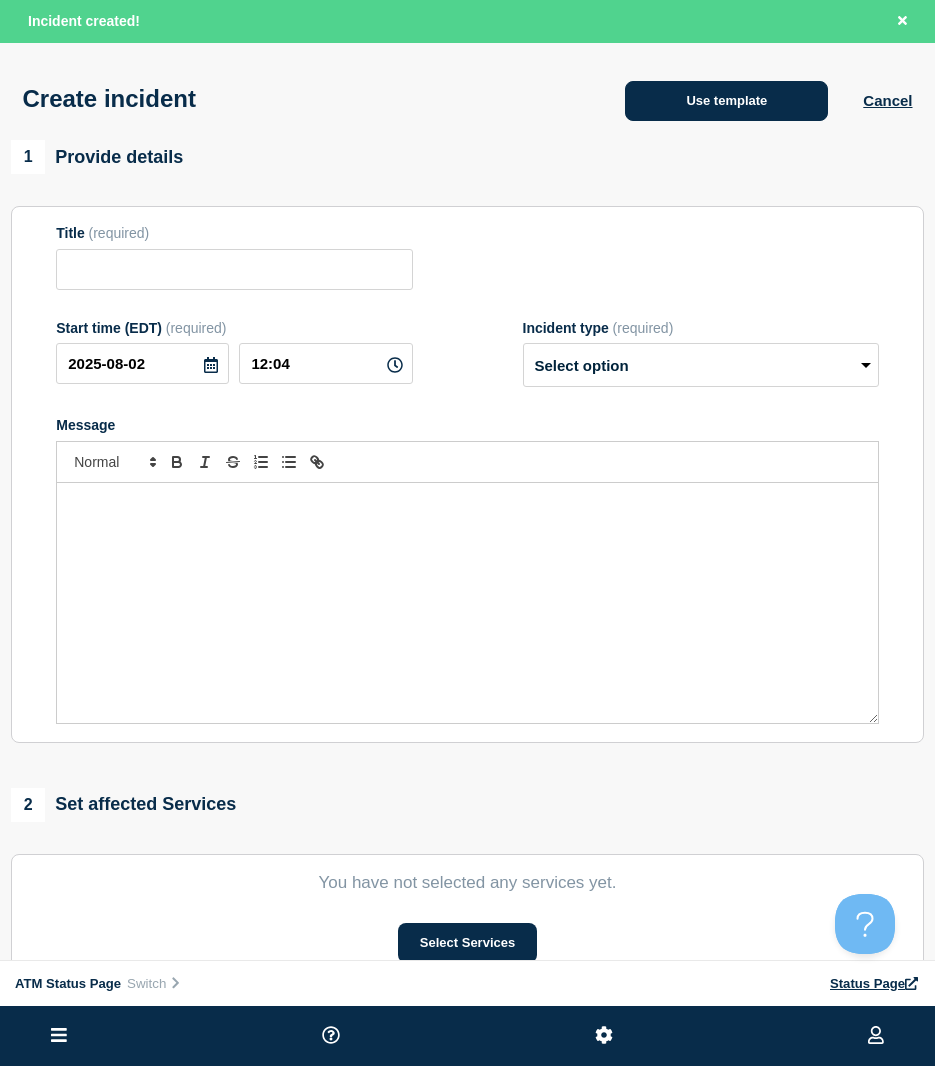 click on "Use template" at bounding box center [726, 101] 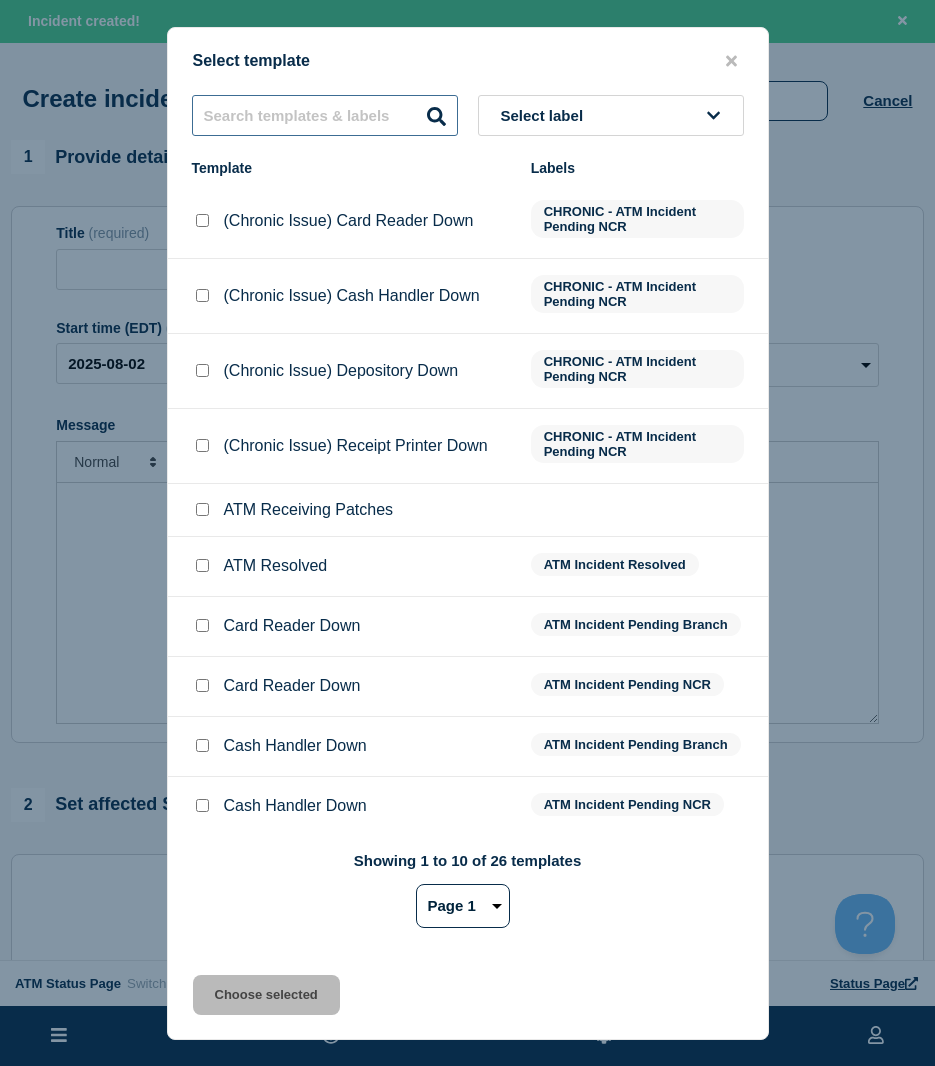 click at bounding box center (325, 115) 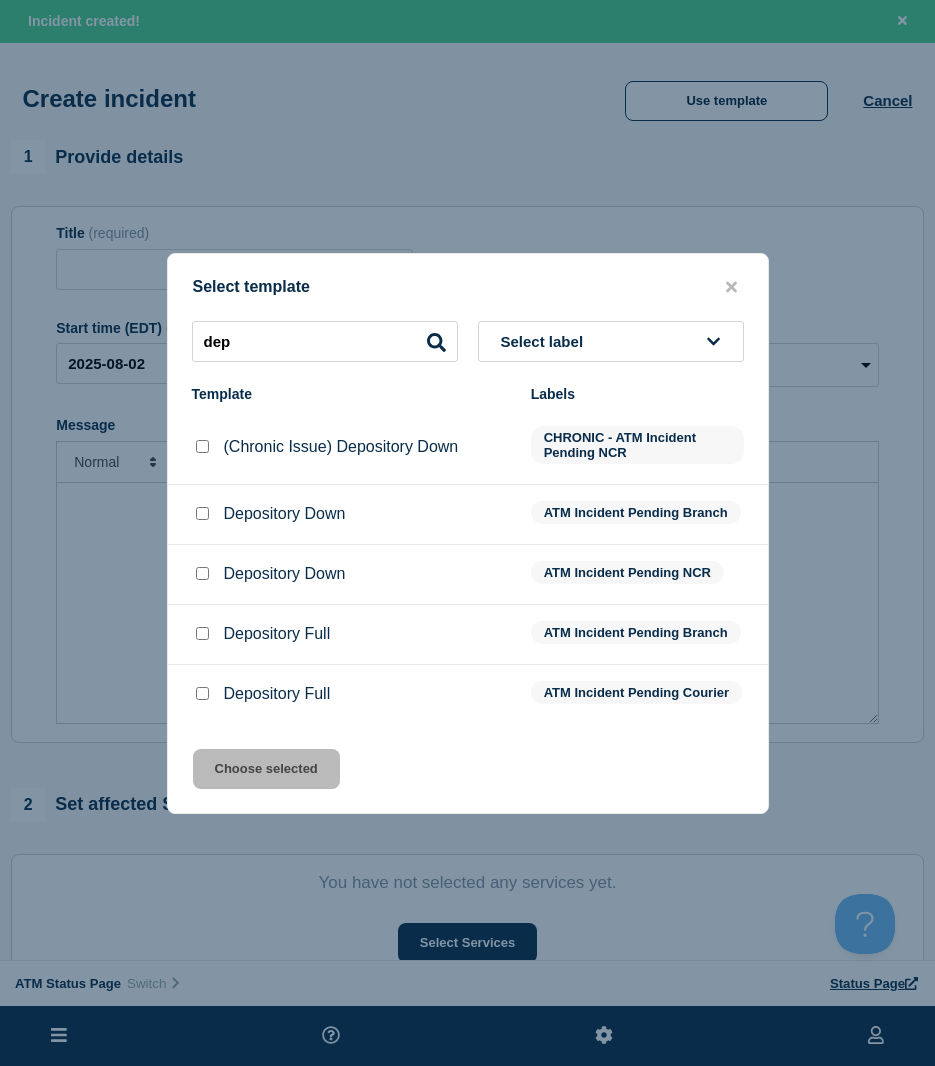 click at bounding box center (202, 513) 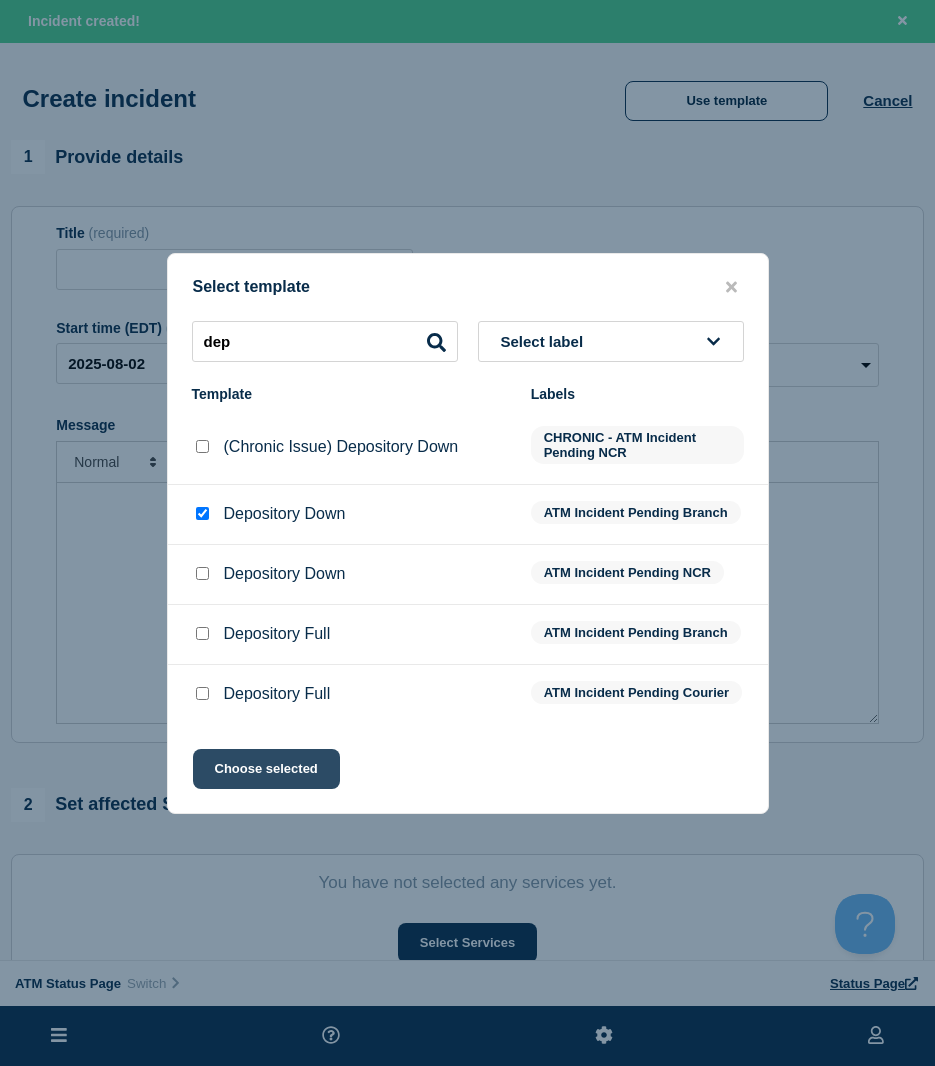 click on "Choose selected" 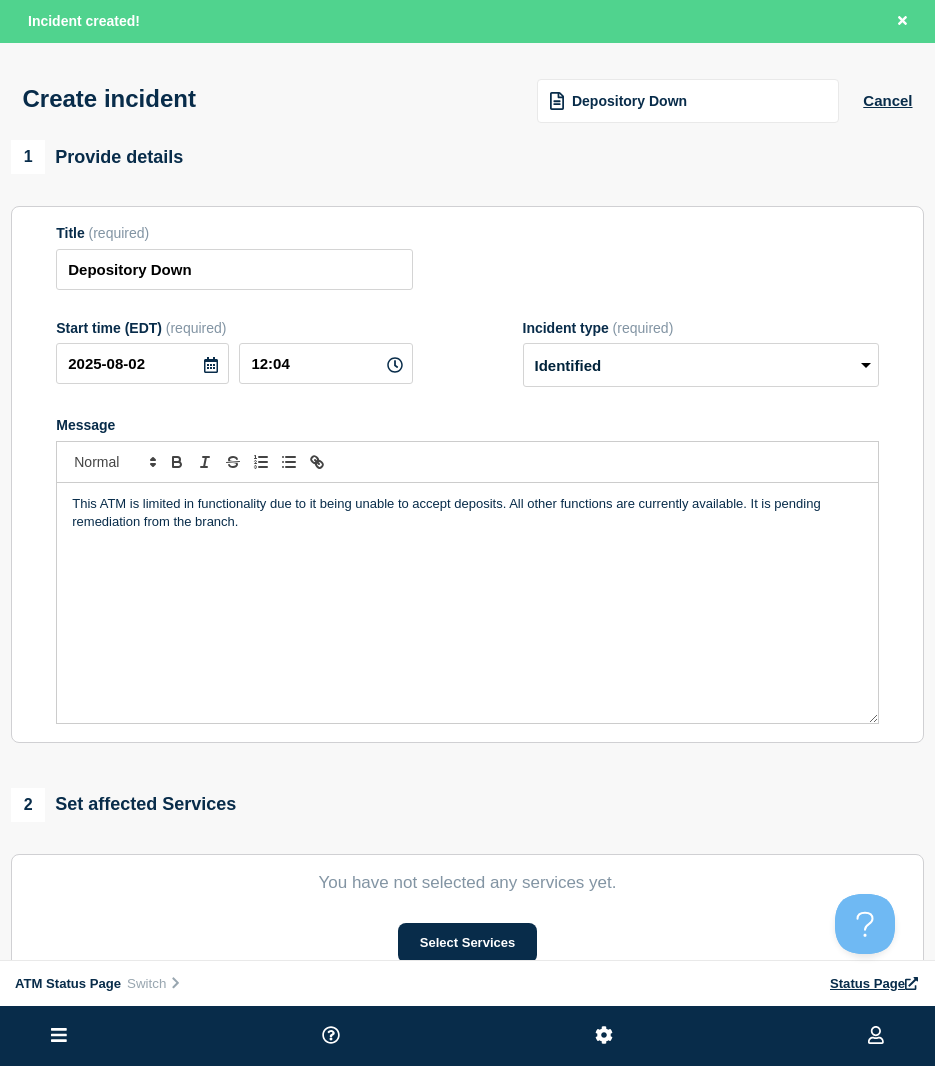 scroll, scrollTop: 300, scrollLeft: 0, axis: vertical 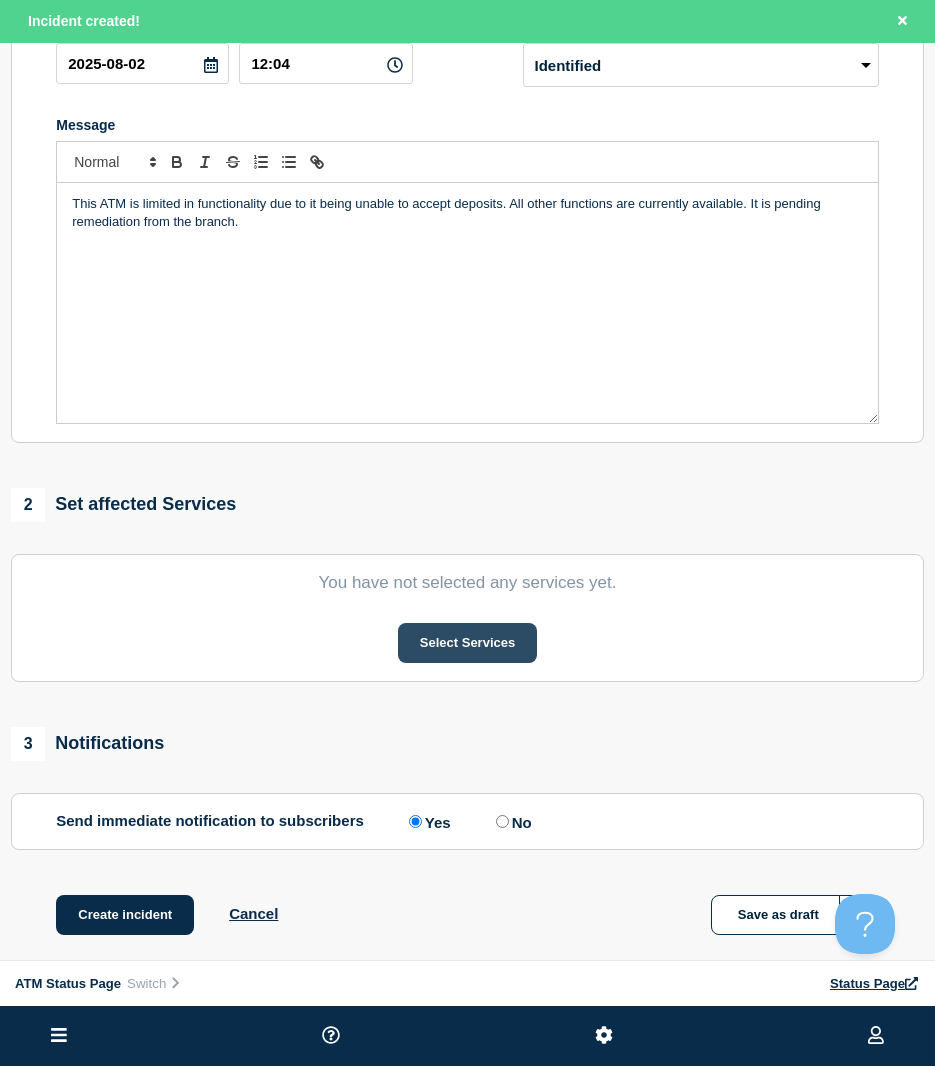 click on "Select Services" at bounding box center [467, 643] 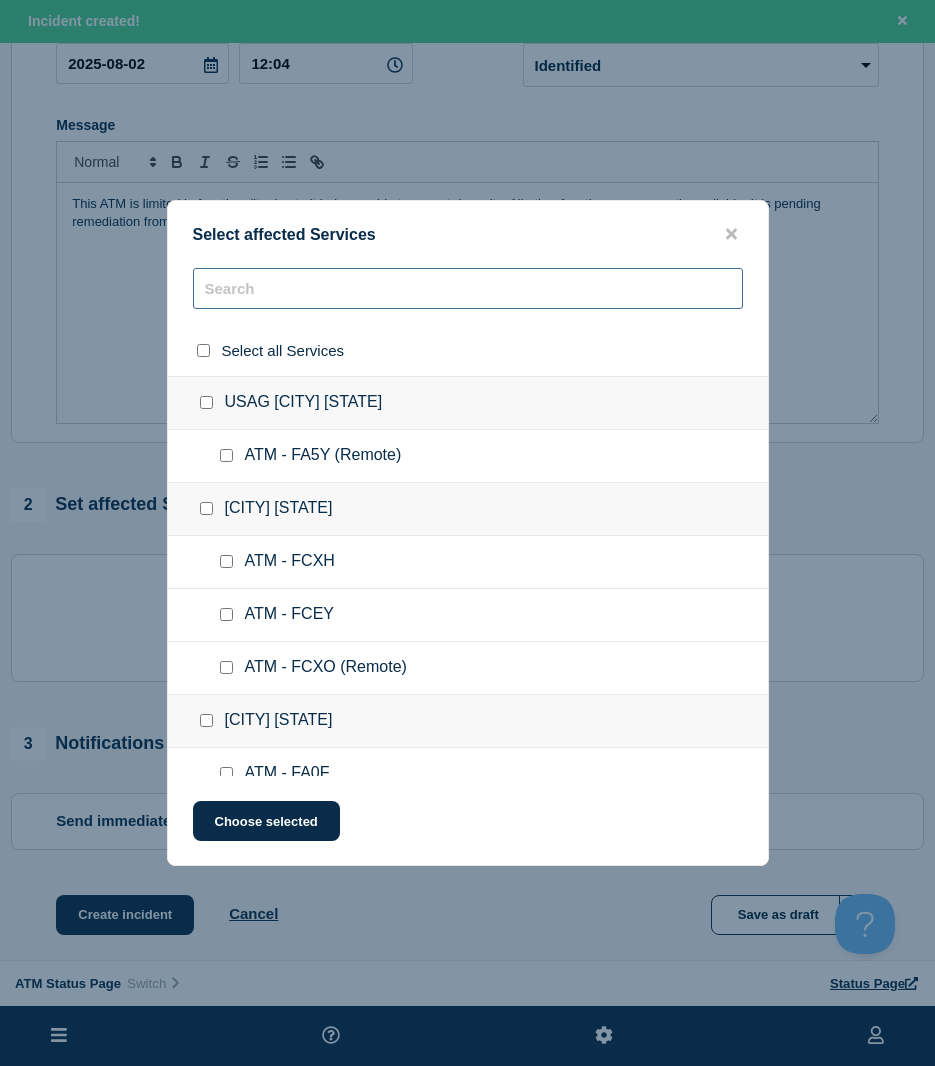 click at bounding box center [468, 288] 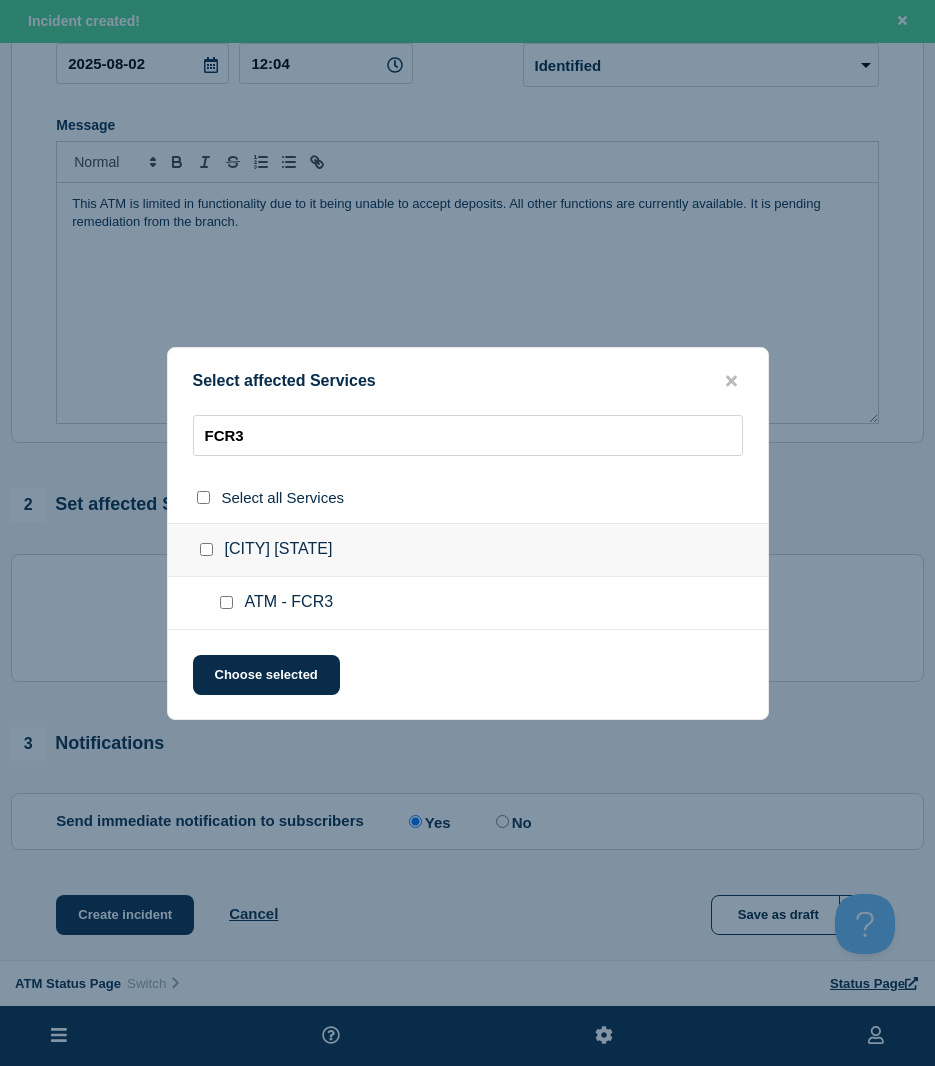 click at bounding box center [226, 602] 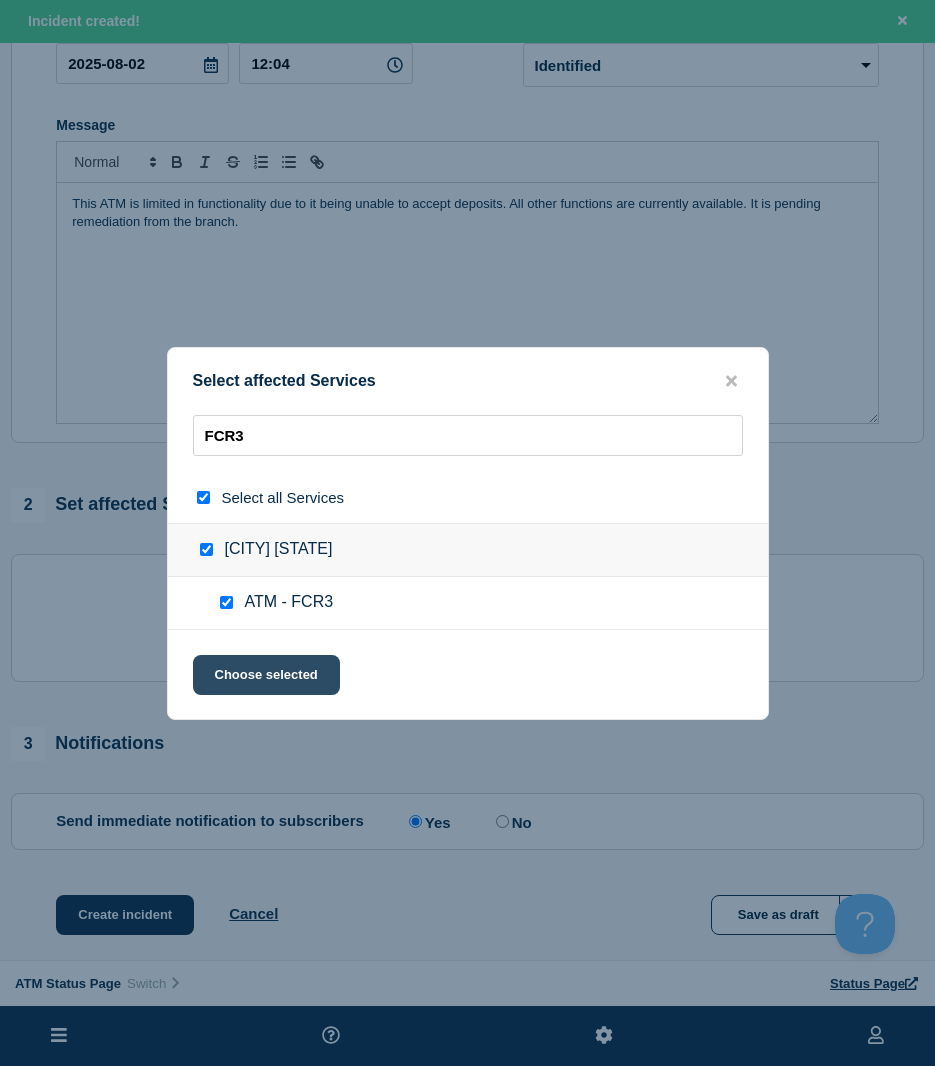 click on "Choose selected" 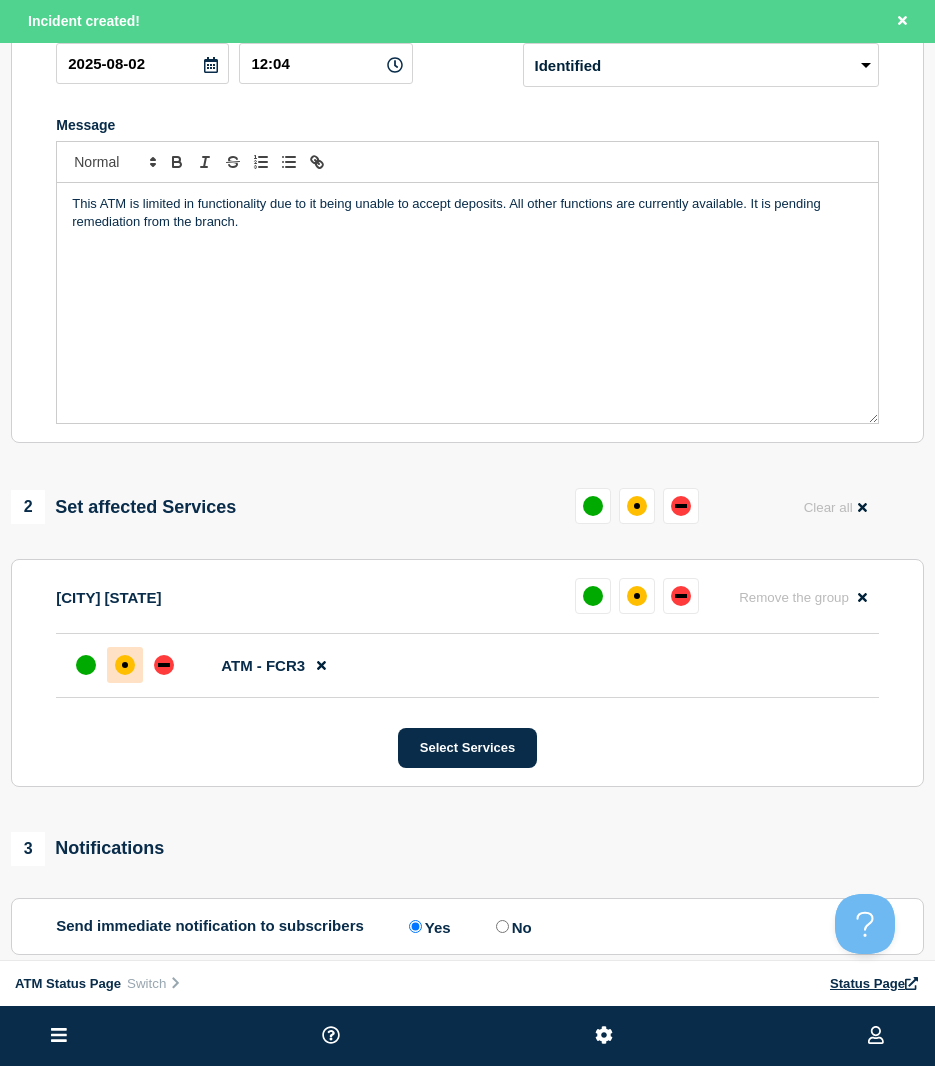 click at bounding box center (125, 665) 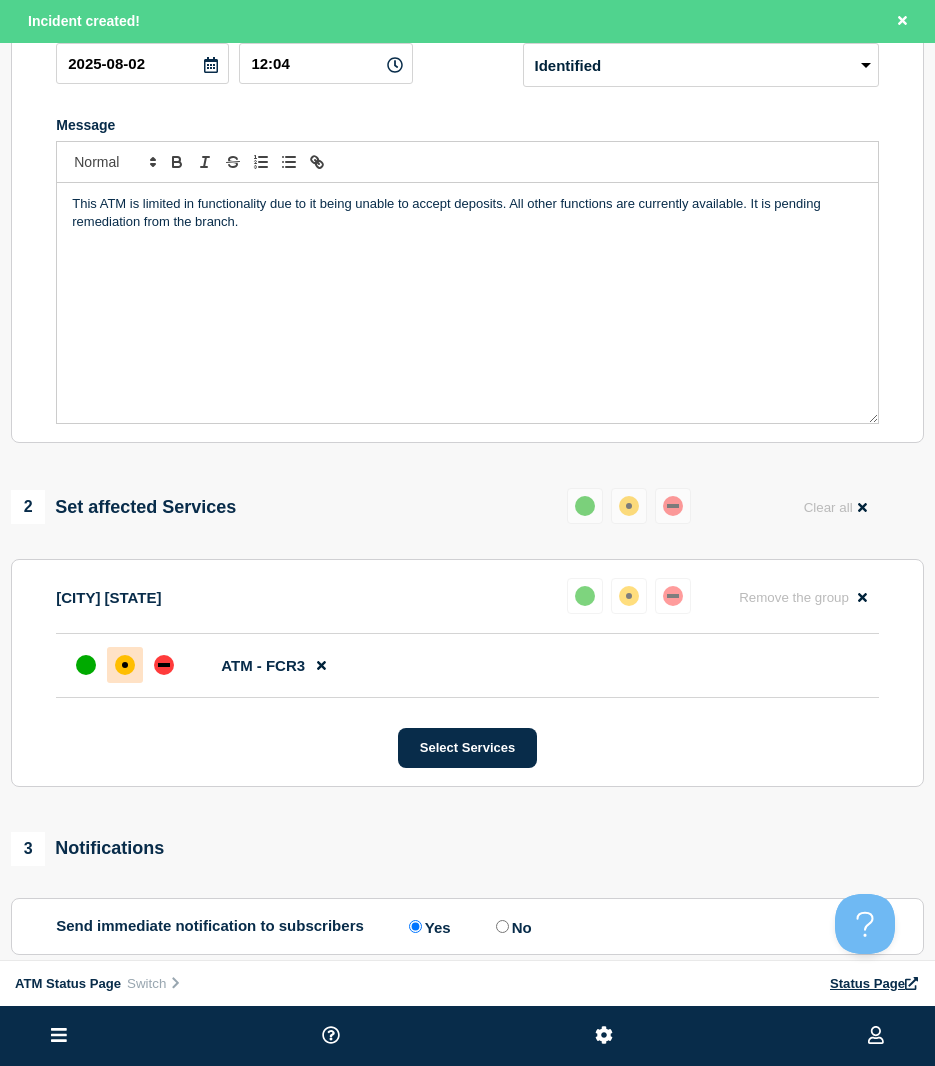 scroll, scrollTop: 500, scrollLeft: 0, axis: vertical 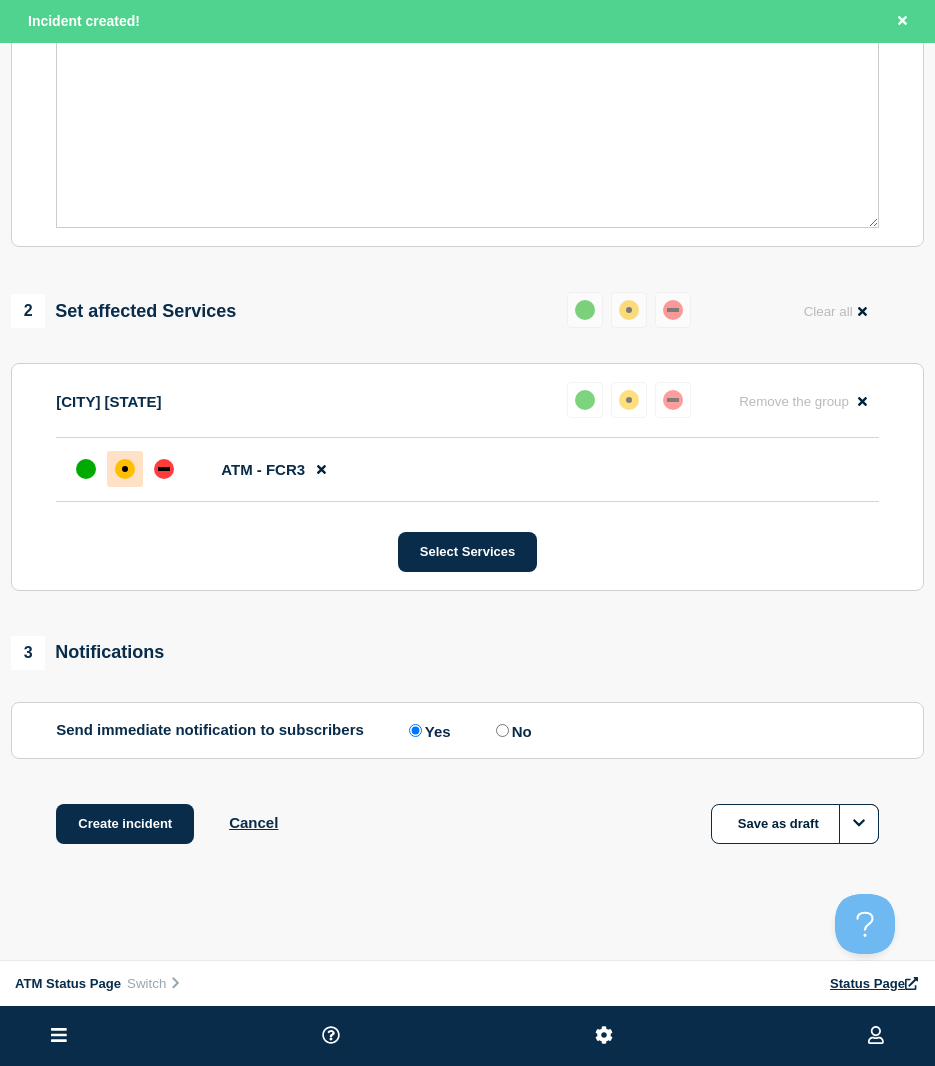 click on "Create incident Cancel Save as draft" 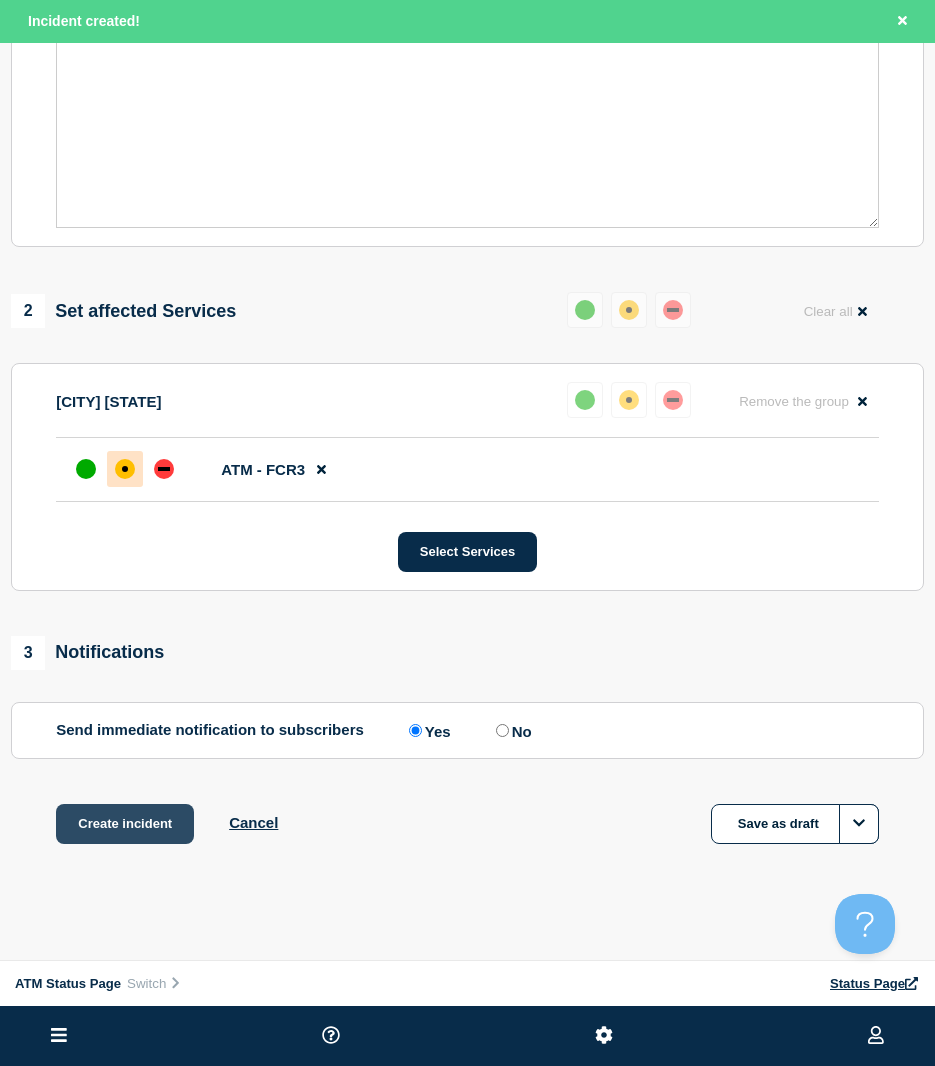 click on "Create incident" at bounding box center [125, 824] 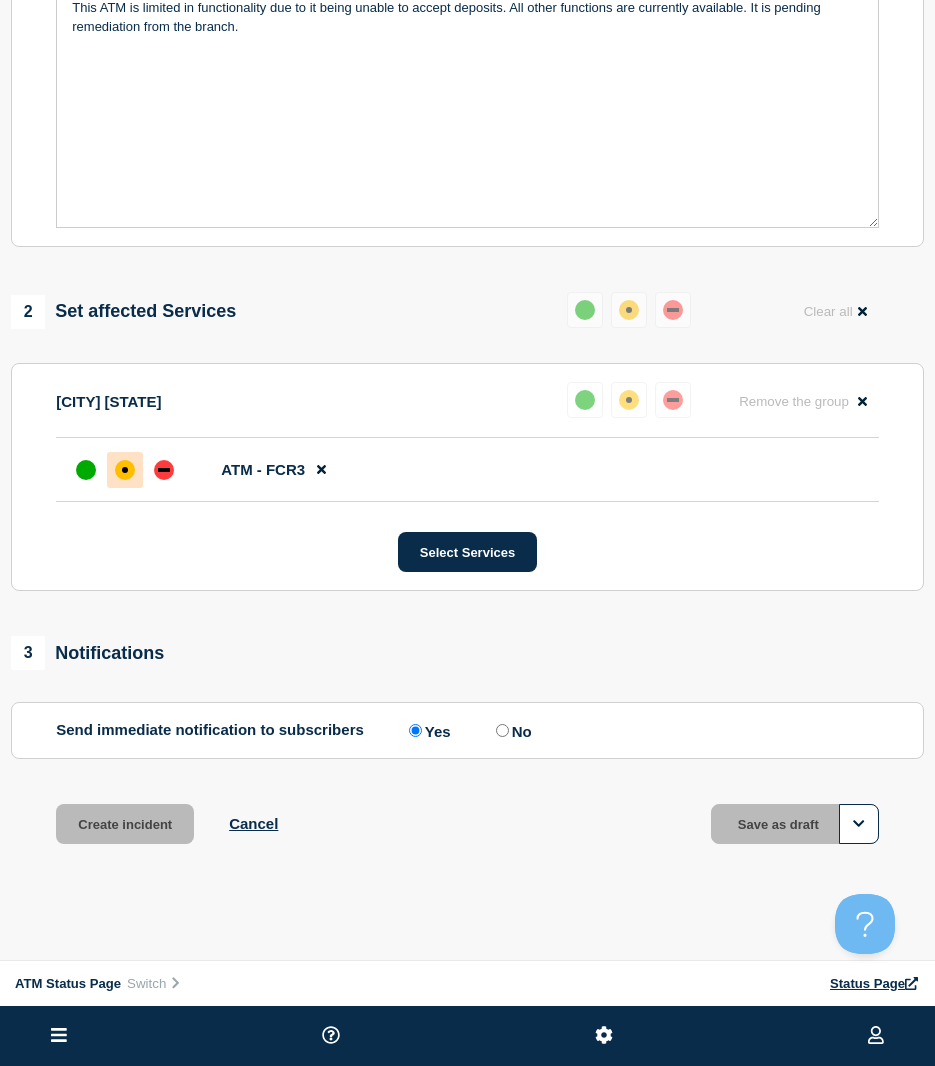 scroll, scrollTop: 457, scrollLeft: 0, axis: vertical 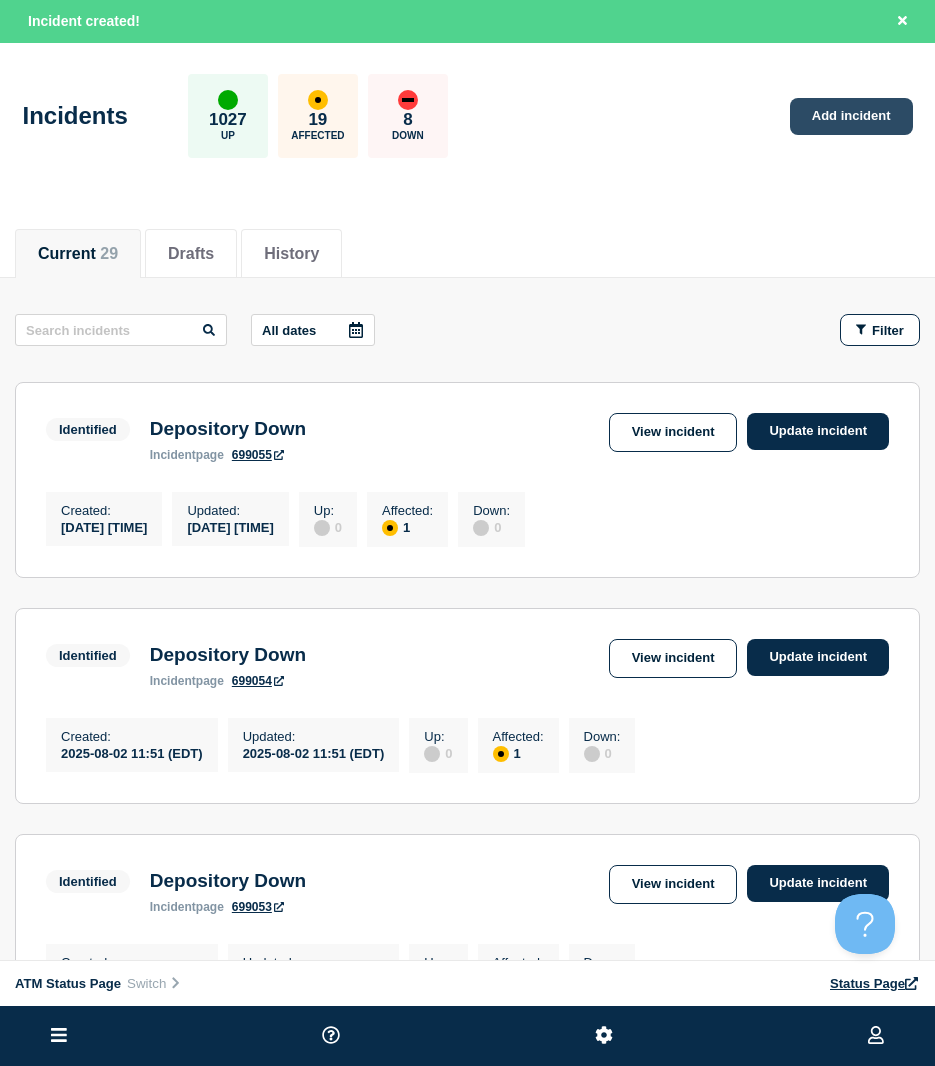 click on "Add incident" 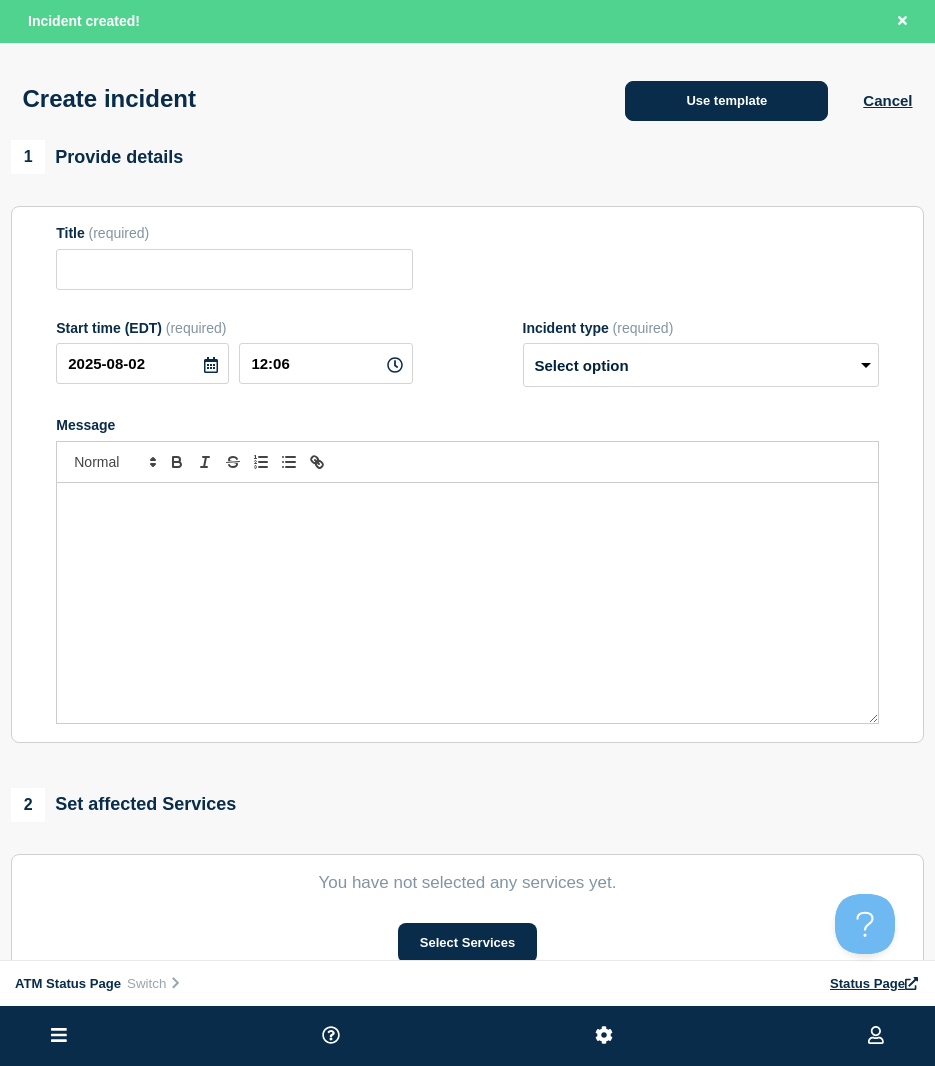 click on "Use template" at bounding box center (726, 101) 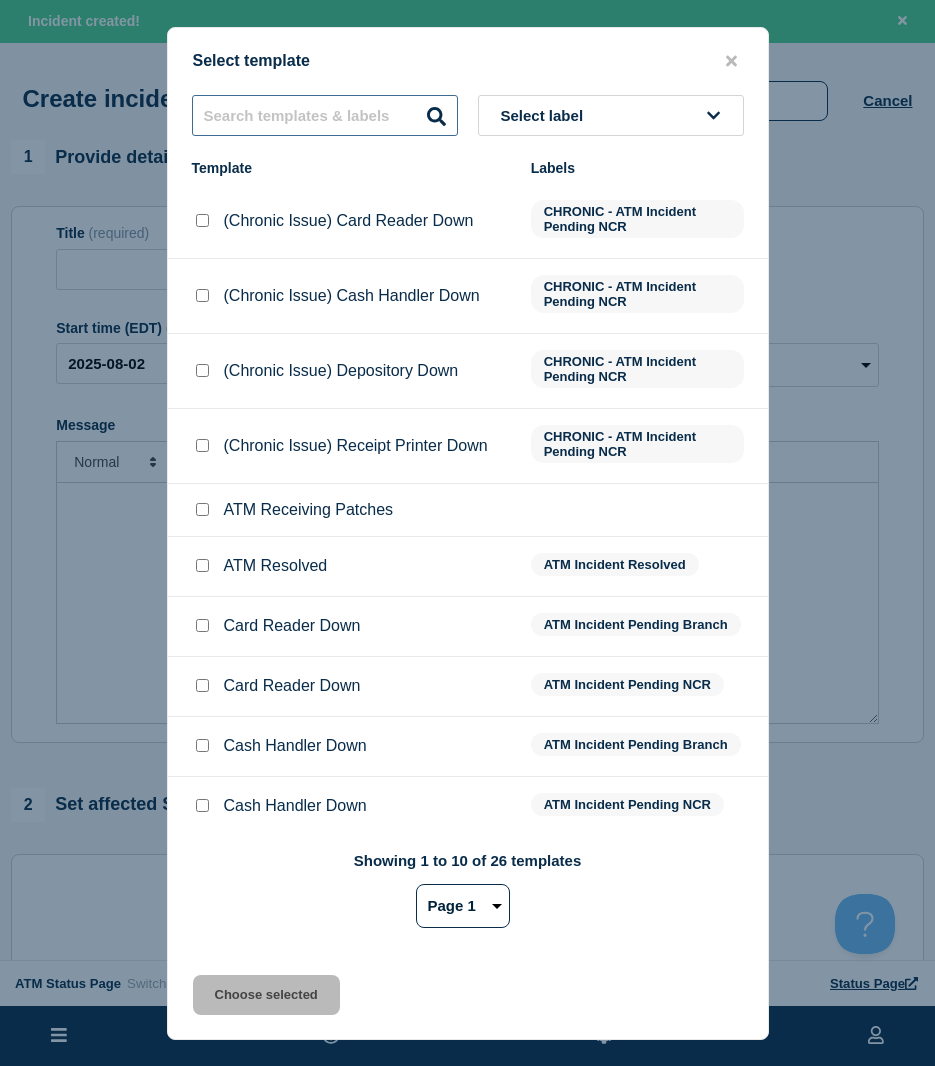 click at bounding box center [325, 115] 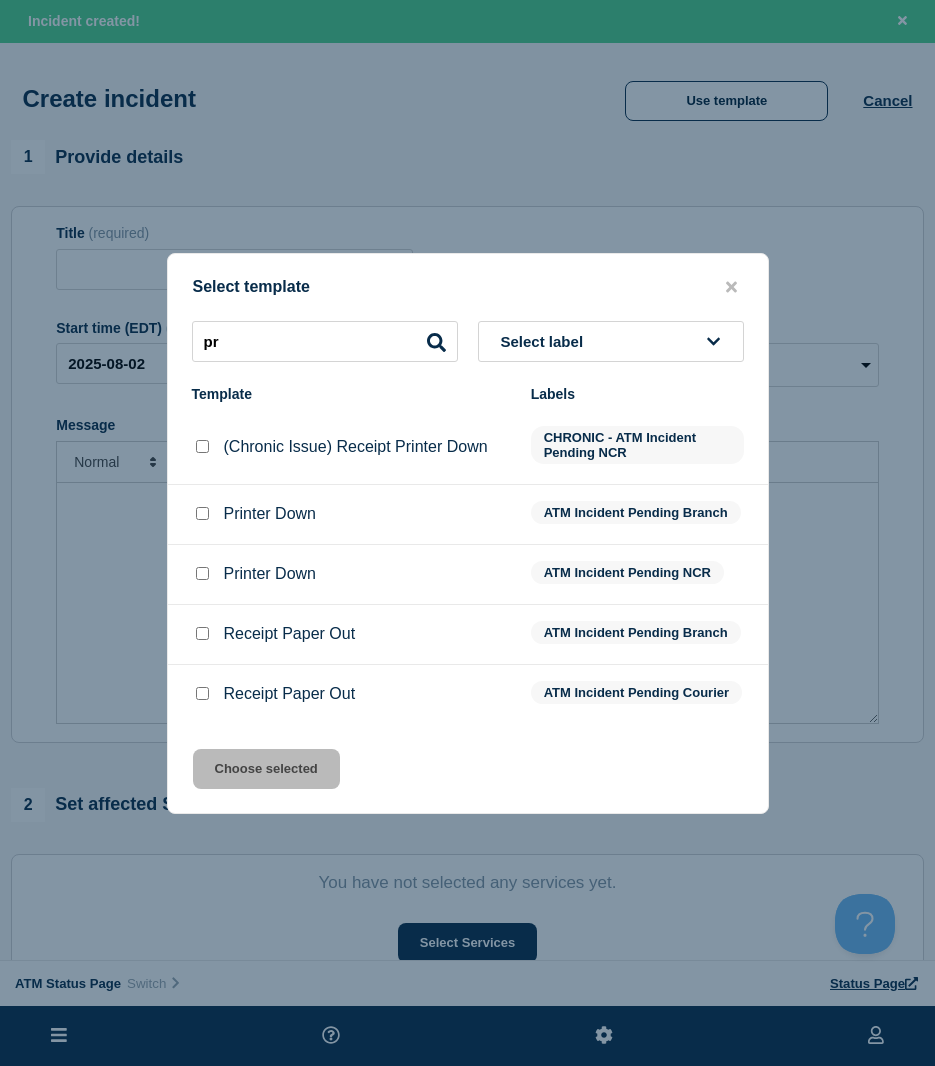 click at bounding box center [202, 573] 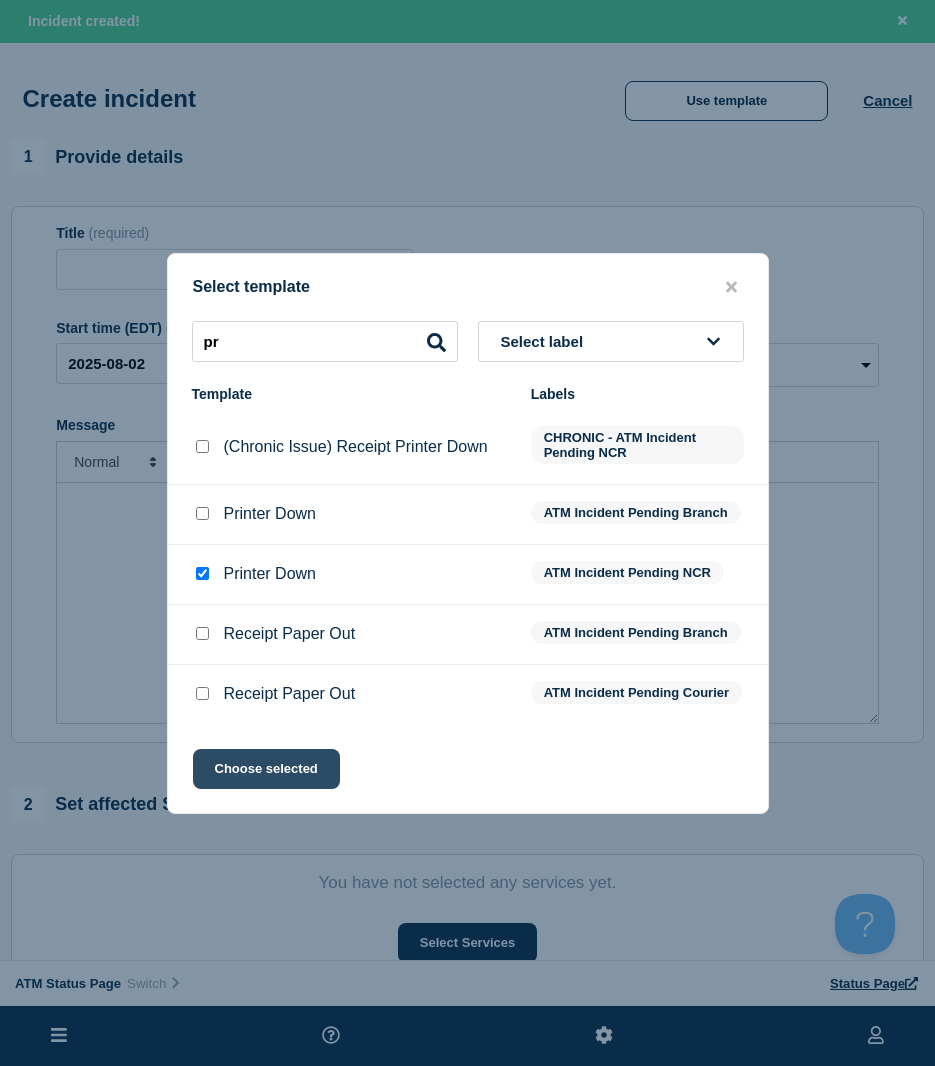 click on "Choose selected" 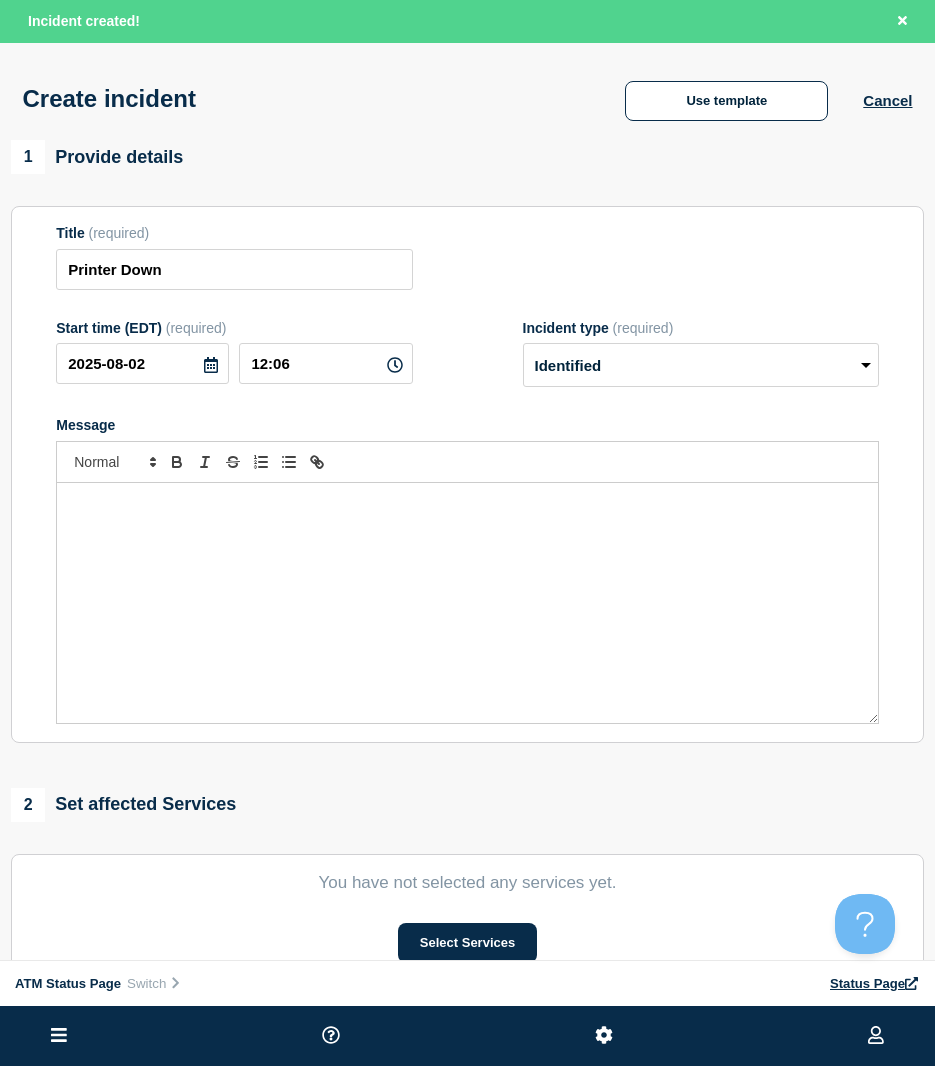 scroll, scrollTop: 100, scrollLeft: 0, axis: vertical 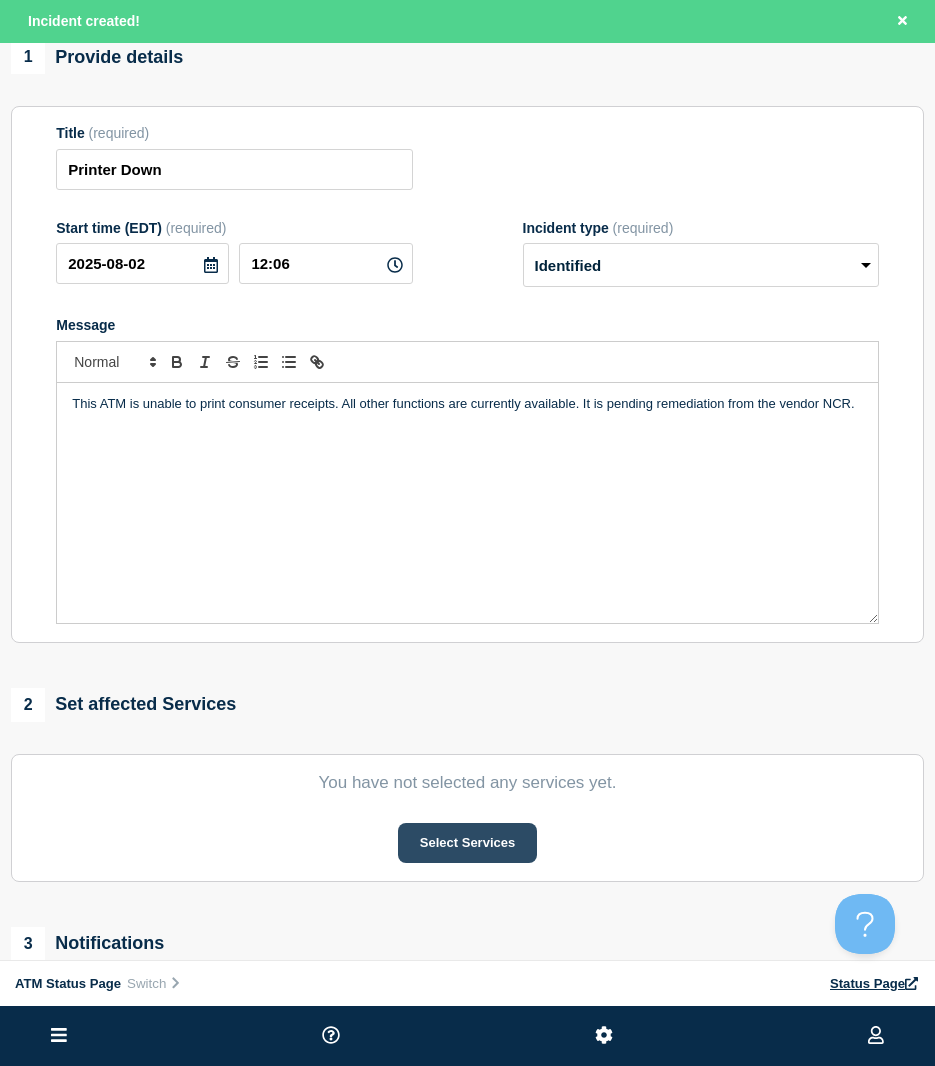 click on "Select Services" at bounding box center (467, 843) 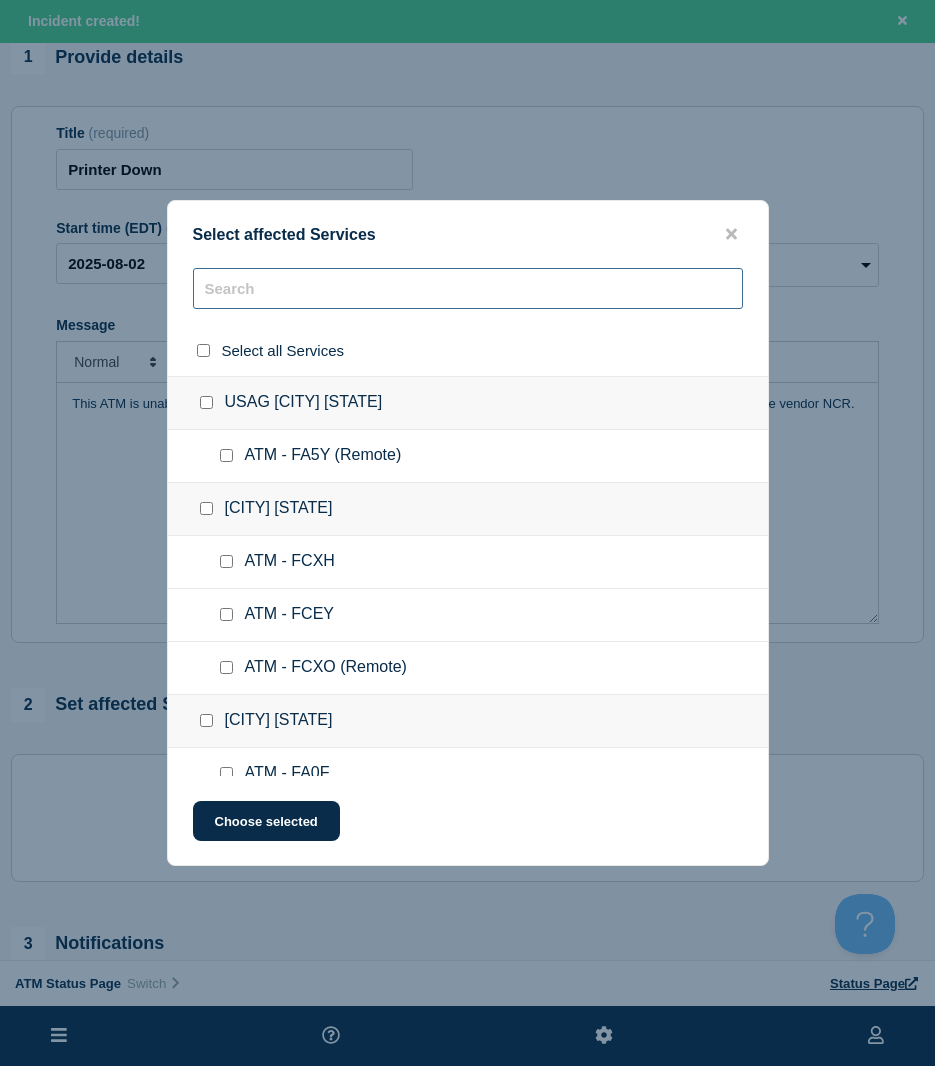 click at bounding box center [468, 288] 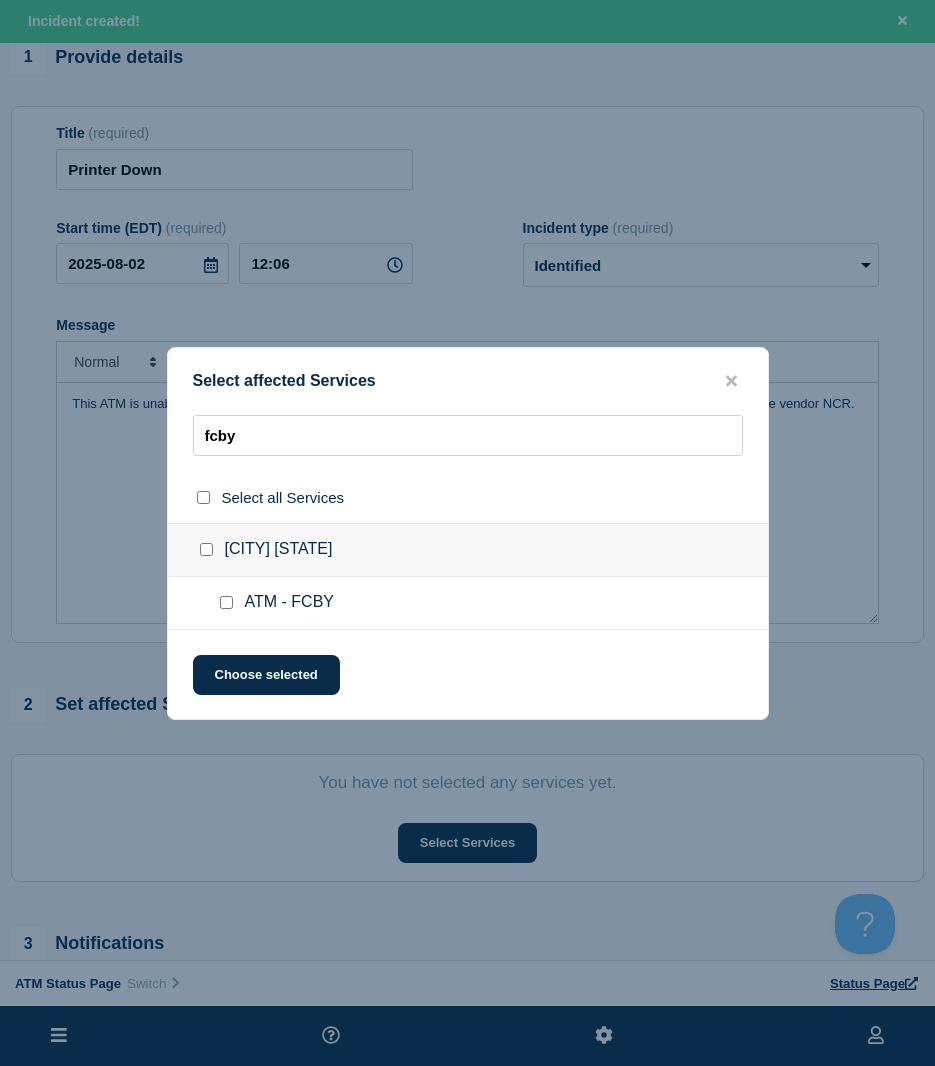 click at bounding box center (226, 602) 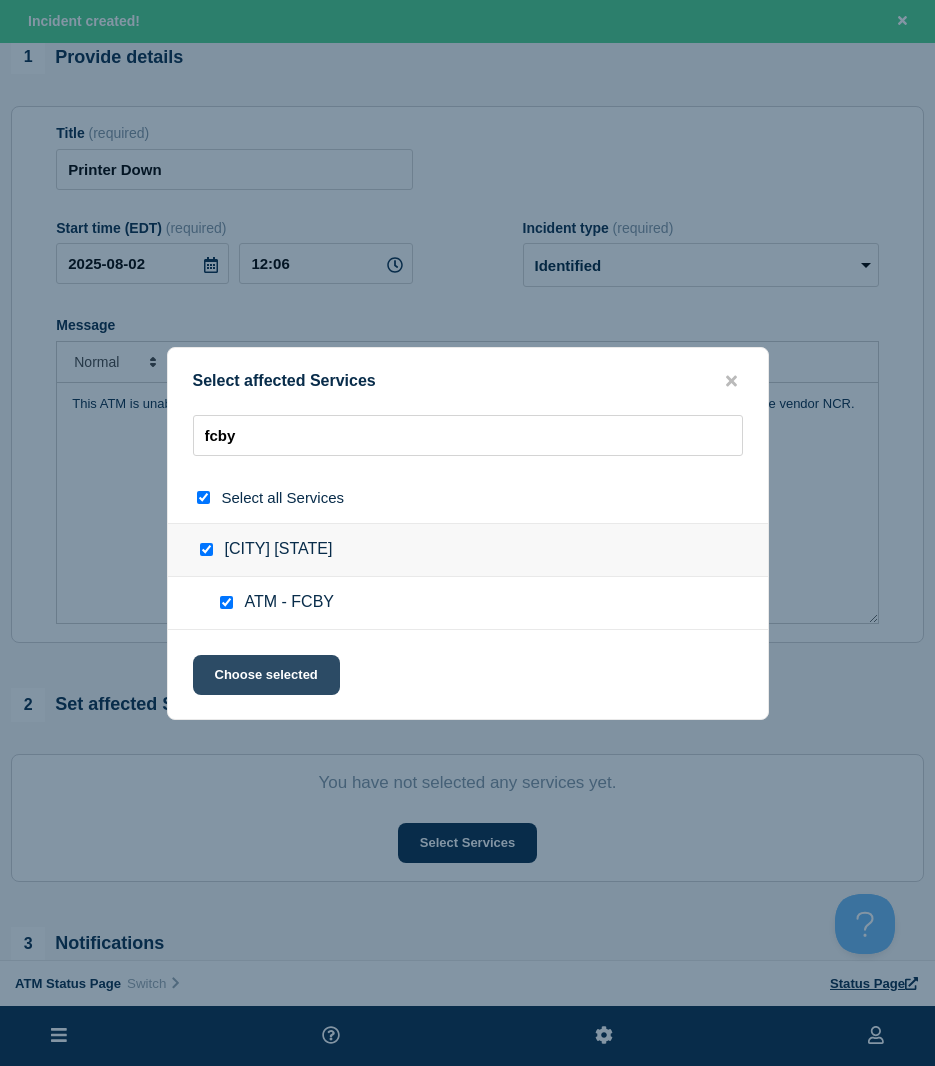 click on "Choose selected" 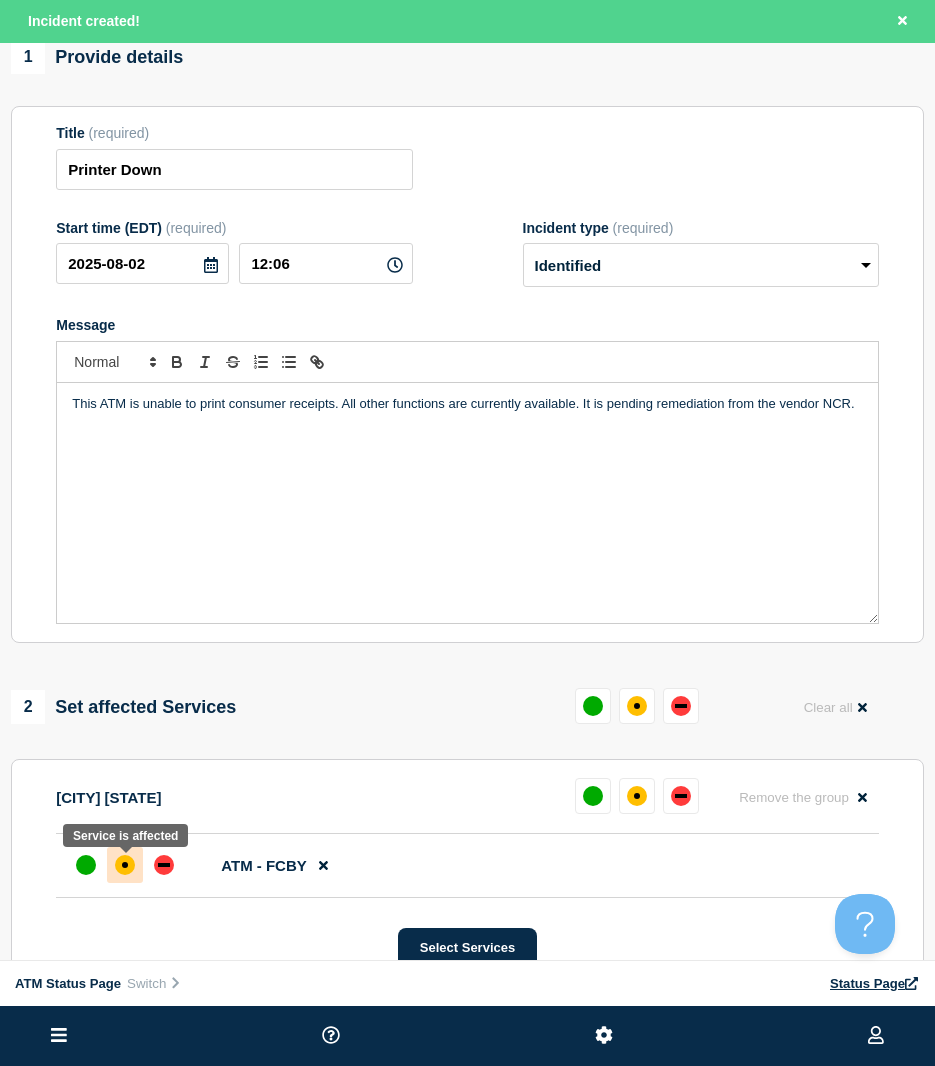 click at bounding box center [125, 865] 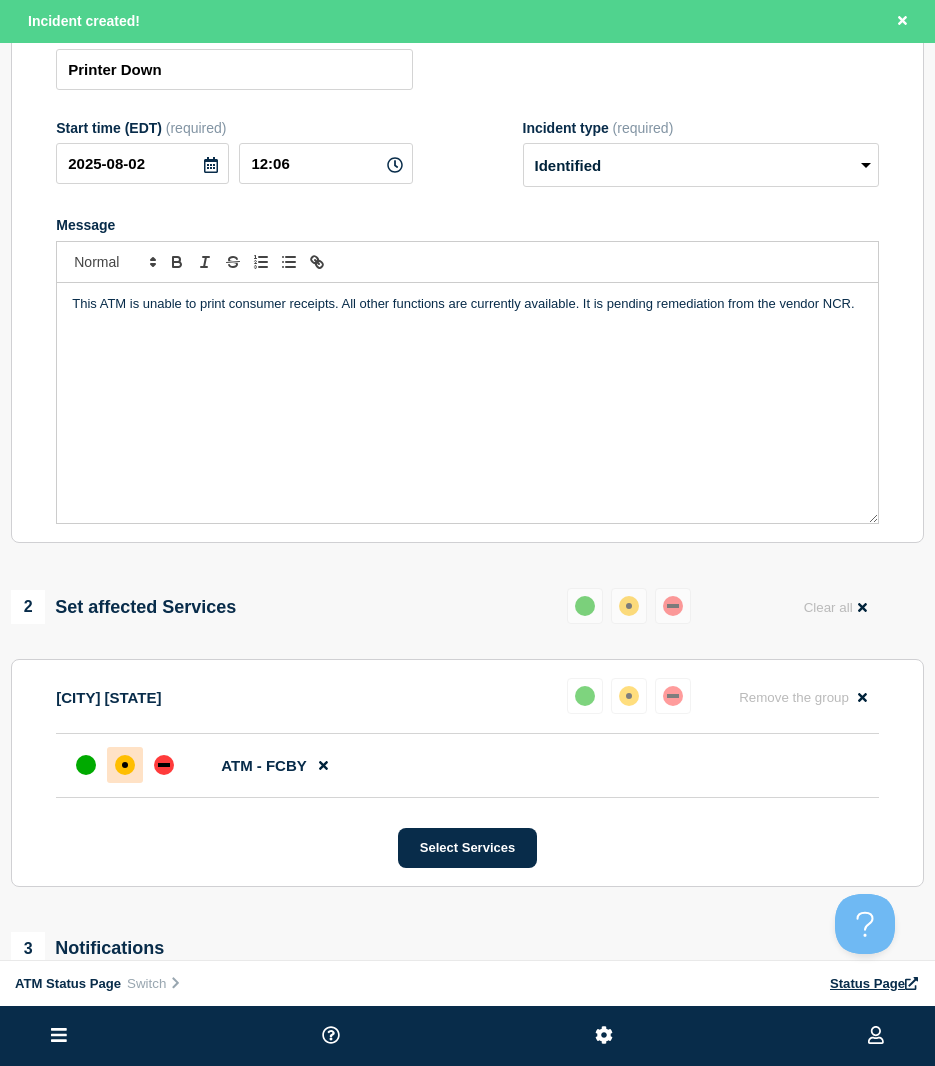 scroll, scrollTop: 400, scrollLeft: 0, axis: vertical 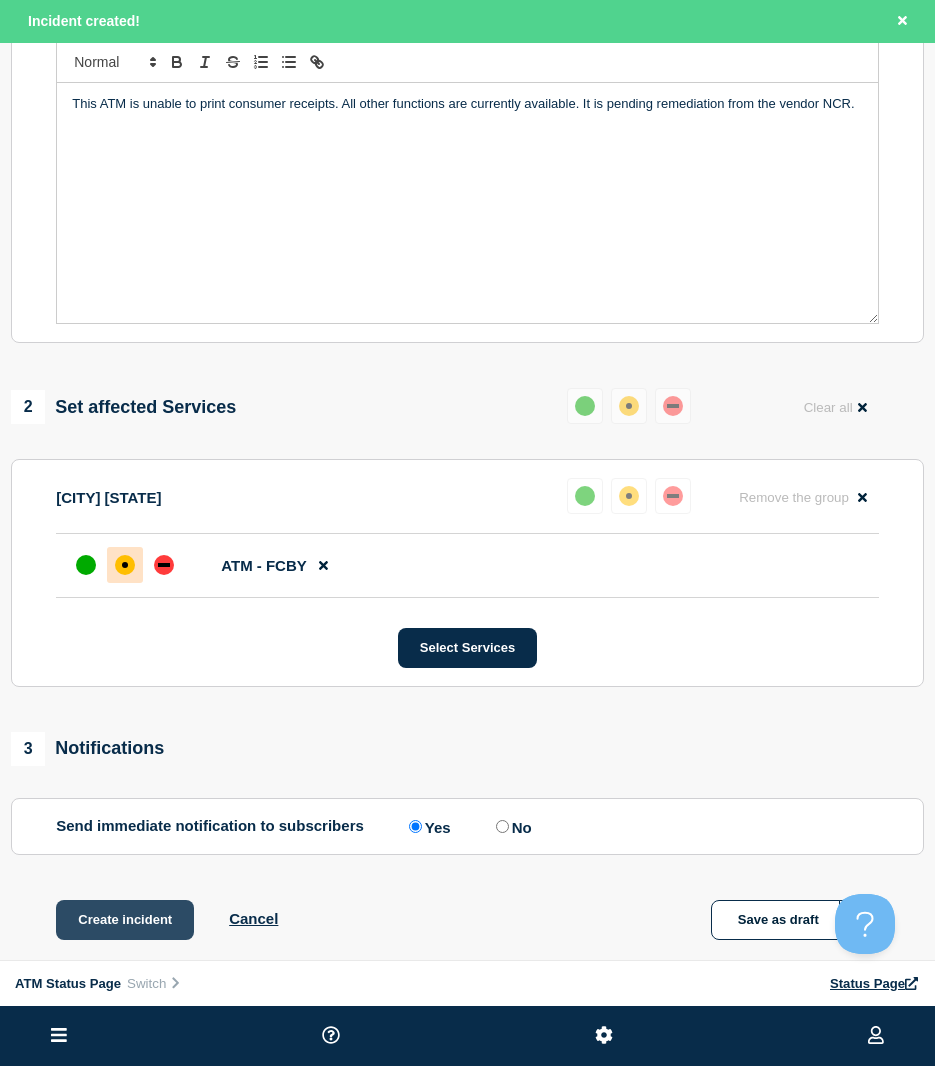 click on "Create incident" at bounding box center [125, 920] 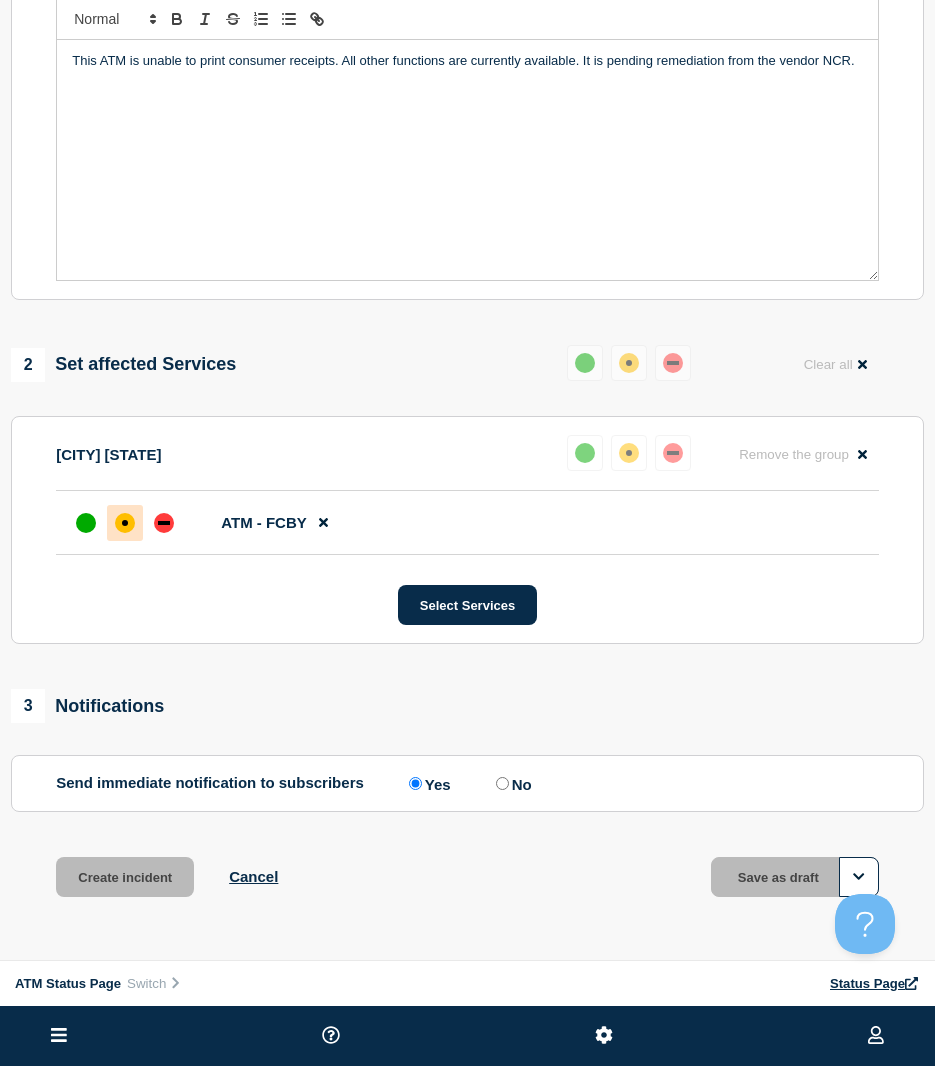 scroll, scrollTop: 358, scrollLeft: 0, axis: vertical 